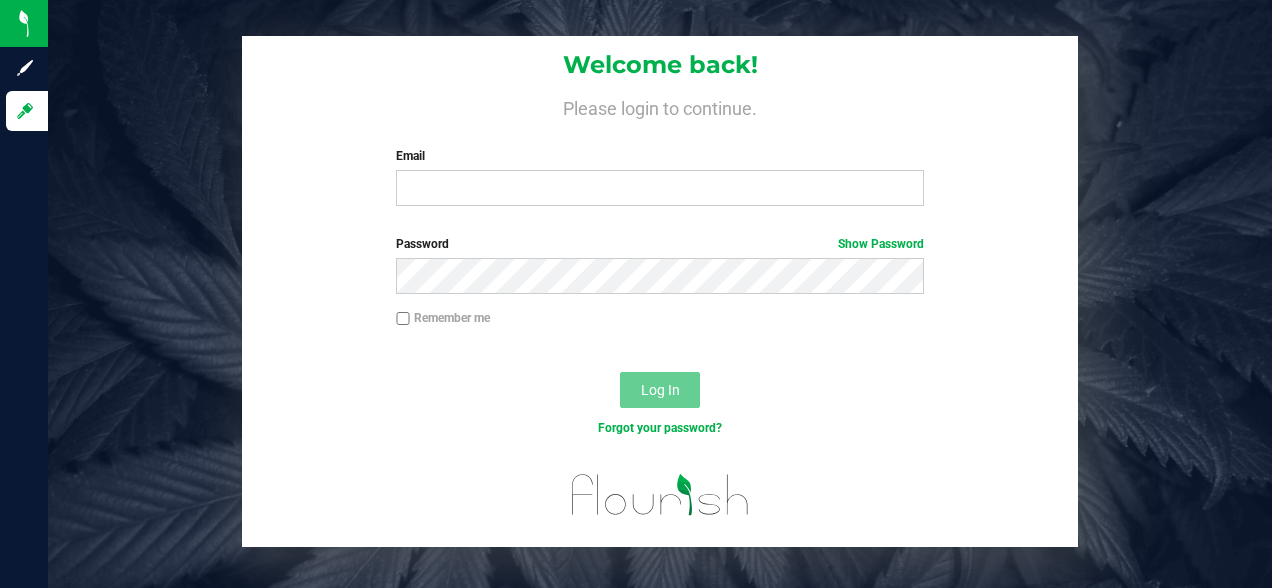 scroll, scrollTop: 0, scrollLeft: 0, axis: both 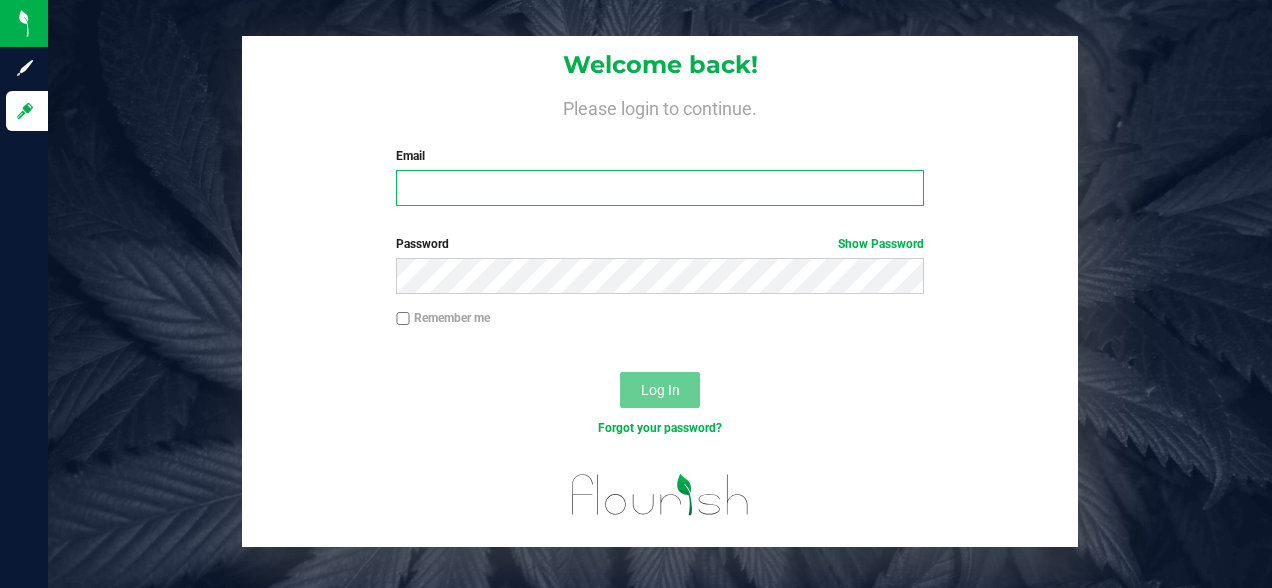 type on "[EMAIL]" 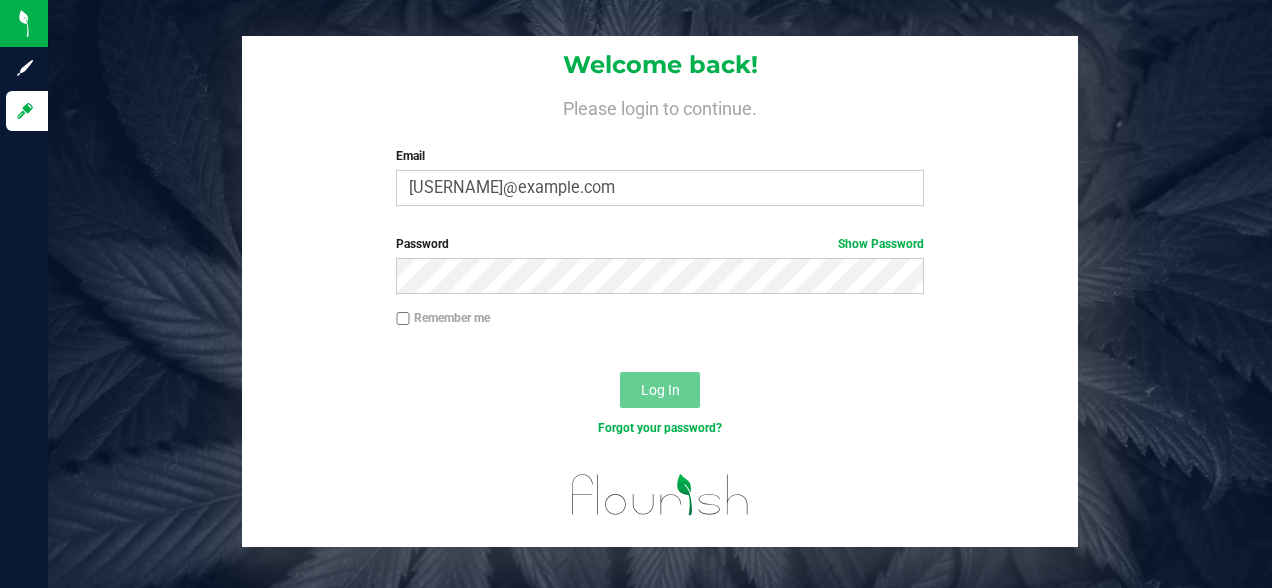 click on "Log In" at bounding box center (660, 396) 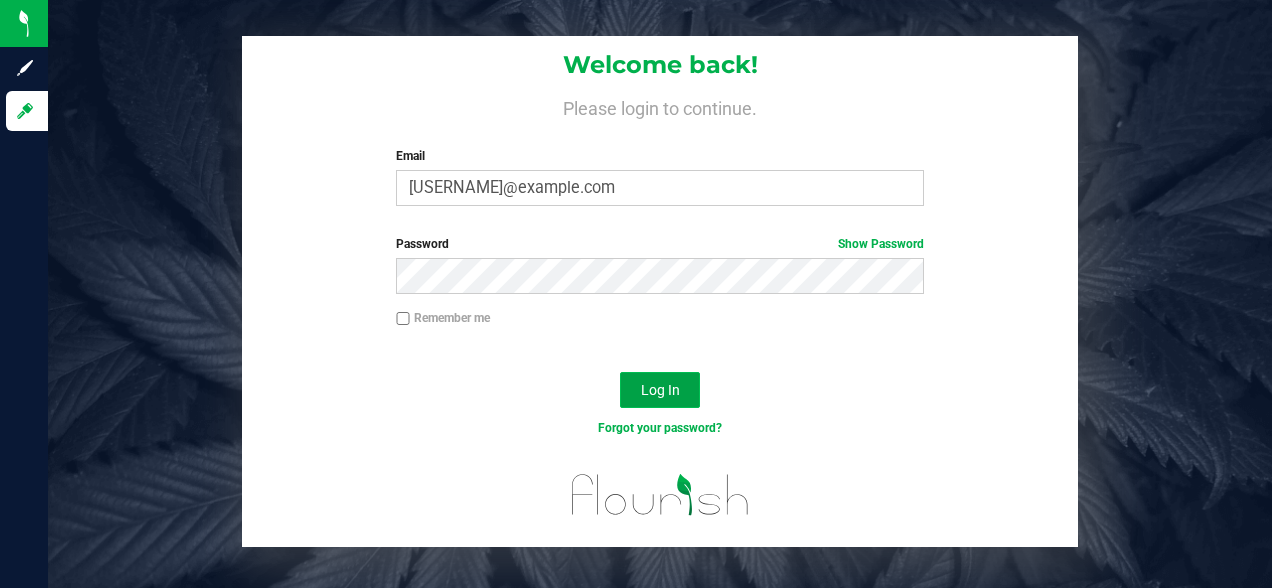 click on "Log In" at bounding box center [660, 390] 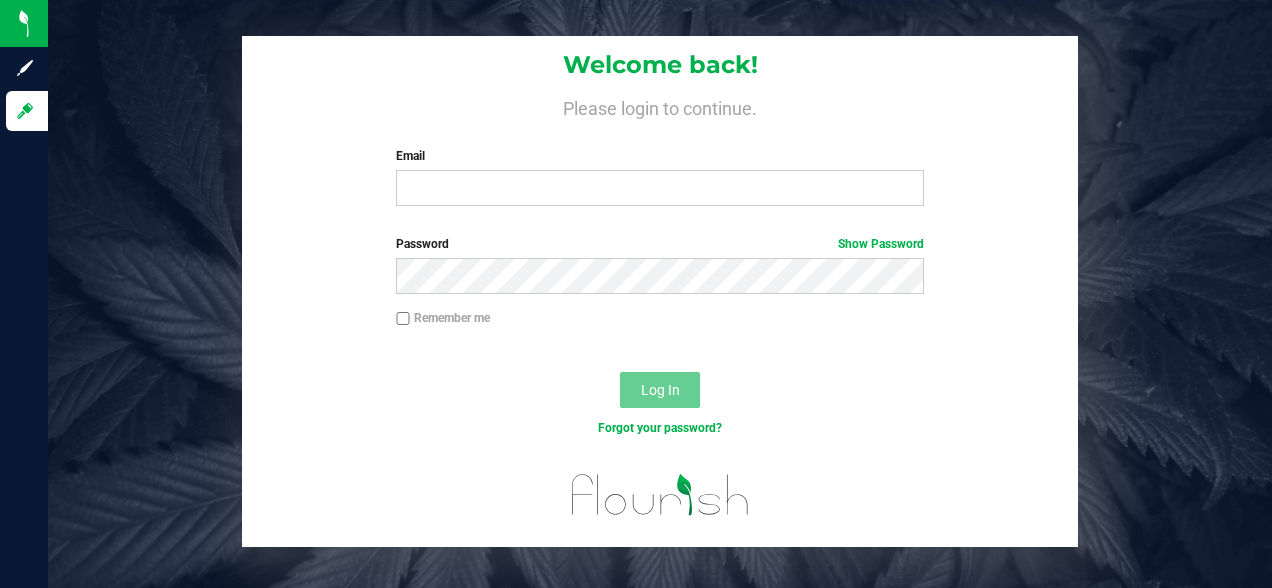 scroll, scrollTop: 0, scrollLeft: 0, axis: both 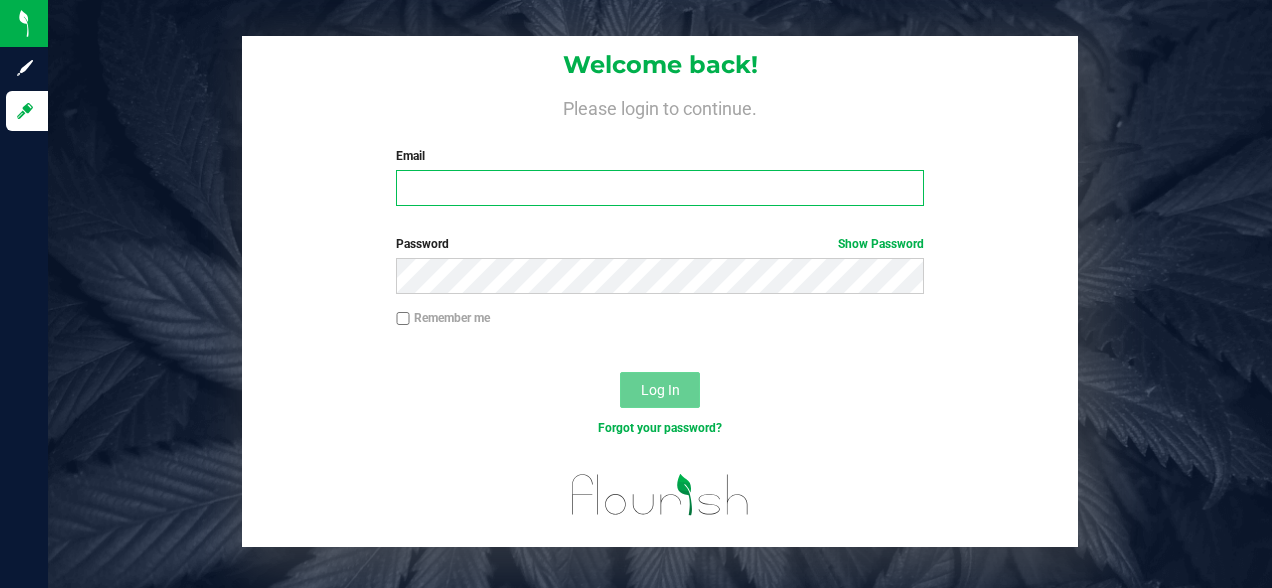 type on "ddabelgott@liveparallel.com" 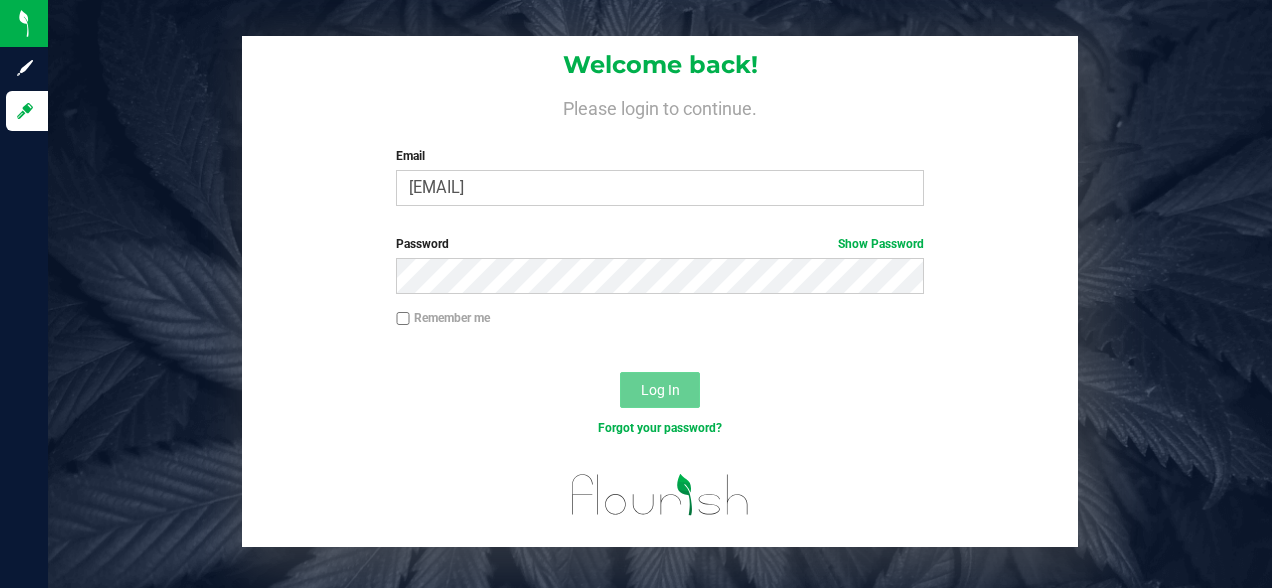 click on "Log In" at bounding box center (660, 390) 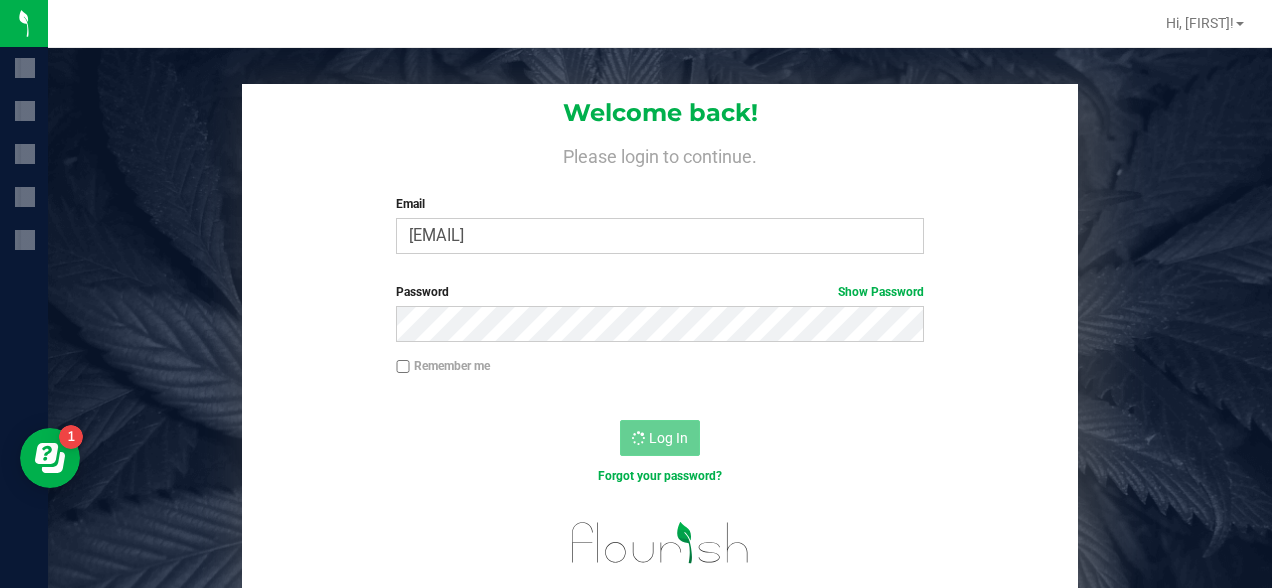scroll, scrollTop: 0, scrollLeft: 0, axis: both 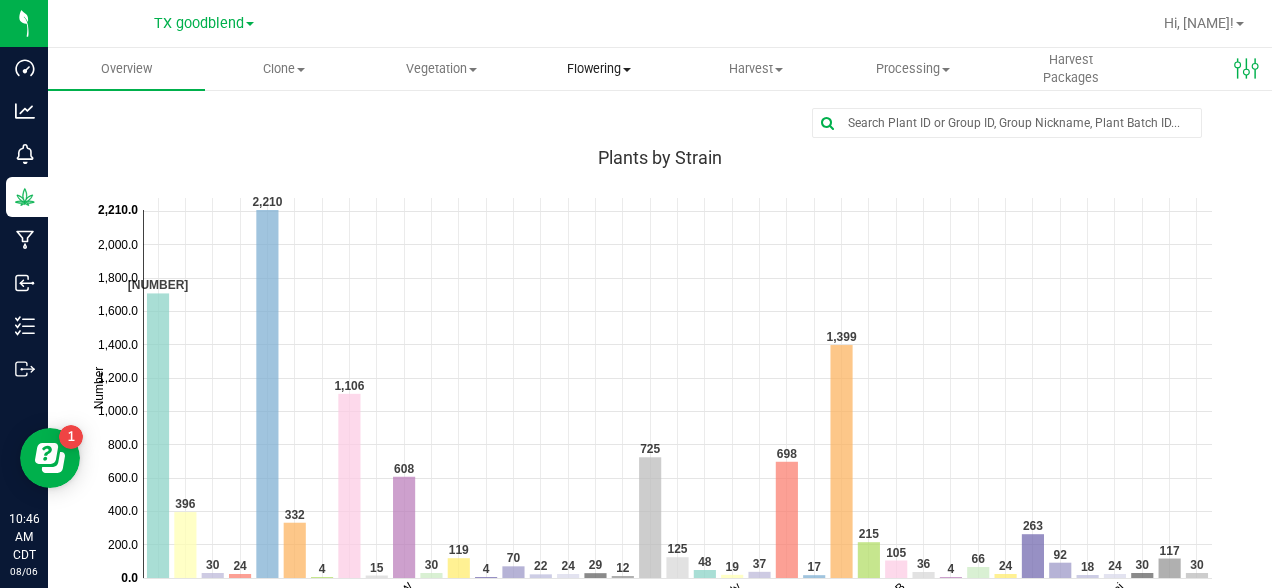 click on "Flowering" at bounding box center (598, 69) 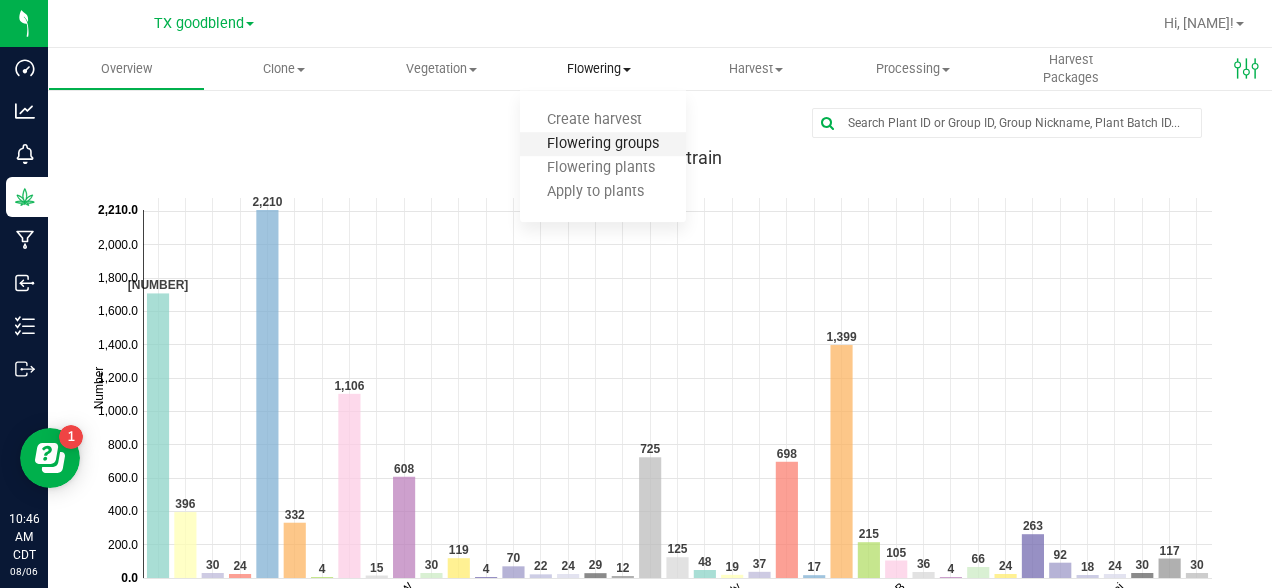 click on "Flowering groups" at bounding box center (603, 144) 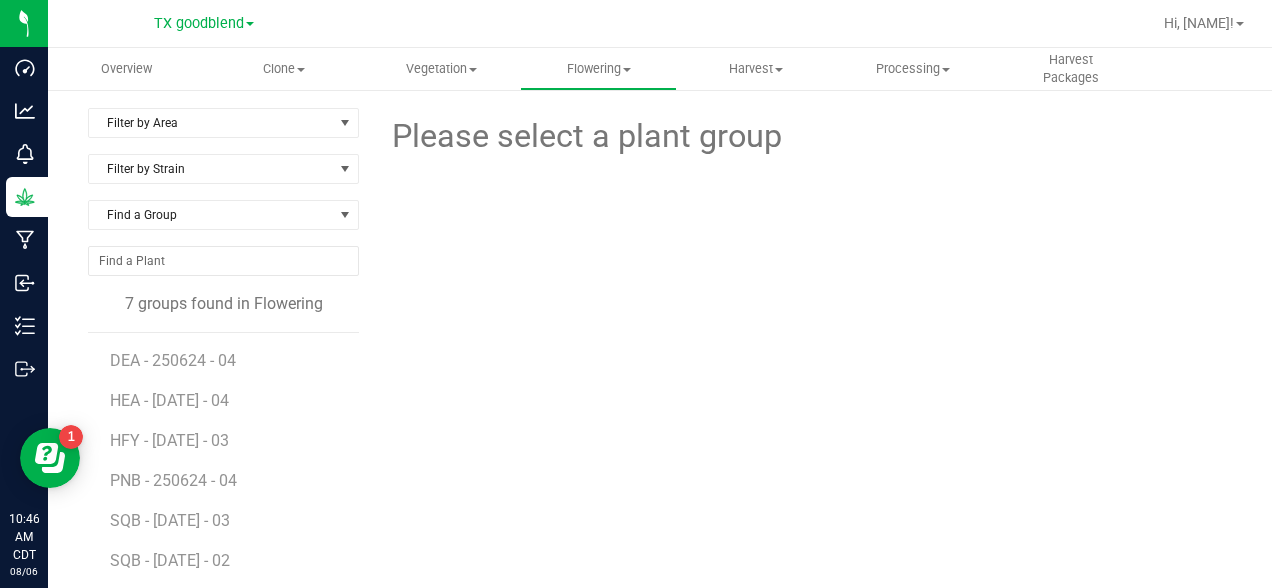 scroll, scrollTop: 140, scrollLeft: 0, axis: vertical 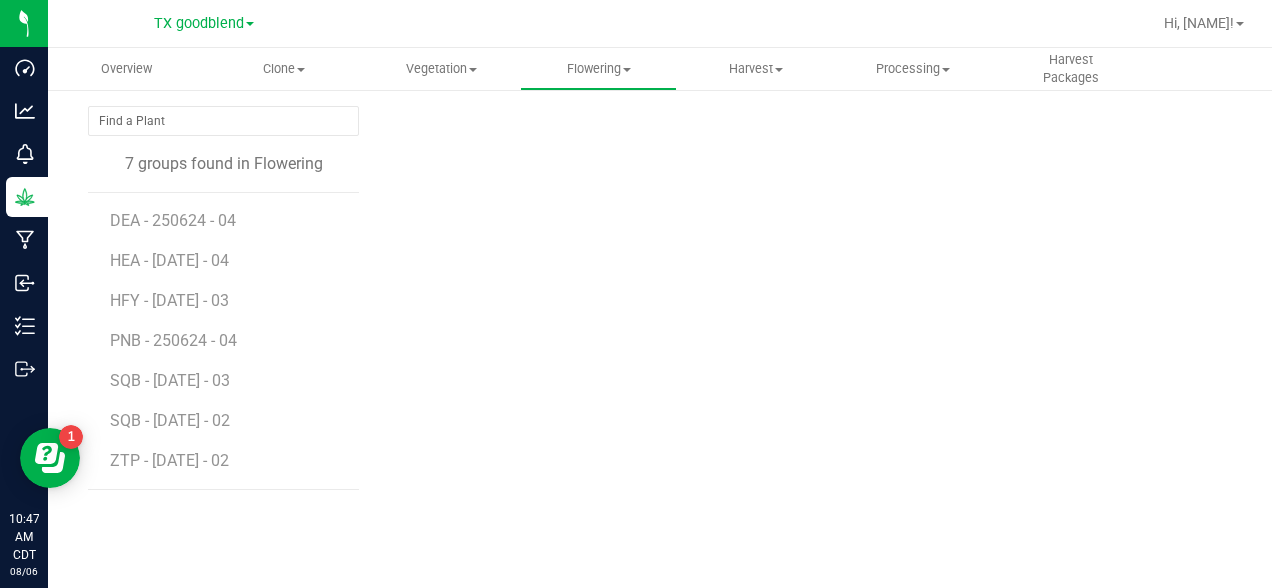 click on "Please select a plant group" at bounding box center (803, 268) 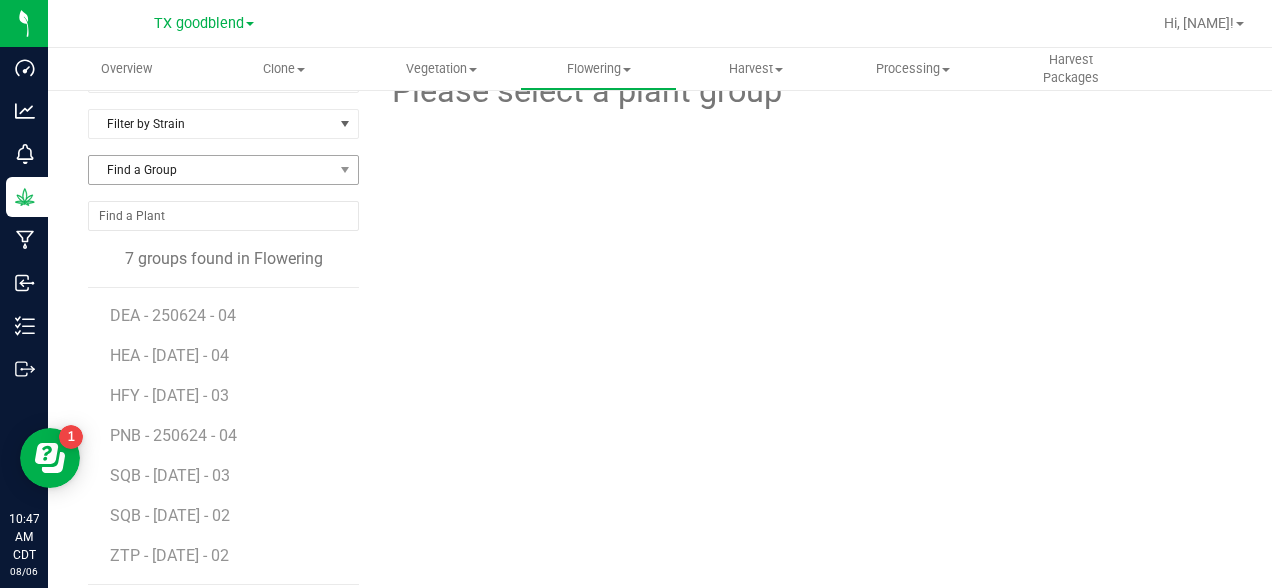 scroll, scrollTop: 0, scrollLeft: 0, axis: both 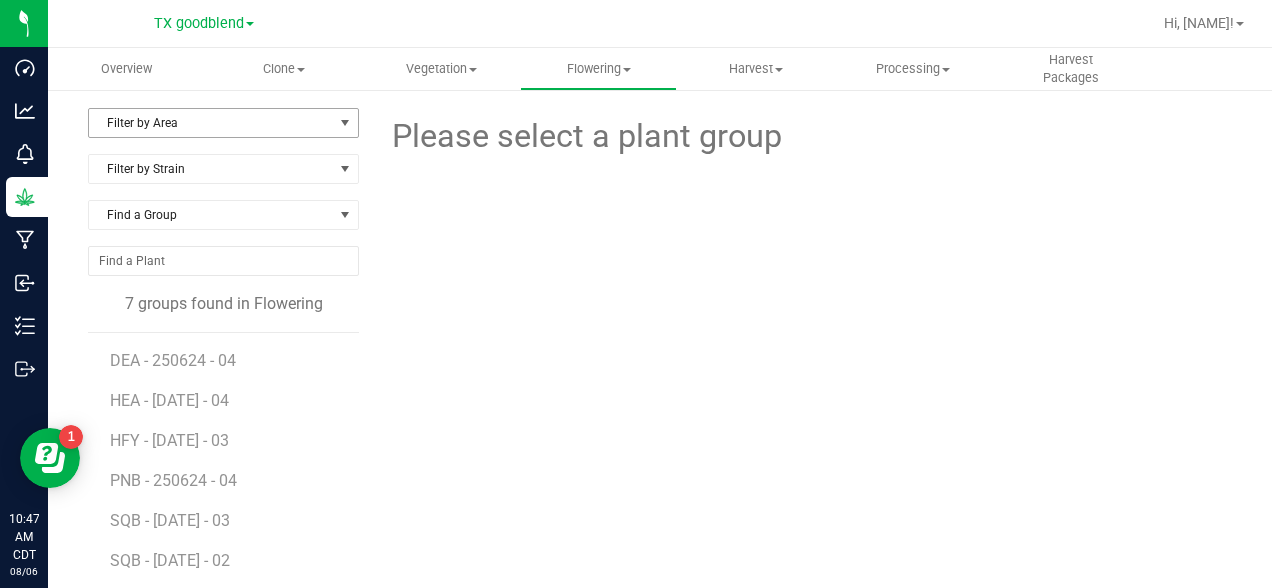 click at bounding box center [345, 123] 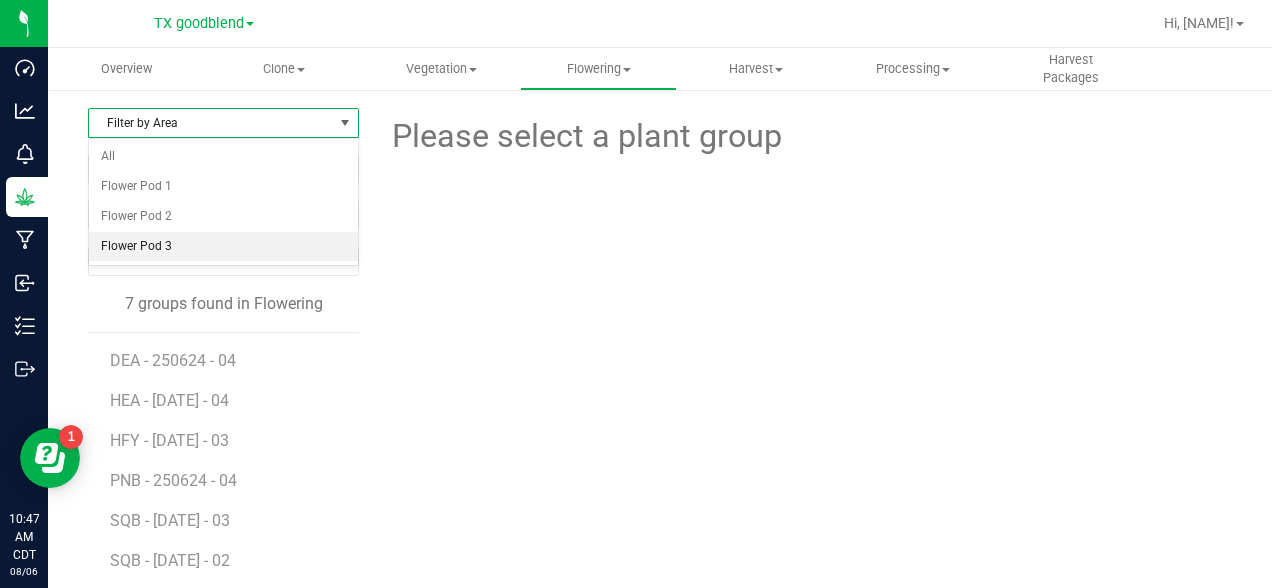 click on "Flower Pod 3" at bounding box center (223, 247) 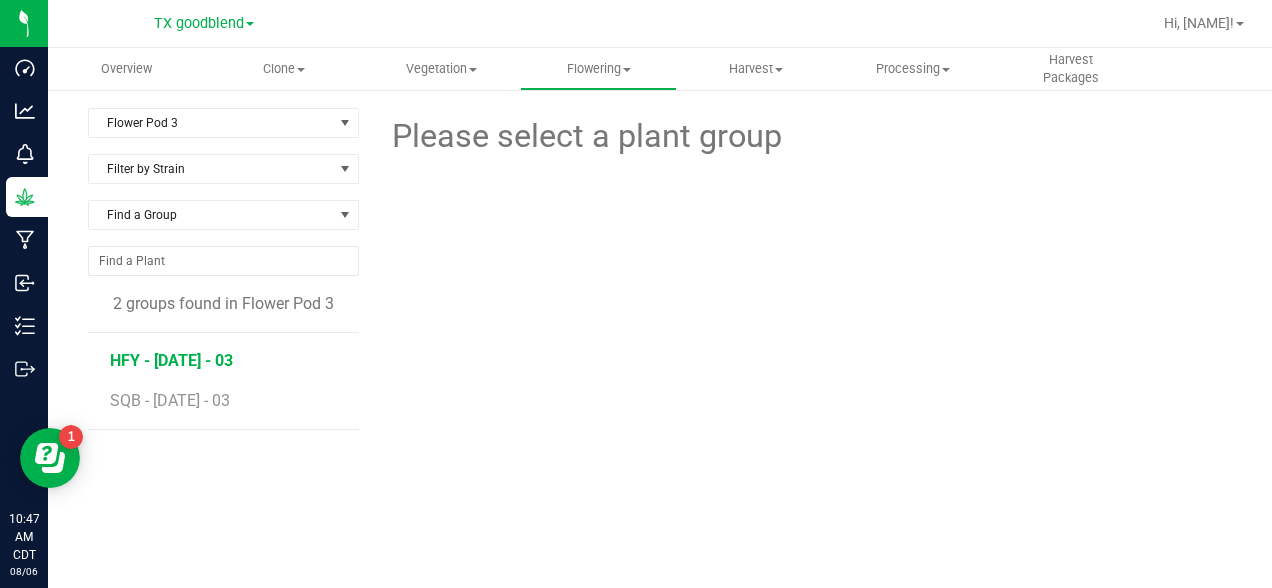 click on "HFY - [DATE] - 03" at bounding box center [171, 360] 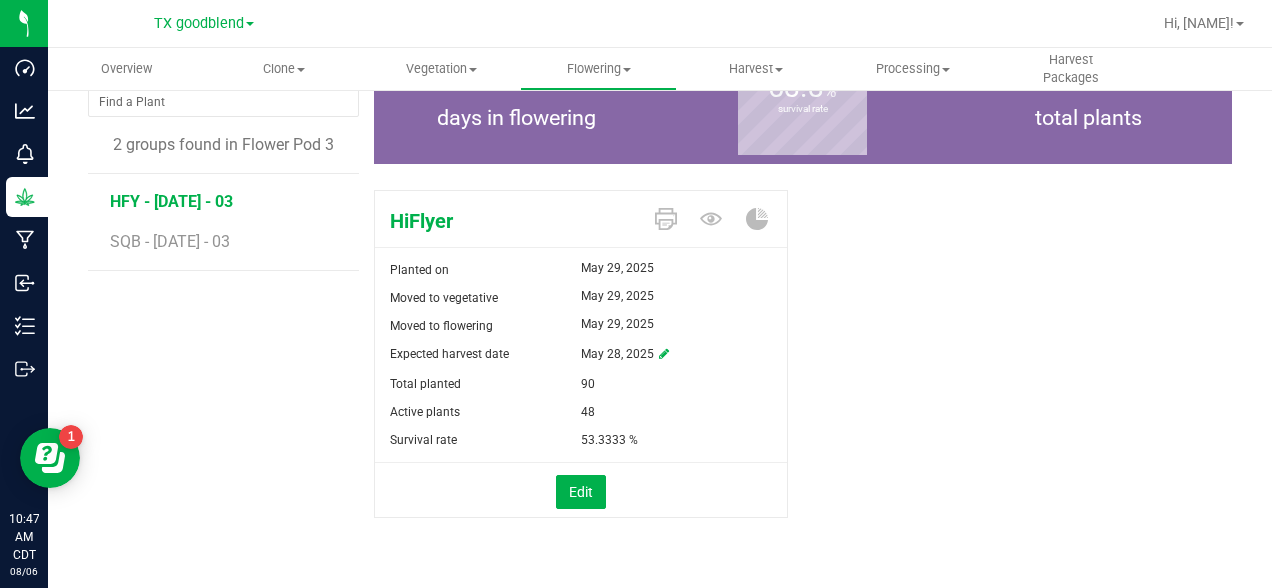 scroll, scrollTop: 0, scrollLeft: 0, axis: both 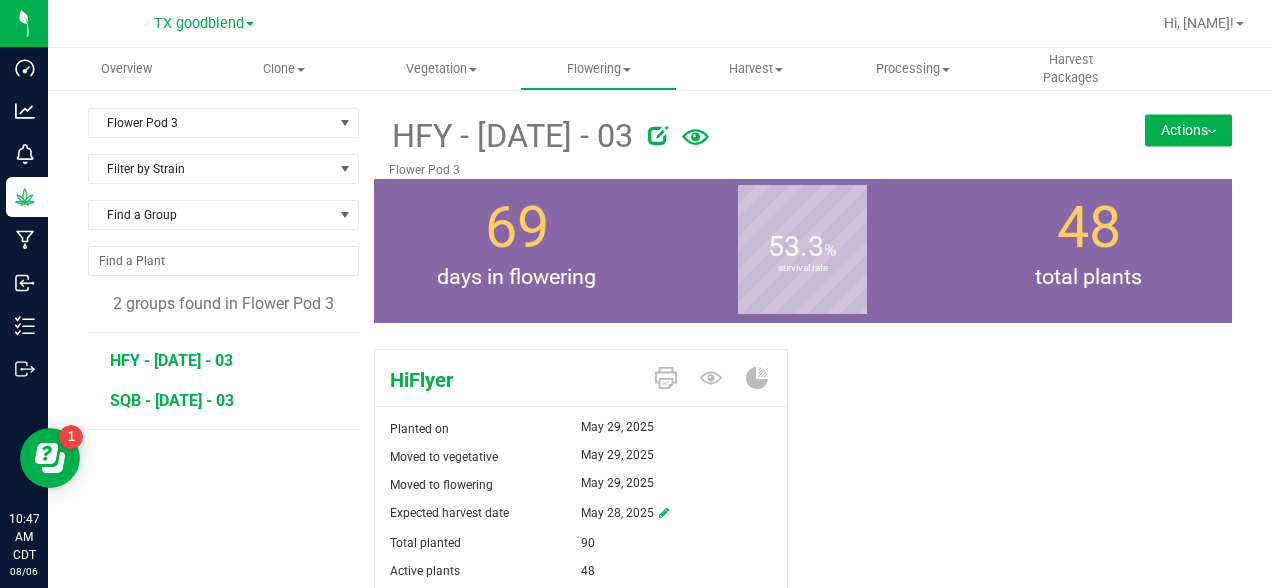 click on "SQB - [DATE] - 03" at bounding box center [172, 400] 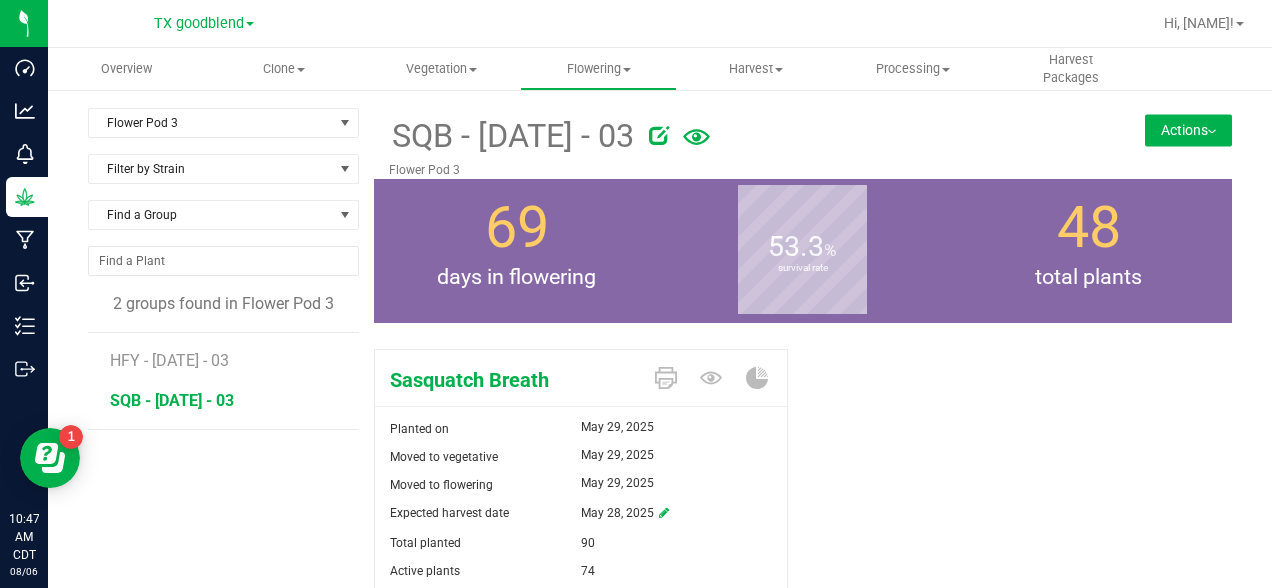 scroll, scrollTop: 81, scrollLeft: 0, axis: vertical 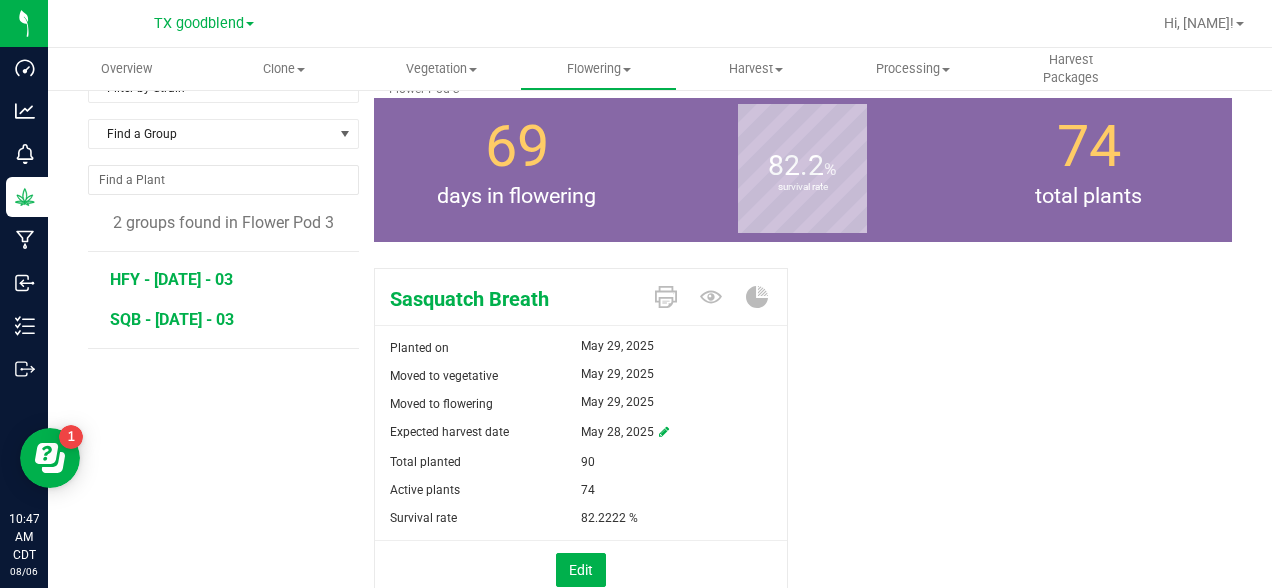click on "HFY - [DATE] - 03" at bounding box center (171, 279) 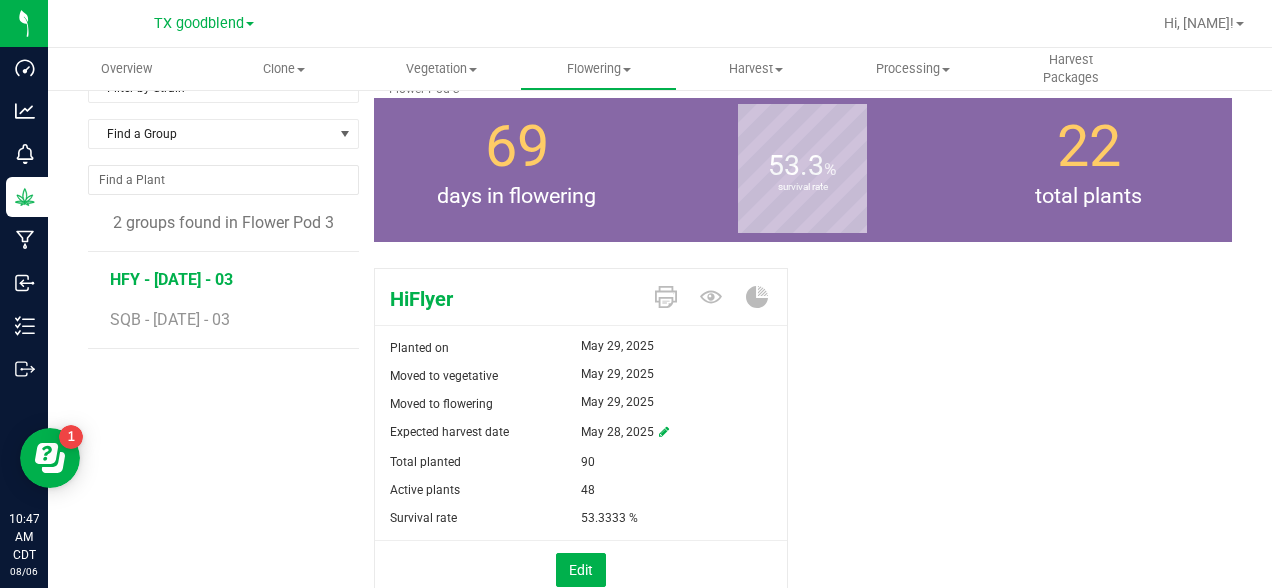 scroll, scrollTop: 0, scrollLeft: 0, axis: both 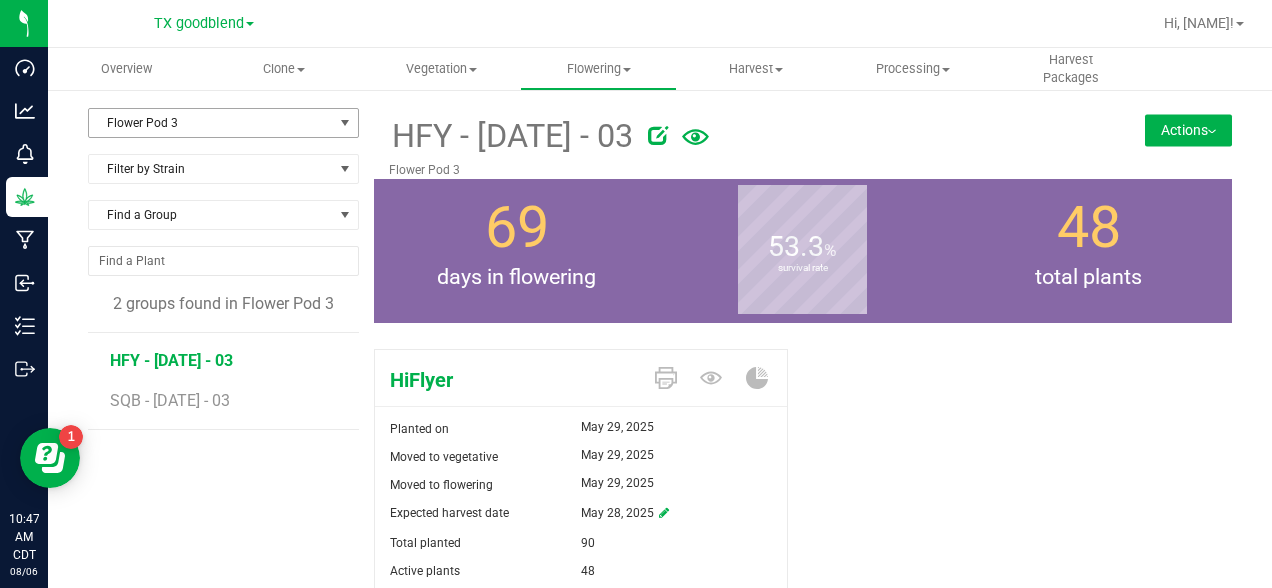 click on "Flower Pod 3" at bounding box center (211, 123) 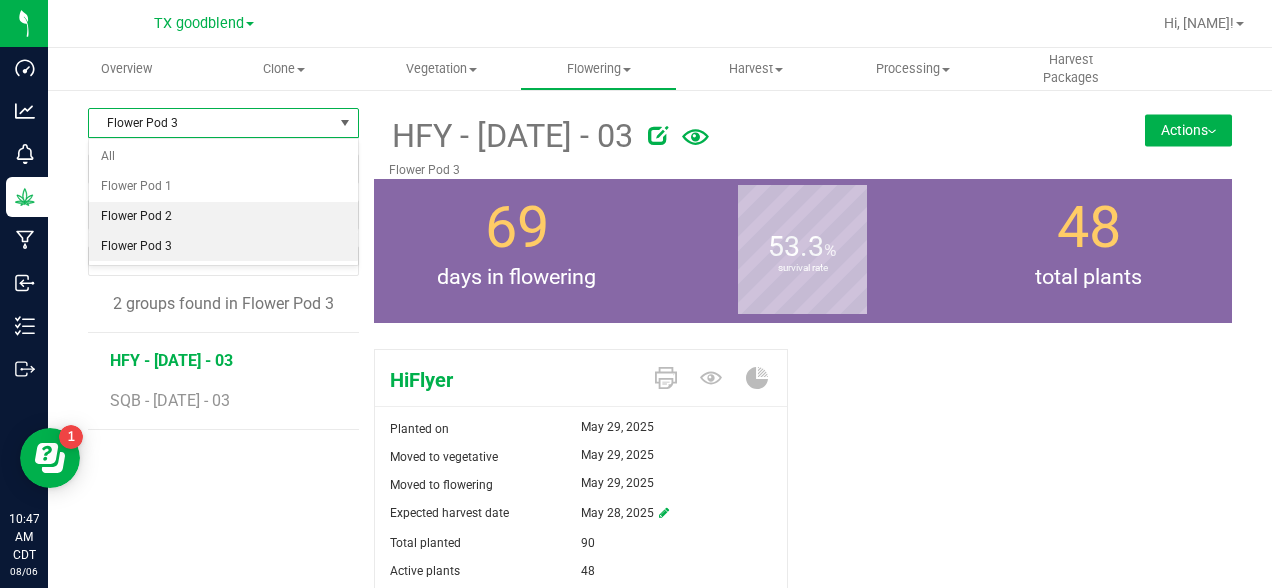 click on "Flower Pod 2" at bounding box center (223, 217) 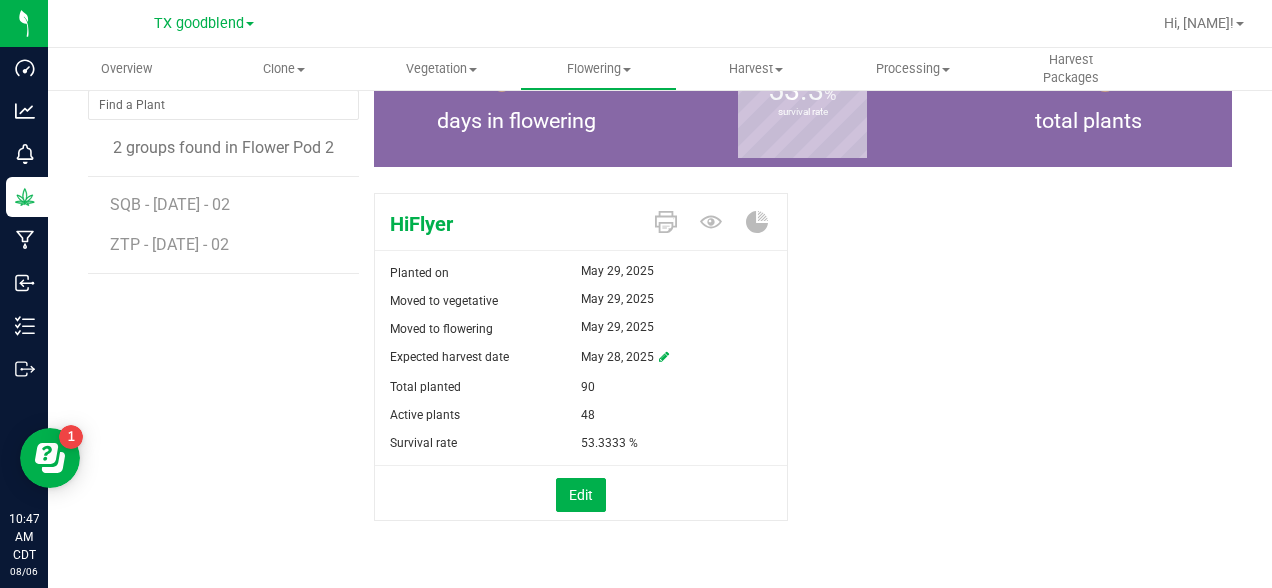 scroll, scrollTop: 159, scrollLeft: 0, axis: vertical 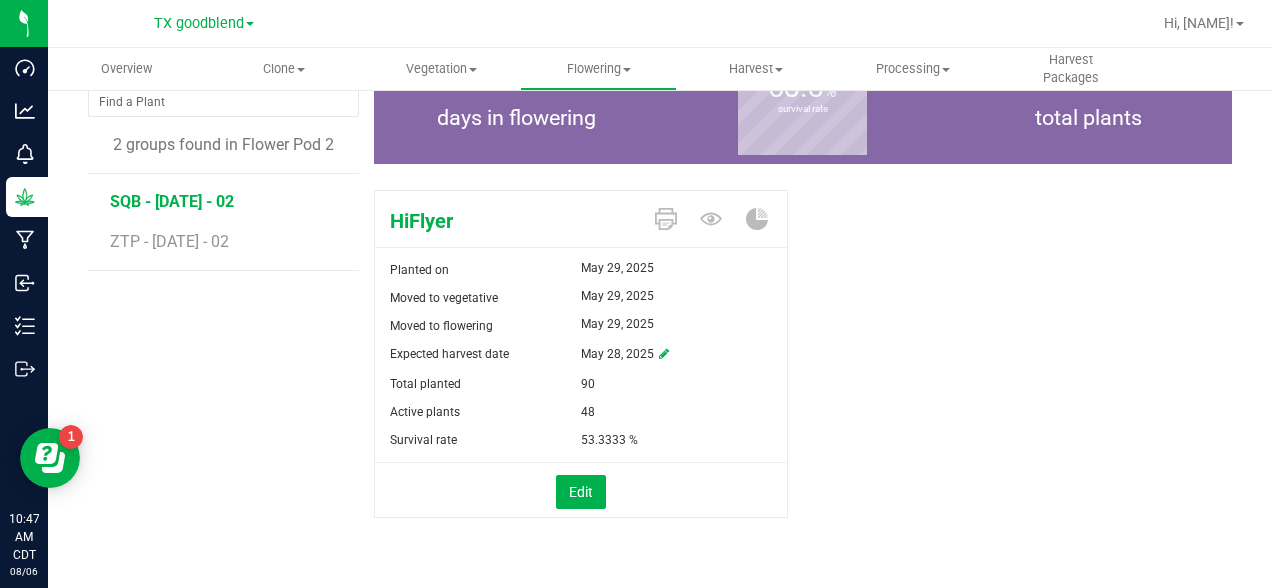 click on "SQB - [DATE] - 02" at bounding box center [172, 201] 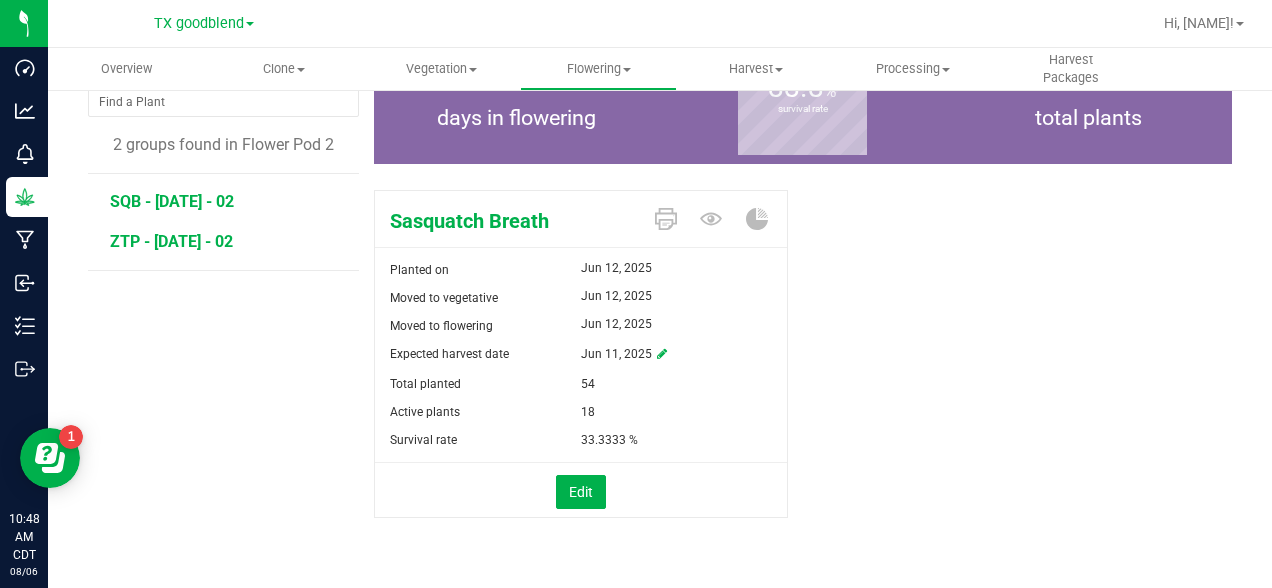 click on "ZTP - [DATE] - 02" at bounding box center [171, 241] 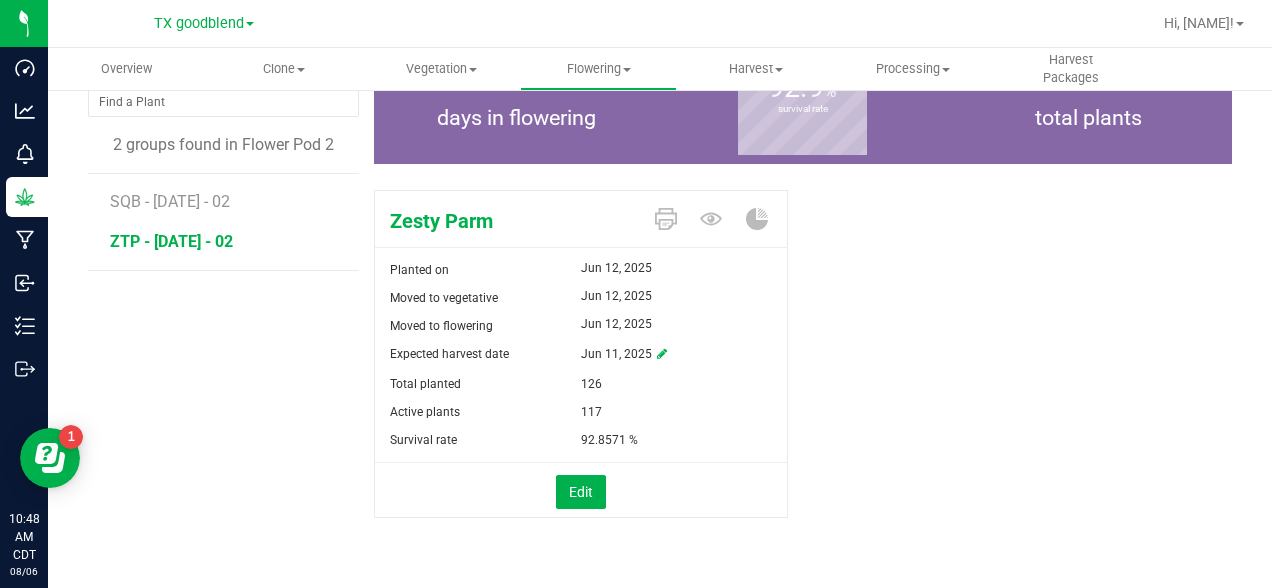 scroll, scrollTop: 0, scrollLeft: 0, axis: both 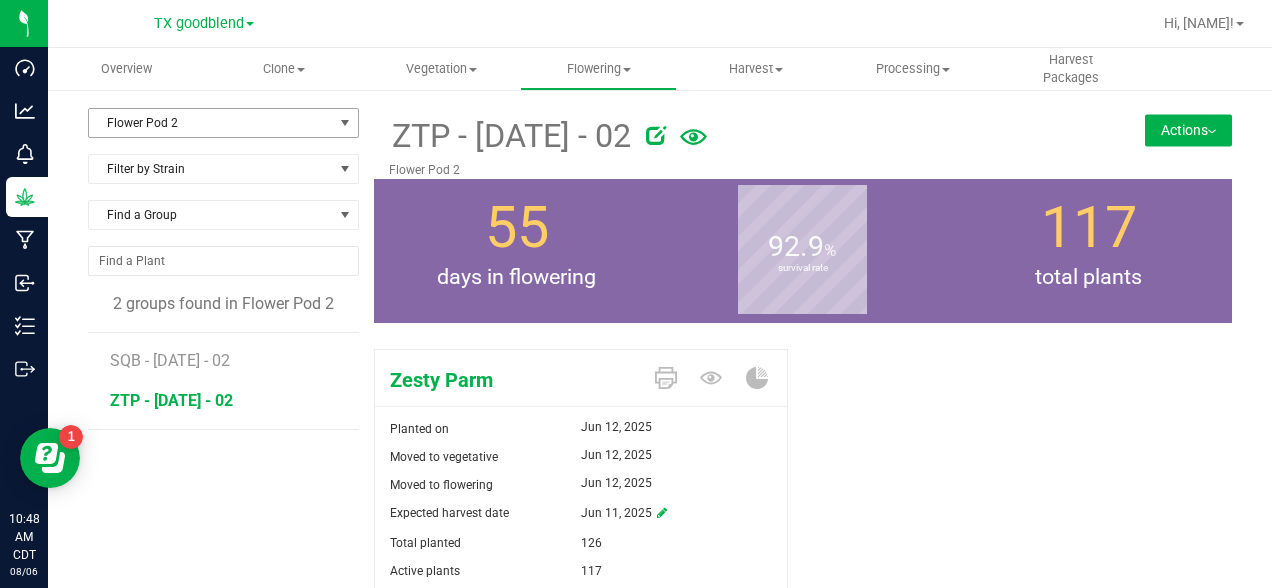 click on "Flower Pod 2" at bounding box center (211, 123) 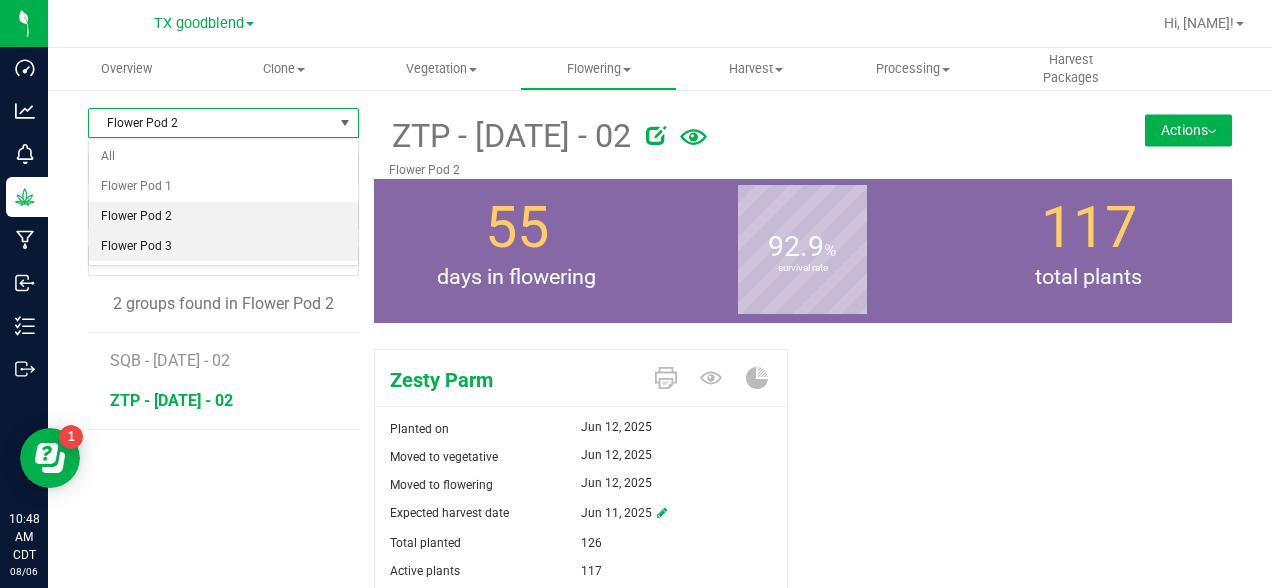 click on "Flower Pod 3" at bounding box center (223, 247) 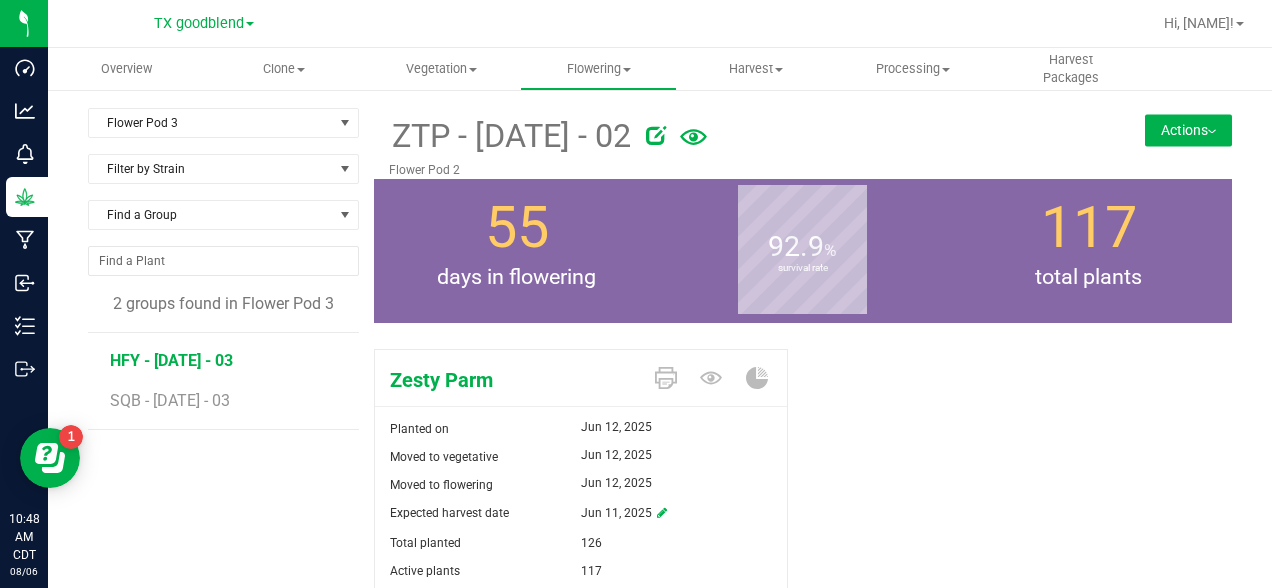 click on "HFY - [DATE] - 03" at bounding box center [171, 360] 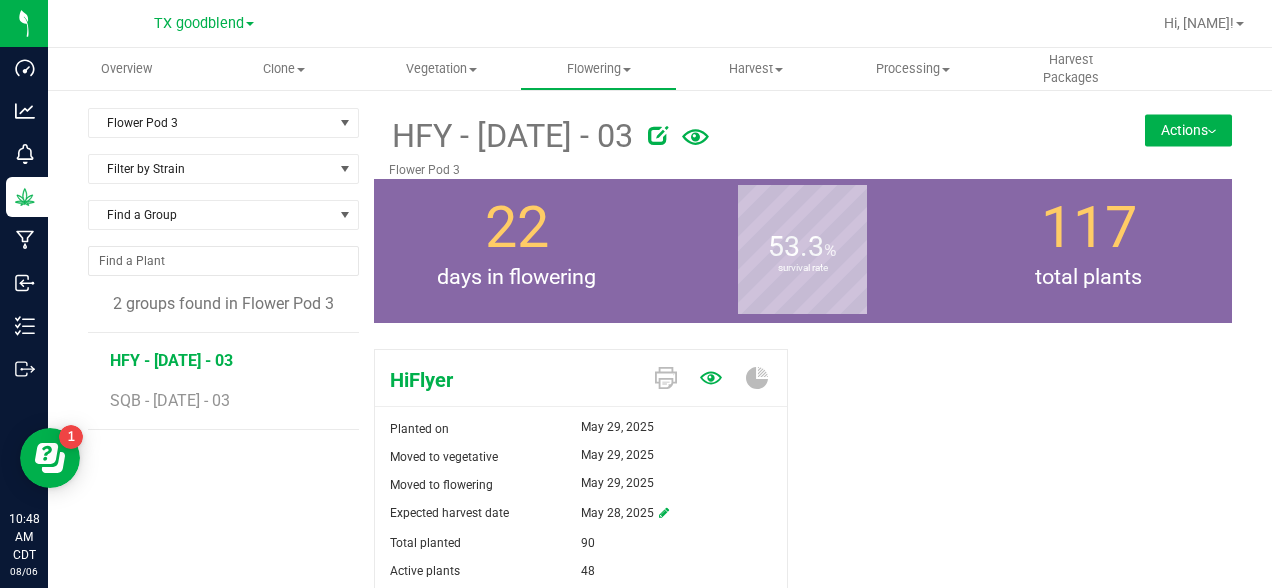 click 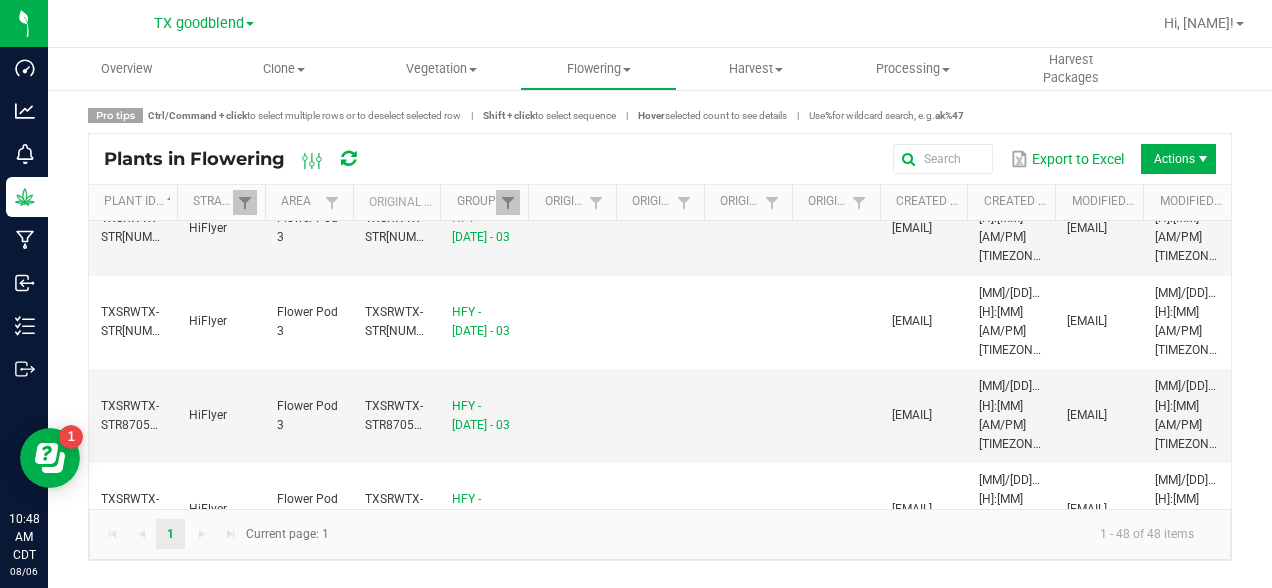 scroll, scrollTop: 3292, scrollLeft: 0, axis: vertical 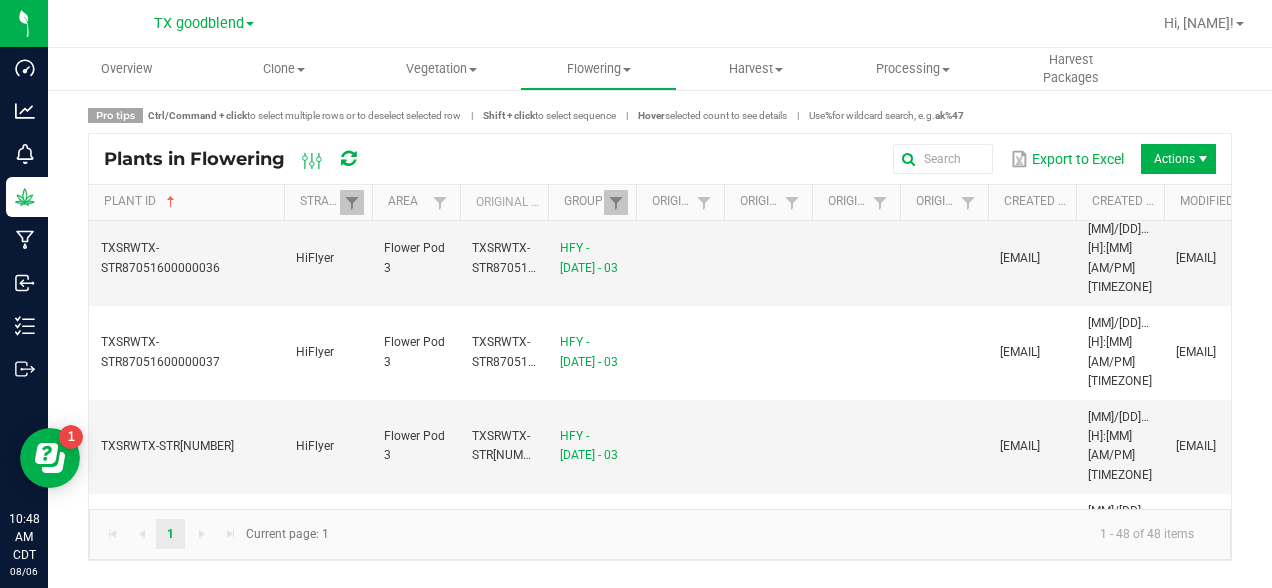 click at bounding box center [281, 359] 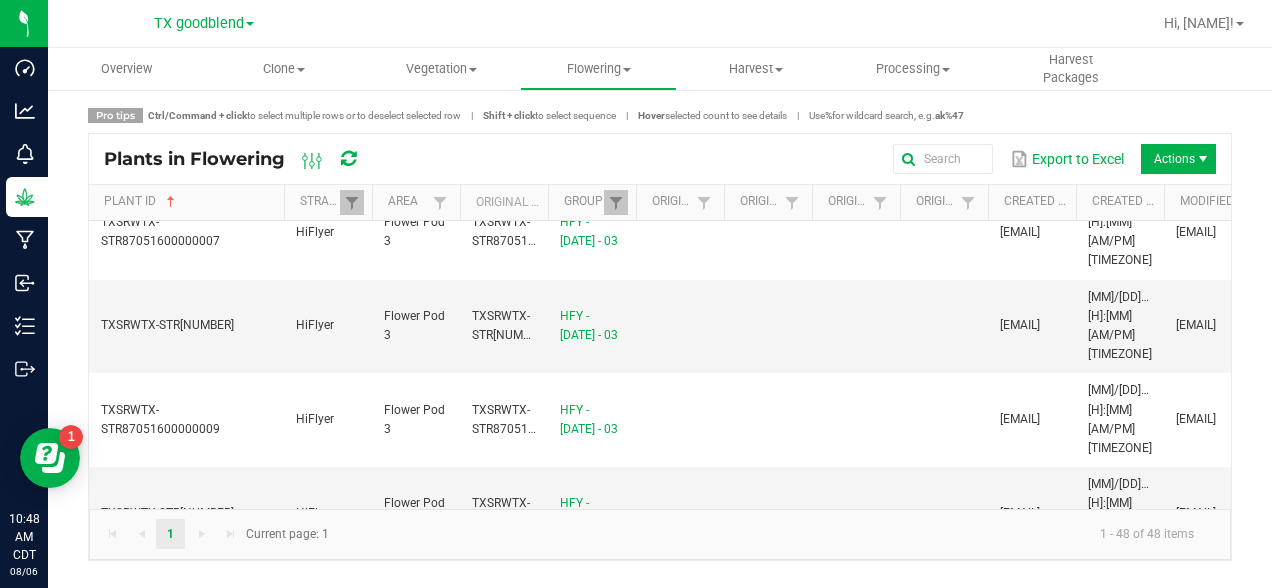 scroll, scrollTop: 0, scrollLeft: 0, axis: both 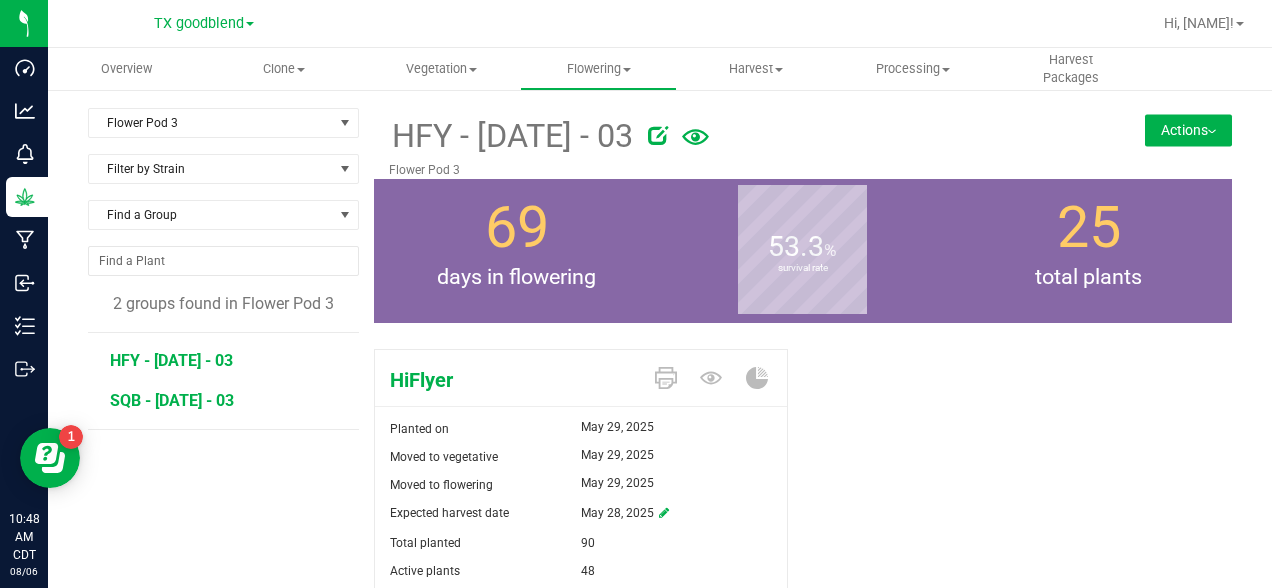 click on "SQB - [DATE] - 03" at bounding box center [172, 400] 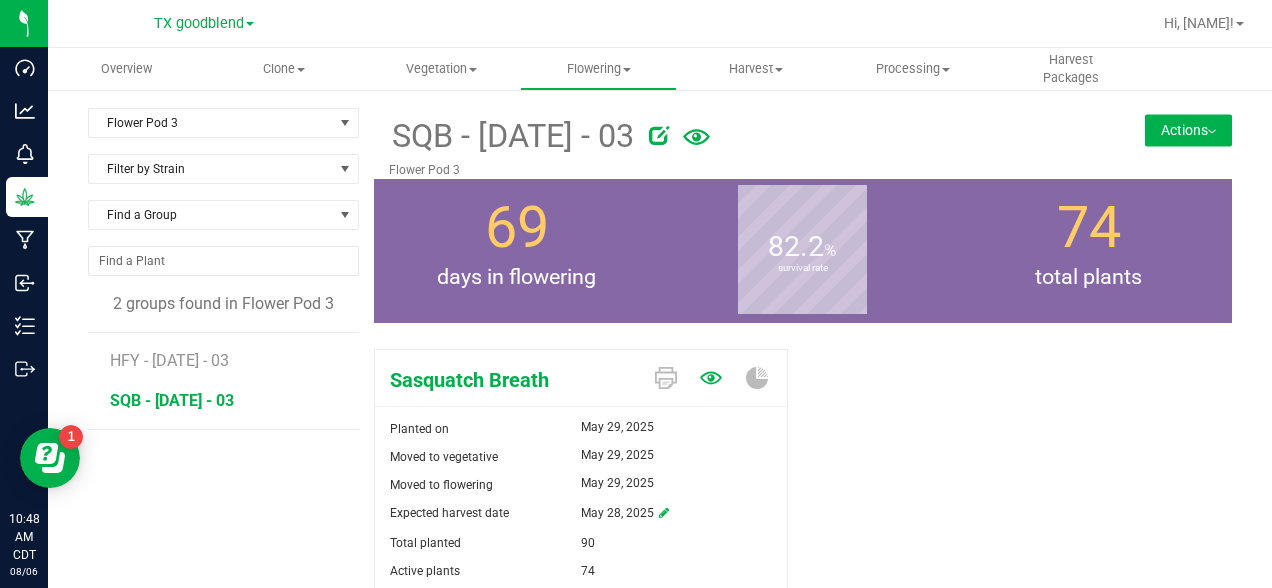 click 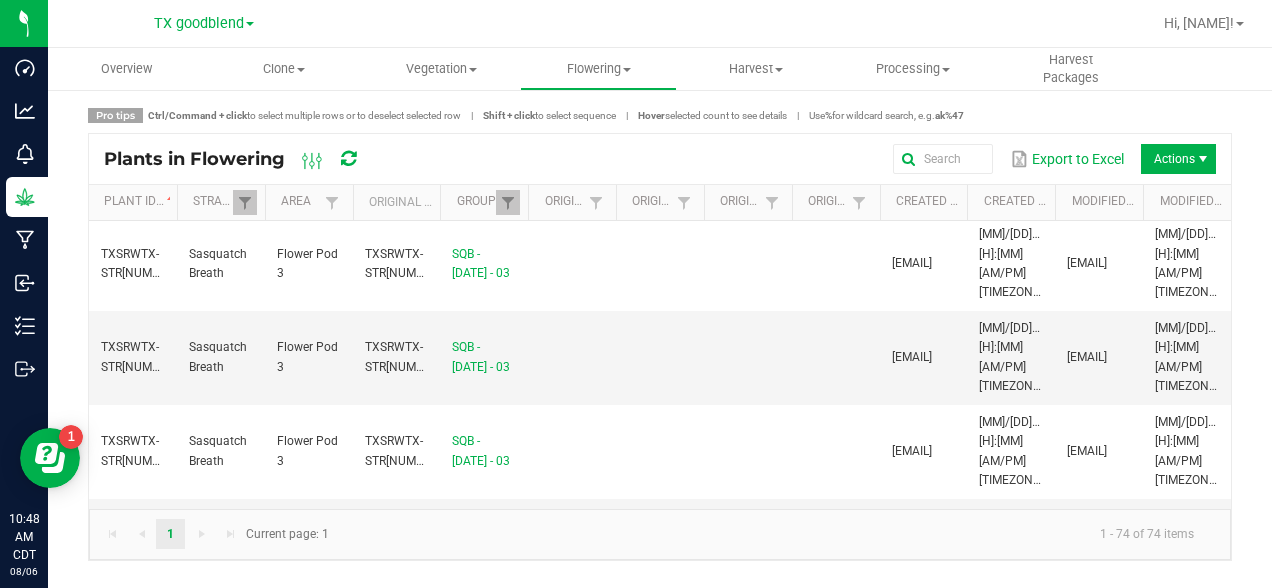 scroll, scrollTop: 4670, scrollLeft: 0, axis: vertical 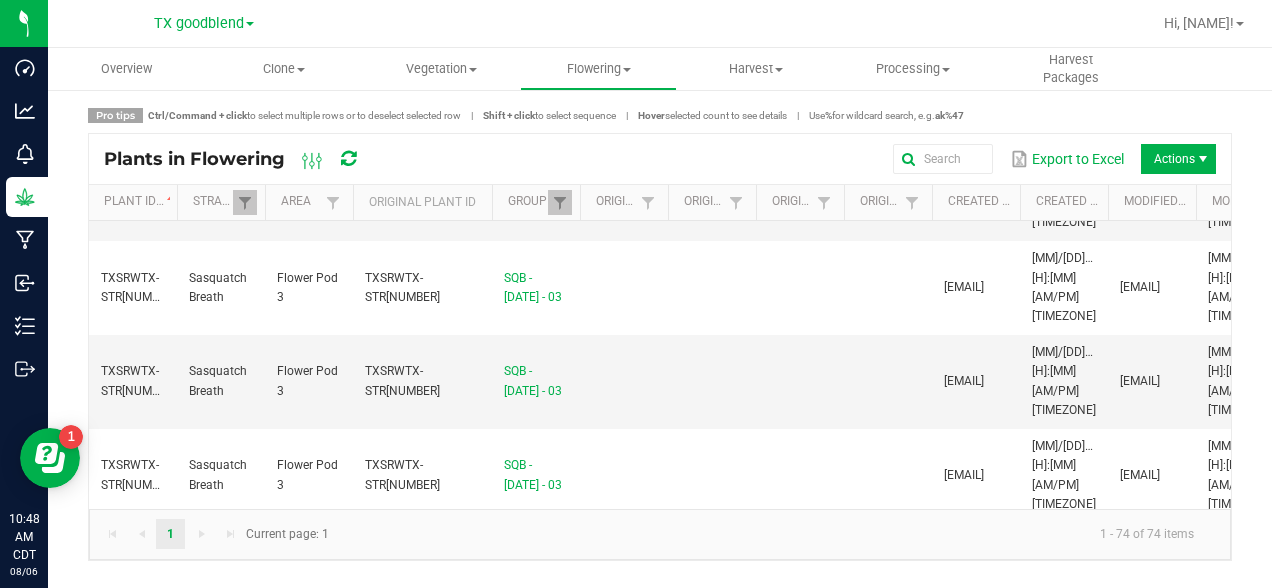 click at bounding box center [489, 359] 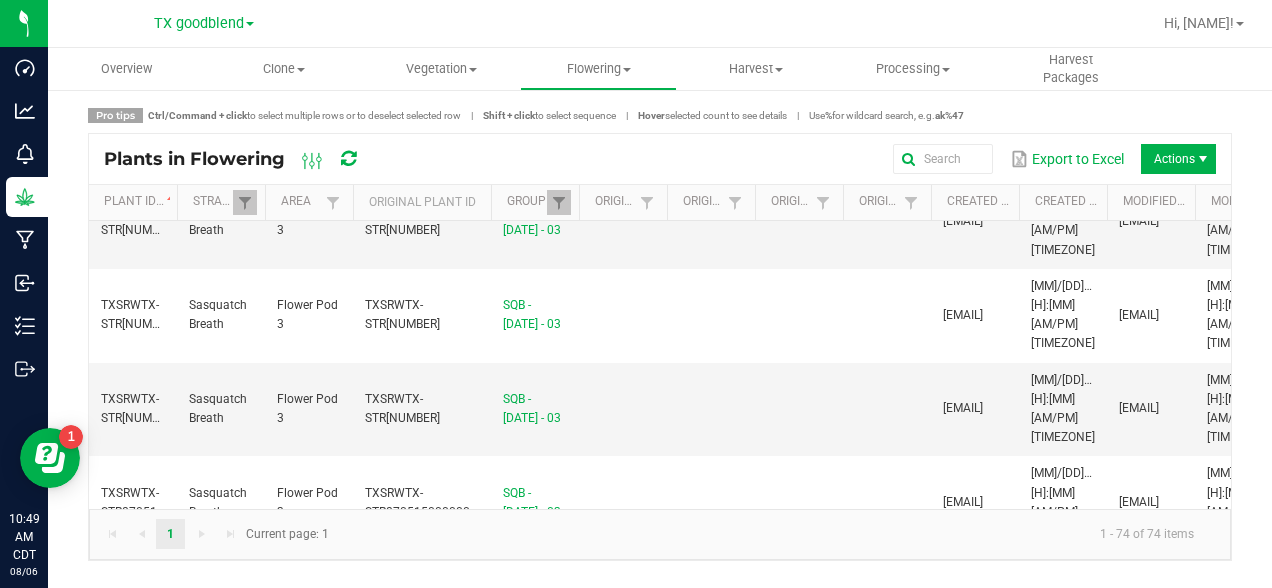 scroll, scrollTop: 0, scrollLeft: 0, axis: both 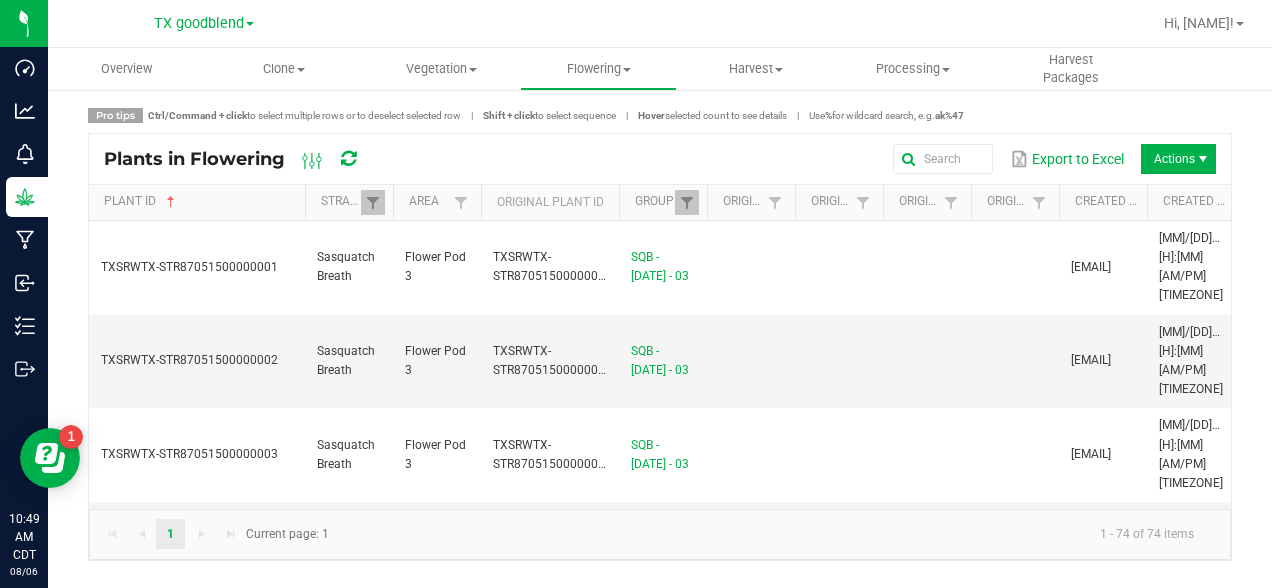 click on "Plant ID Strain Area Original Plant ID Group Origin Group Origin Plant Origin Package ID Origin Package Lot Number Created By Created Date Modified By Modified Date  TXSRWTX-STR[NUMBER]   Sasquatch Breath   Flower Pod 3   TXSRWTX-STR[NUMBER]   SQB - [DATE] - 03               [EMAIL]   [MM]/[DD]/[YYYY] [H]:[MM] [AM/PM] [TIMEZONE]   [EMAIL]   [MM]/[DD]/[YYYY] [H]:[MM] [AM/PM] [TIMEZONE]   TXSRWTX-STR[NUMBER]   Sasquatch Breath   Flower Pod 3   TXSRWTX-STR[NUMBER]   SQB - [DATE] - 03               [EMAIL]   [MM]/[DD]/[YYYY] [H]:[MM] [AM/PM] [TIMEZONE]   [EMAIL]   [MM]/[DD]/[YYYY] [H]:[MM] [AM/PM] [TIMEZONE]   TXSRWTX-STR[NUMBER]   Sasquatch Breath   Flower Pod 3   TXSRWTX-STR[NUMBER]   SQB - [DATE] - 03               [EMAIL]   [MM]/[DD]/[YYYY] [H]:[MM] [AM/PM] [TIMEZONE]   [EMAIL]   [MM]/[DD]/[YYYY] [H]:[MM] [AM/PM] [TIMEZONE]   TXSRWTX-STR[NUMBER]   Sasquatch Breath   Flower Pod 3   TXSRWTX-STR[NUMBER]   SQB - [DATE] - 03               [EMAIL]" at bounding box center [660, 347] 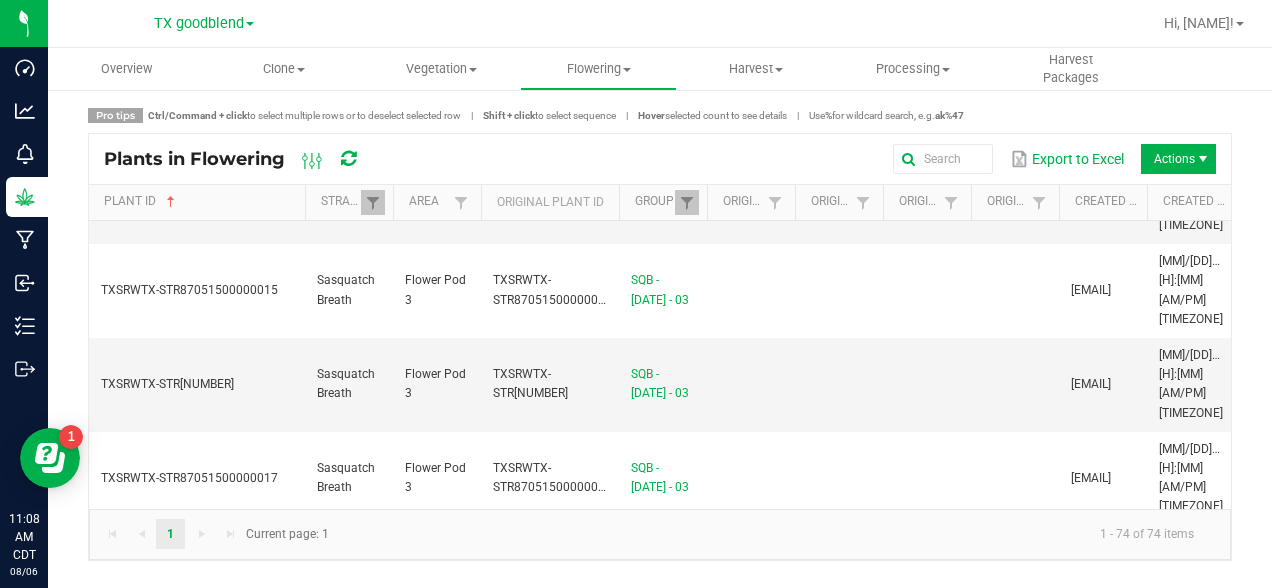 scroll, scrollTop: 0, scrollLeft: 0, axis: both 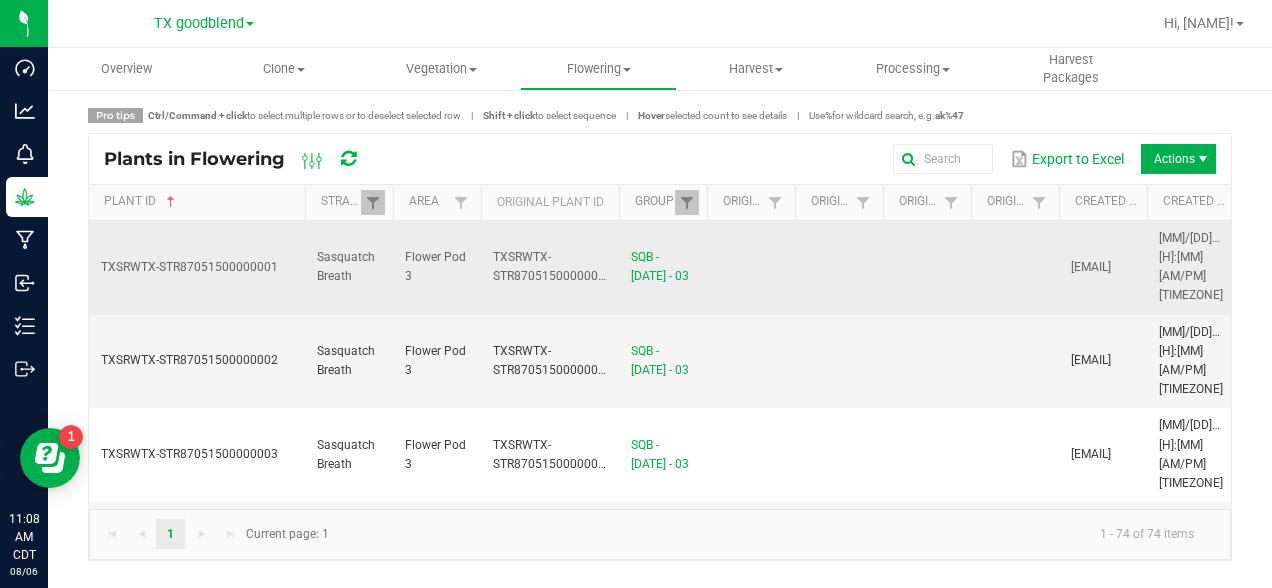 click on "TXSRWTX-STR87051500000001" at bounding box center (189, 267) 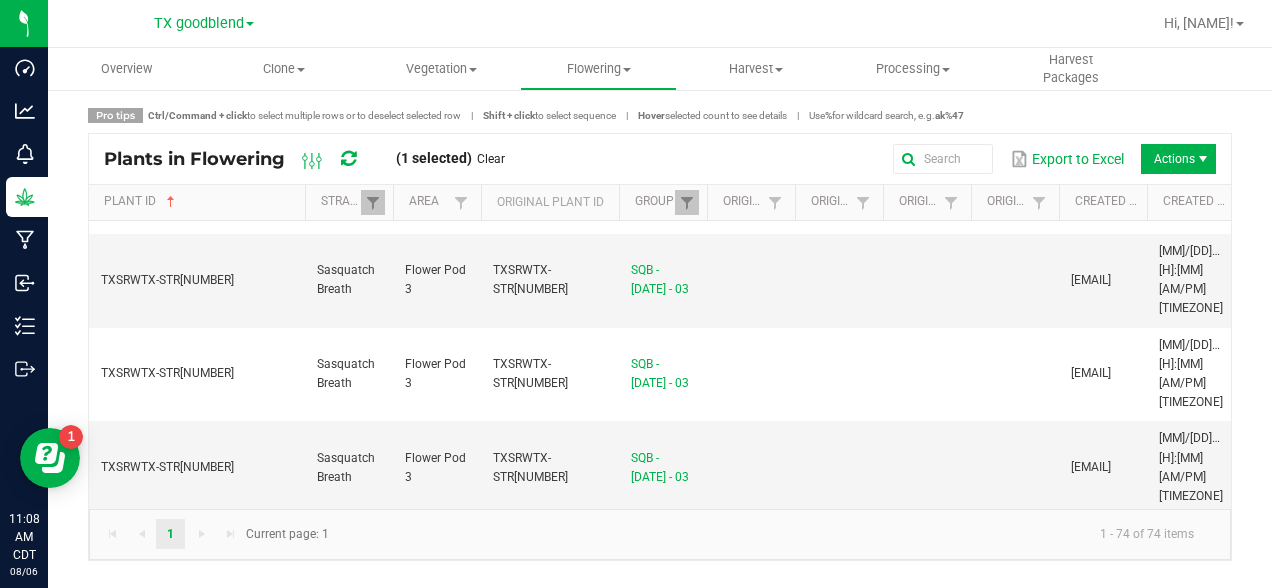 scroll, scrollTop: 2501, scrollLeft: 0, axis: vertical 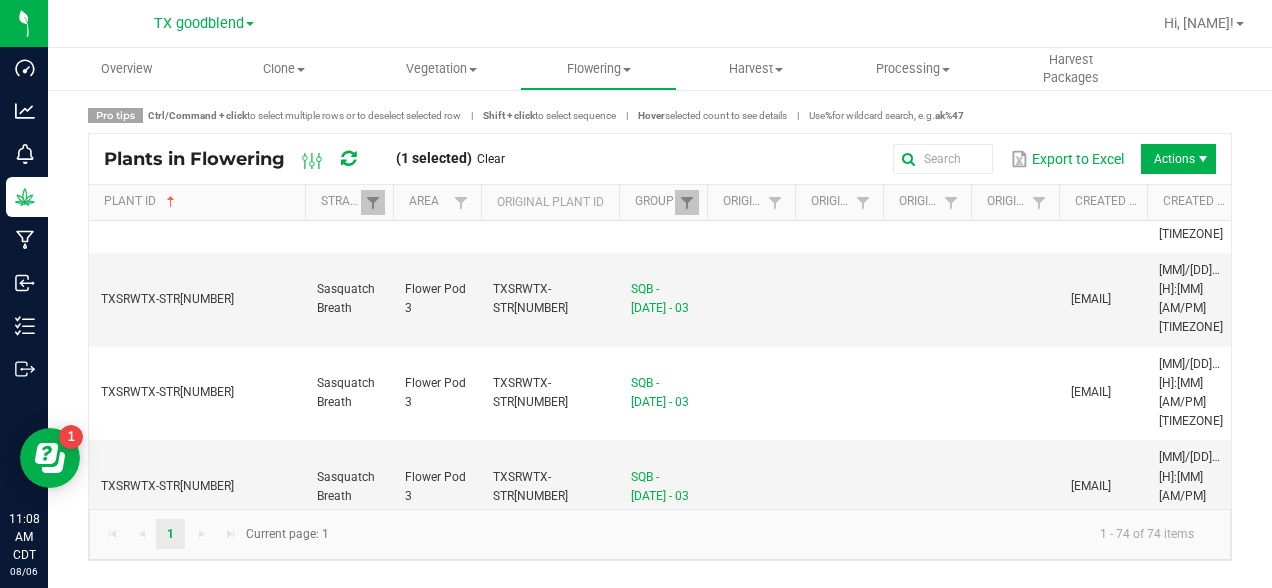 click on "TXSRWTX-STR87051500000035" at bounding box center (197, 956) 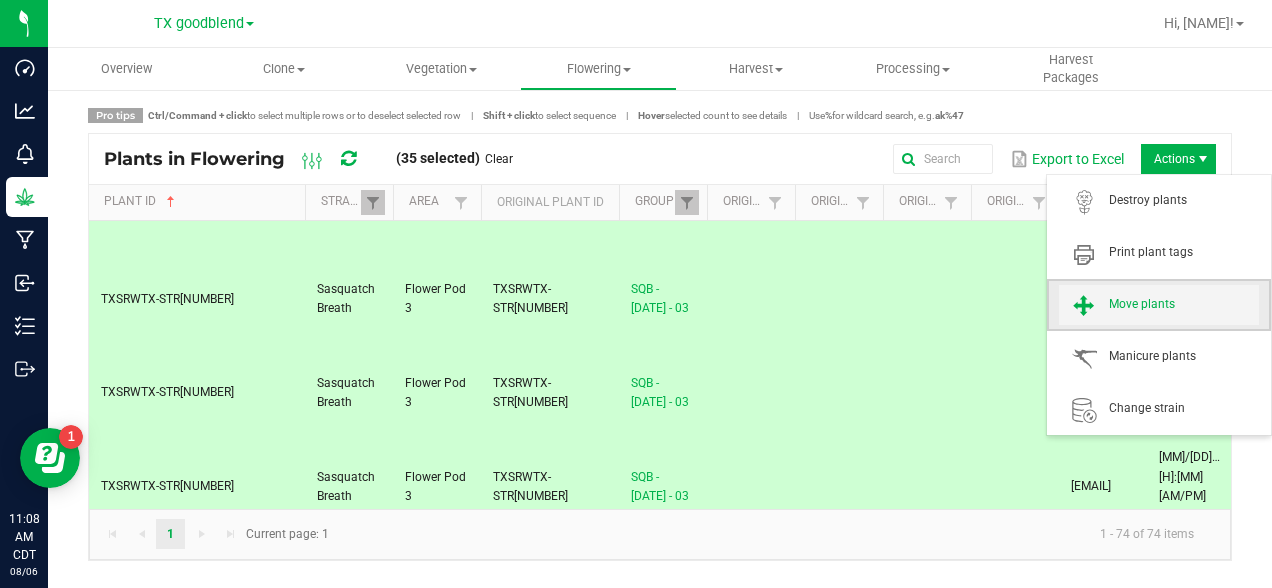 click on "Move plants" at bounding box center (1184, 304) 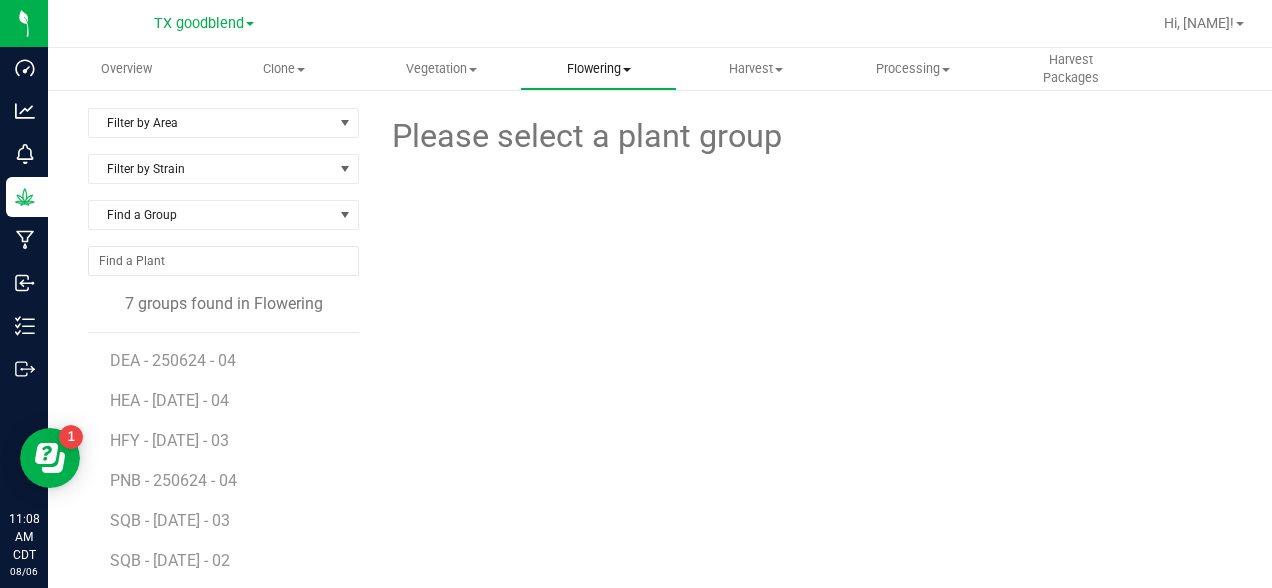 click on "Flowering" at bounding box center (598, 69) 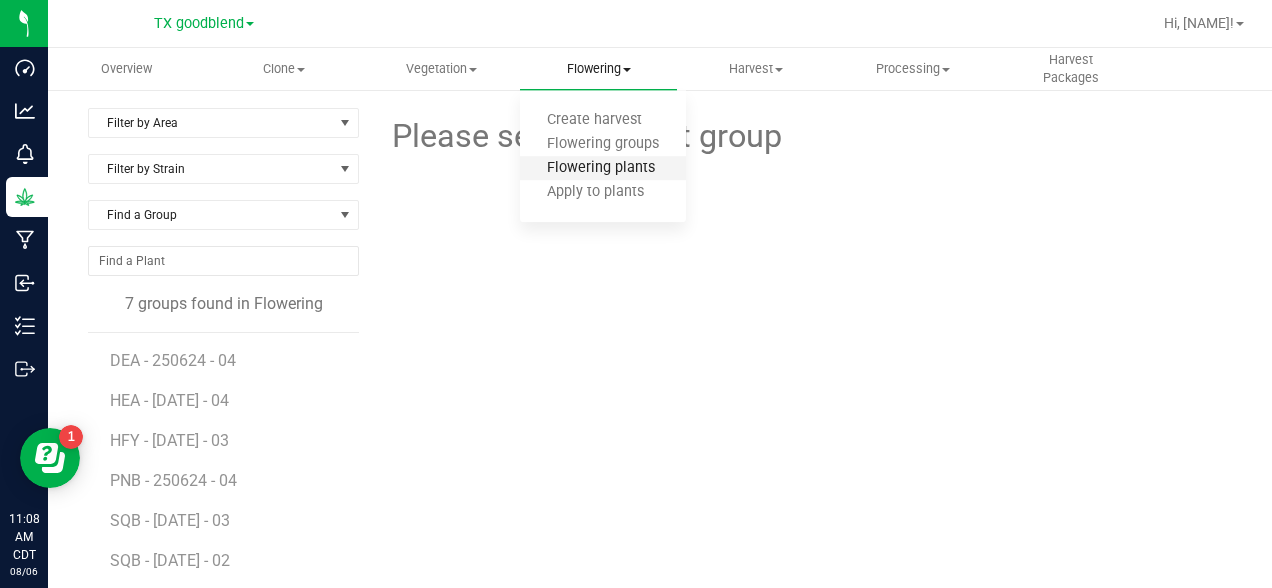 click on "Flowering plants" at bounding box center [601, 168] 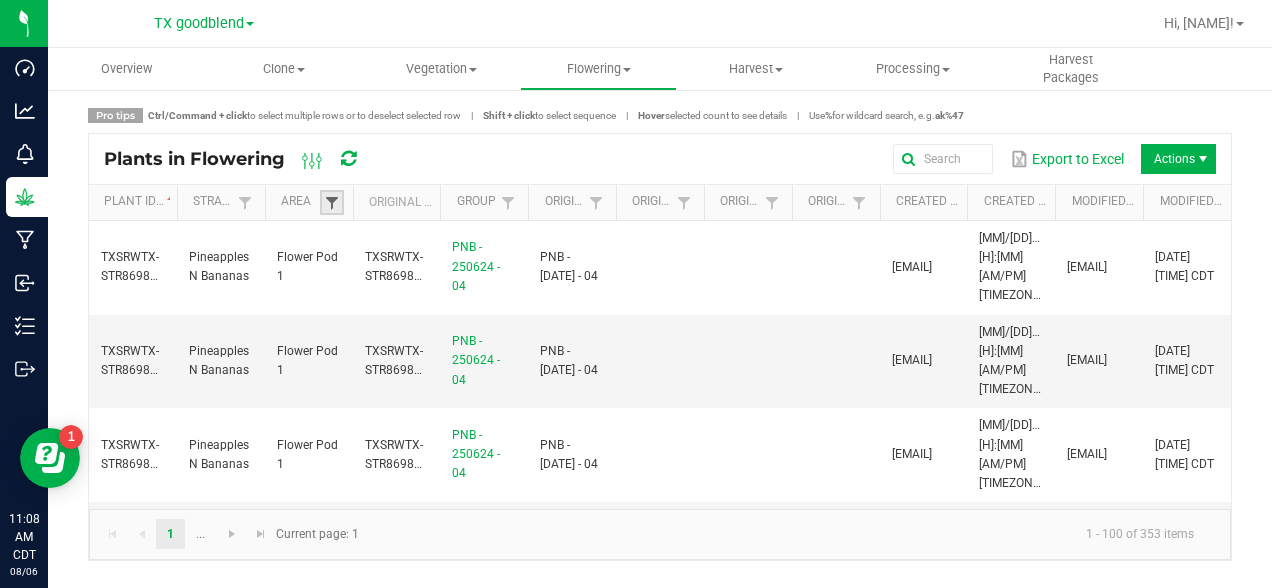 click at bounding box center [332, 203] 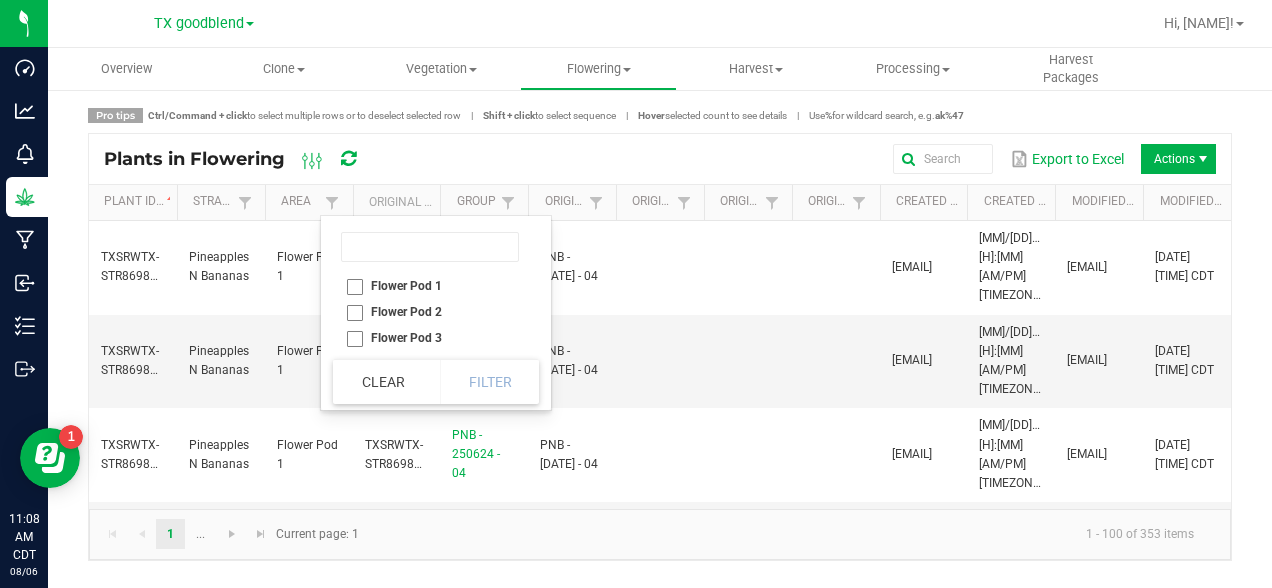 click on "Flower Pod 3" at bounding box center (430, 338) 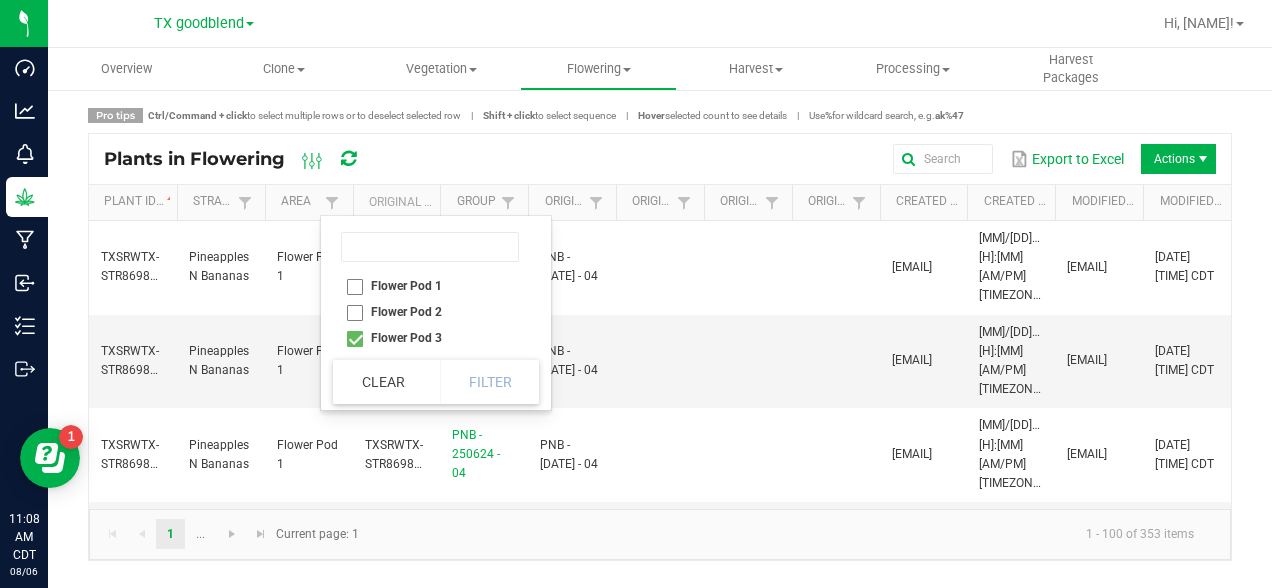 checkbox on "true" 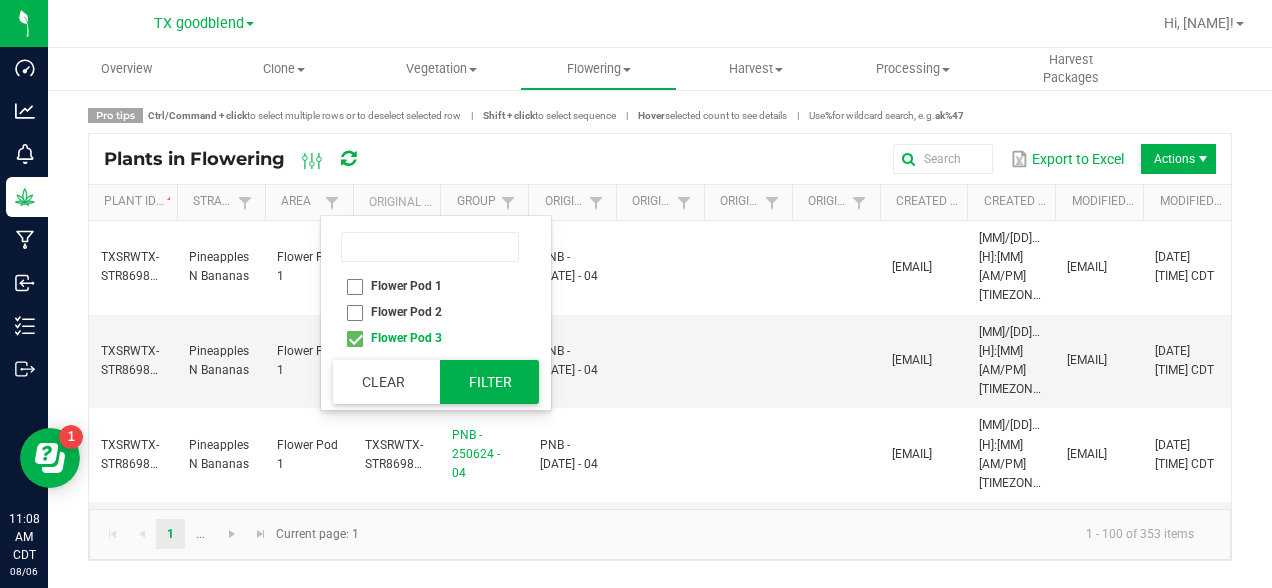 click on "Filter" at bounding box center (490, 382) 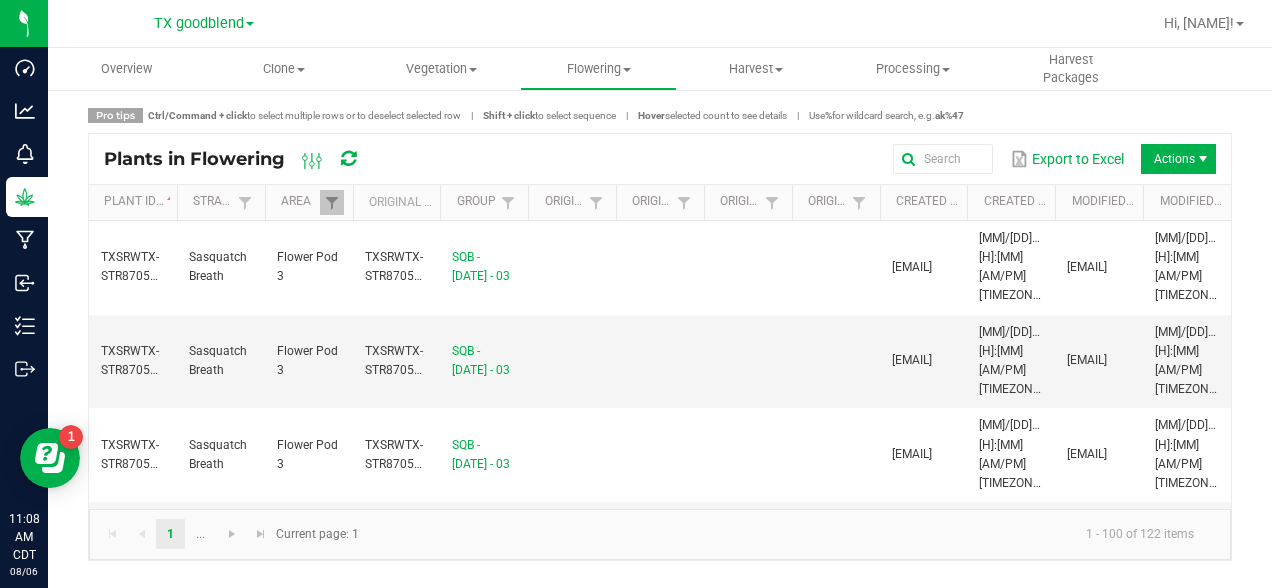 click on "Plant ID Strain Area Original Plant ID Group Origin Group Origin Plant Origin Package ID Origin Package Lot Number Created By Created Date Modified By Modified Date  TXSRWTX-STR[NUMBER]   Sasquatch Breath   Flower Pod 3   TXSRWTX-STR[NUMBER]   SQB - [DATE] - 03               [EMAIL]   [MM]/[DD]/[YYYY] [H]:[MM] [AM/PM] [TIMEZONE]   [EMAIL]   [MM]/[DD]/[YYYY] [H]:[MM] [AM/PM] [TIMEZONE]   TXSRWTX-STR[NUMBER]   Sasquatch Breath   Flower Pod 3   TXSRWTX-STR[NUMBER]   SQB - [DATE] - 03               [EMAIL]   [MM]/[DD]/[YYYY] [H]:[MM] [AM/PM] [TIMEZONE]   [EMAIL]   [MM]/[DD]/[YYYY] [H]:[MM] [AM/PM] [TIMEZONE]   TXSRWTX-STR[NUMBER]   Sasquatch Breath   Flower Pod 3   TXSRWTX-STR[NUMBER]   SQB - [DATE] - 03               [EMAIL]   [MM]/[DD]/[YYYY] [H]:[MM] [AM/PM] [TIMEZONE]   [EMAIL]   [MM]/[DD]/[YYYY] [H]:[MM] [AM/PM] [TIMEZONE]   TXSRWTX-STR[NUMBER]   Sasquatch Breath   Flower Pod 3   TXSRWTX-STR[NUMBER]   SQB - [DATE] - 03               [EMAIL]" at bounding box center [660, 347] 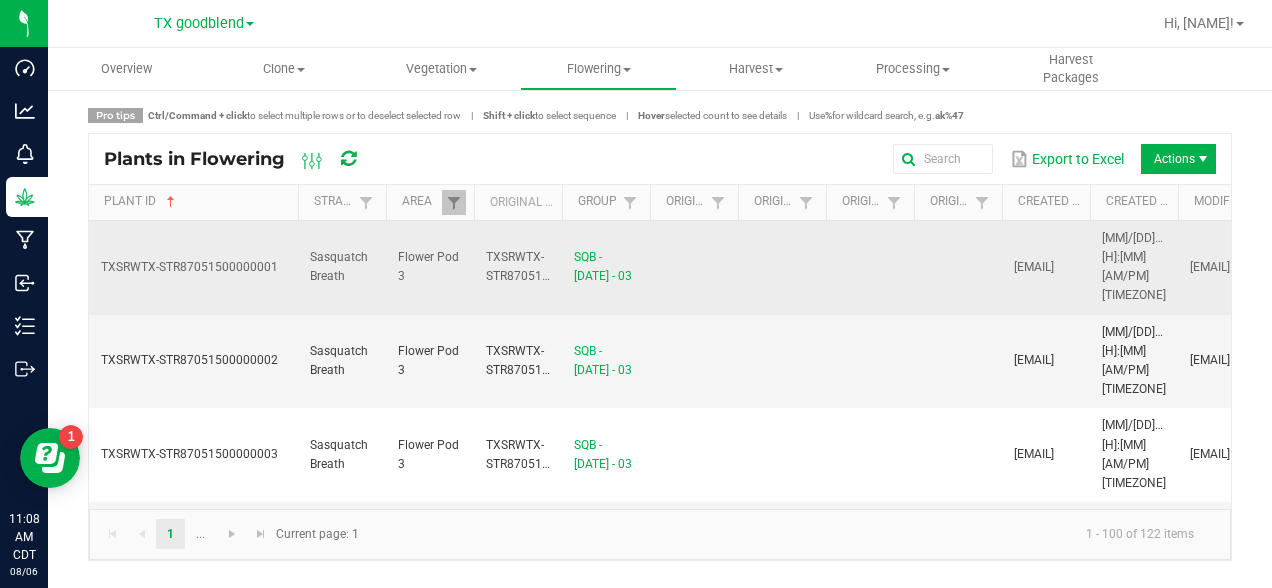 click on "TXSRWTX-STR87051500000001" at bounding box center (193, 268) 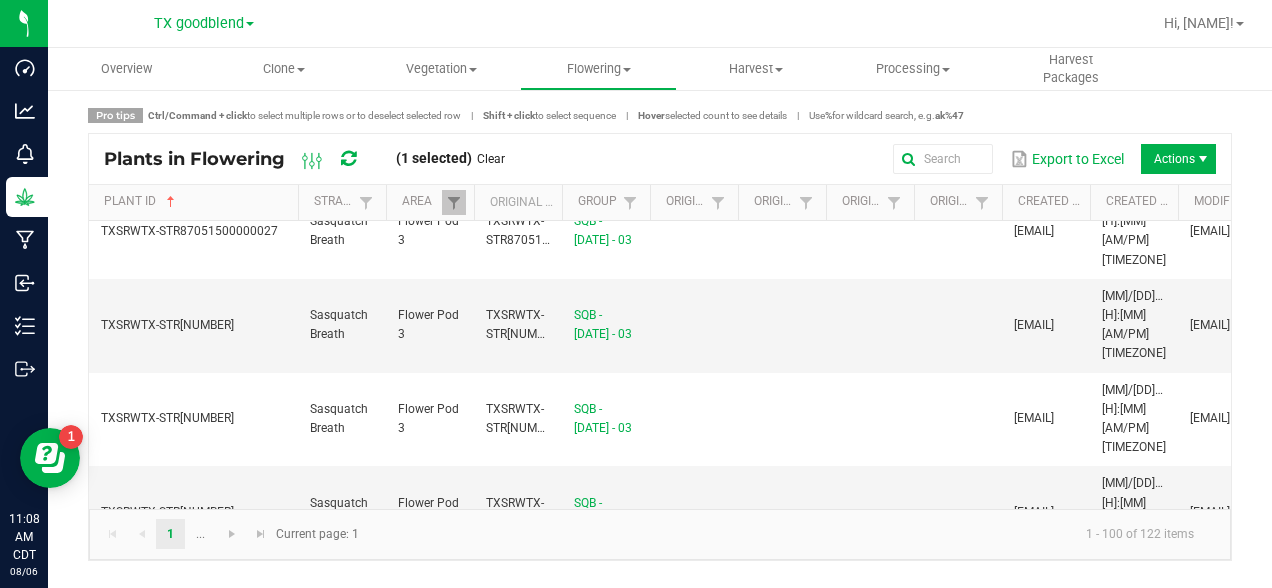 scroll, scrollTop: 2472, scrollLeft: 0, axis: vertical 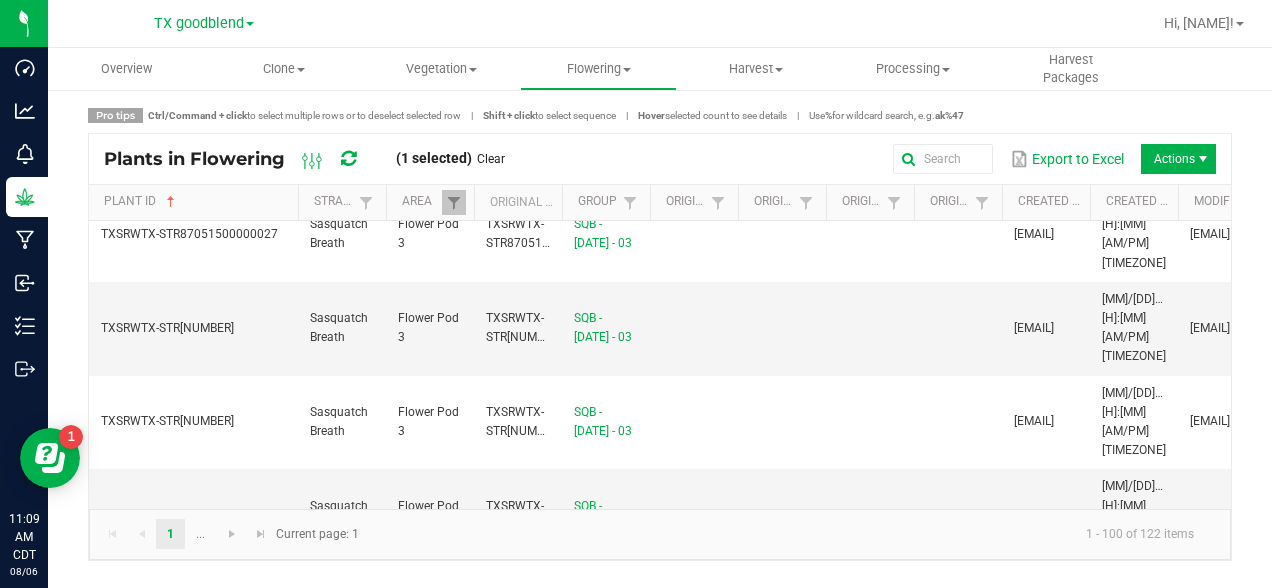 click on "TXSRWTX-STR87051500000035" at bounding box center [189, 984] 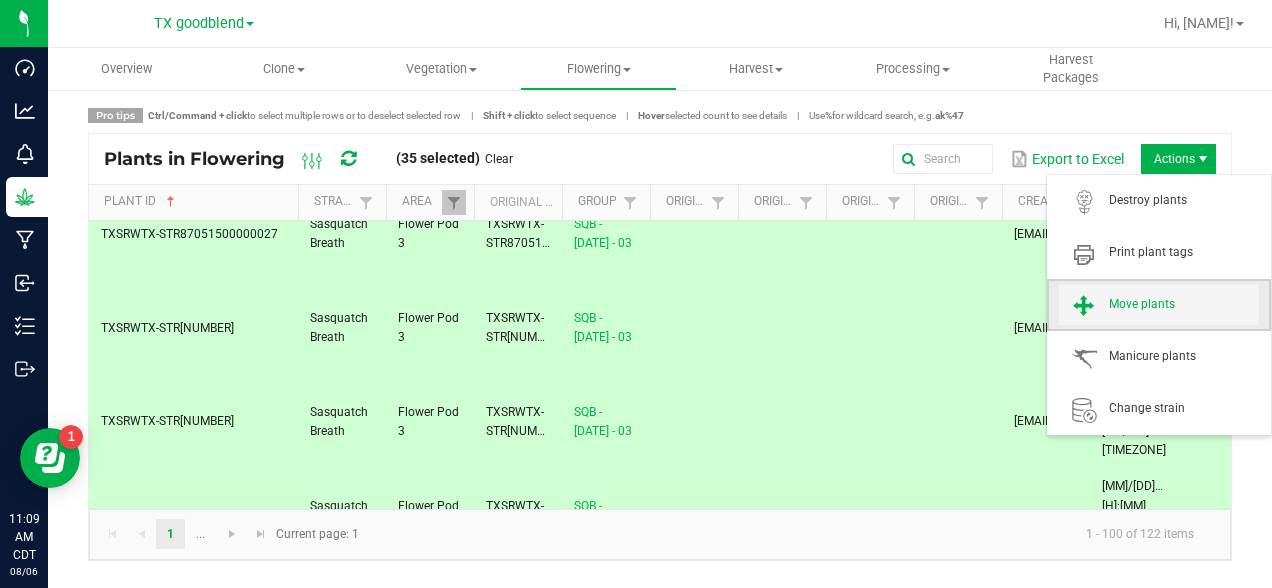 click on "Move plants" at bounding box center (1184, 304) 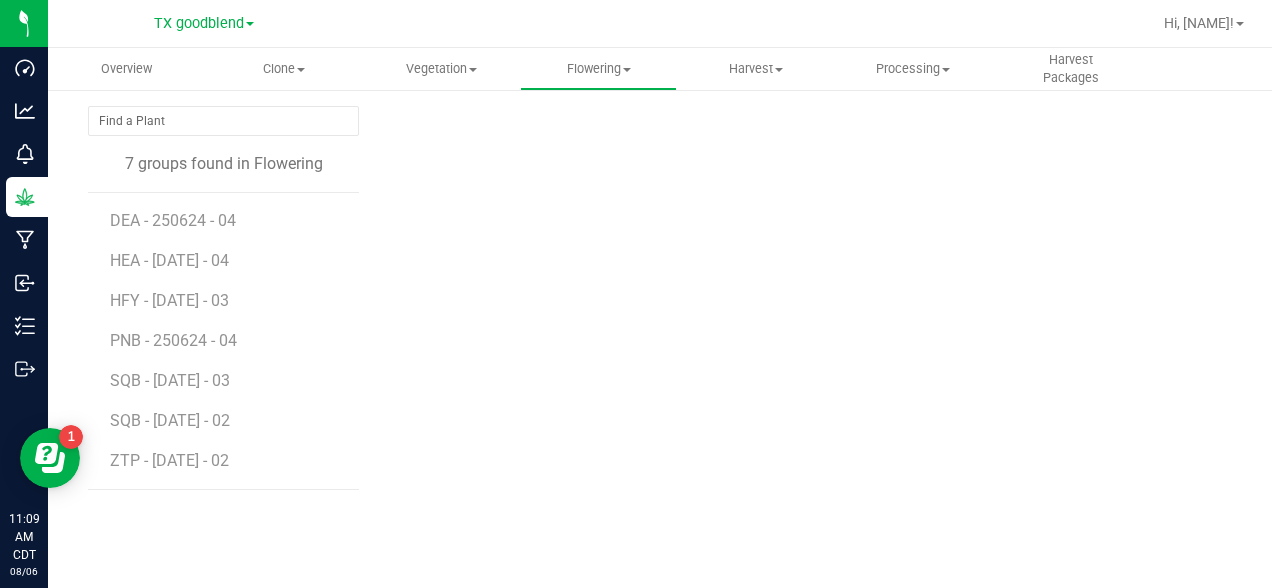 scroll, scrollTop: 0, scrollLeft: 0, axis: both 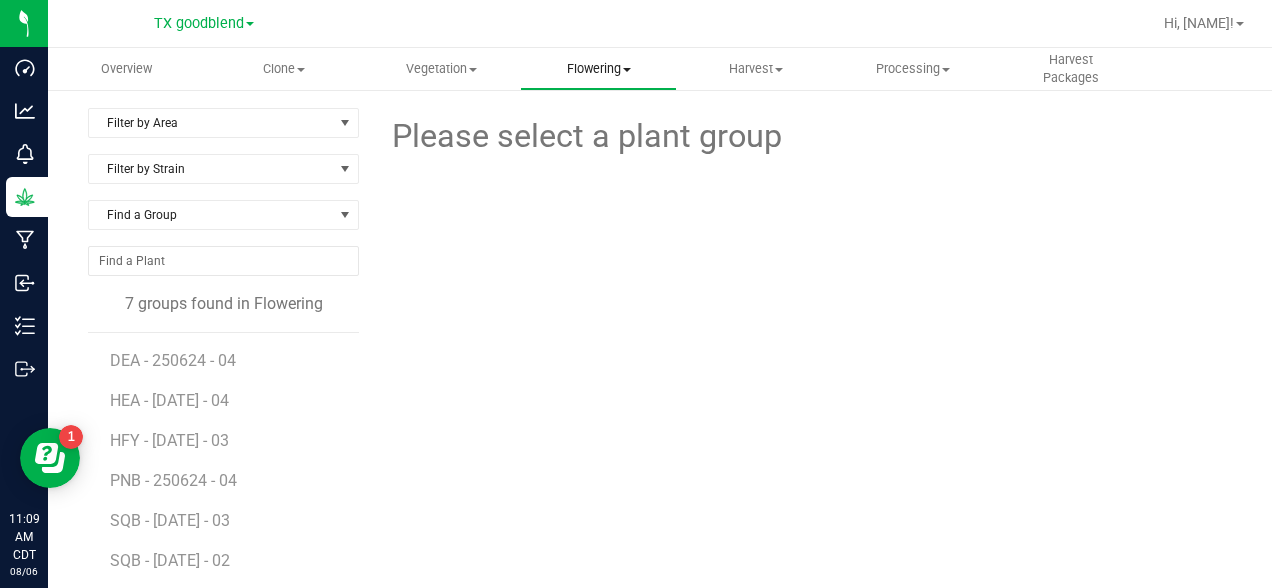click on "Flowering" at bounding box center [598, 69] 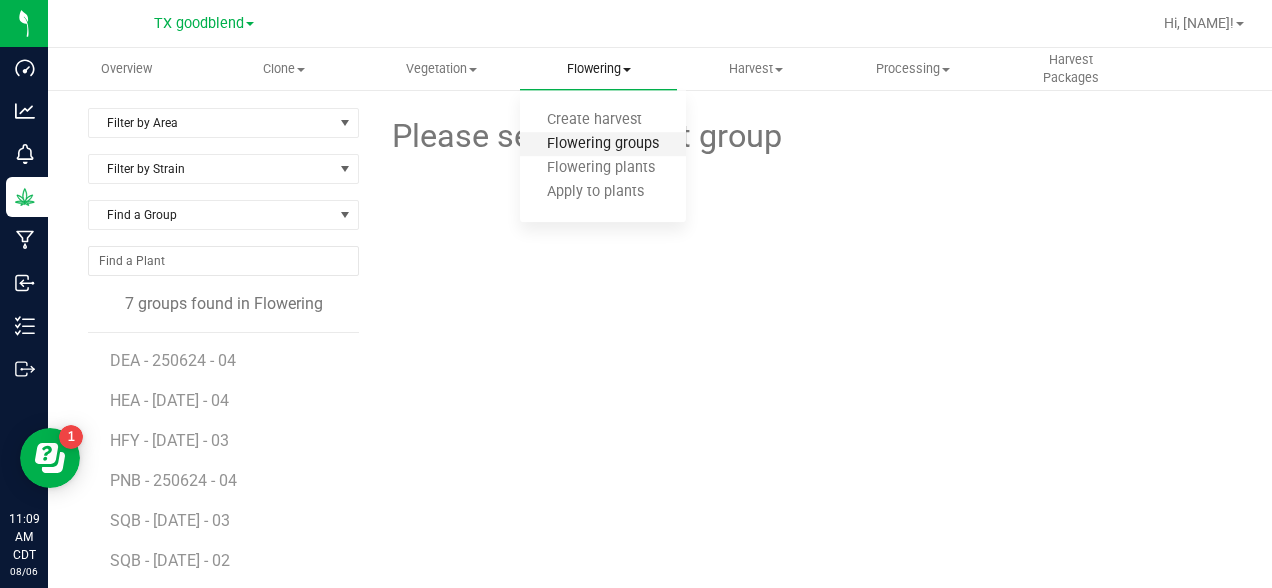 click on "Flowering groups" at bounding box center (603, 144) 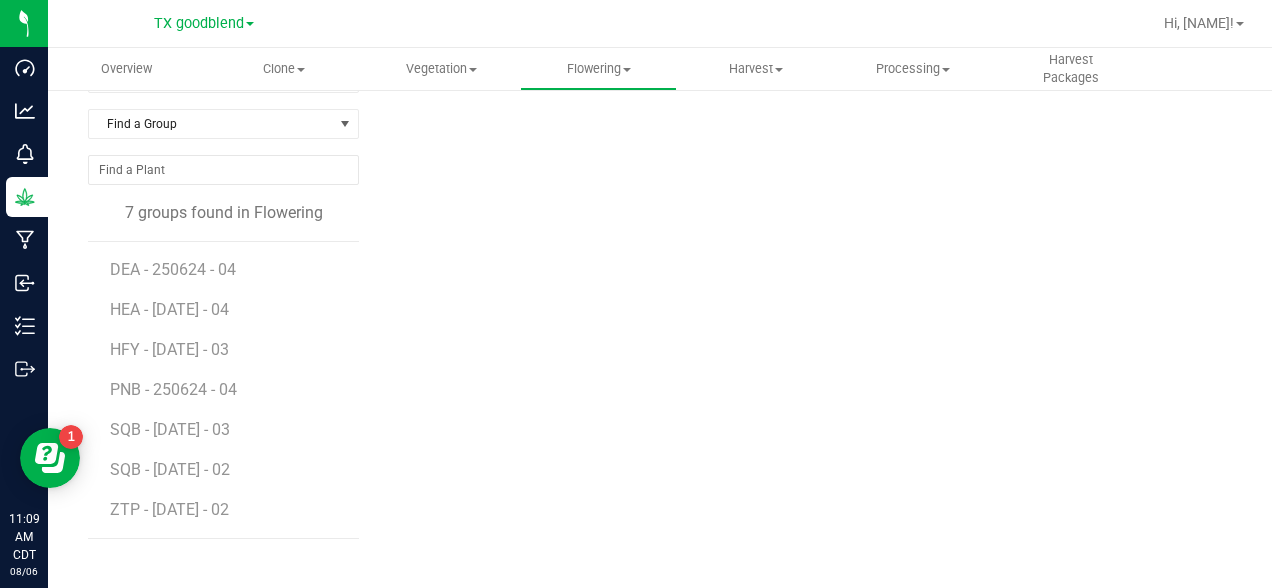 scroll, scrollTop: 93, scrollLeft: 0, axis: vertical 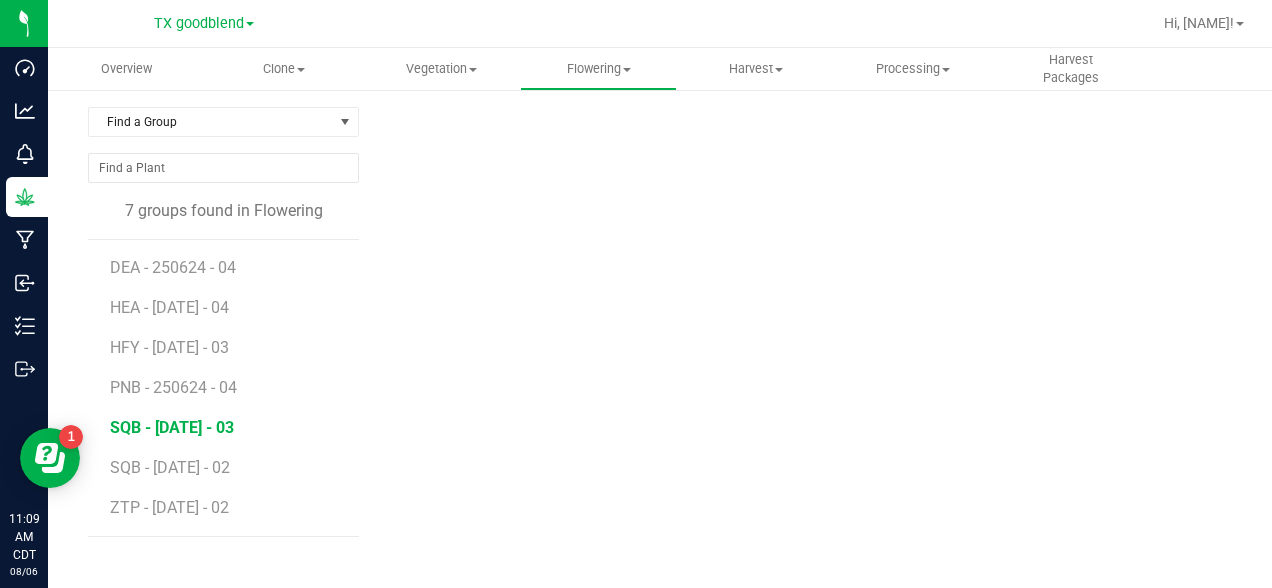 click on "SQB - [DATE] - 03" at bounding box center [172, 427] 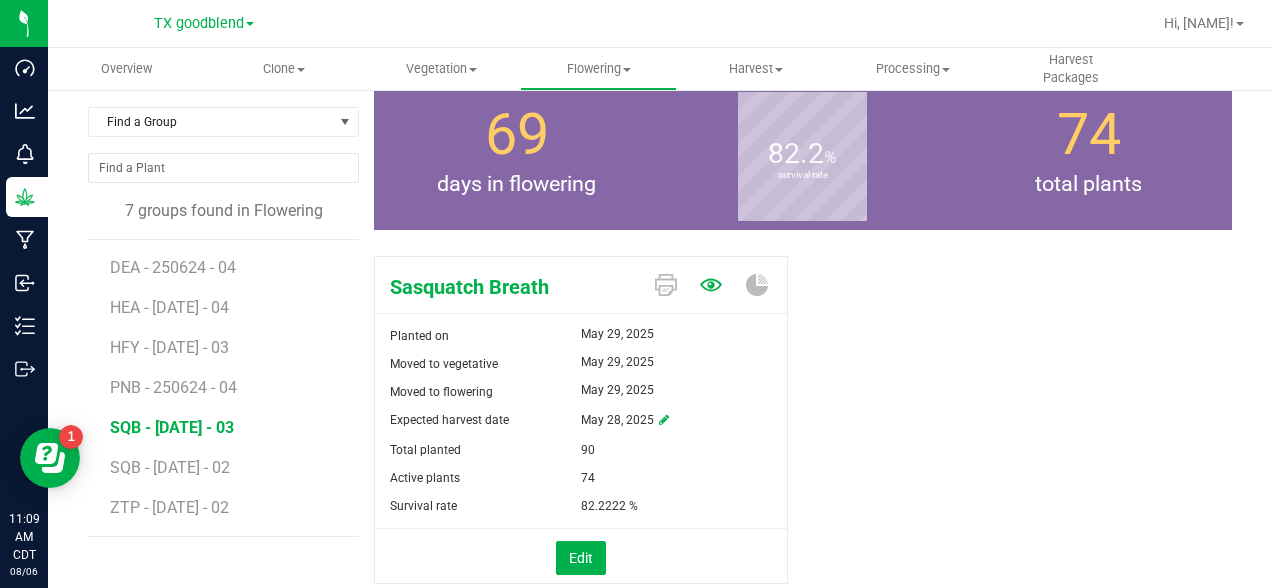 click 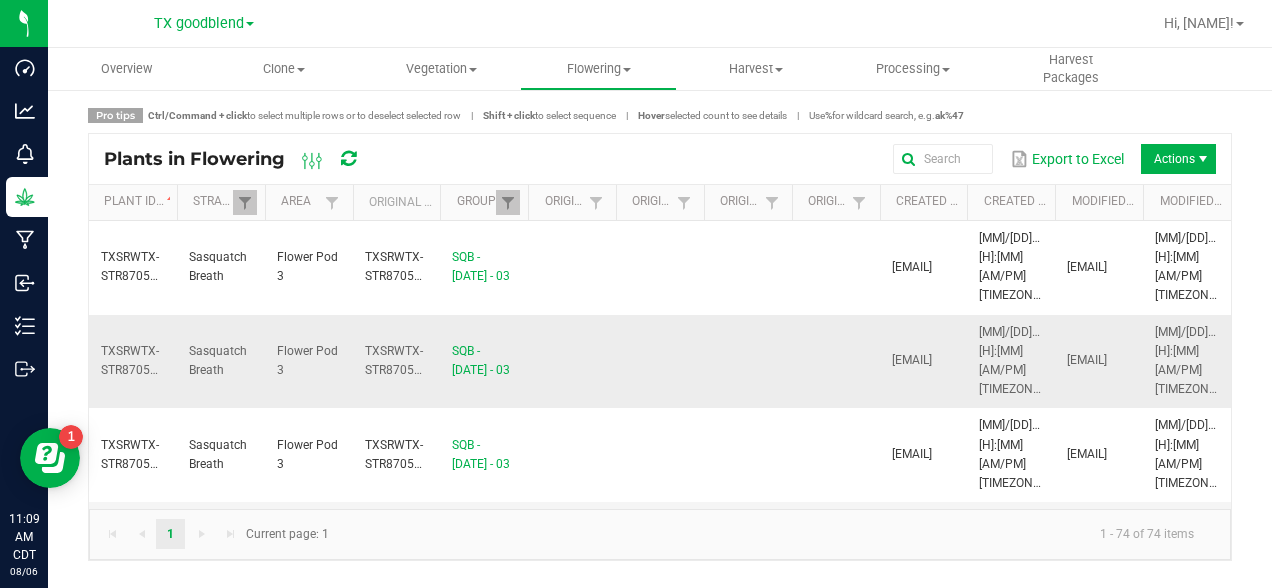 scroll, scrollTop: 0, scrollLeft: 0, axis: both 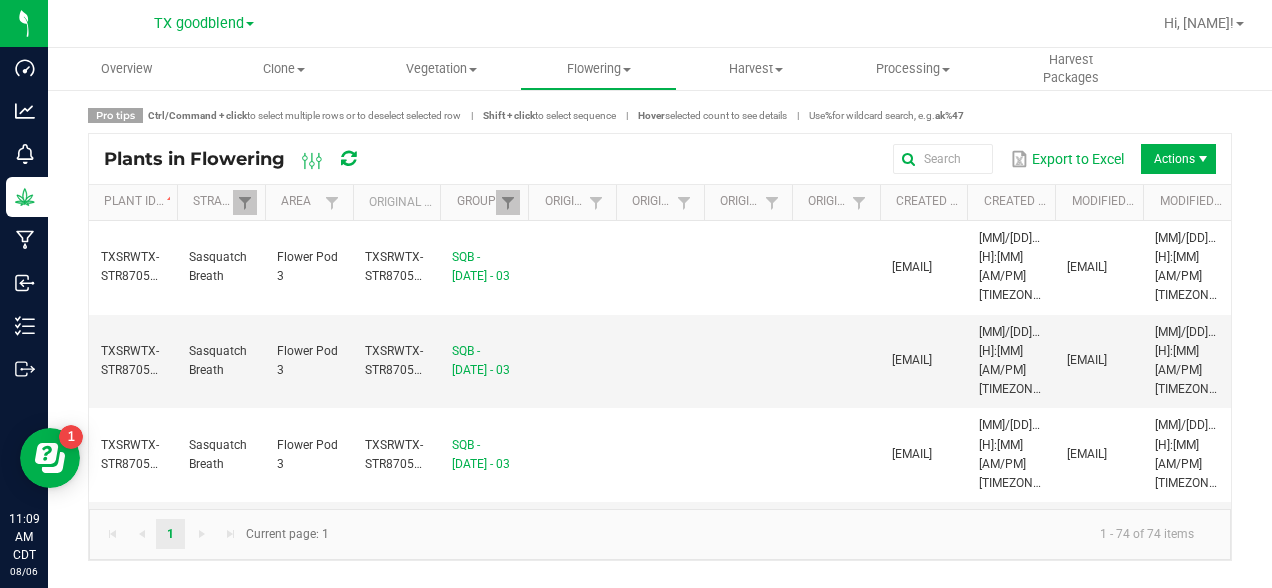 click on "Actions" at bounding box center [1178, 159] 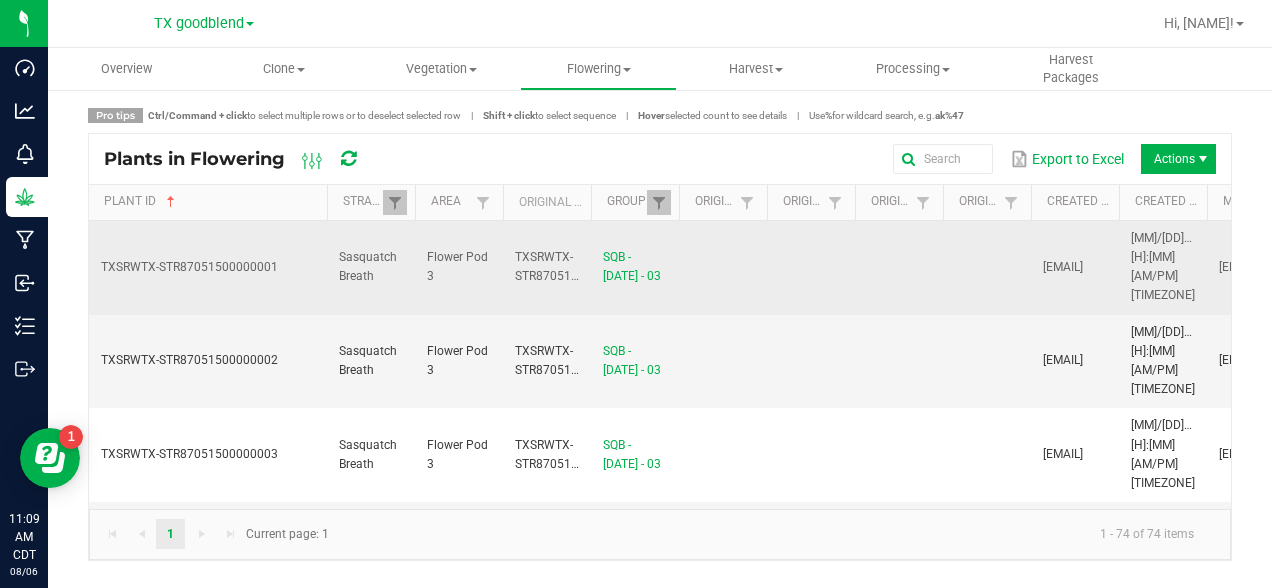 click on "TXSRWTX-STR87051500000001" at bounding box center (189, 267) 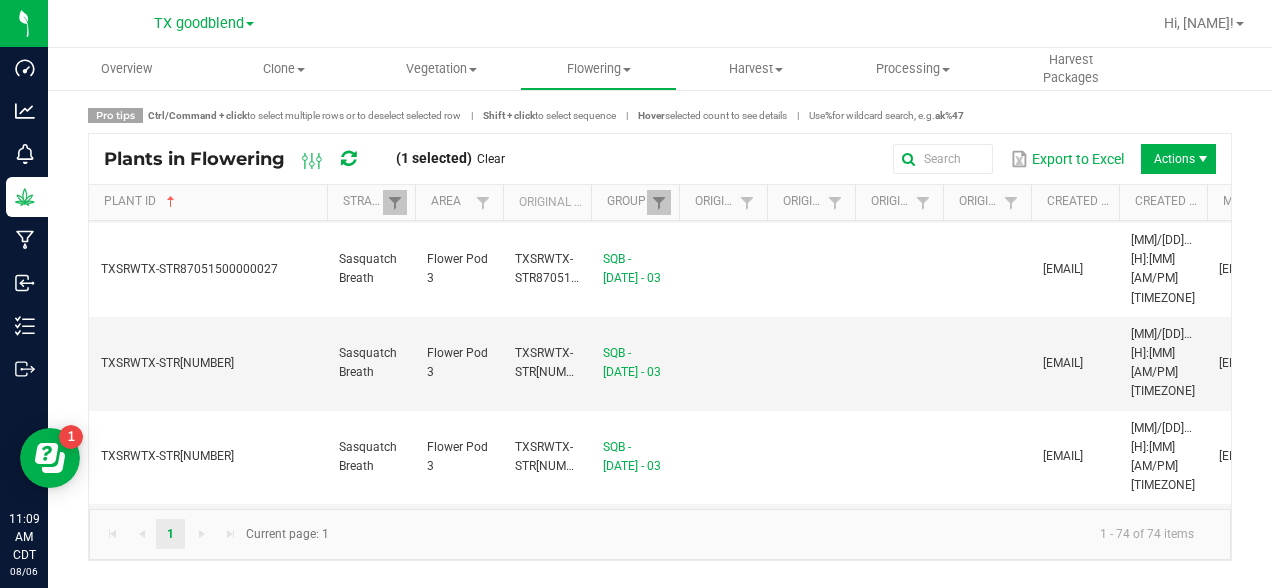 scroll, scrollTop: 2443, scrollLeft: 0, axis: vertical 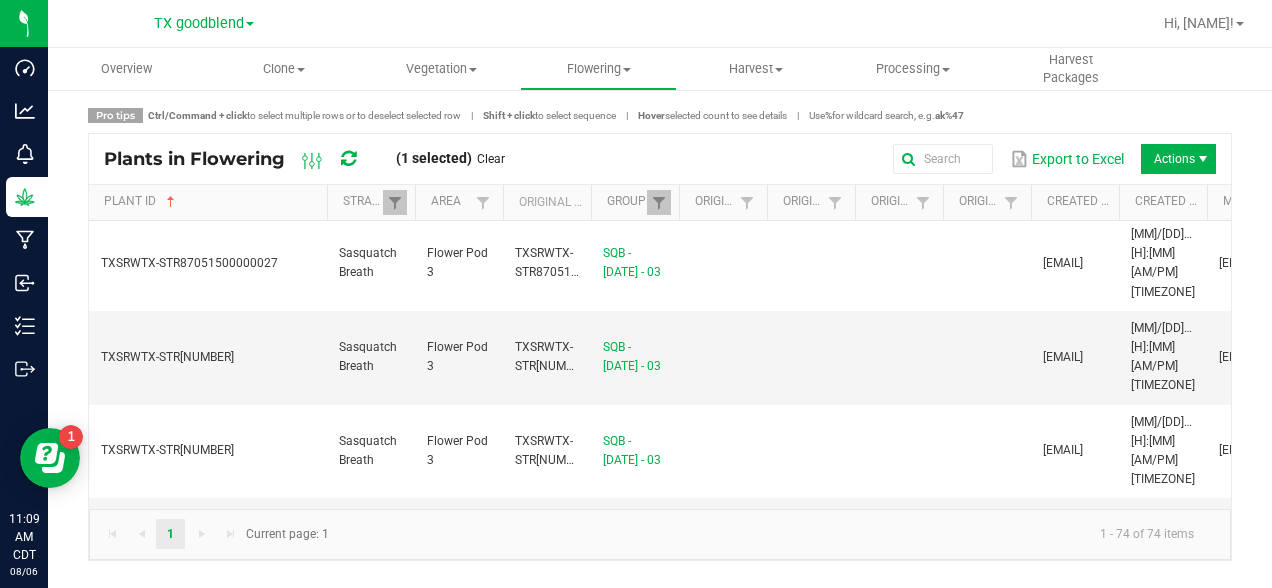 click on "TXSRWTX-STR87051500000035" at bounding box center (189, 1013) 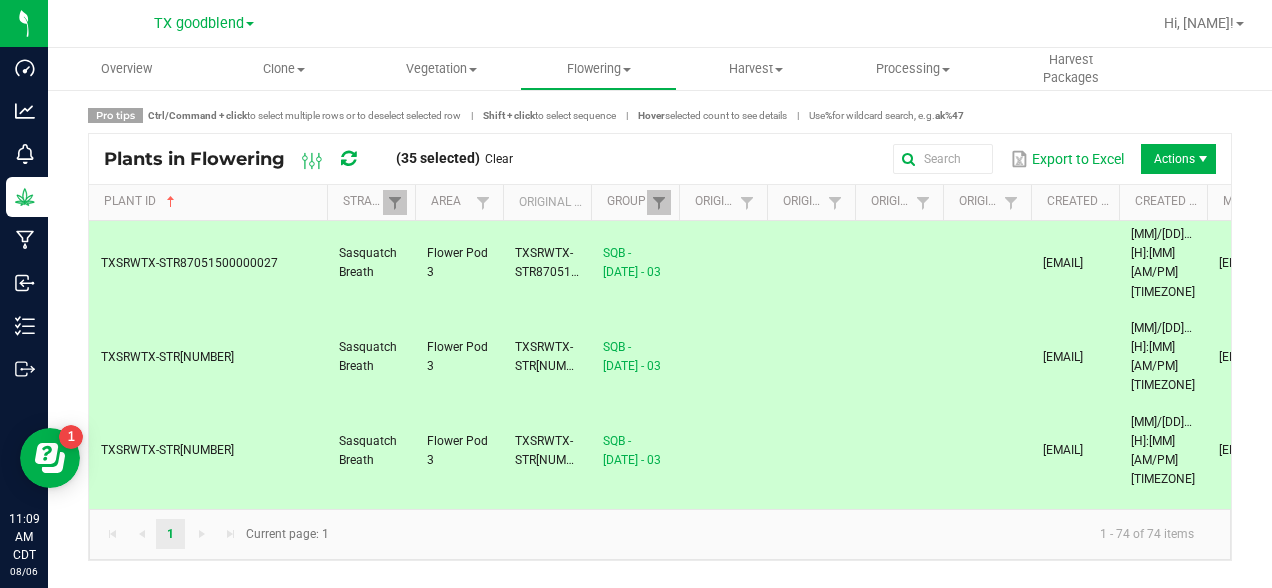 click on "Overview
Clone
Create plants
Cloning groups
Cloning plants
Apply to plants
Vegetation
Veg groups" at bounding box center (684, 69) 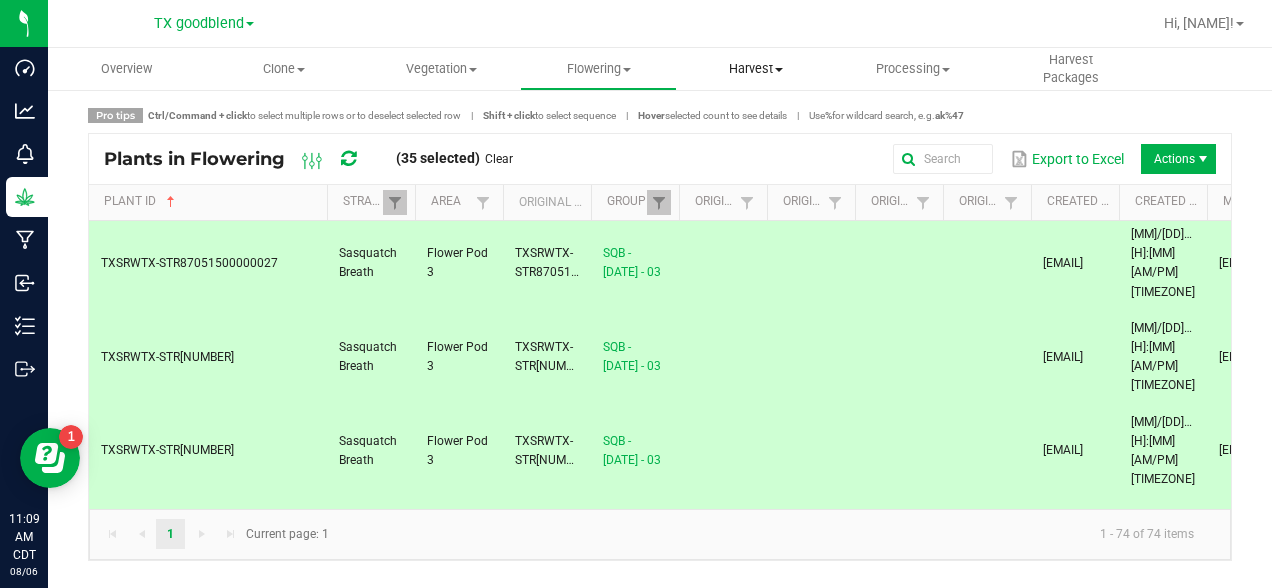 click on "Harvest" at bounding box center (755, 69) 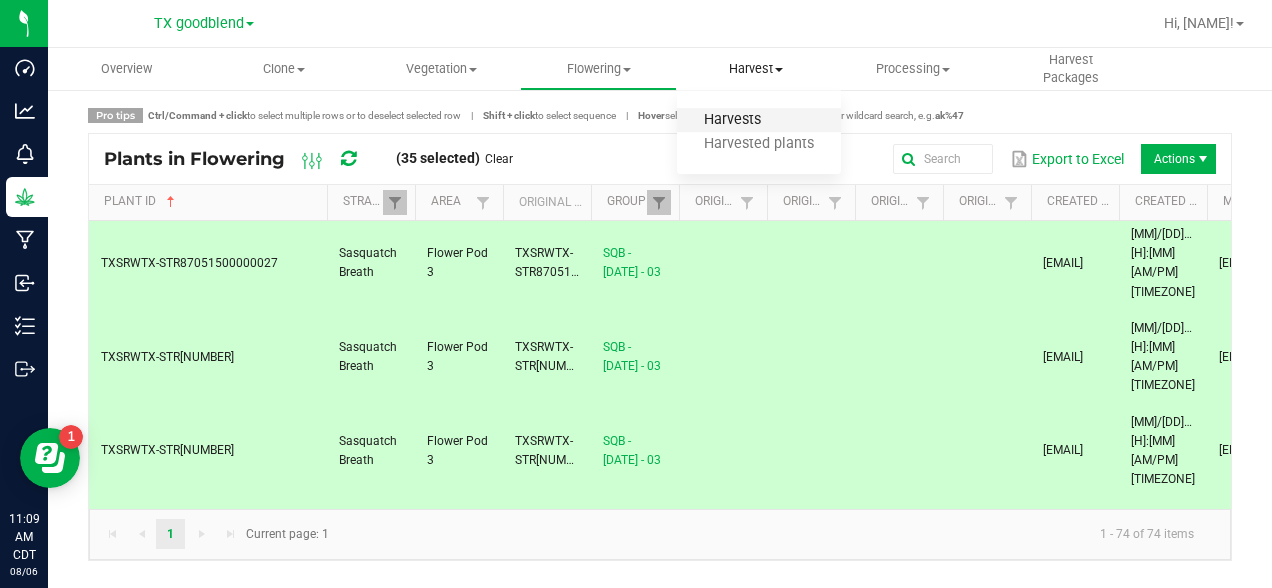 click on "Harvests" at bounding box center (732, 120) 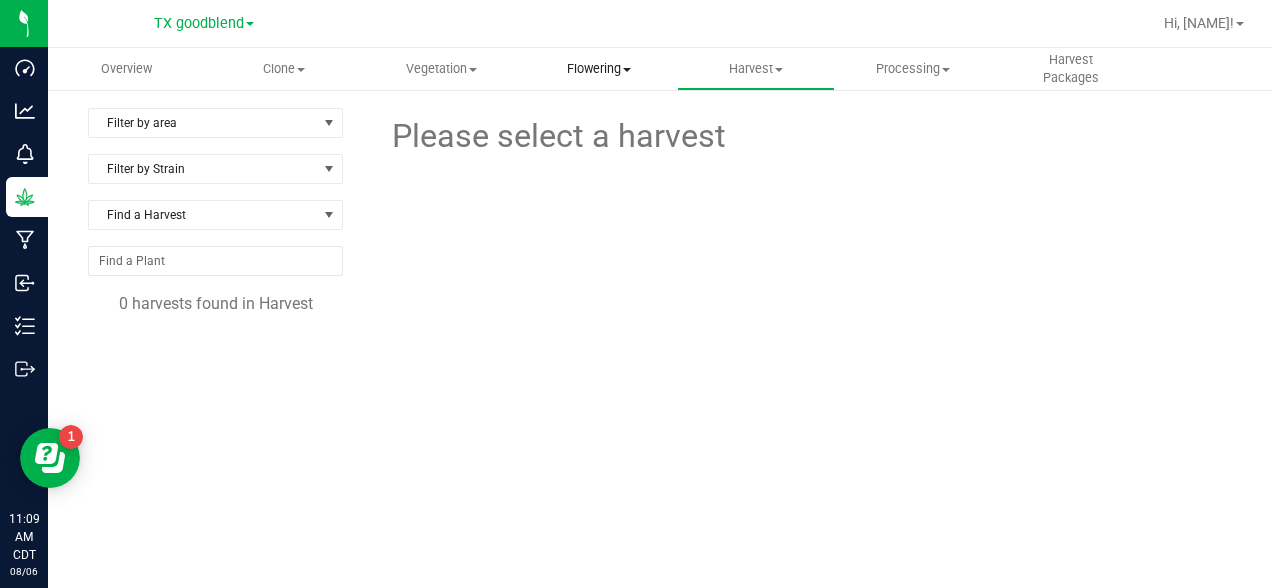 click on "Flowering" at bounding box center (598, 69) 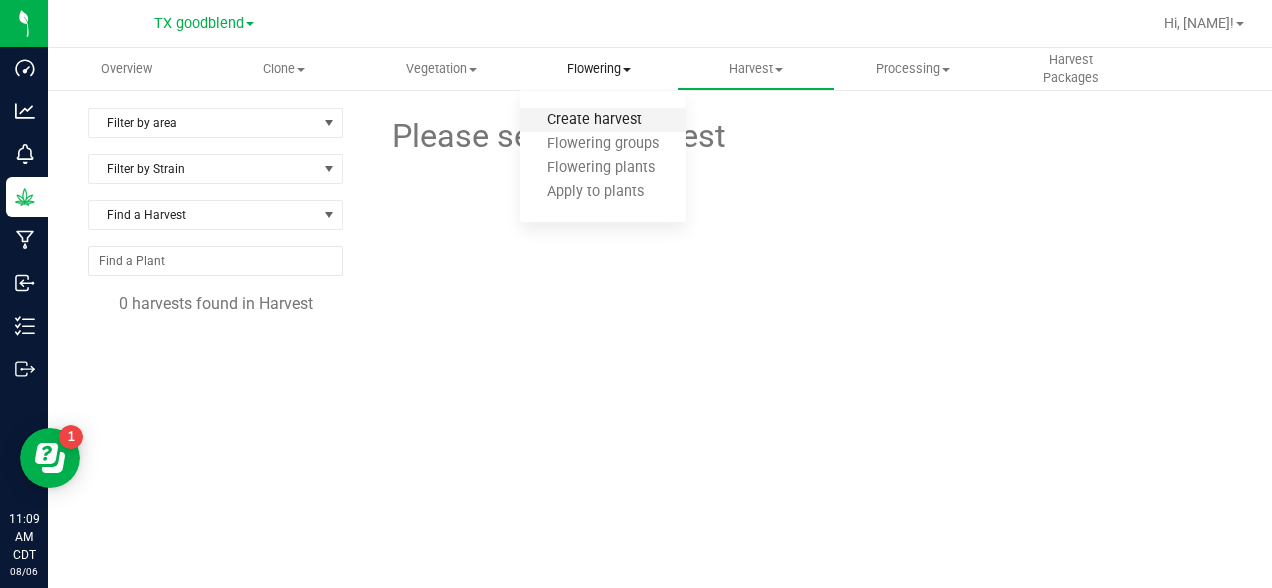 click on "Create harvest" at bounding box center (594, 120) 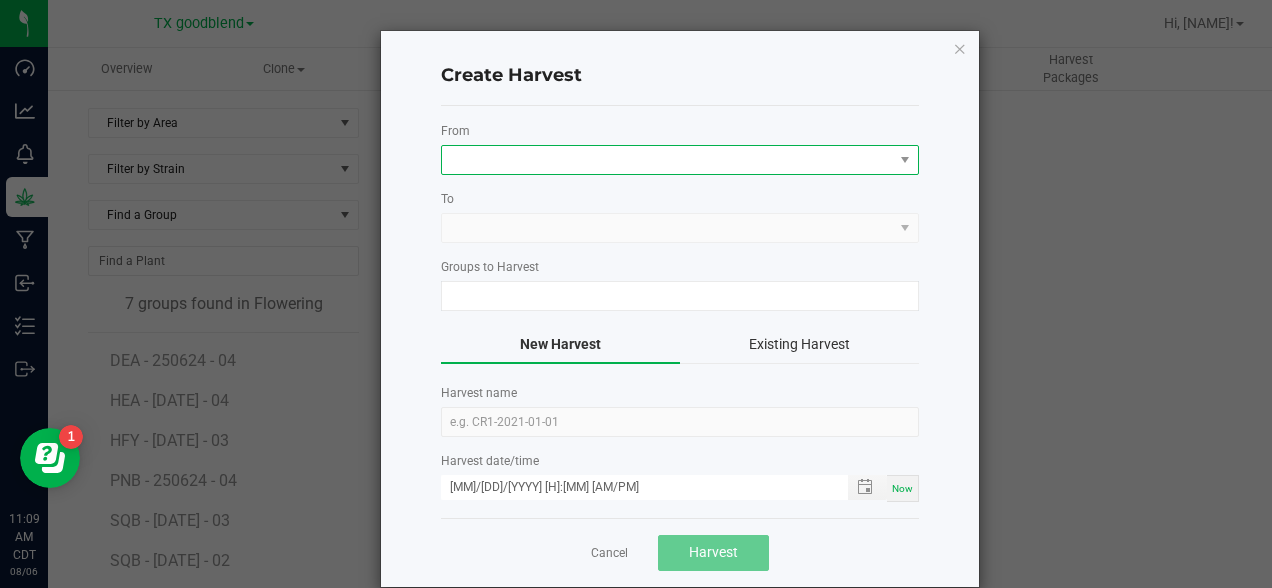 click at bounding box center (667, 160) 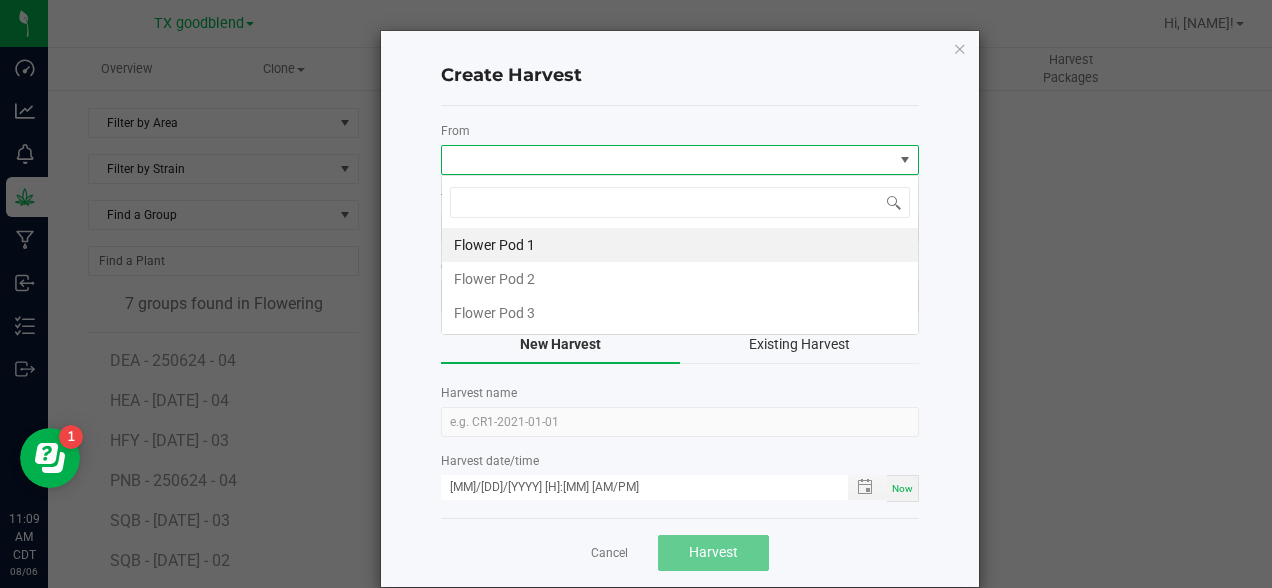 scroll, scrollTop: 99970, scrollLeft: 99522, axis: both 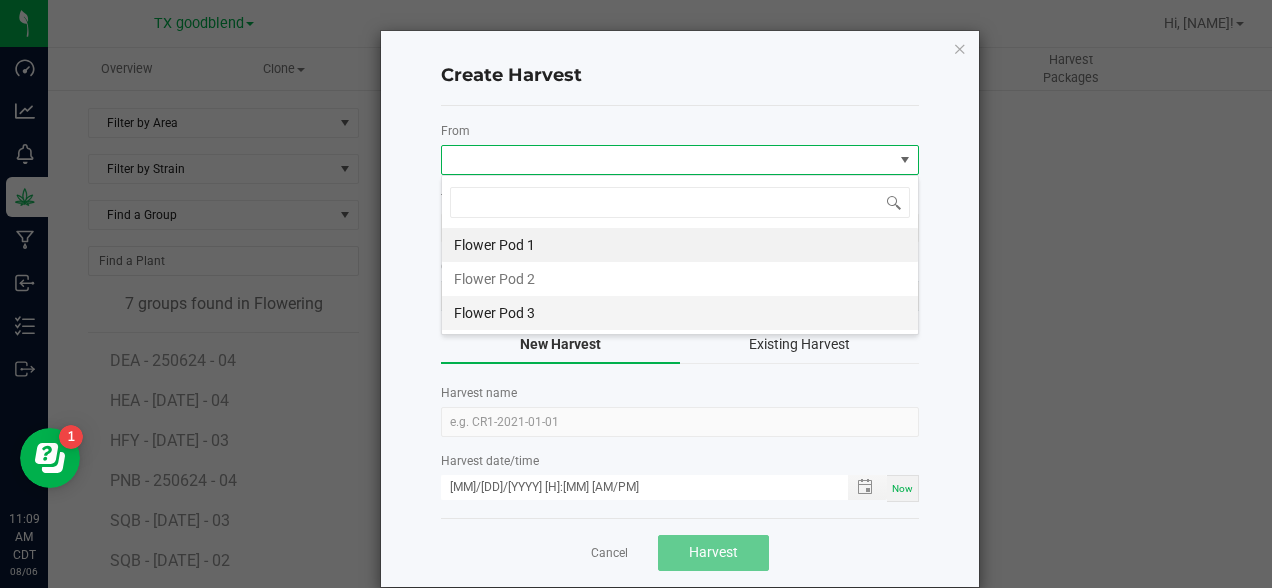 click on "Flower Pod 3" at bounding box center [680, 313] 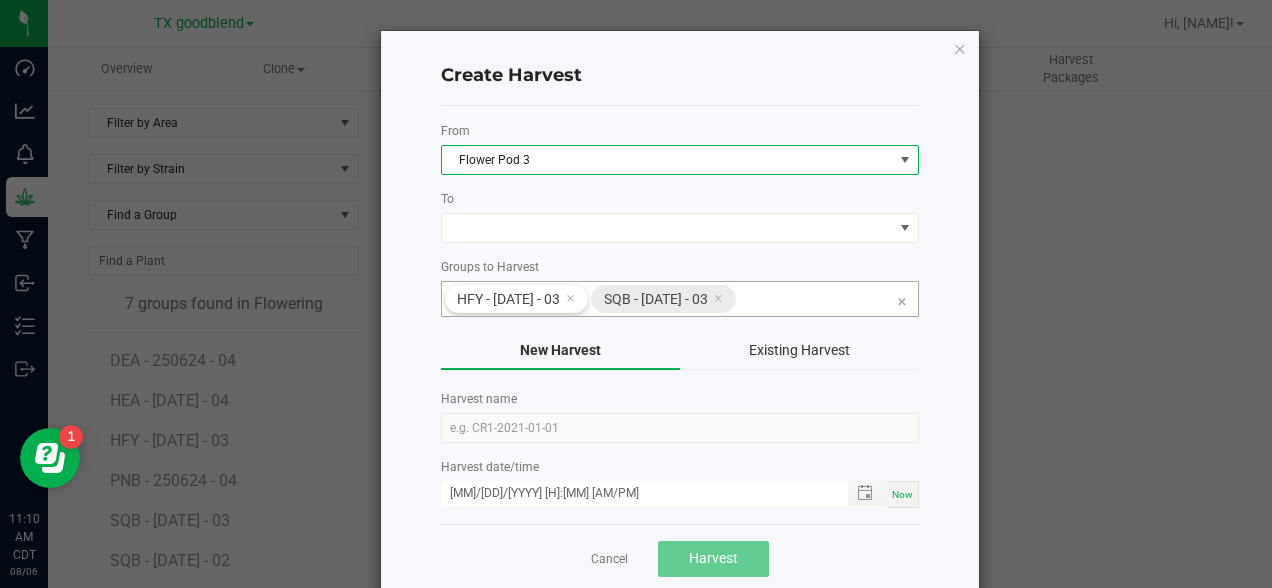 click at bounding box center [718, 298] 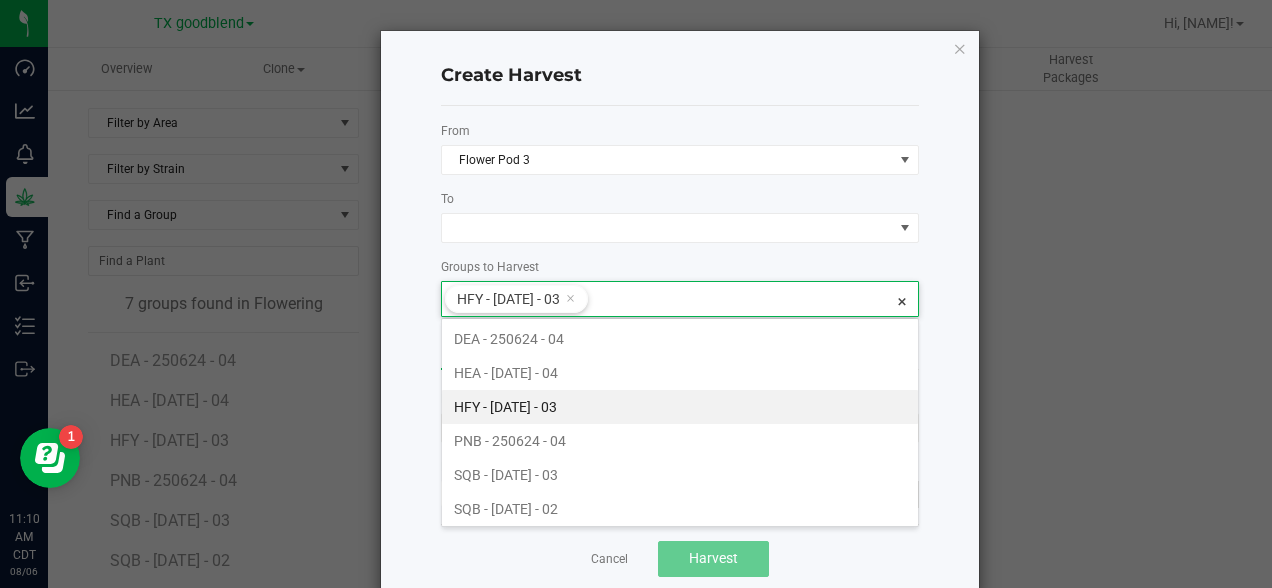scroll, scrollTop: 99963, scrollLeft: 99522, axis: both 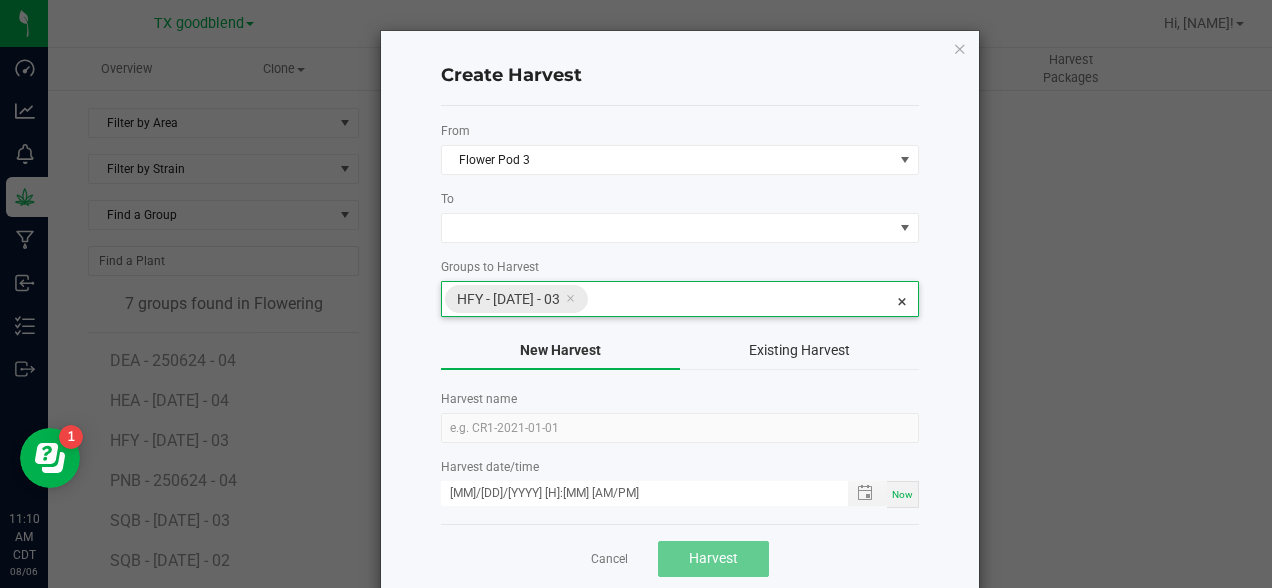 click at bounding box center (570, 298) 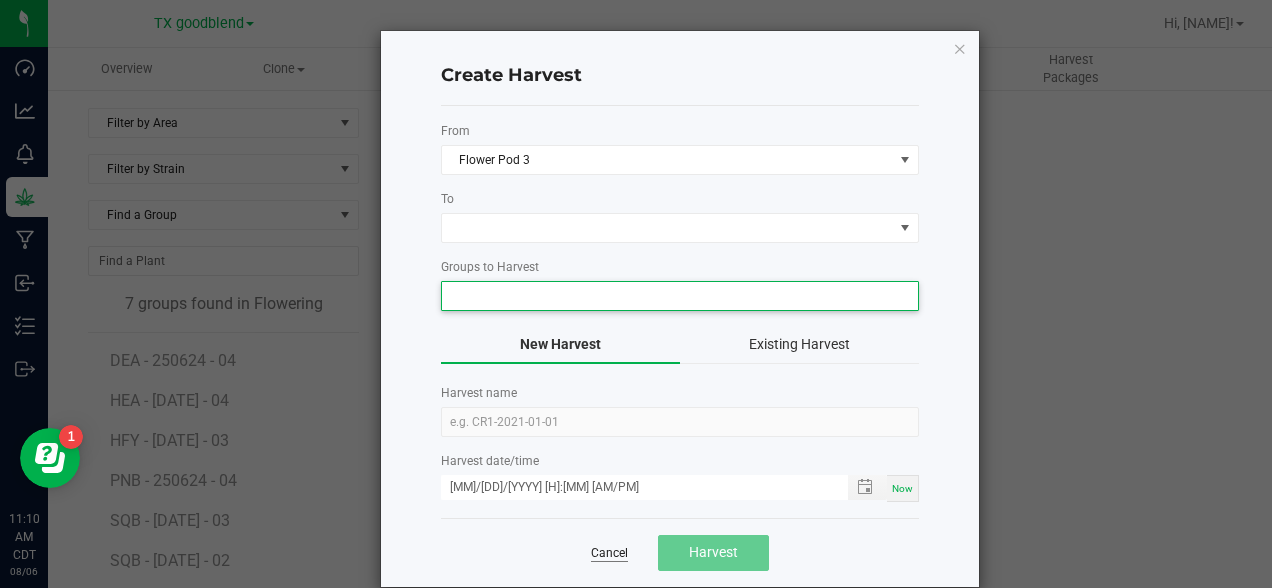 click on "Cancel" 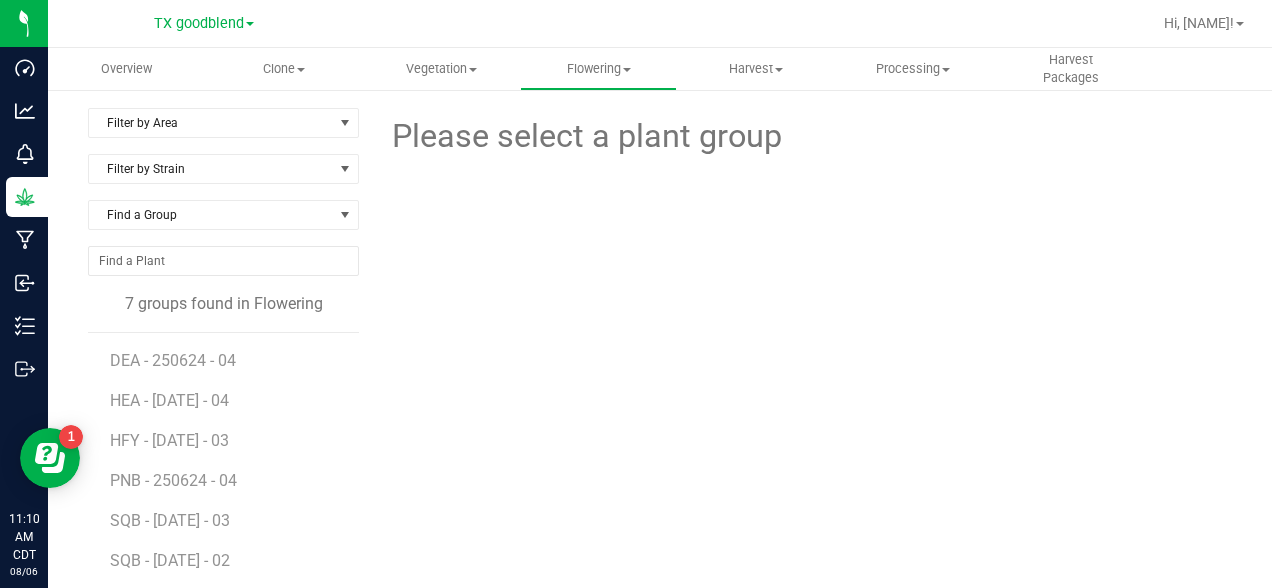 click on "Please select a plant group" at bounding box center (803, 408) 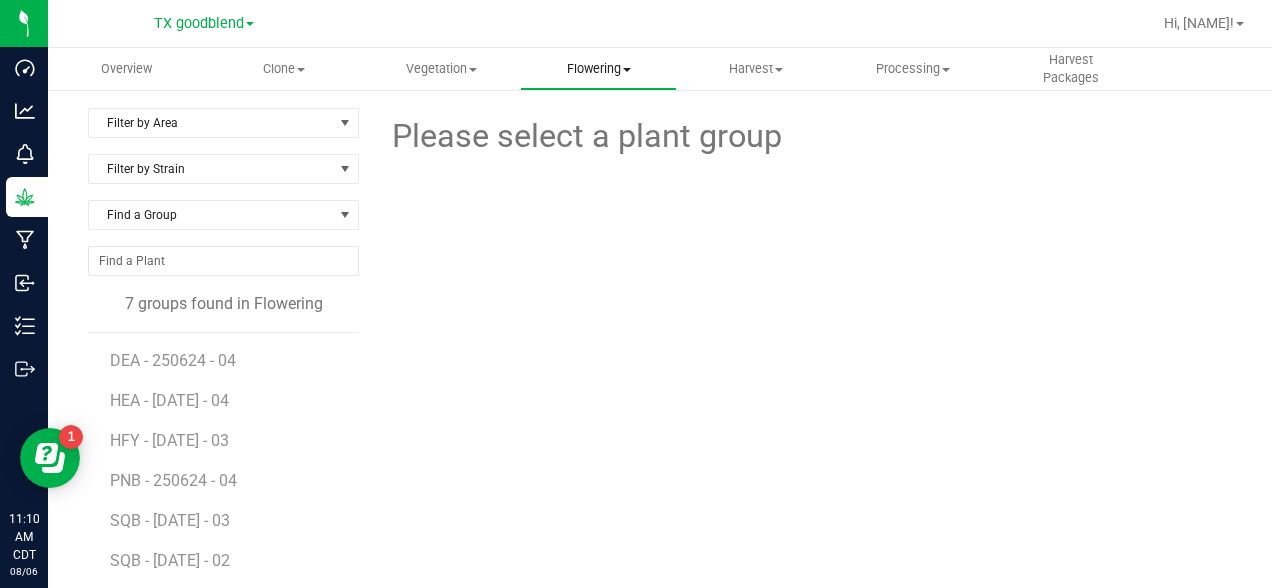 click on "Flowering" at bounding box center (598, 69) 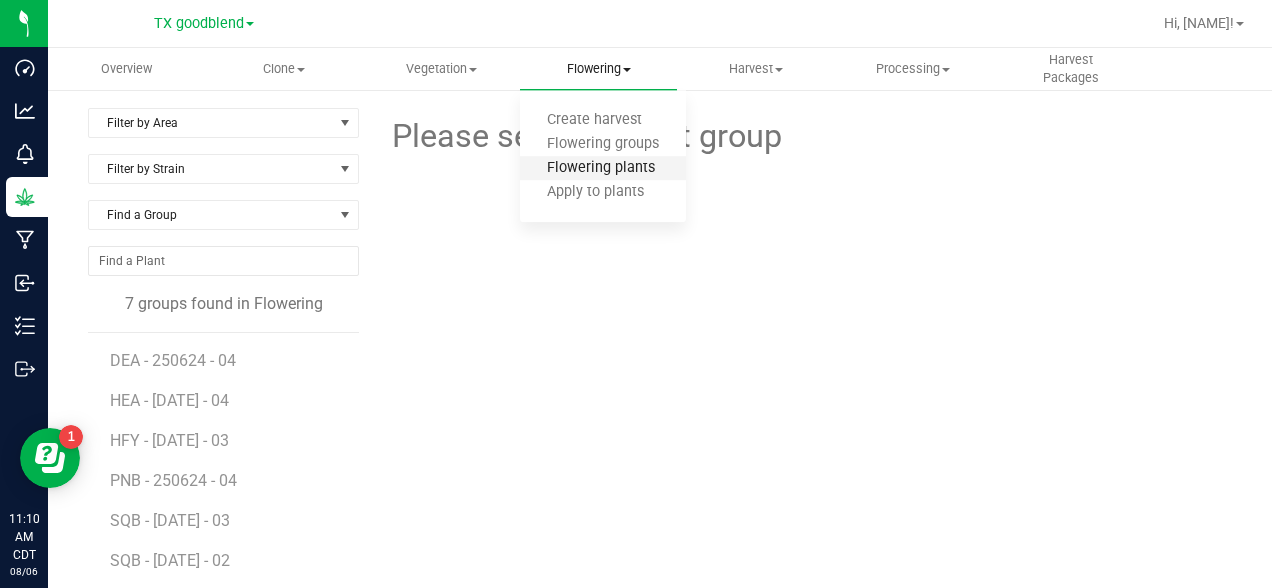 click on "Flowering plants" at bounding box center [601, 168] 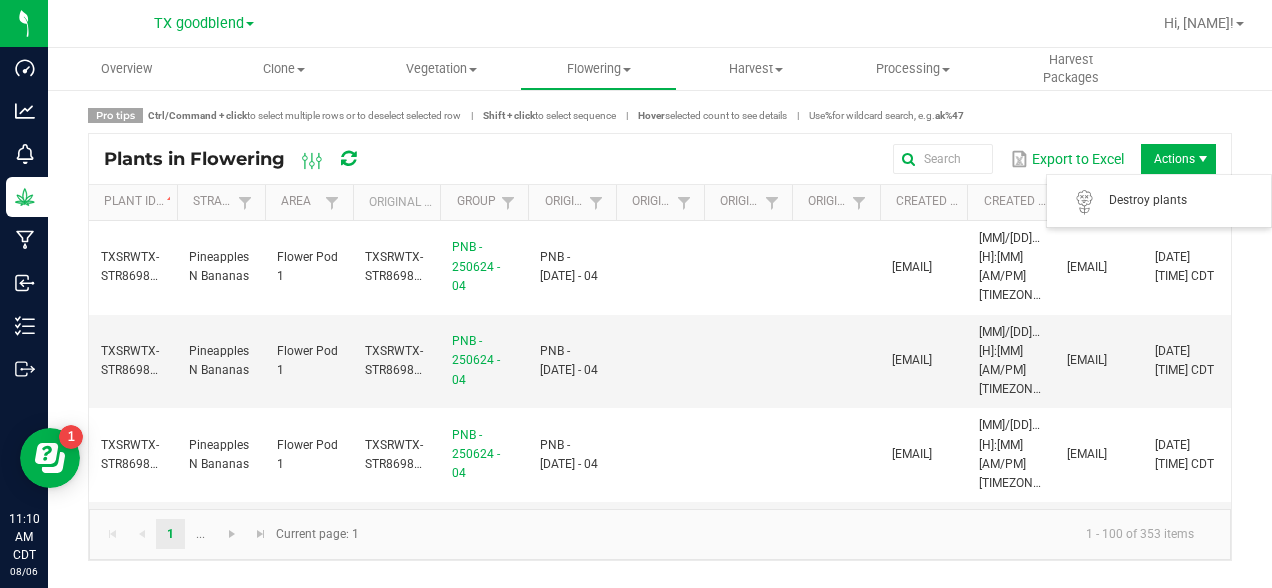 click on "Actions" at bounding box center [1178, 159] 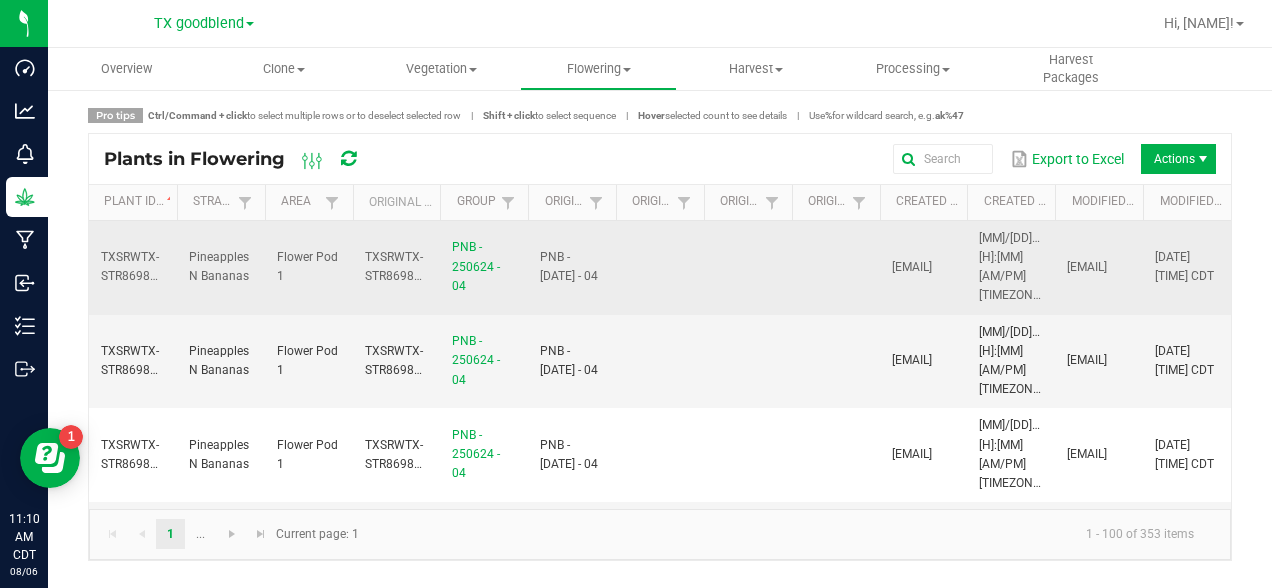 click on "TXSRWTX-STR86982700000195" at bounding box center [160, 266] 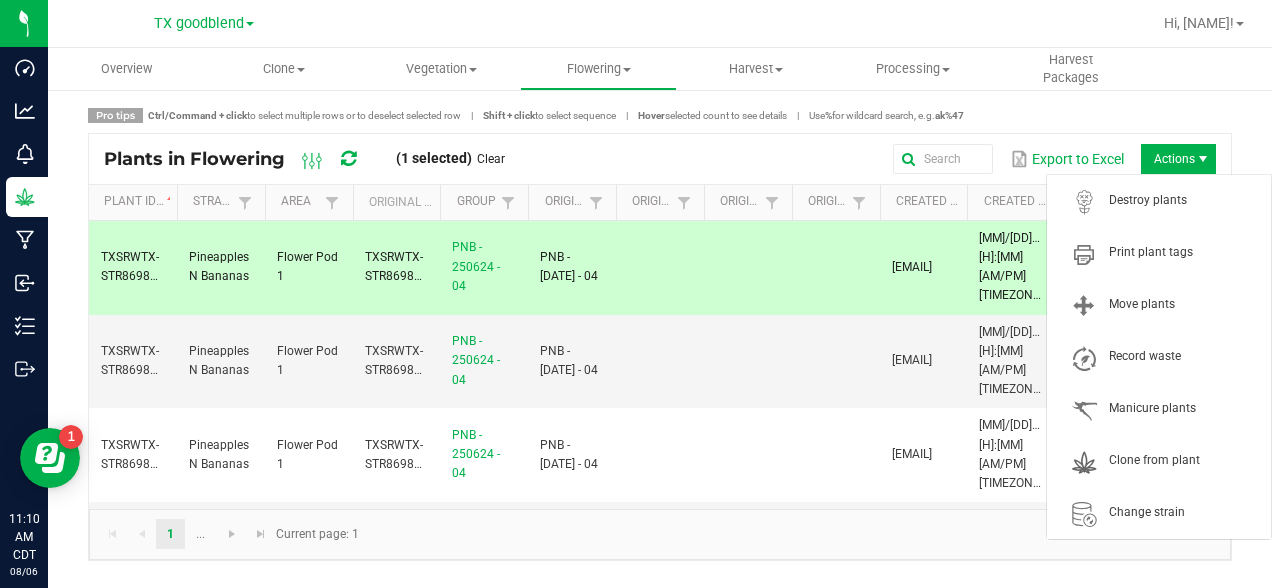 click at bounding box center [1203, 159] 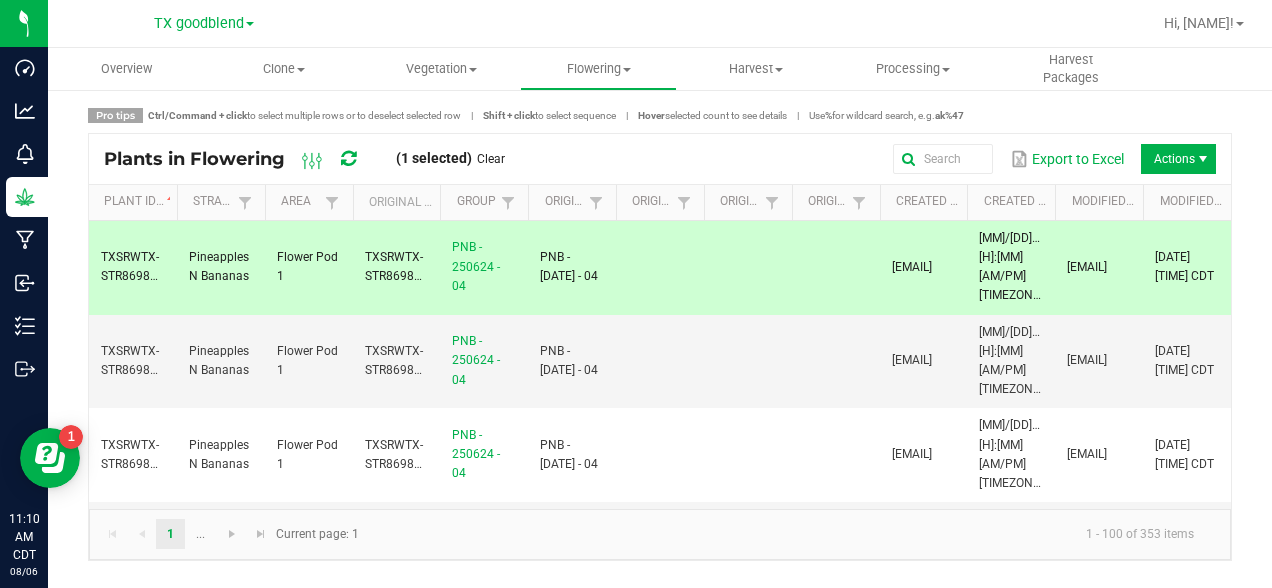 click on "Pro tips  Ctrl/Command + click  to select multiple rows or to deselect selected row | Shift + click  to select sequence | Hover  selected count to see details | Use  %  for wildcard search, e.g.  ak%47  Plants in Flowering   (1 selected)   Clear   Export to Excel   Actions  Plant ID Strain Area Original Plant ID Group Origin Group Origin Plant Origin Package ID Origin Package Lot Number Created By Created Date Modified By Modified Date  TXSRWTX-STR[NUMBER]   Pineapples N Bananas   Flower Pod 1   TXSRWTX-STR[NUMBER]   PNB - [DATE] - 04   PNB - [DATE] - 04            [EMAIL]   [MM]/[DD]/[YYYY] [H]:[MM] [AM/PM] [TIMEZONE]   [EMAIL]   [MM]/[DD]/[YYYY] [H]:[MM] [AM/PM] [TIMEZONE]   TXSRWTX-STR[NUMBER]   Pineapples N Bananas   Flower Pod 1   TXSRWTX-STR[NUMBER]   PNB - [DATE] - 04   PNB - [DATE] - 04            [EMAIL]   [MM]/[DD]/[YYYY] [H]:[MM] [AM/PM] [TIMEZONE]   [EMAIL]   [MM]/[DD]/[YYYY] [H]:[MM] [AM/PM] [TIMEZONE]   TXSRWTX-STR[NUMBER]   Pineapples N Bananas   Flower Pod 1" at bounding box center [660, 334] 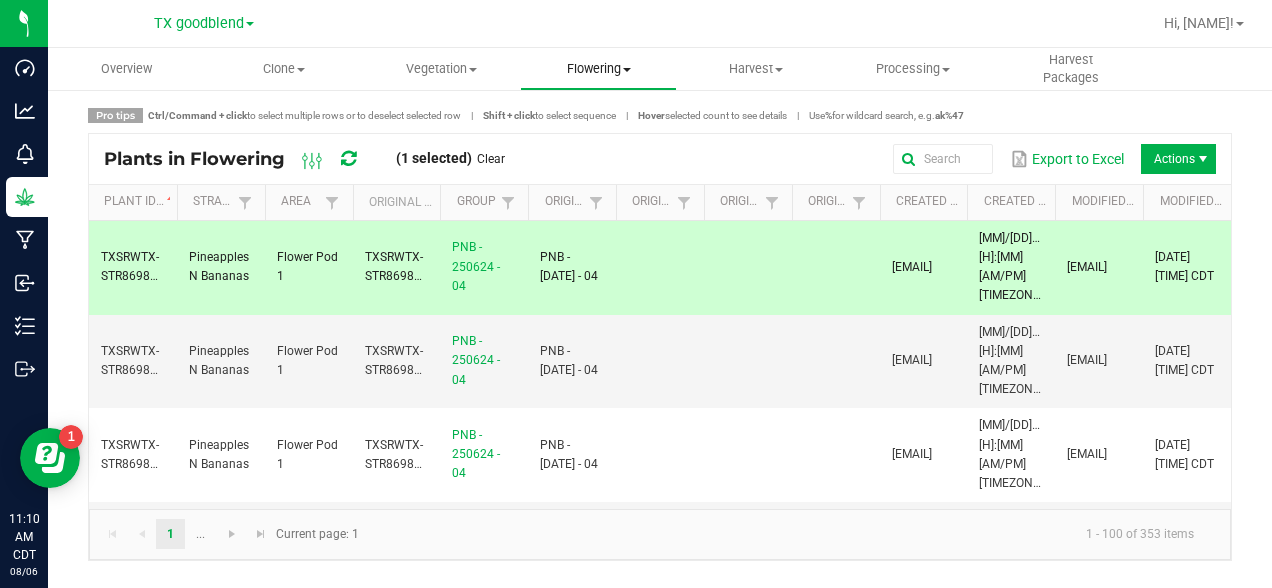 click on "Flowering" at bounding box center [598, 69] 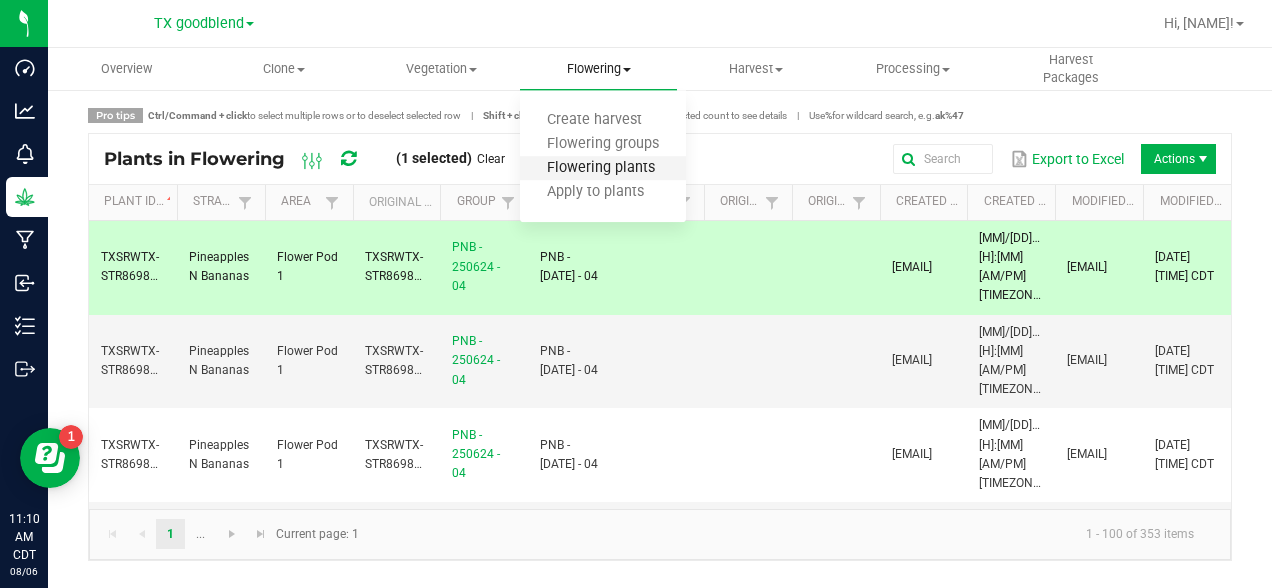 click on "Flowering plants" at bounding box center [601, 168] 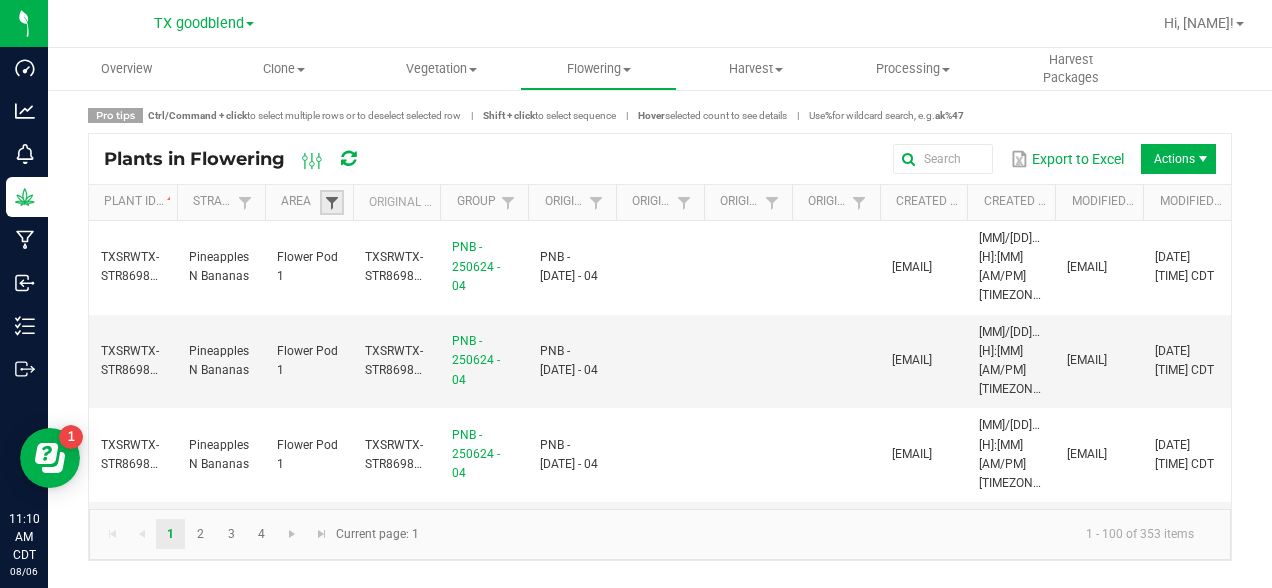 click at bounding box center (332, 203) 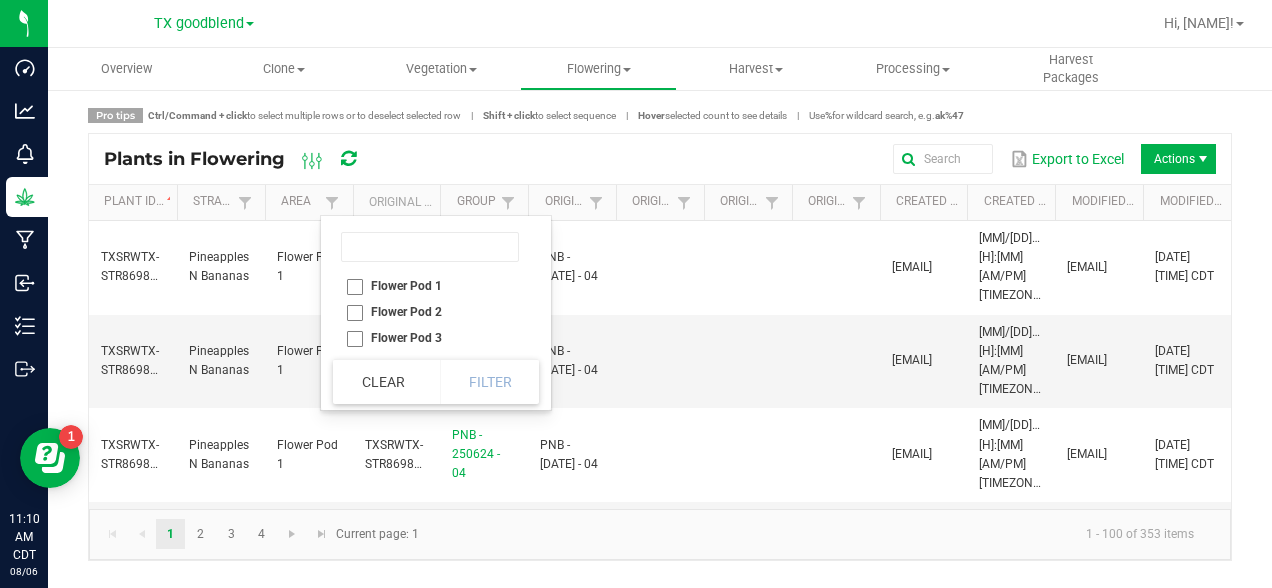 click on "Flower Pod 3" at bounding box center [430, 338] 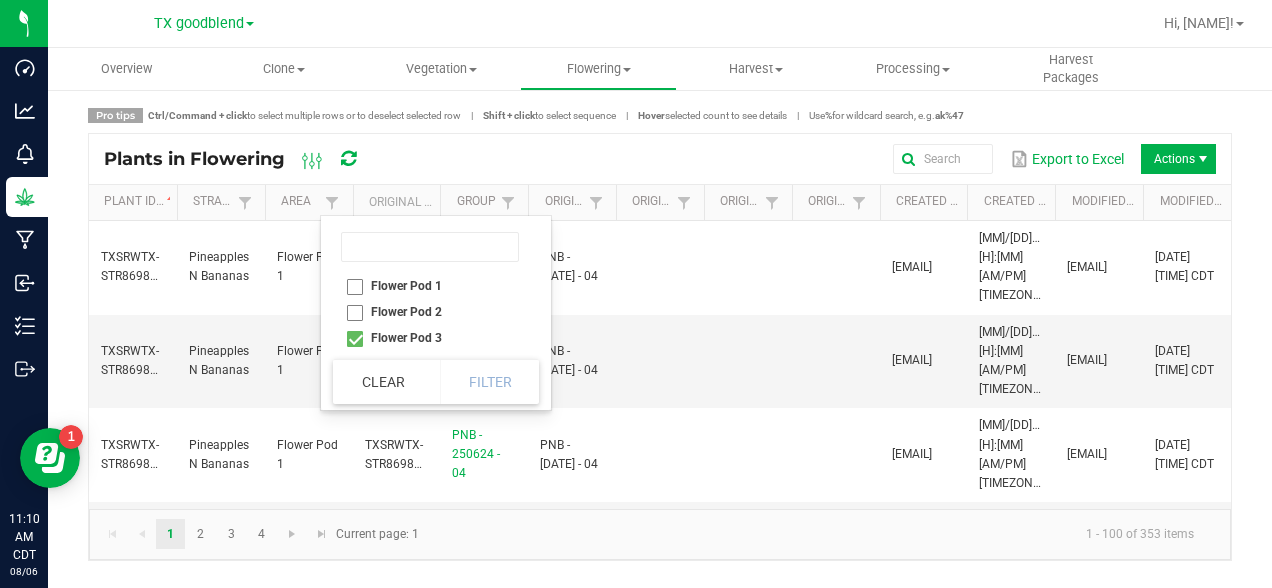 checkbox on "true" 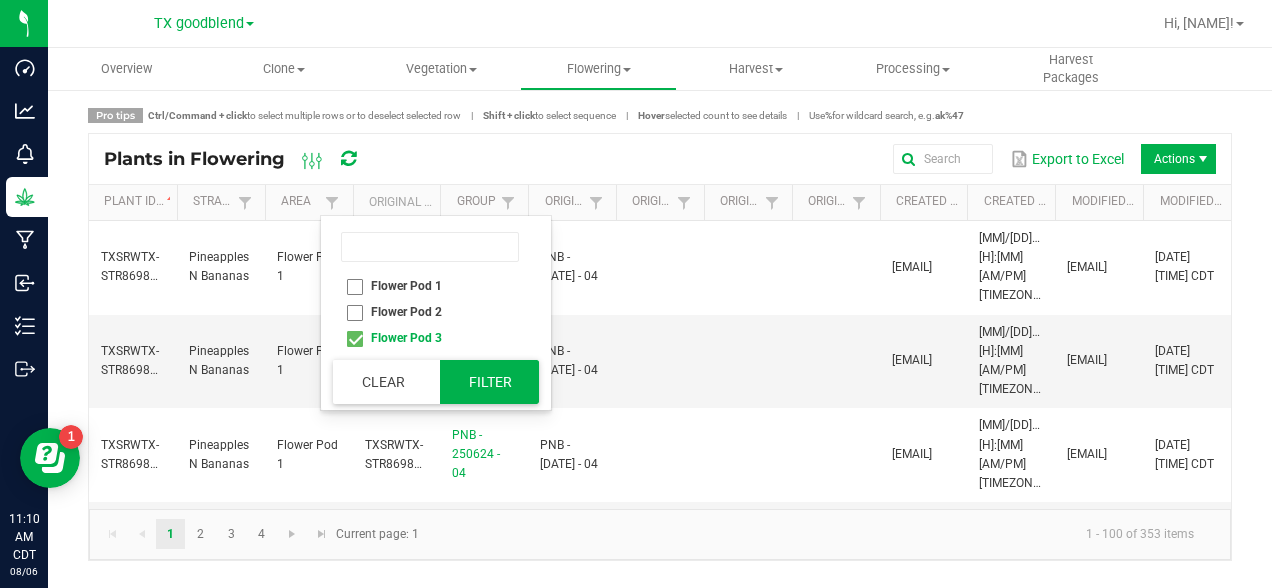 click on "Filter" at bounding box center (490, 382) 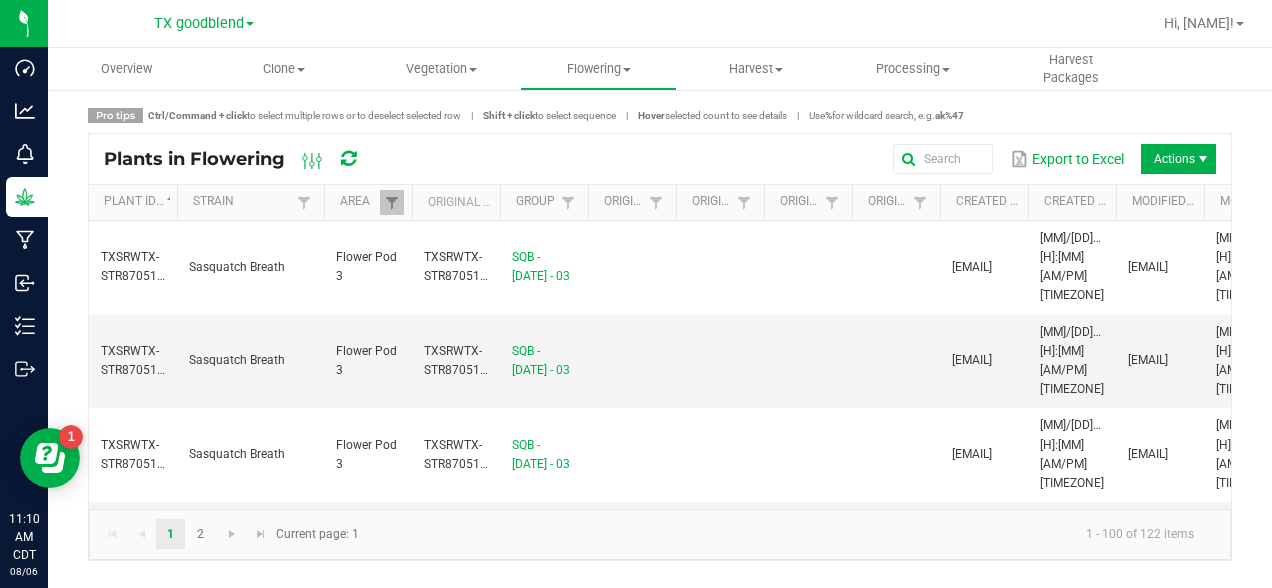click at bounding box center [321, 359] 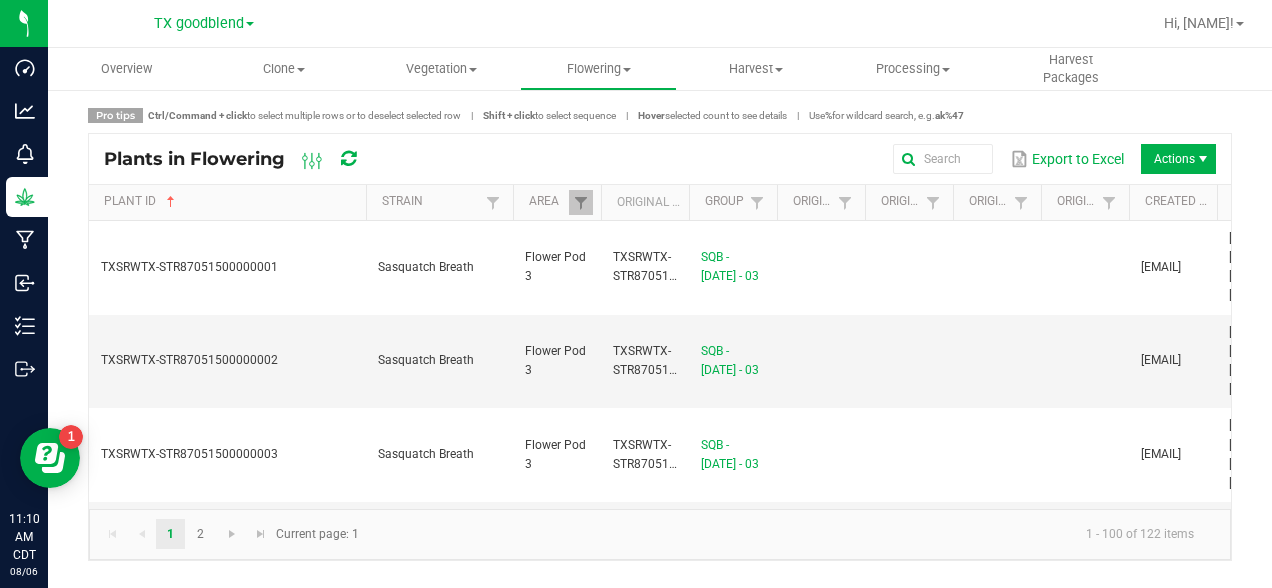 click on "Plant ID Strain Area Original Plant ID Group Origin Group Origin Plant Origin Package ID Origin Package Lot Number Created By Created Date Modified By Modified Date  TXSRWTX-STR[NUMBER]   Sasquatch Breath   Flower Pod 3   TXSRWTX-STR[NUMBER]   SQB - [DATE] - 03               [EMAIL]   [MM]/[DD]/[YYYY] [H]:[MM] [AM/PM] [TIMEZONE]   [EMAIL]   [MM]/[DD]/[YYYY] [H]:[MM] [AM/PM] [TIMEZONE]   TXSRWTX-STR[NUMBER]   Sasquatch Breath   Flower Pod 3   TXSRWTX-STR[NUMBER]   SQB - [DATE] - 03               [EMAIL]   [MM]/[DD]/[YYYY] [H]:[MM] [AM/PM] [TIMEZONE]   [EMAIL]   [MM]/[DD]/[YYYY] [H]:[MM] [AM/PM] [TIMEZONE]   TXSRWTX-STR[NUMBER]   Sasquatch Breath   Flower Pod 3   TXSRWTX-STR[NUMBER]   SQB - [DATE] - 03               [EMAIL]   [MM]/[DD]/[YYYY] [H]:[MM] [AM/PM] [TIMEZONE]   [EMAIL]   [MM]/[DD]/[YYYY] [H]:[MM] [AM/PM] [TIMEZONE]   TXSRWTX-STR[NUMBER]   Sasquatch Breath   Flower Pod 3   TXSRWTX-STR[NUMBER]   SQB - [DATE] - 03               [EMAIL]" at bounding box center (660, 347) 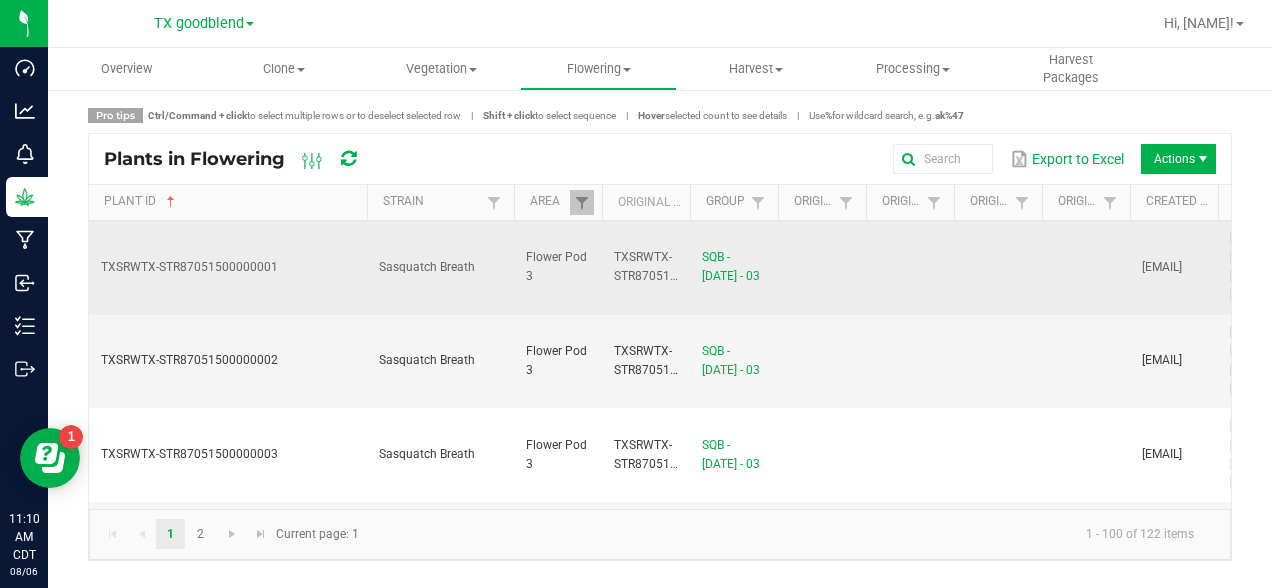 click on "TXSRWTX-STR87051500000001" at bounding box center (189, 267) 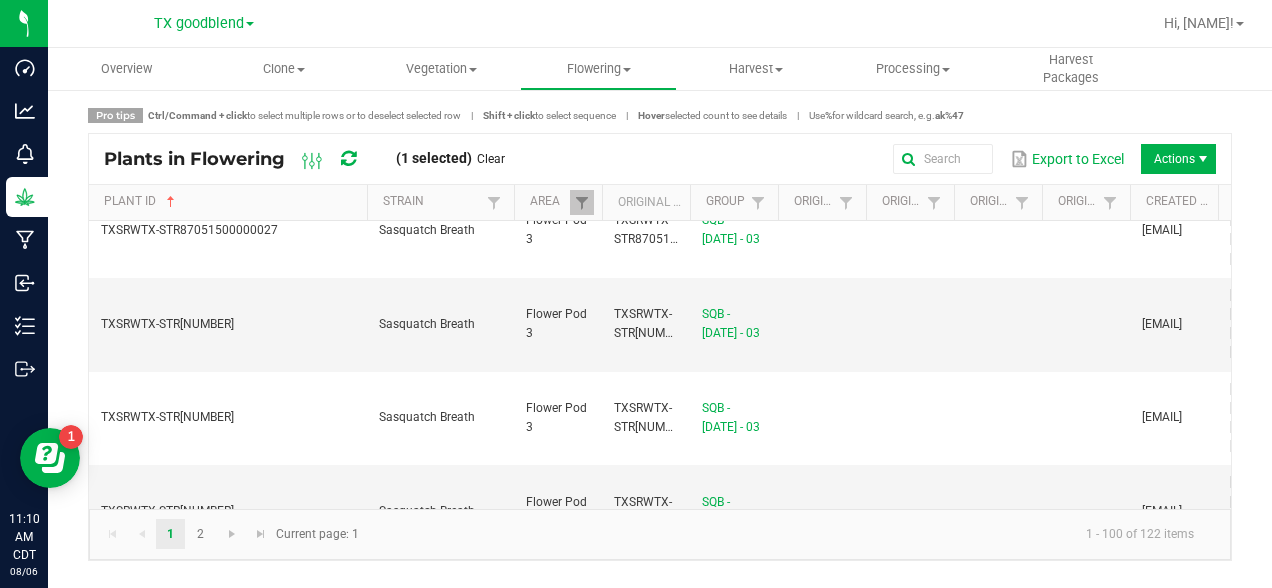 scroll, scrollTop: 2383, scrollLeft: 0, axis: vertical 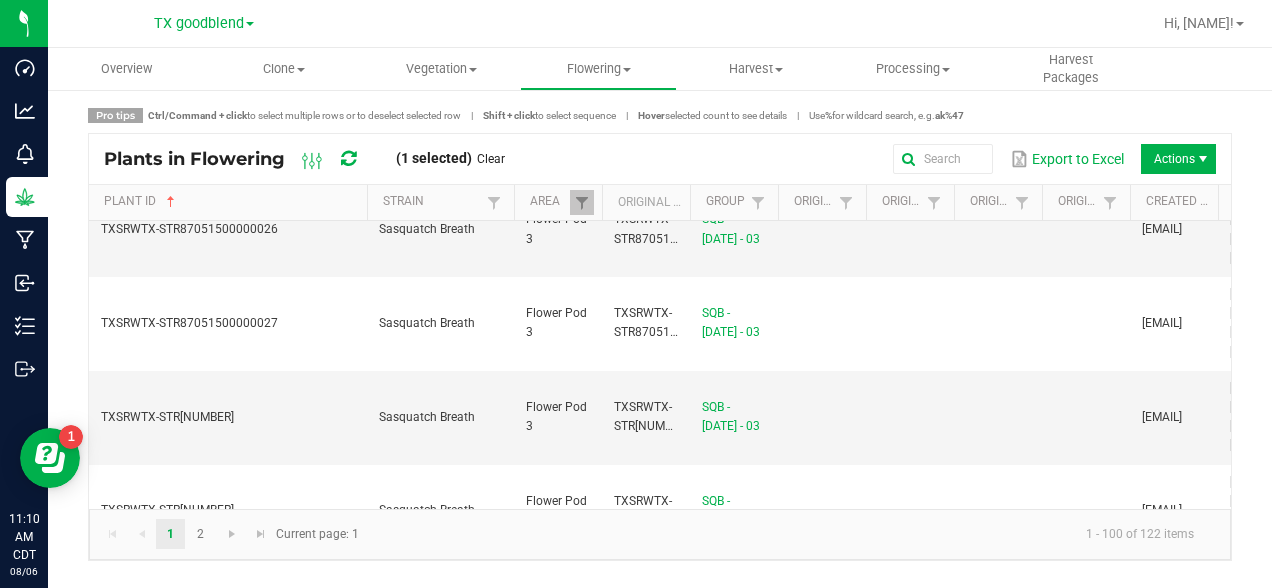 click on "TXSRWTX-STR87051500000035" at bounding box center (189, 1073) 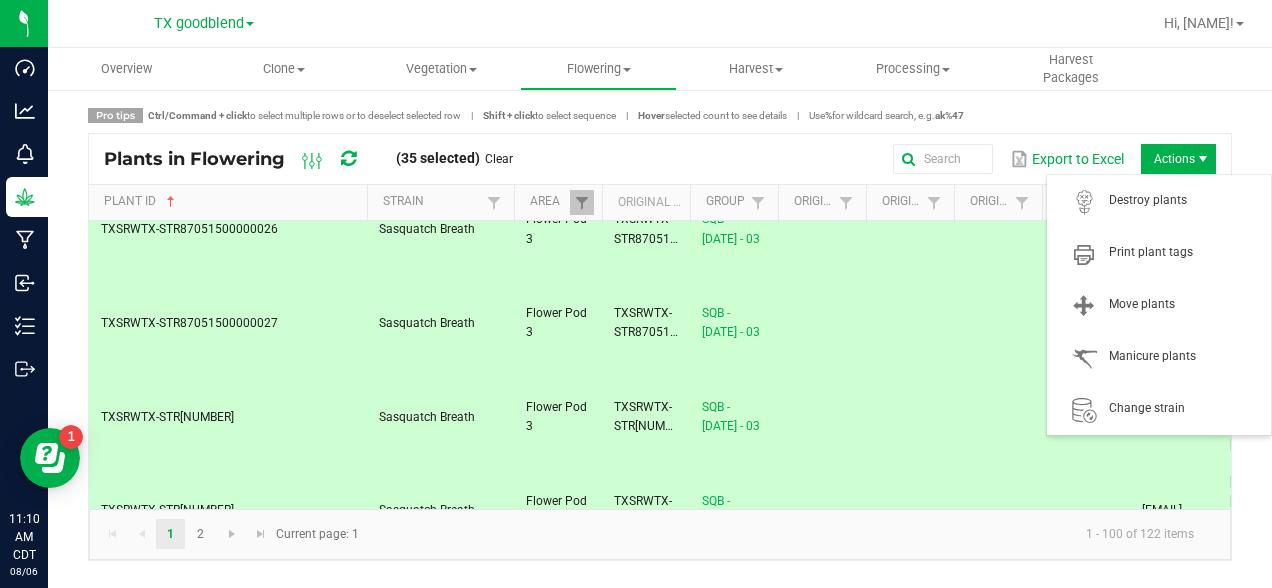 click at bounding box center [1203, 159] 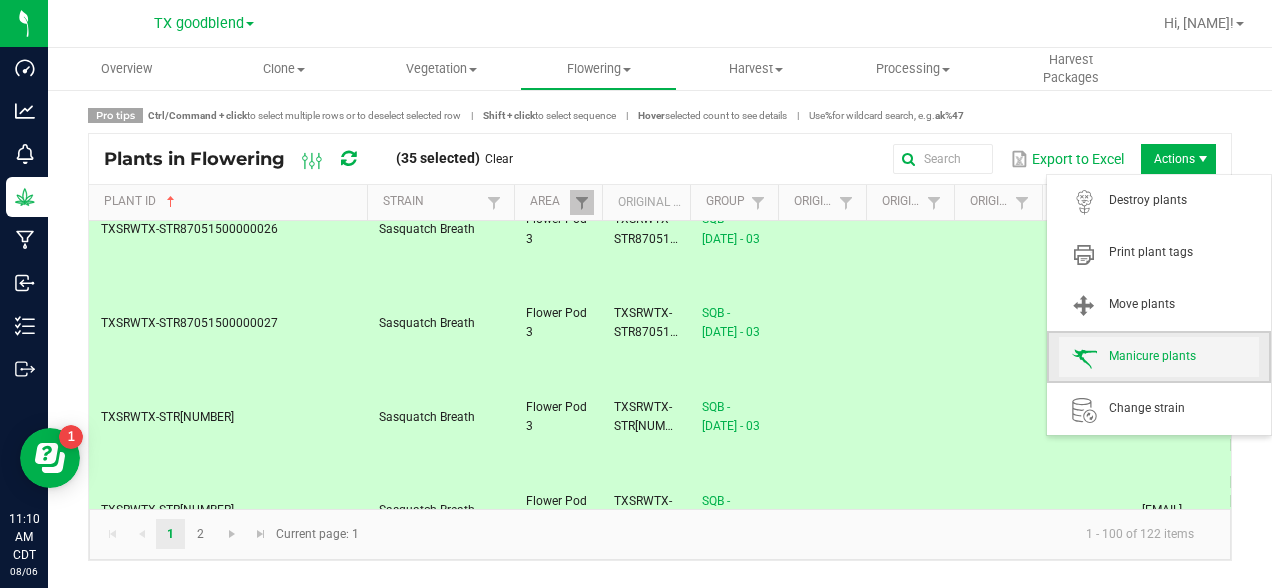 click on "Manicure plants" at bounding box center [1184, 356] 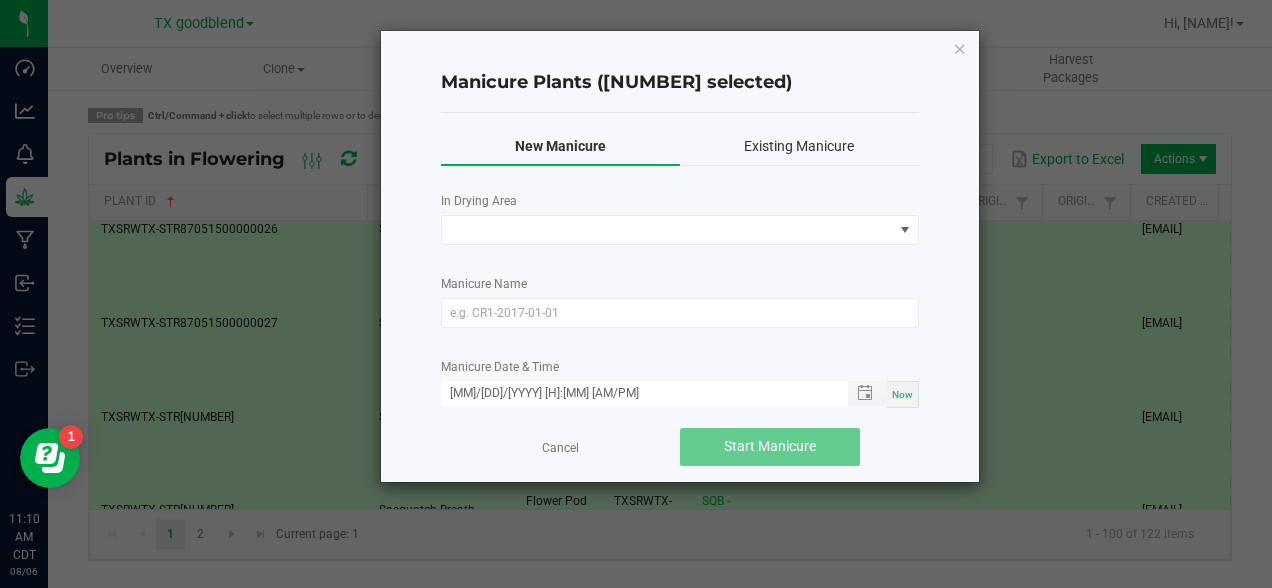 click on "Cancel" 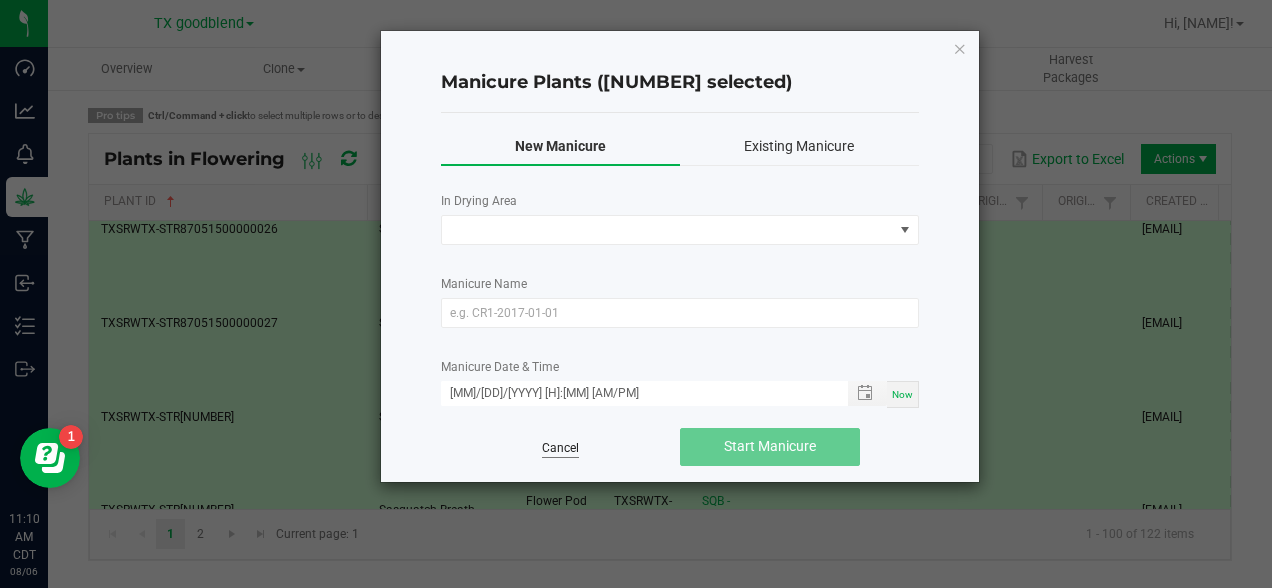 click on "Cancel" 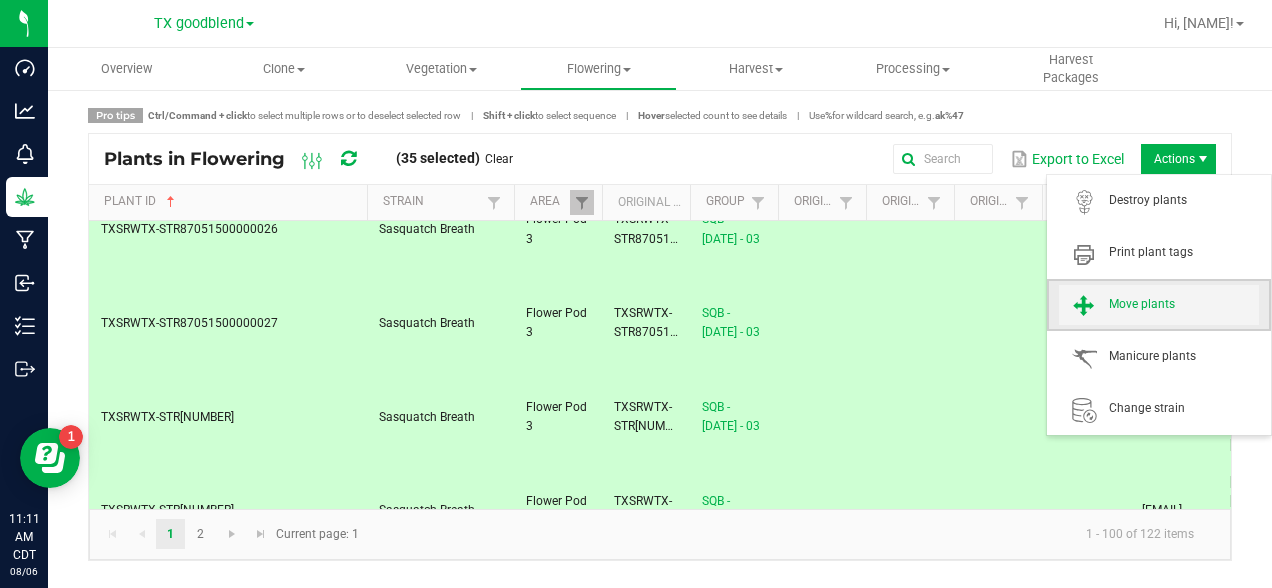 click on "Move plants" at bounding box center (1184, 304) 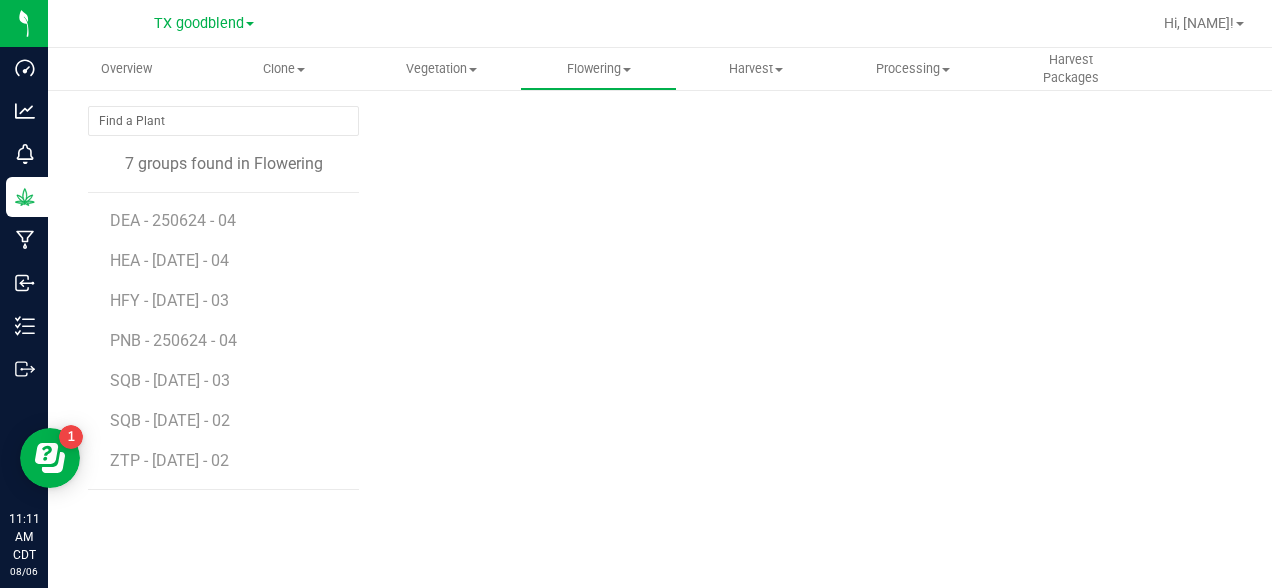 scroll, scrollTop: 0, scrollLeft: 0, axis: both 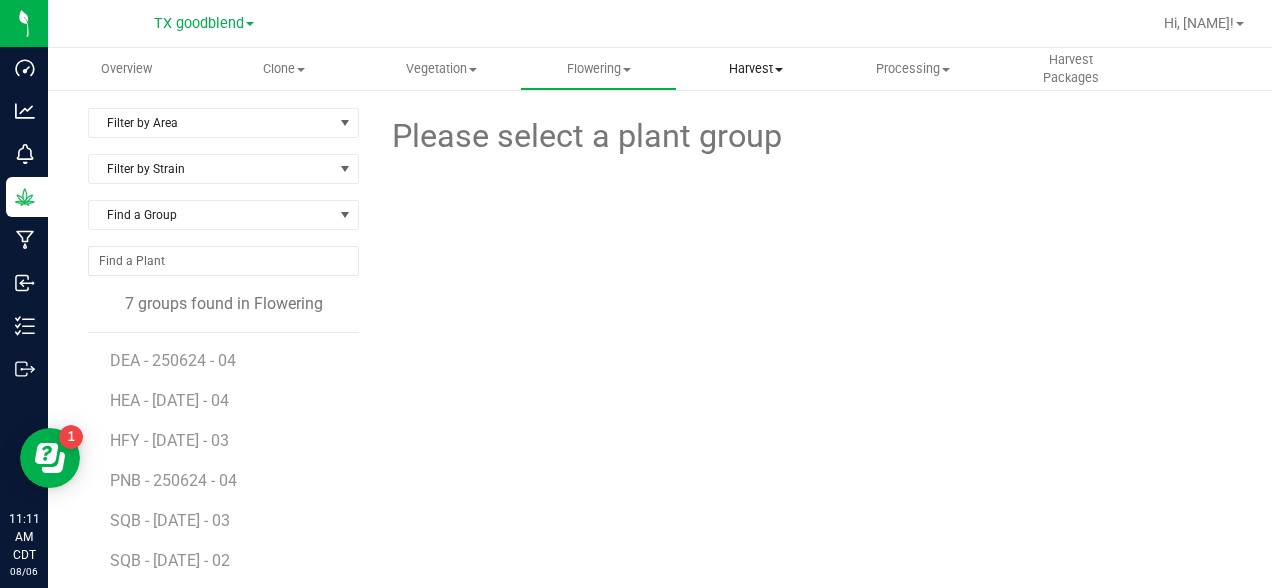 click on "Harvest" at bounding box center [755, 69] 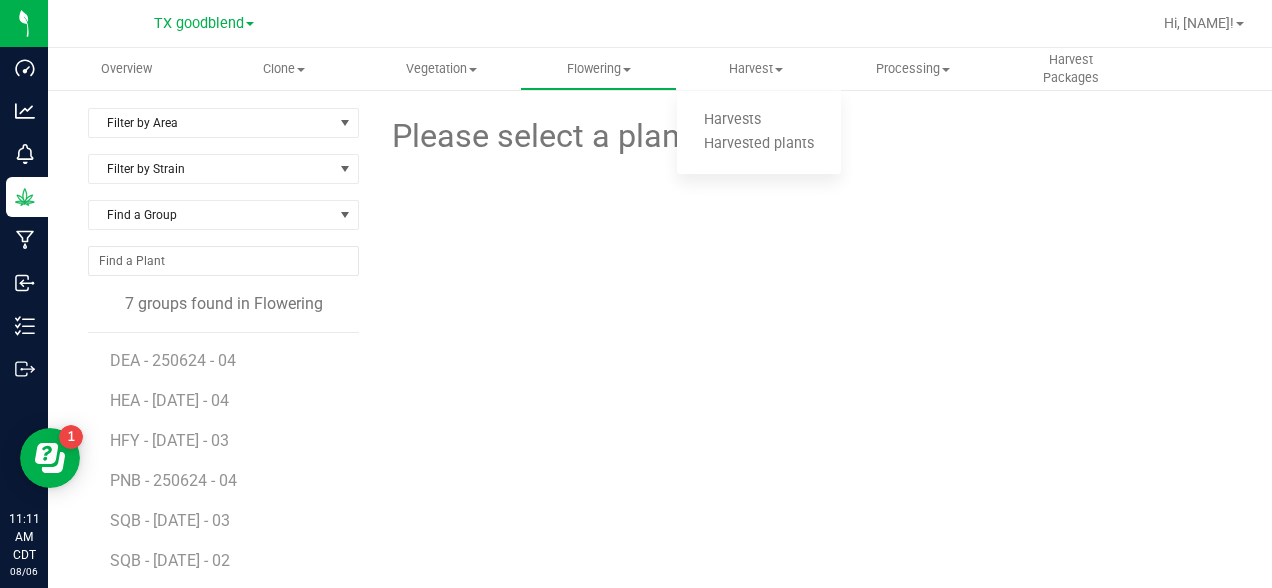 click at bounding box center (803, 232) 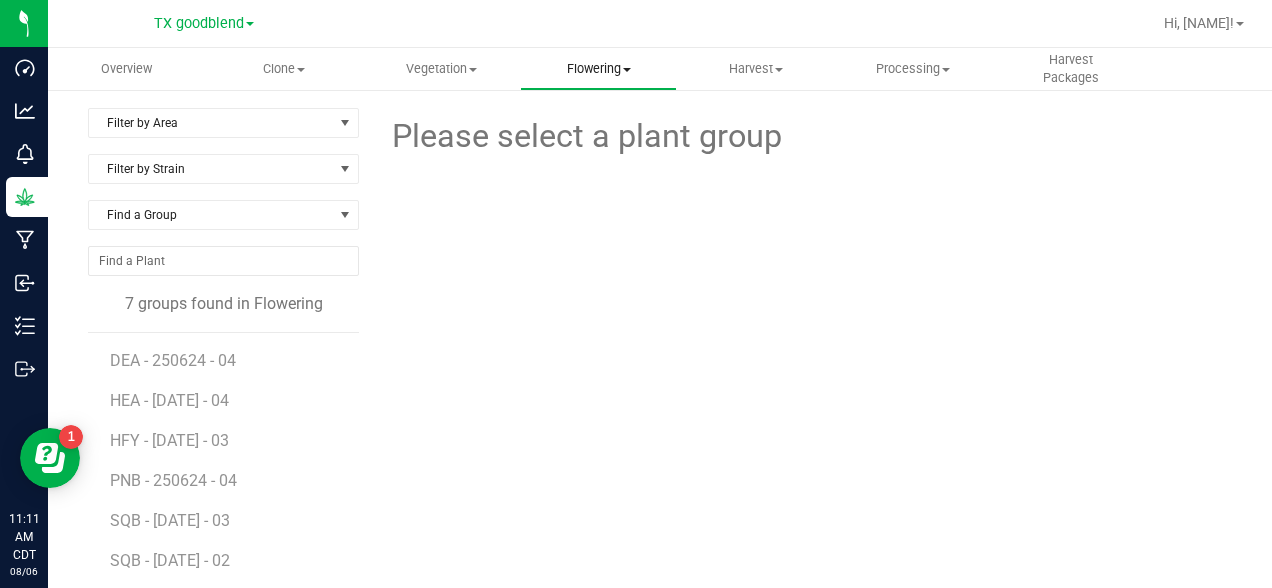 click on "Flowering" at bounding box center (598, 69) 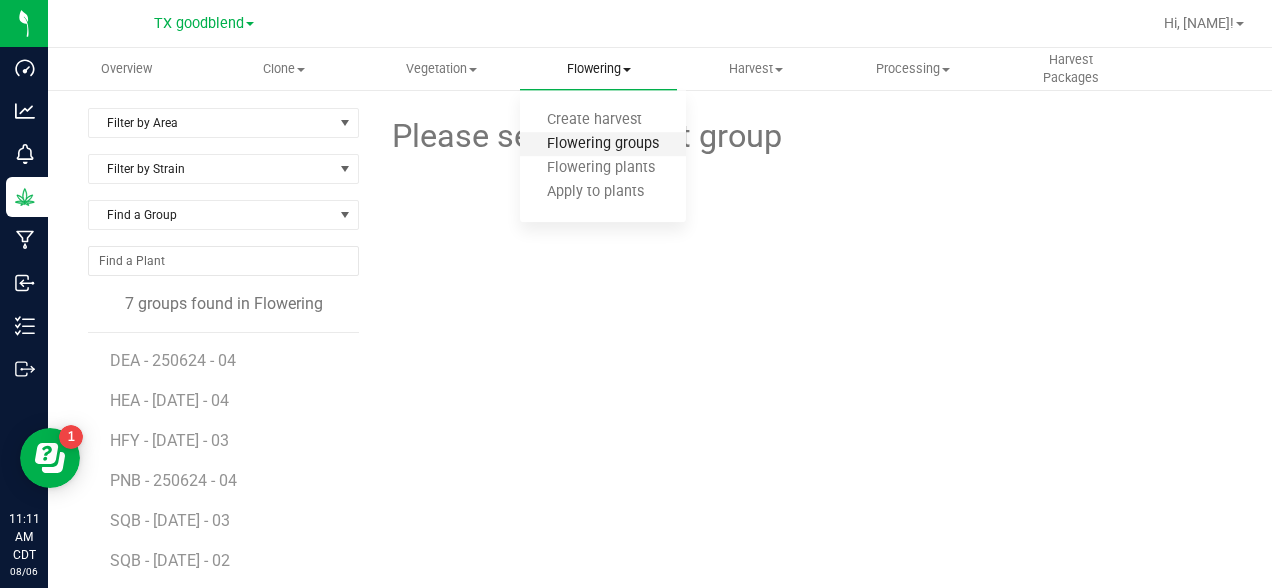 click on "Flowering groups" at bounding box center [603, 144] 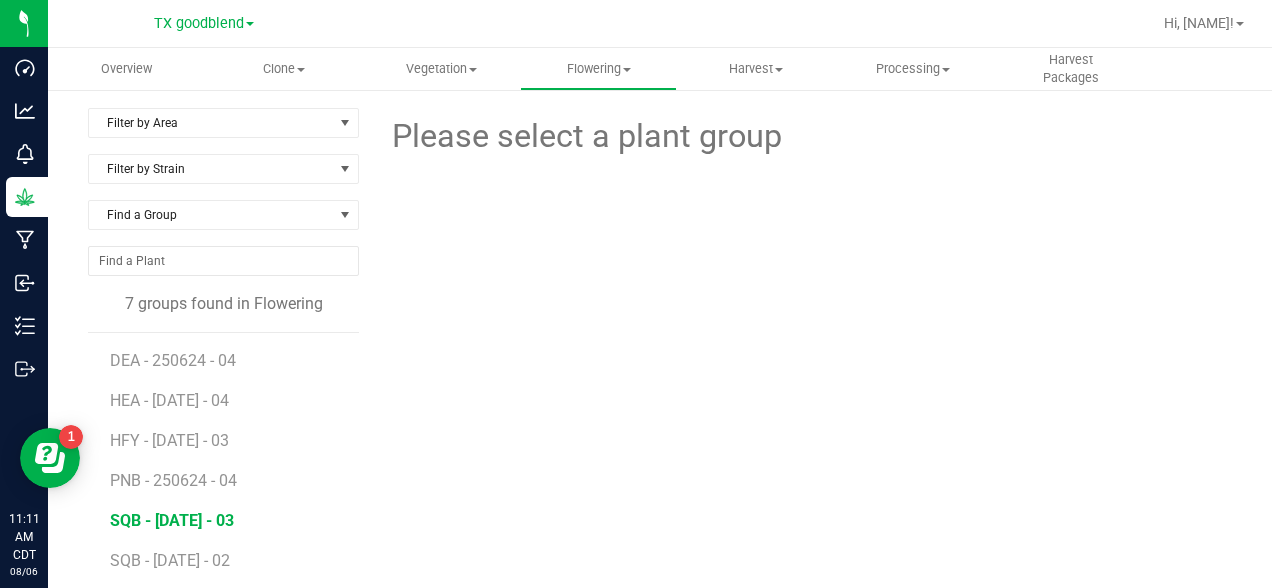 click on "SQB - [DATE] - 03" at bounding box center (172, 520) 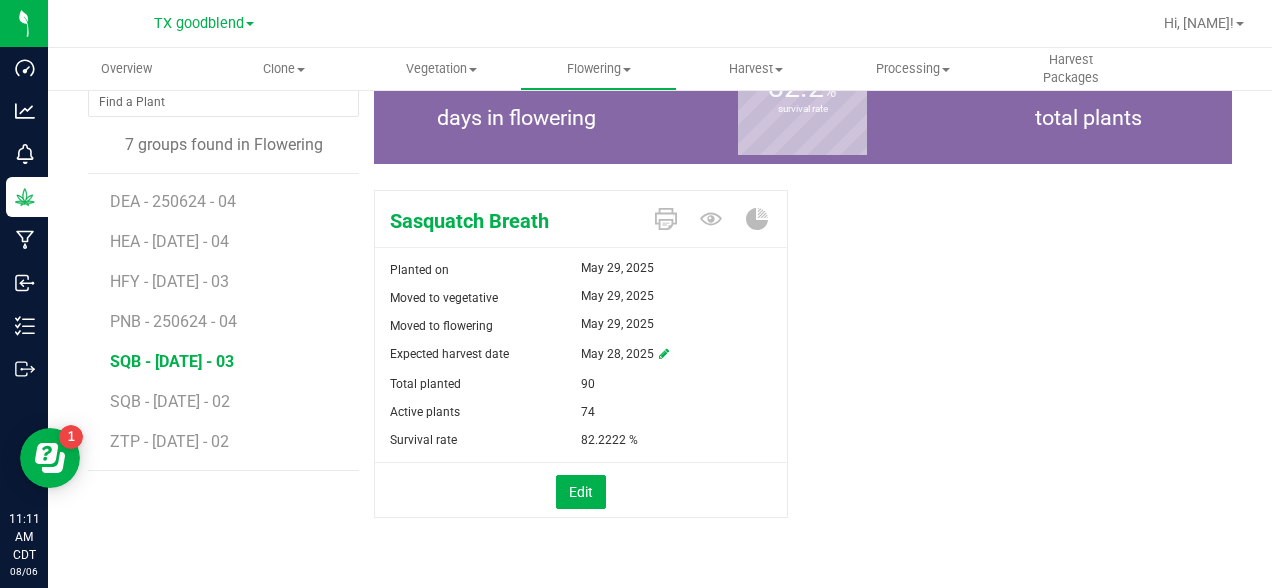 scroll, scrollTop: 0, scrollLeft: 0, axis: both 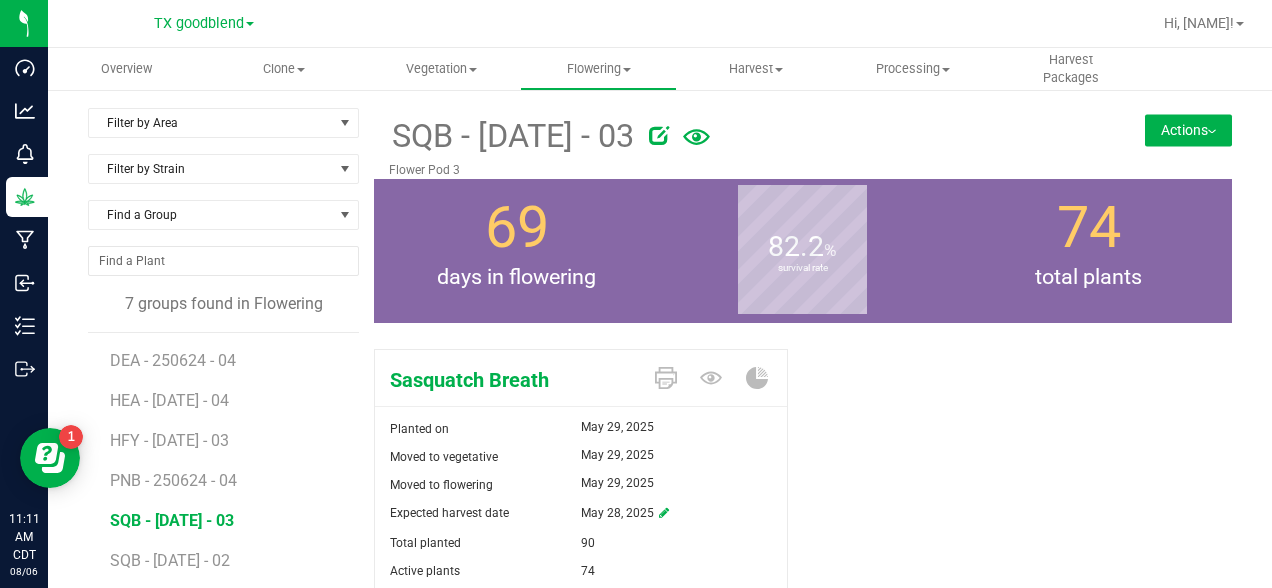 click at bounding box center (1212, 132) 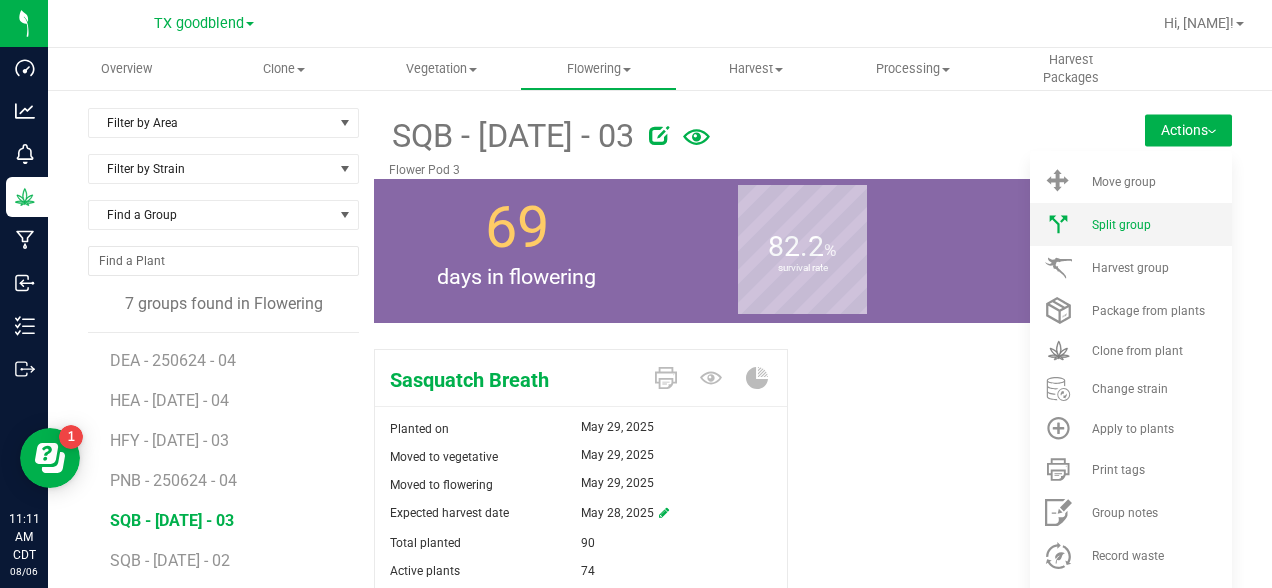 click on "Split group" at bounding box center (1121, 225) 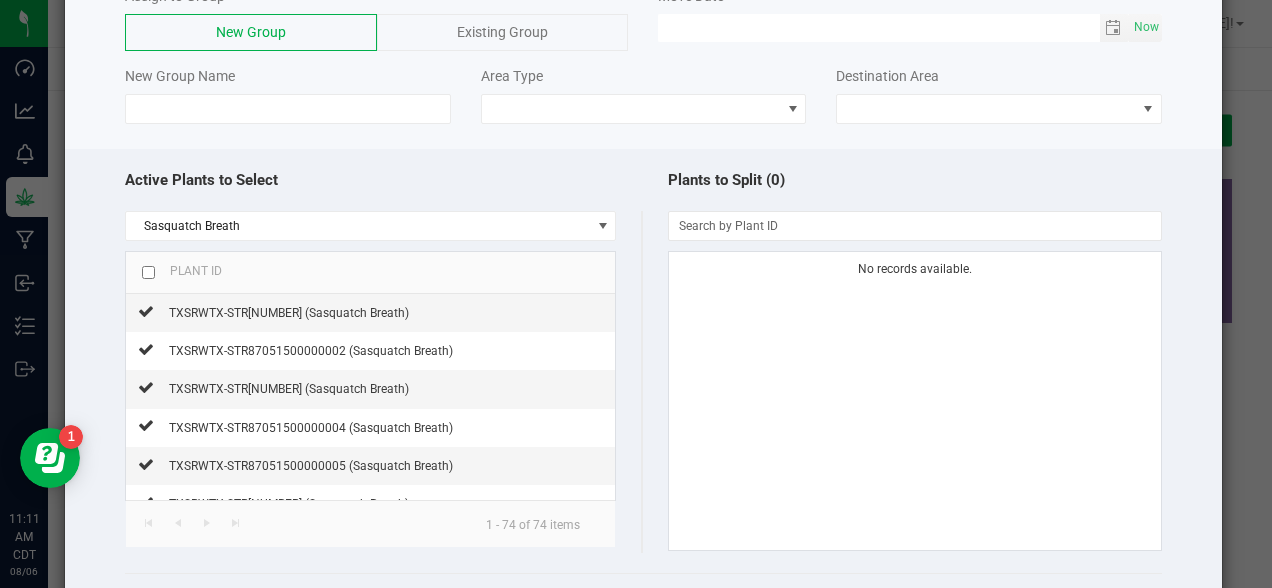 scroll, scrollTop: 182, scrollLeft: 0, axis: vertical 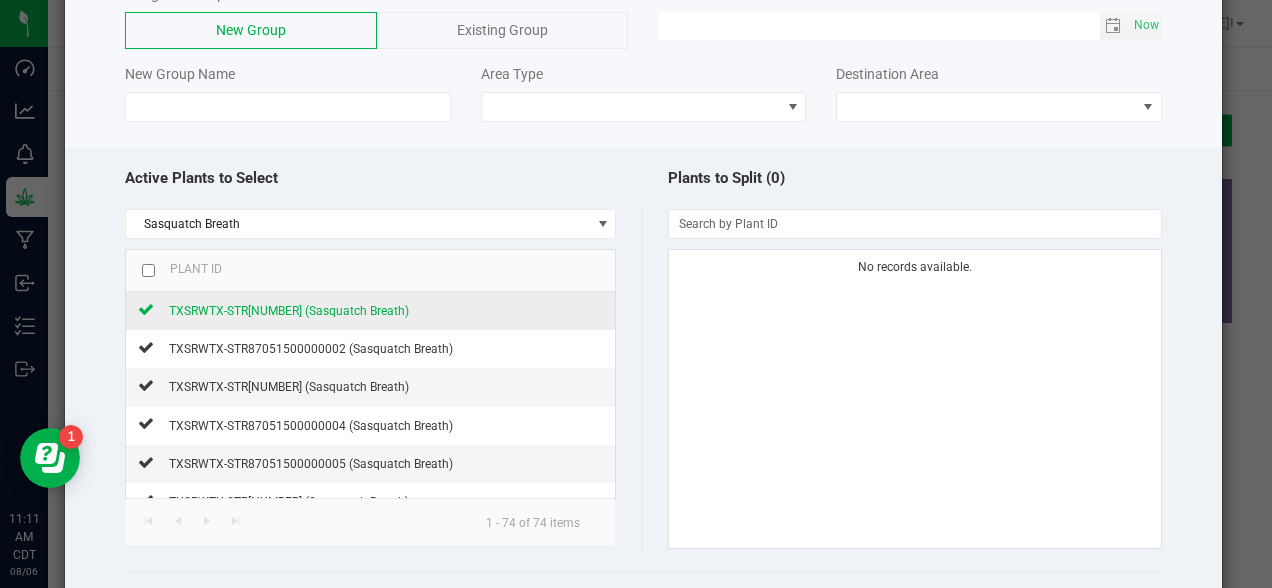 click on "TXSRWTX-STR[NUMBER] (Sasquatch Breath)" 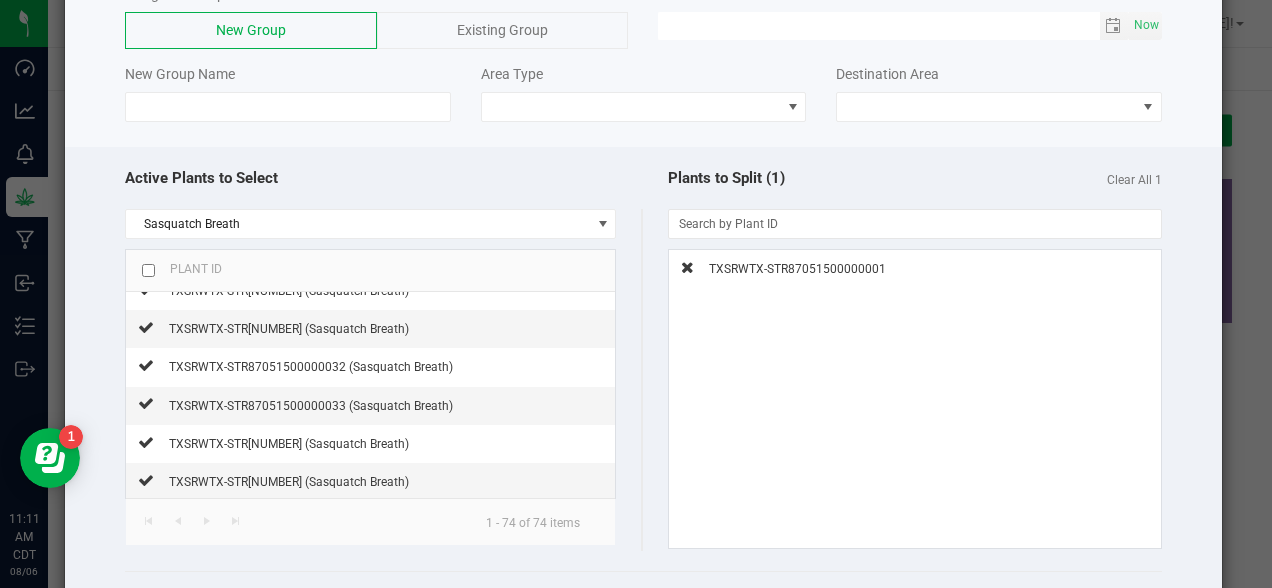scroll, scrollTop: 1129, scrollLeft: 0, axis: vertical 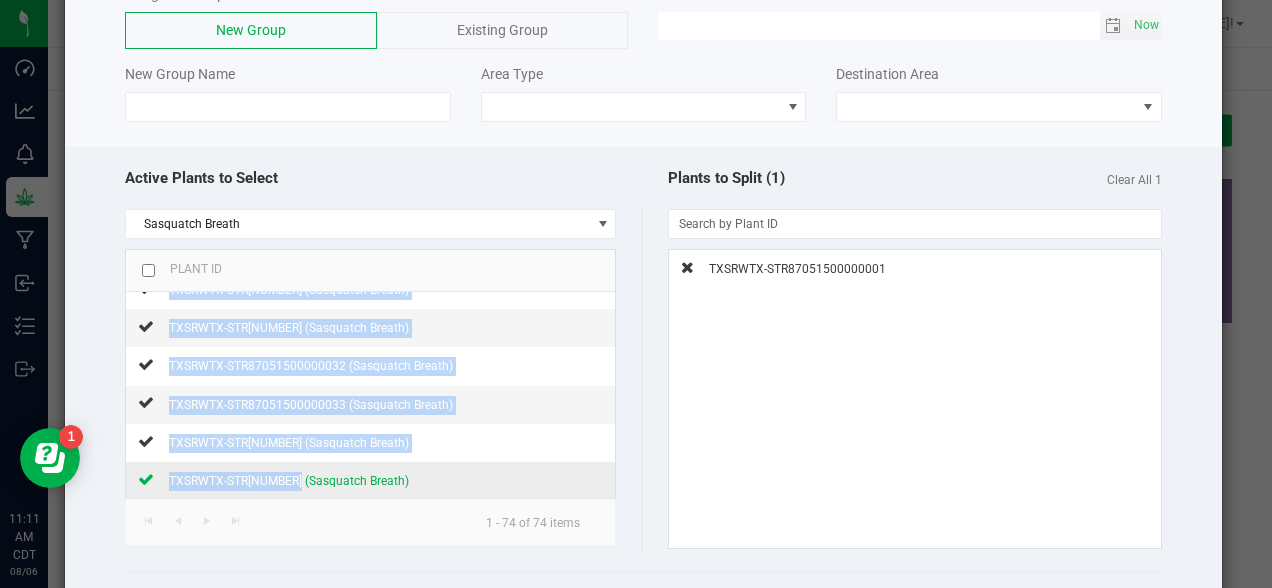 click on "TXSRWTX-STR[NUMBER] (Sasquatch Breath)" 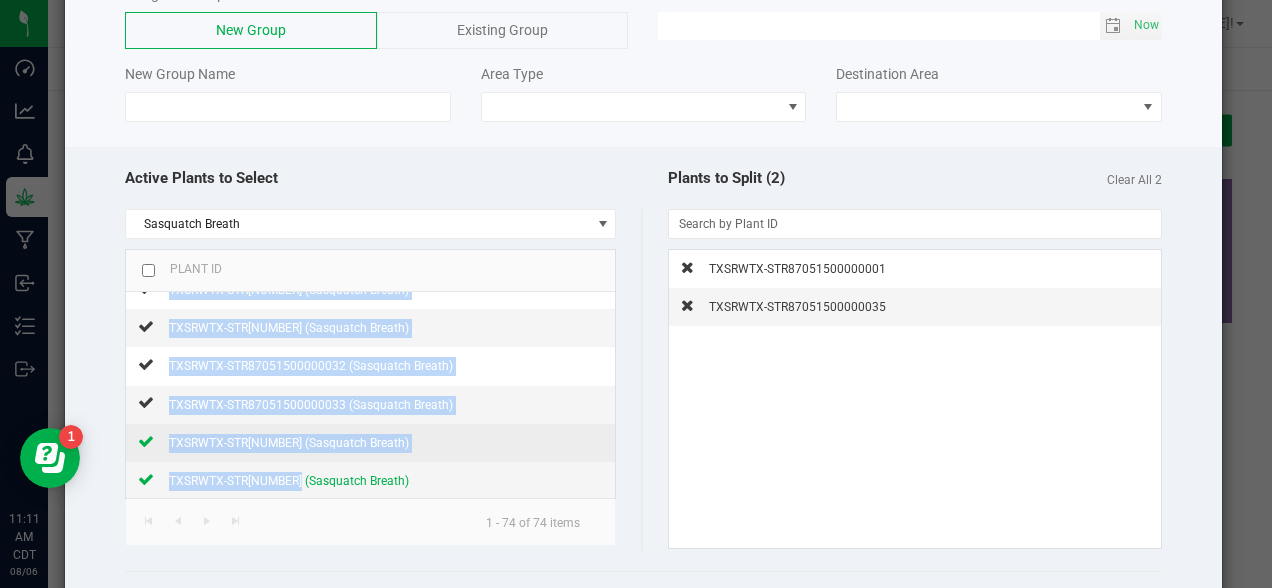 click 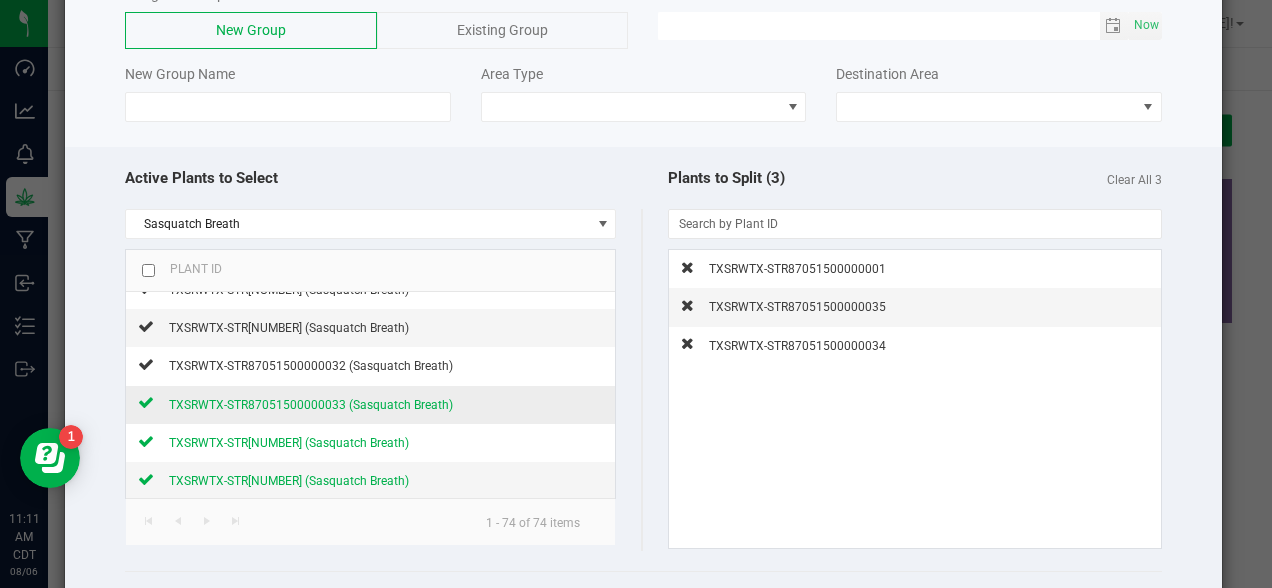 click 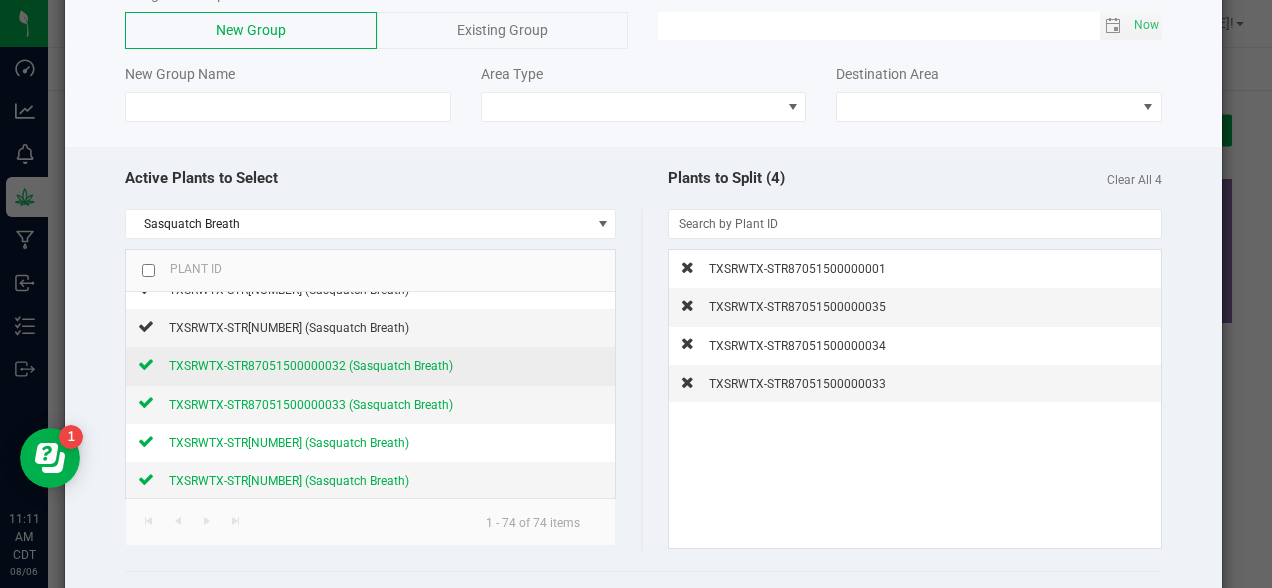 click 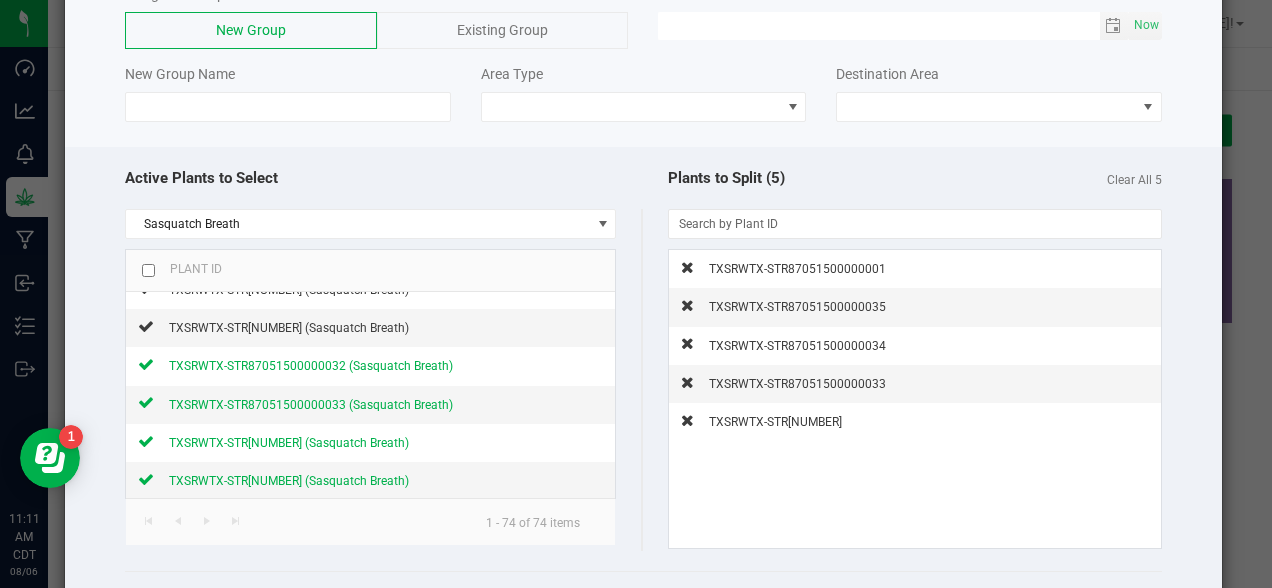 click on "Clear All 5" 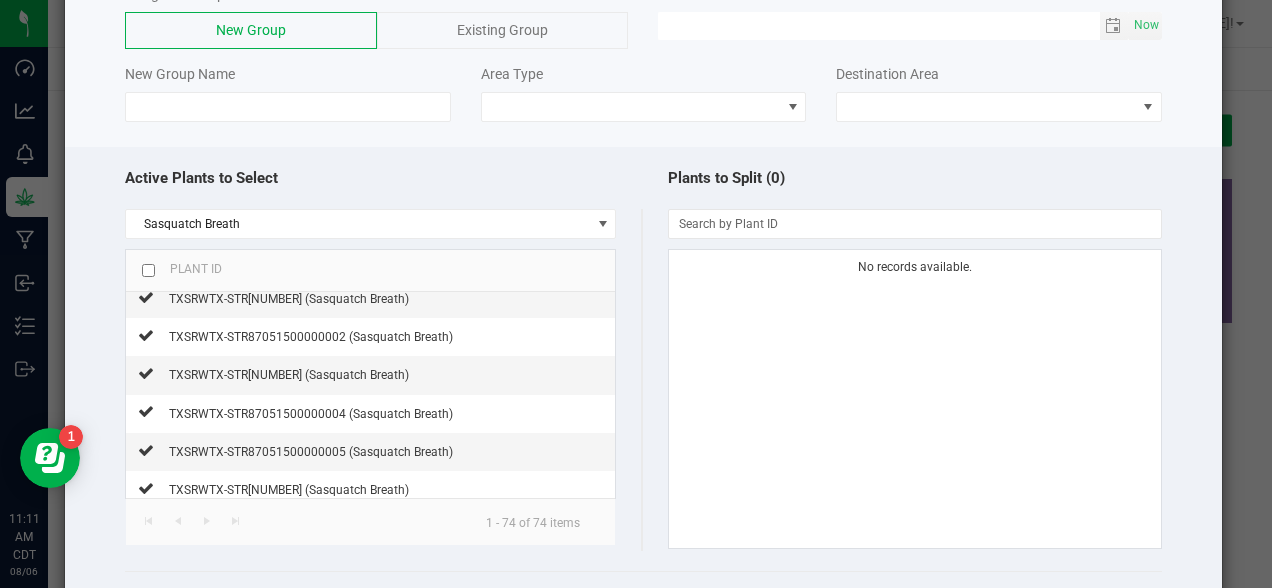 scroll, scrollTop: 0, scrollLeft: 0, axis: both 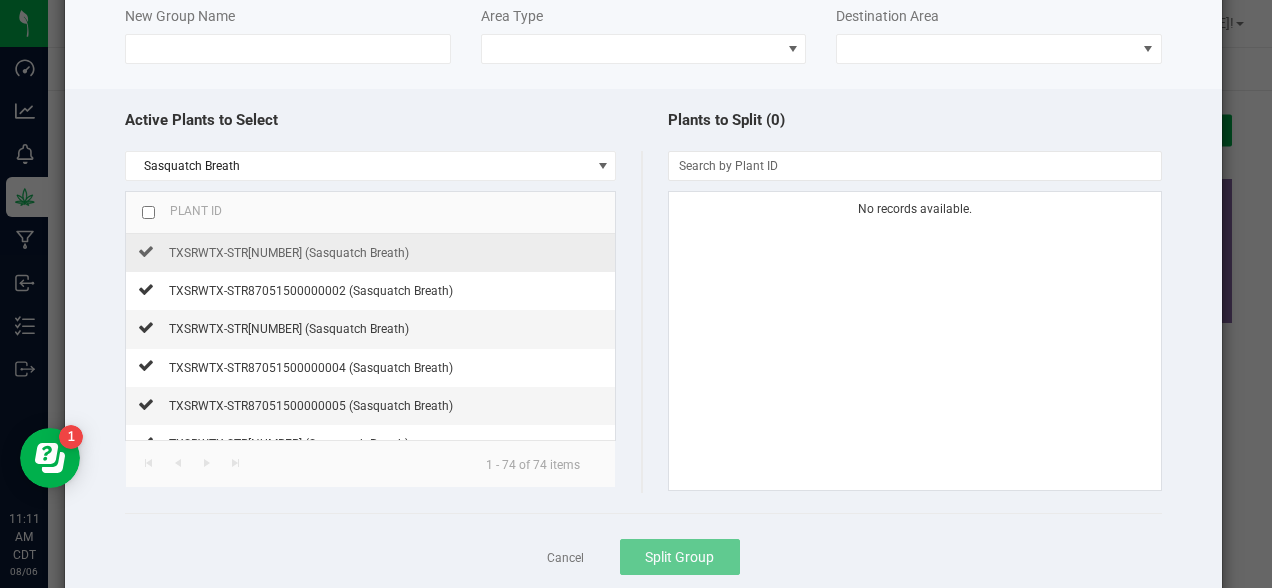 click on "TXSRWTX-STR[NUMBER] (Sasquatch Breath)" 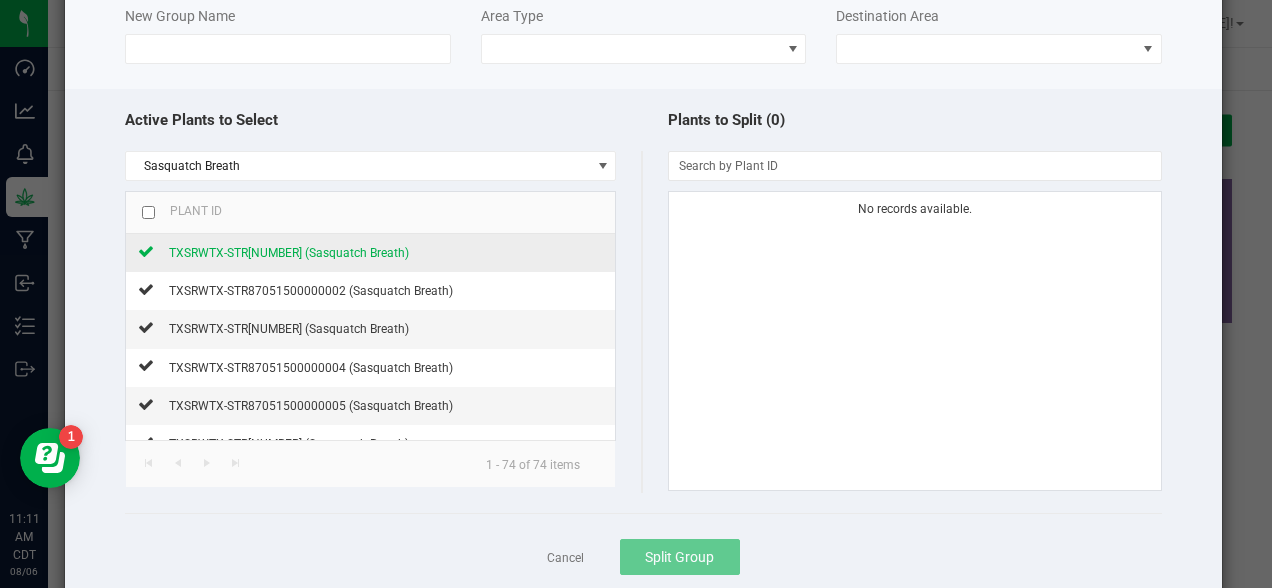 click on "TXSRWTX-STR[NUMBER] (Sasquatch Breath)" 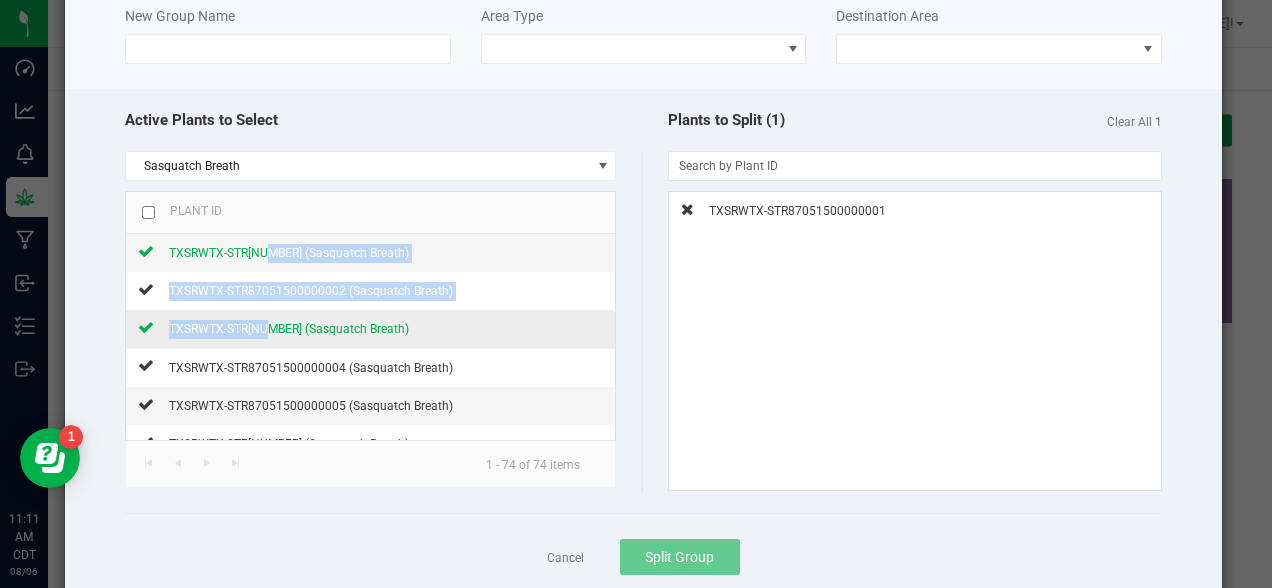 click on "TXSRWTX-STR[NUMBER] (Sasquatch Breath)" 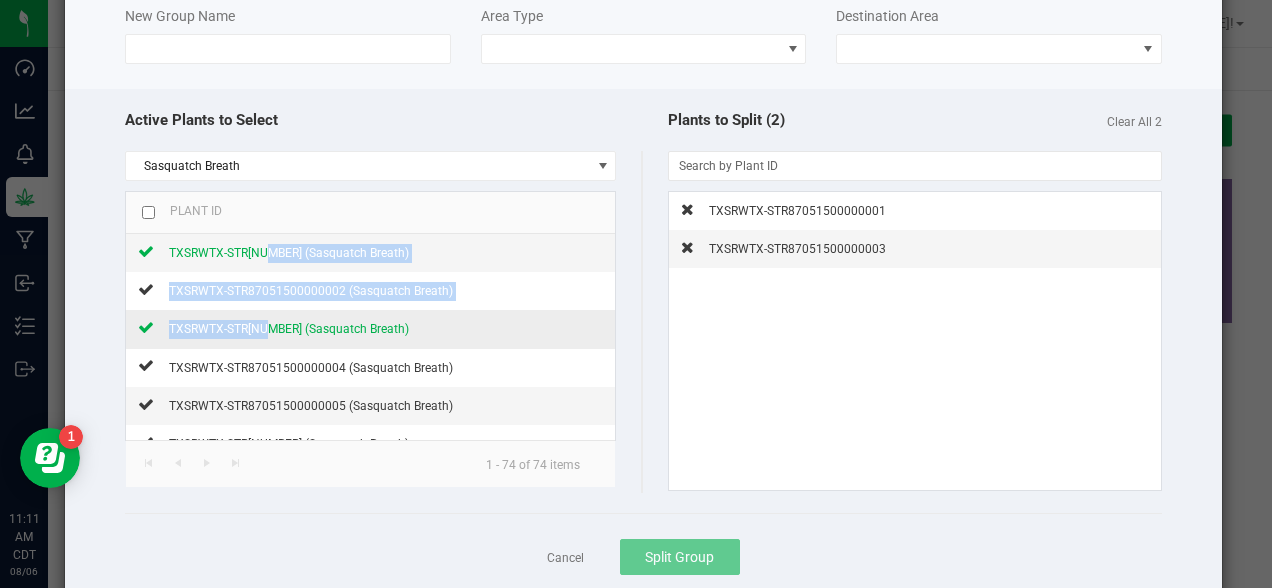 click 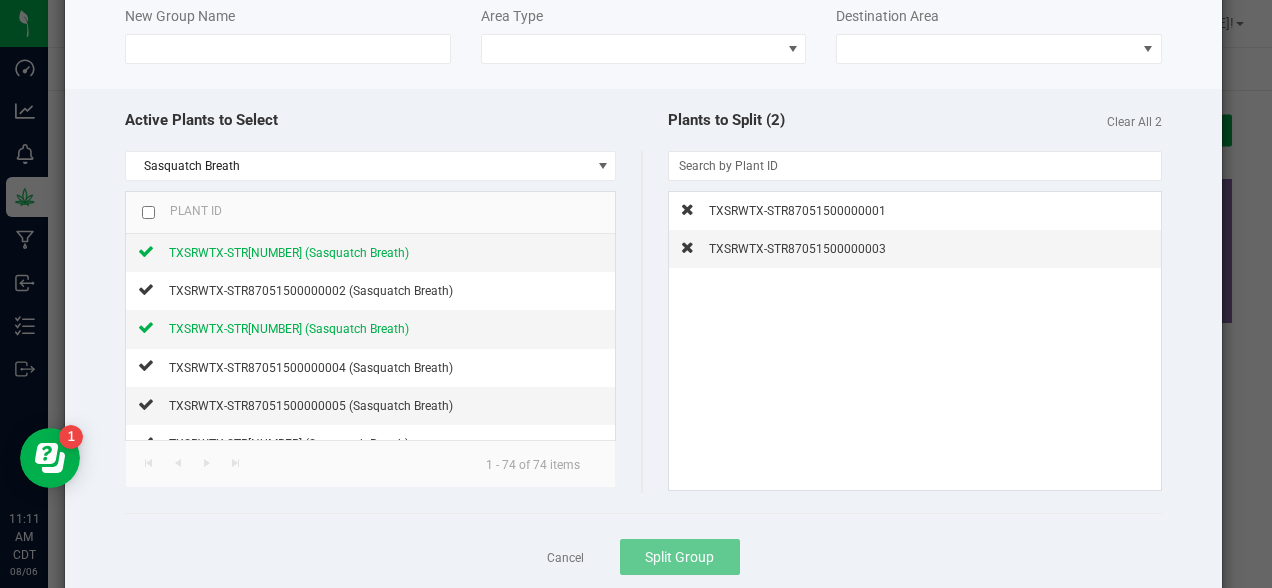 click on "Clear All 2" 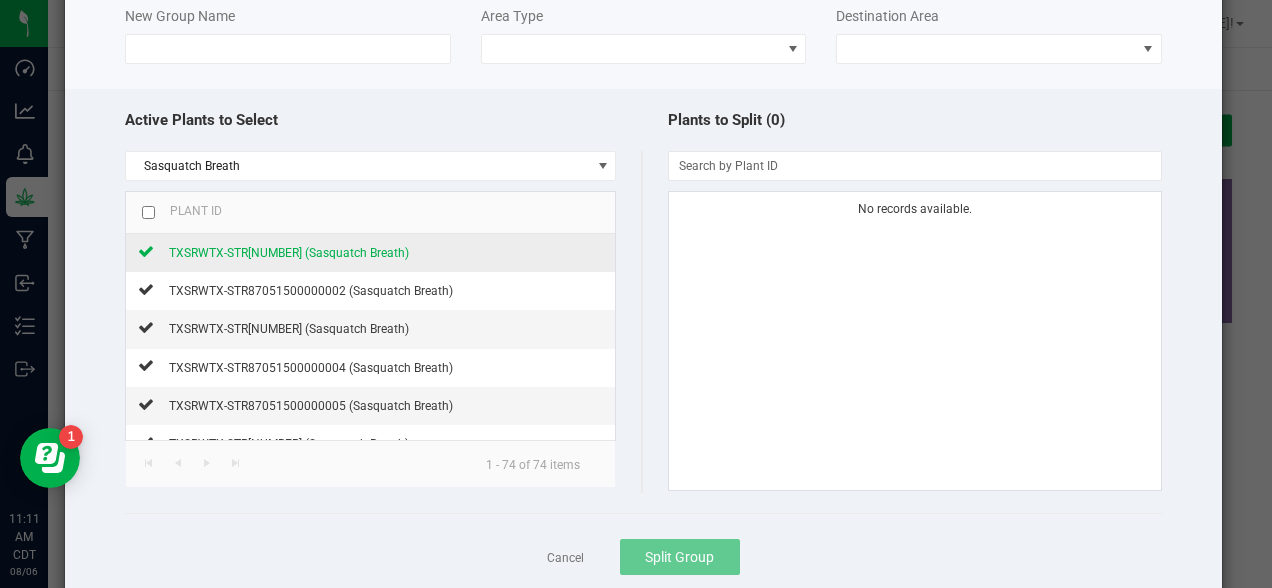click on "TXSRWTX-STR[NUMBER] (Sasquatch Breath)" 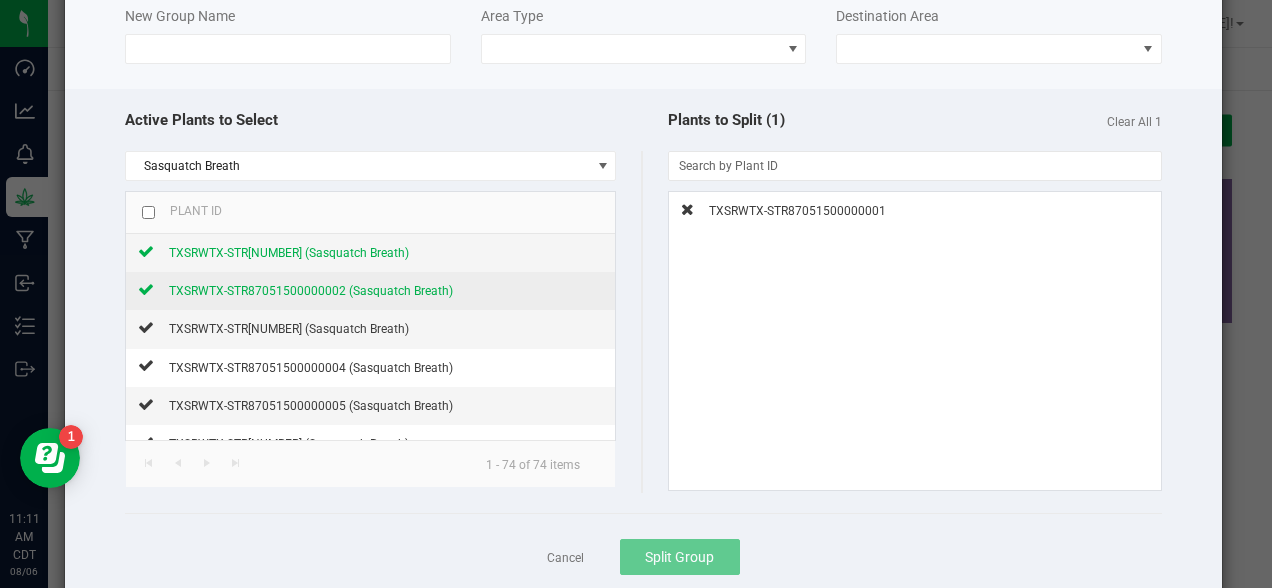 click on "TXSRWTX-STR87051500000002 (Sasquatch Breath)" 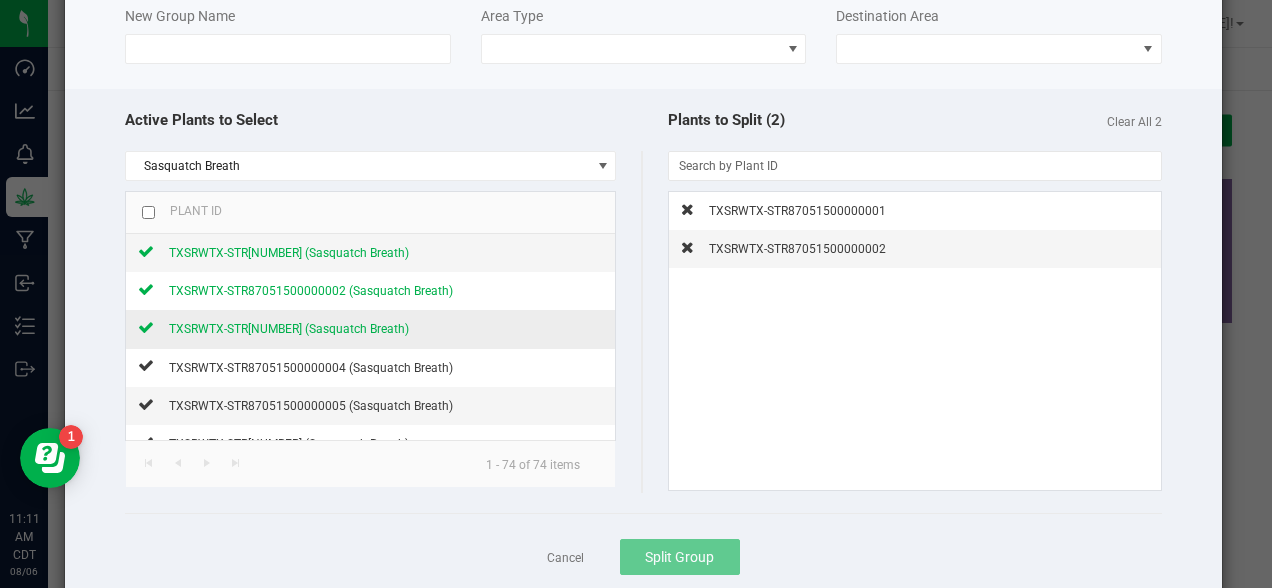 click on "TXSRWTX-STR[NUMBER] (Sasquatch Breath)" 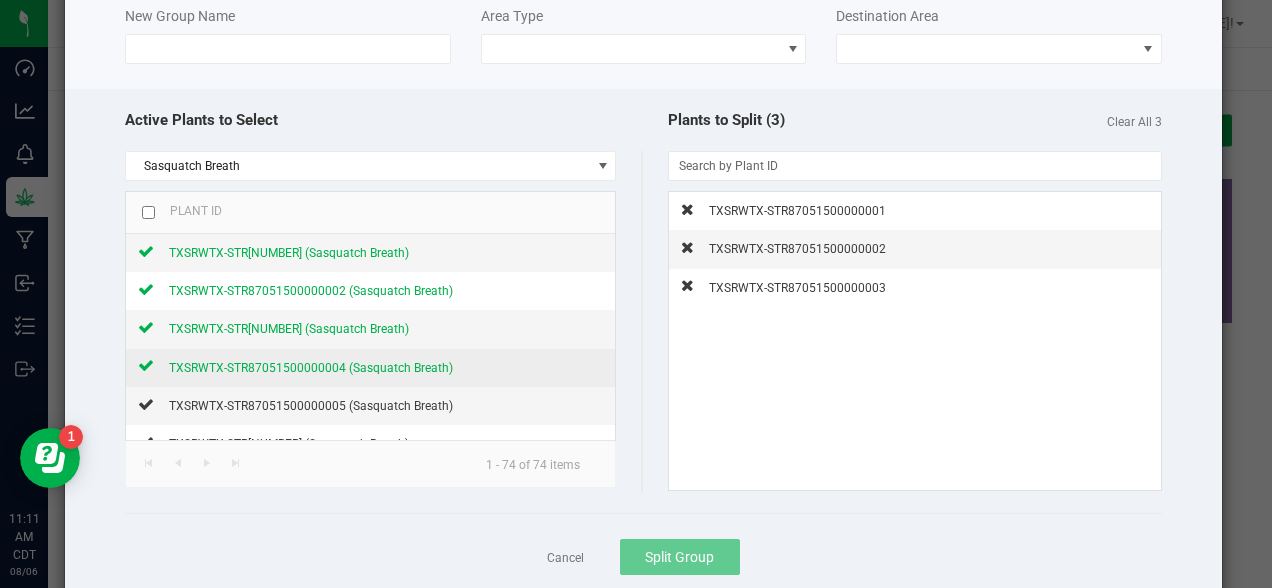 click on "TXSRWTX-STR87051500000004 (Sasquatch Breath)" 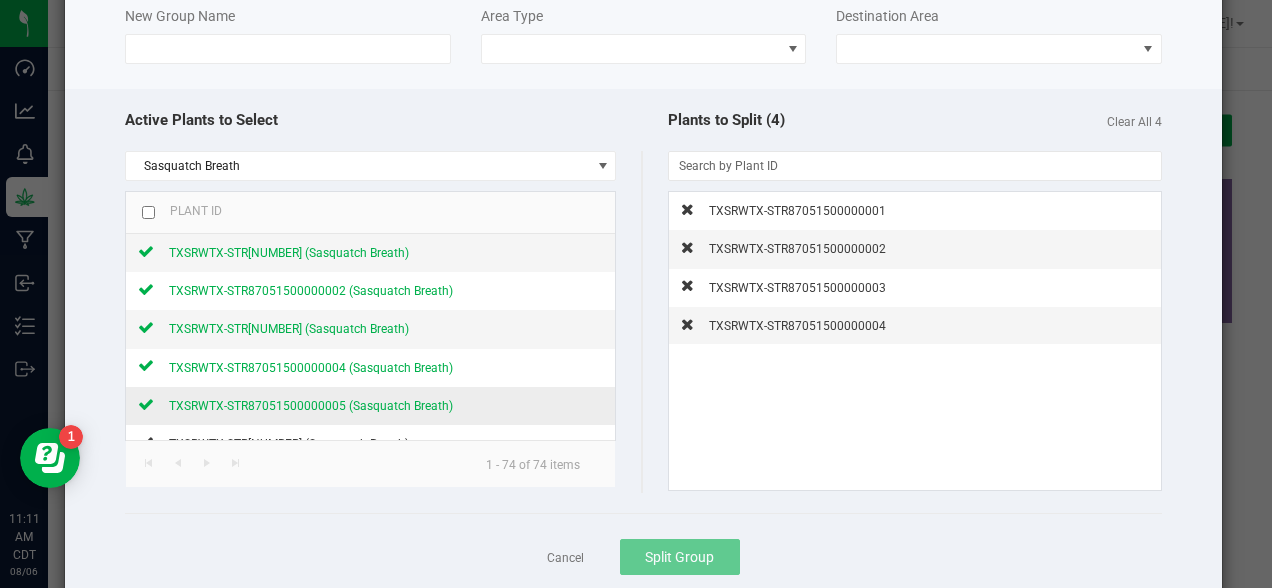 click on "TXSRWTX-STR87051500000005 (Sasquatch Breath)" 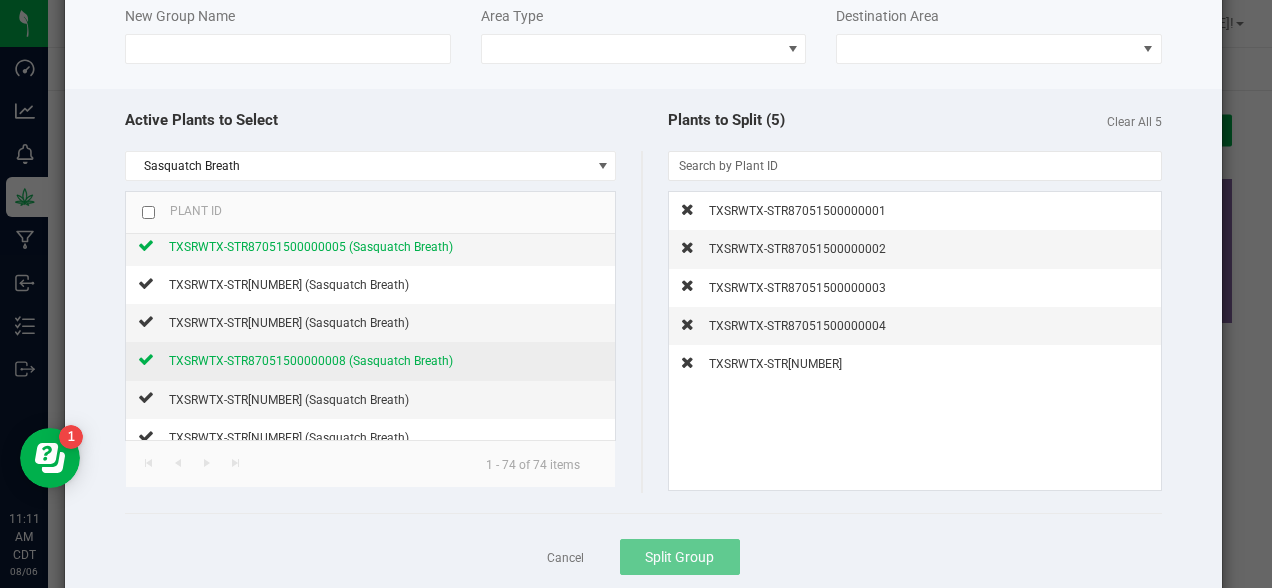 scroll, scrollTop: 156, scrollLeft: 0, axis: vertical 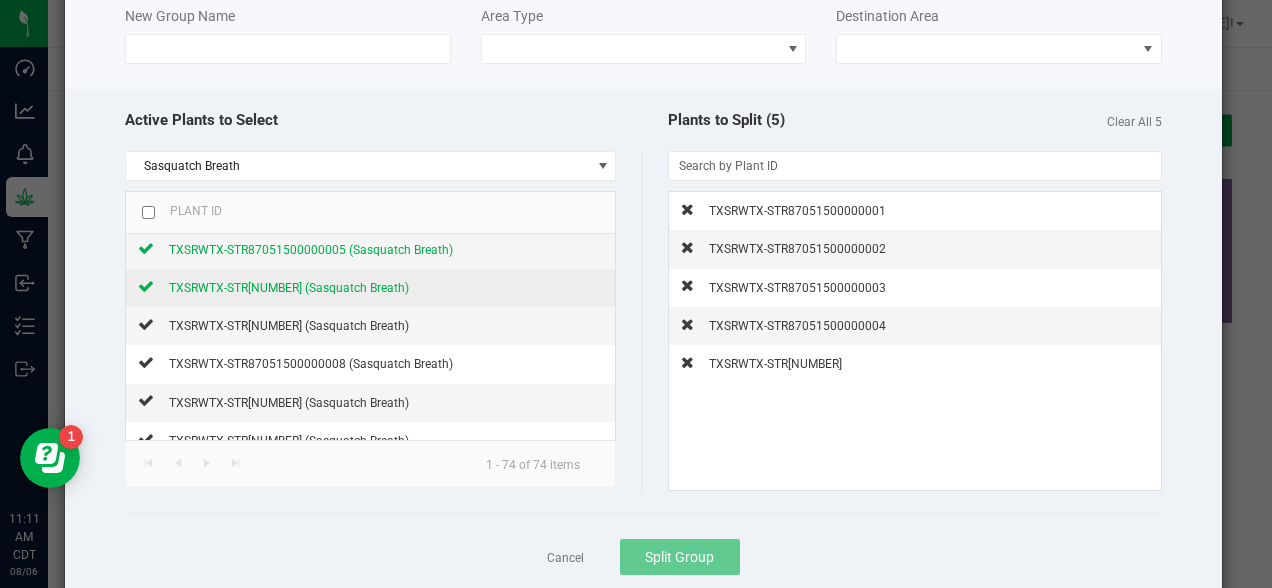 click on "TXSRWTX-STR[NUMBER] (Sasquatch Breath)" 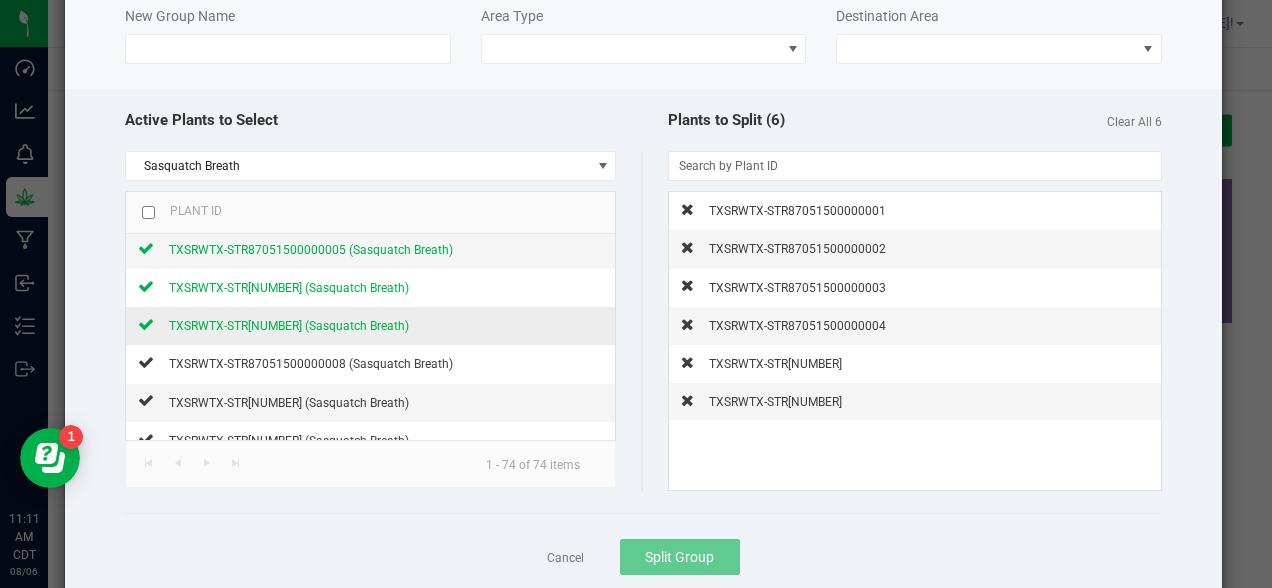 click on "TXSRWTX-STR[NUMBER] (Sasquatch Breath)" 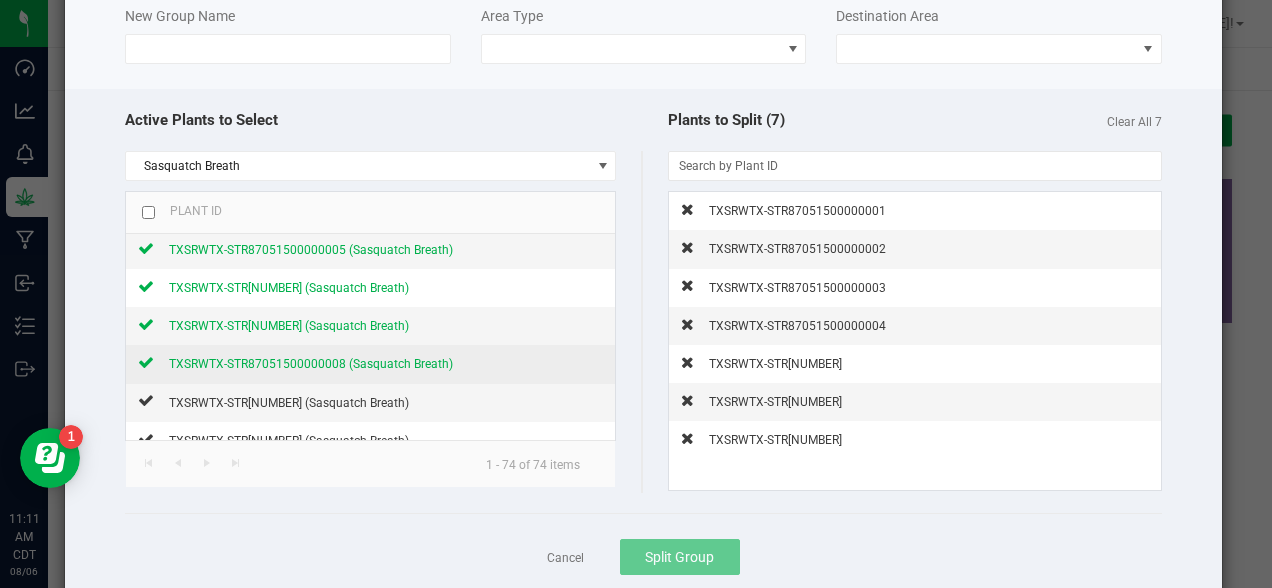 click on "TXSRWTX-STR87051500000008 (Sasquatch Breath)" 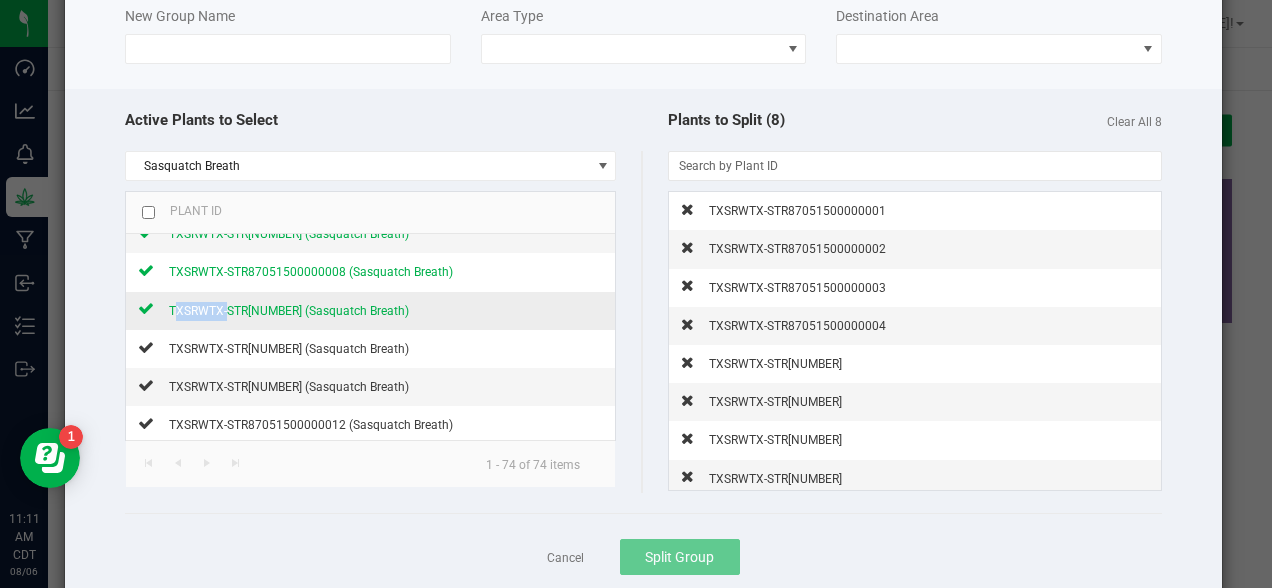 scroll, scrollTop: 258, scrollLeft: 0, axis: vertical 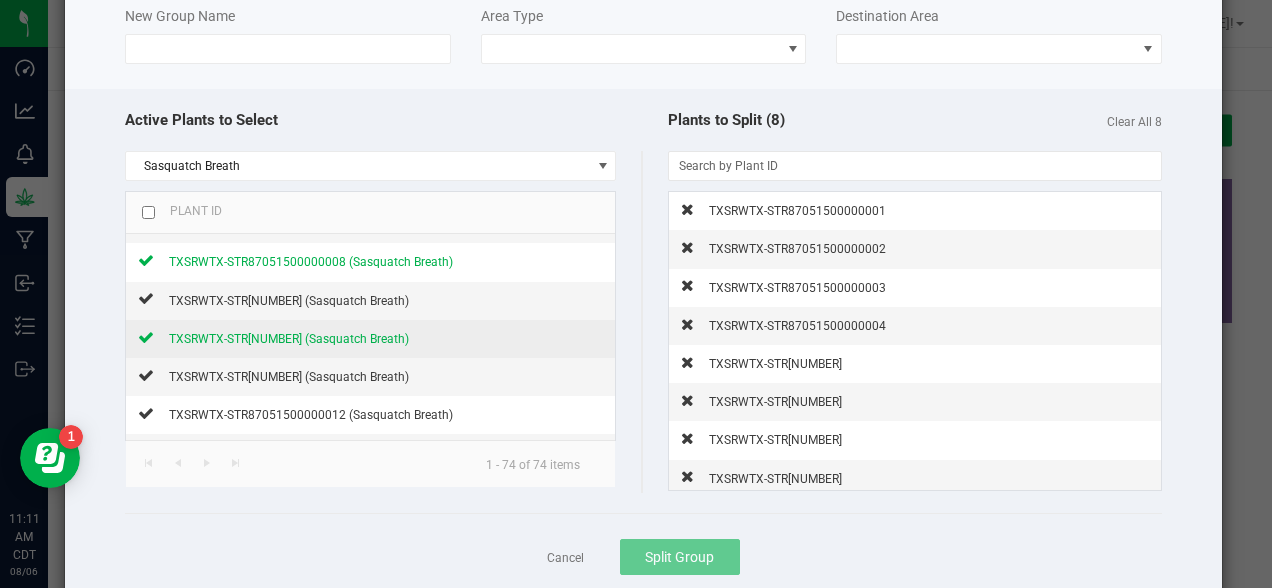 click on "TXSRWTX-STR[NUMBER] (Sasquatch Breath)" 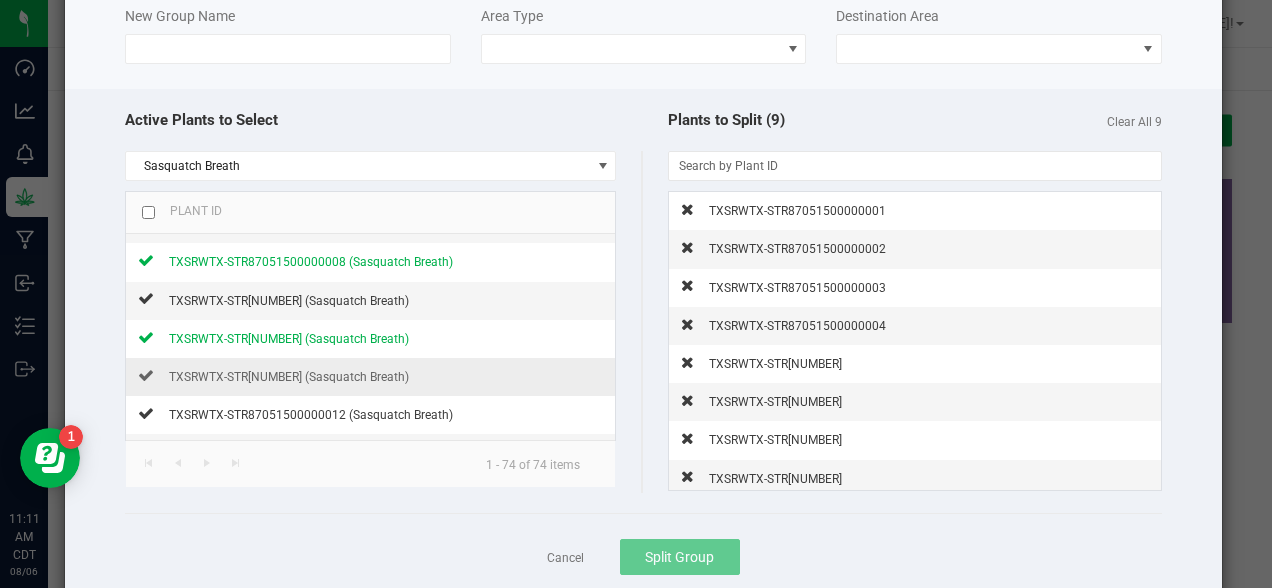 click on "TXSRWTX-STR[NUMBER] (Sasquatch Breath)" 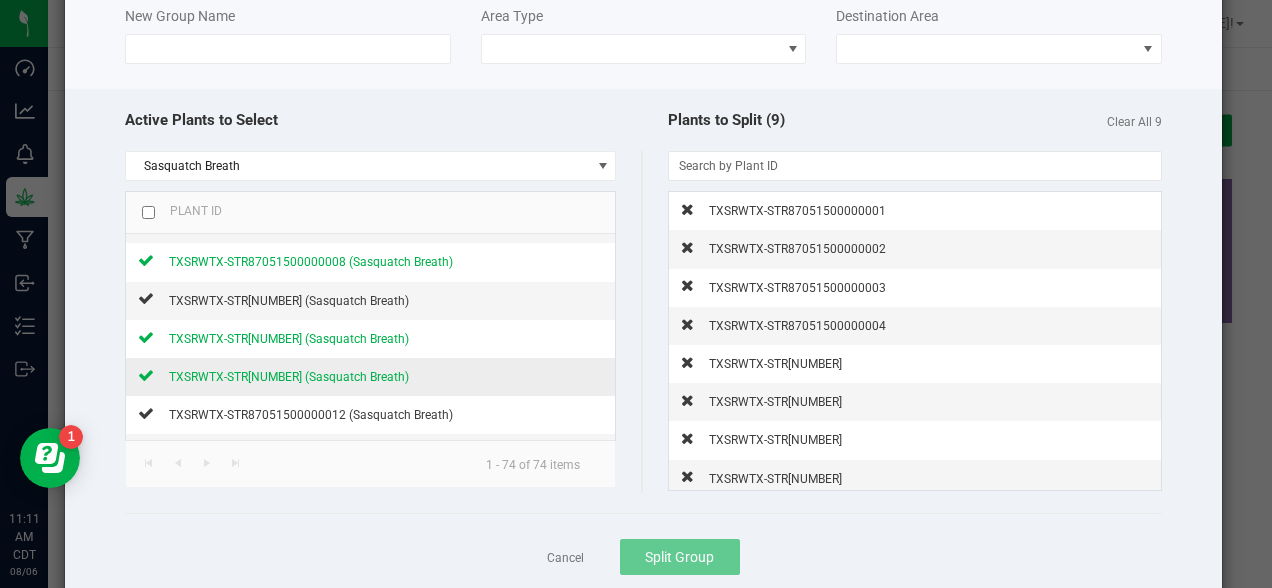 click on "TXSRWTX-STR[NUMBER] (Sasquatch Breath)" 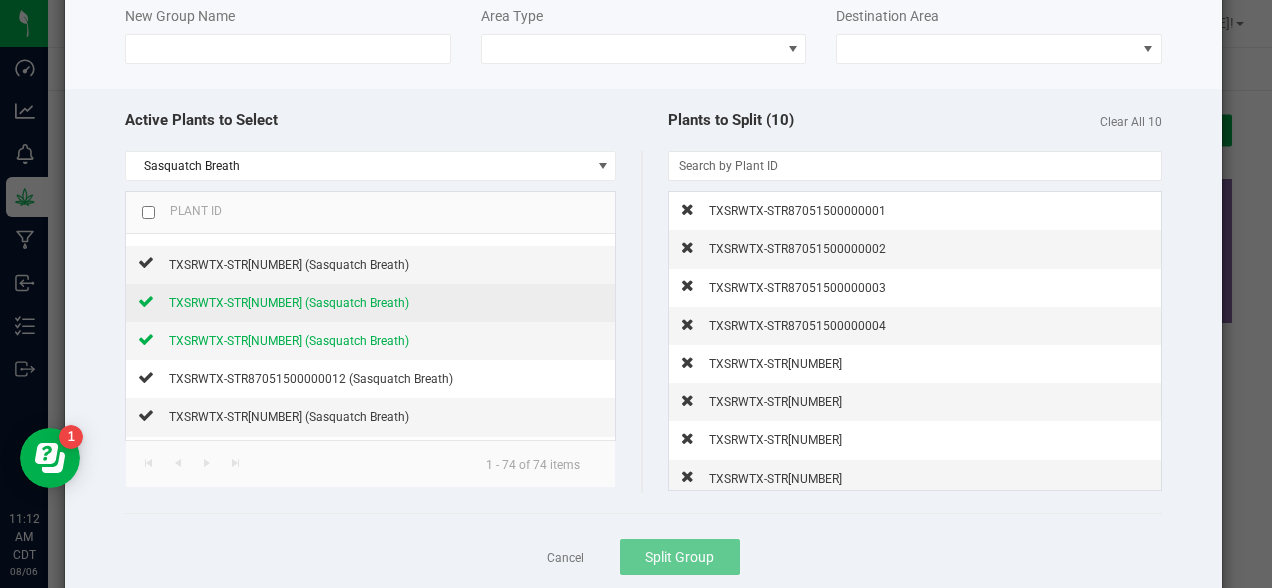 scroll, scrollTop: 293, scrollLeft: 0, axis: vertical 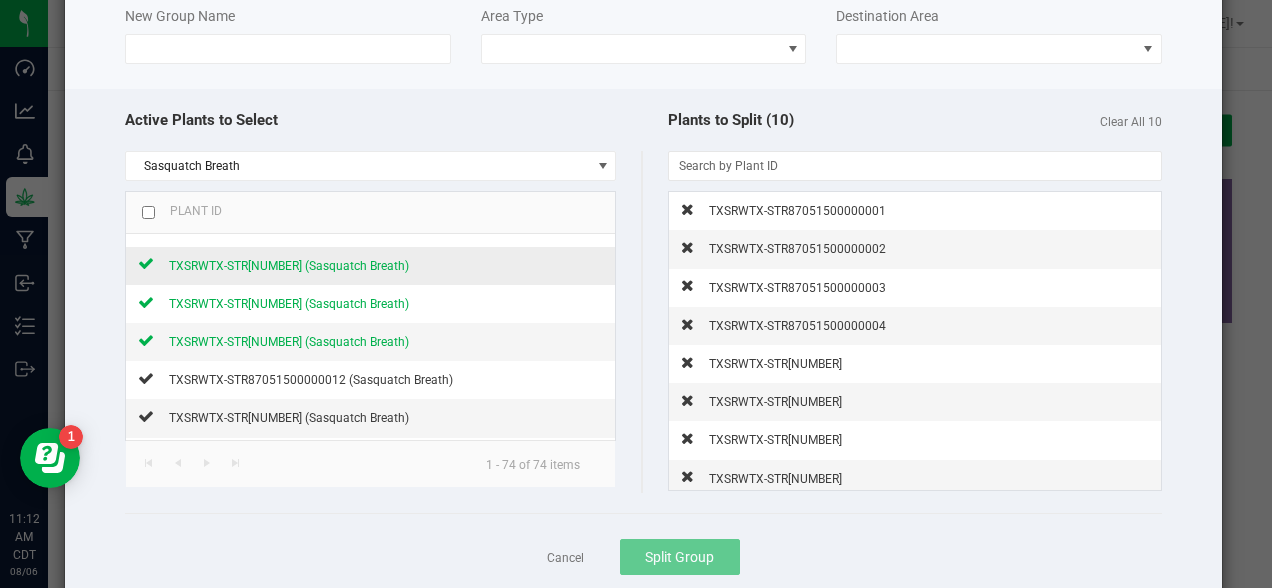 click on "TXSRWTX-STR[NUMBER] (Sasquatch Breath)" 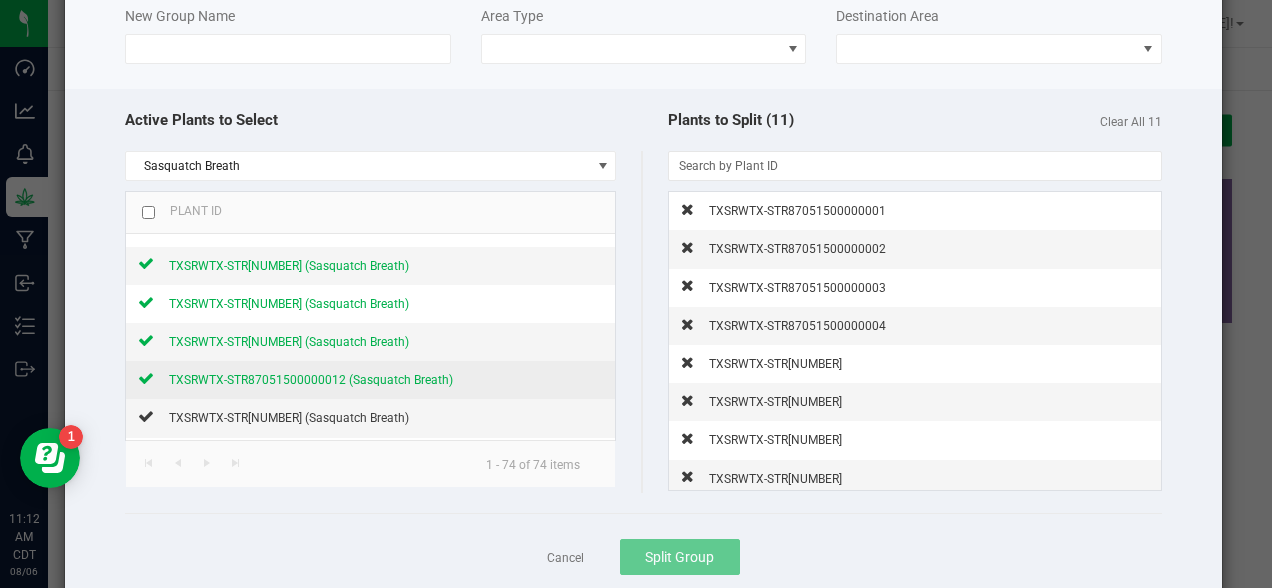 click on "TXSRWTX-STR87051500000012 (Sasquatch Breath)" 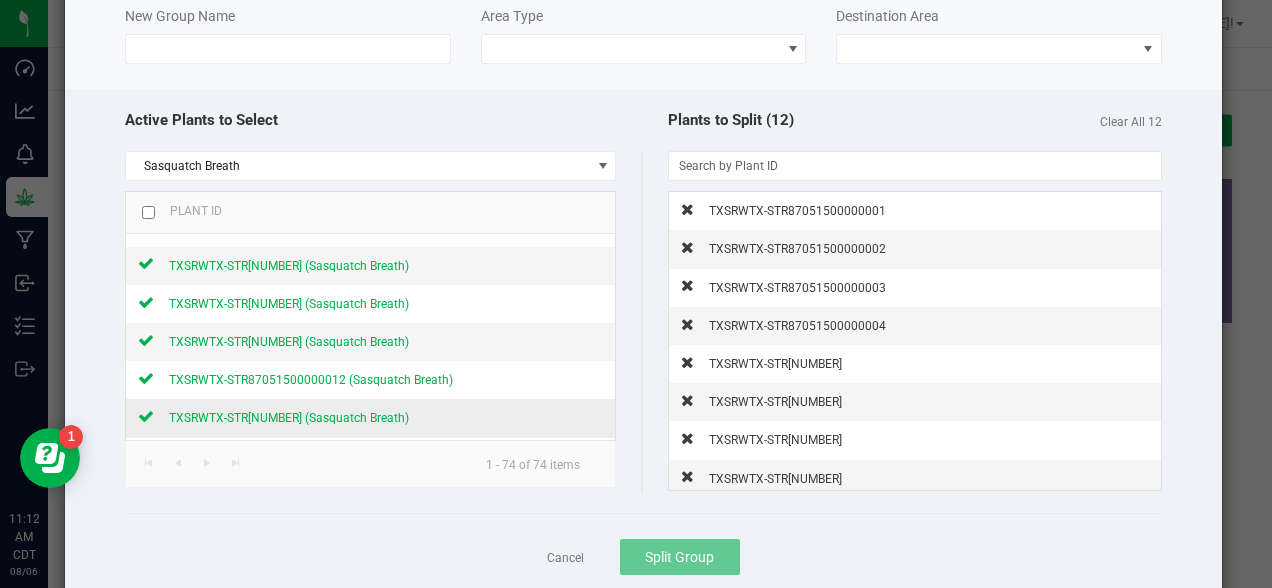 click on "TXSRWTX-STR[NUMBER] (Sasquatch Breath)" 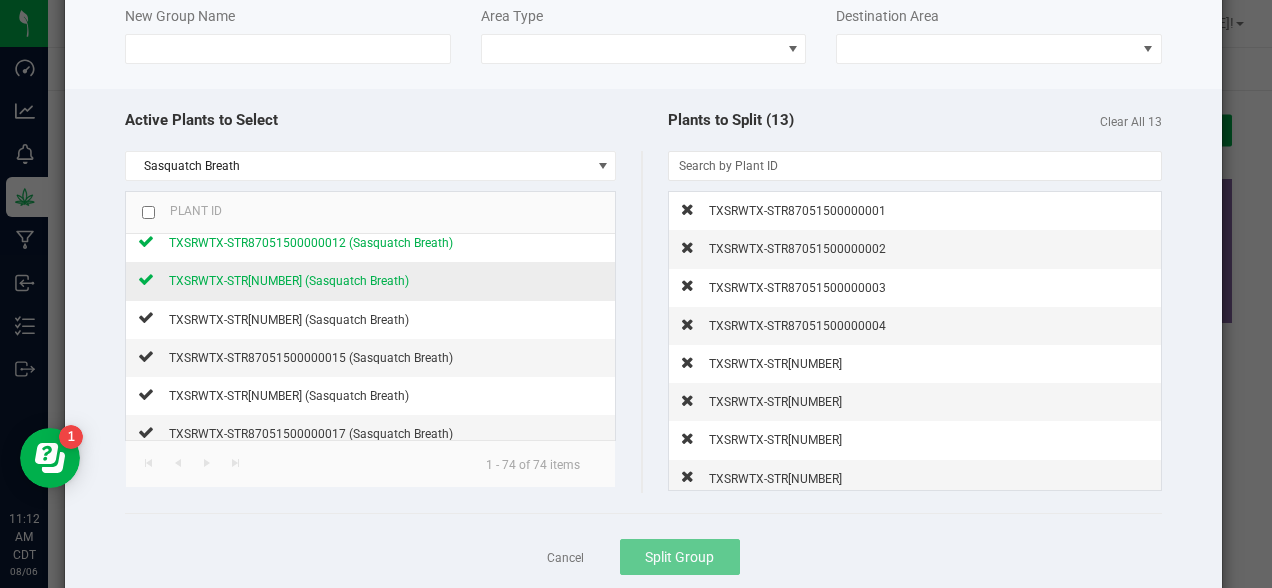 scroll, scrollTop: 435, scrollLeft: 0, axis: vertical 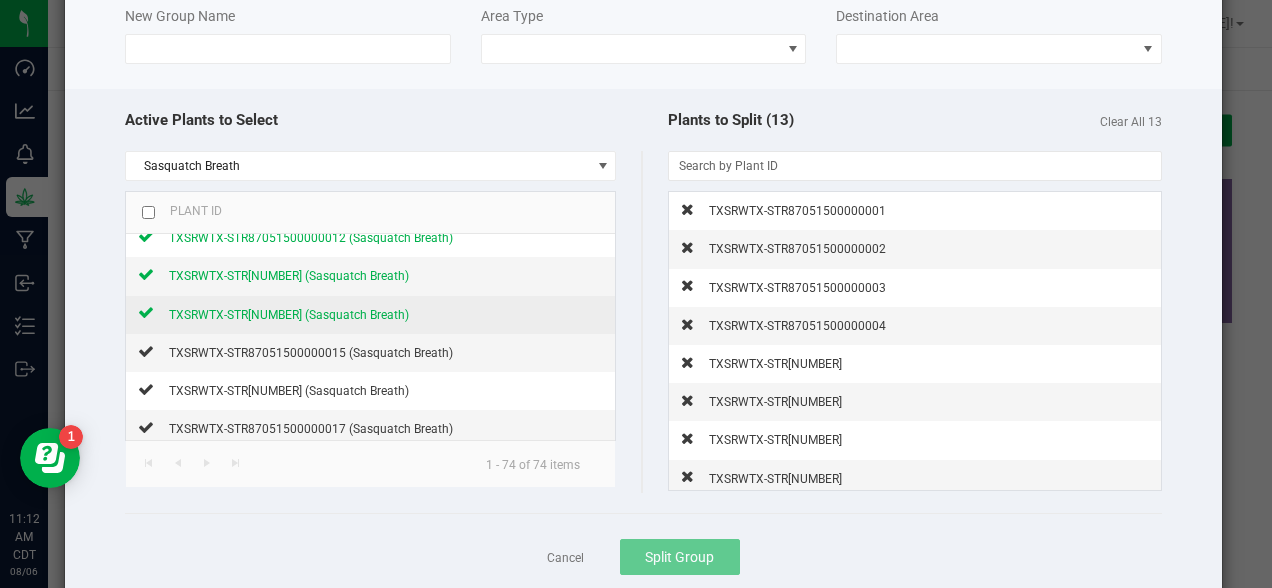 click on "TXSRWTX-STR[NUMBER] (Sasquatch Breath)" 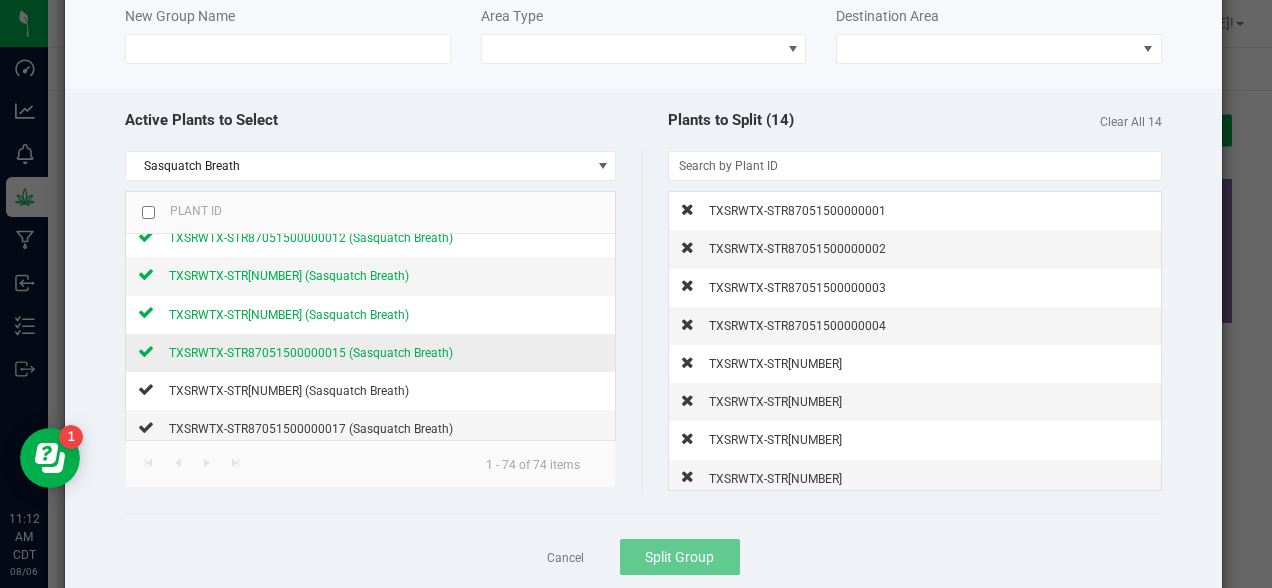 click on "TXSRWTX-STR87051500000015 (Sasquatch Breath)" 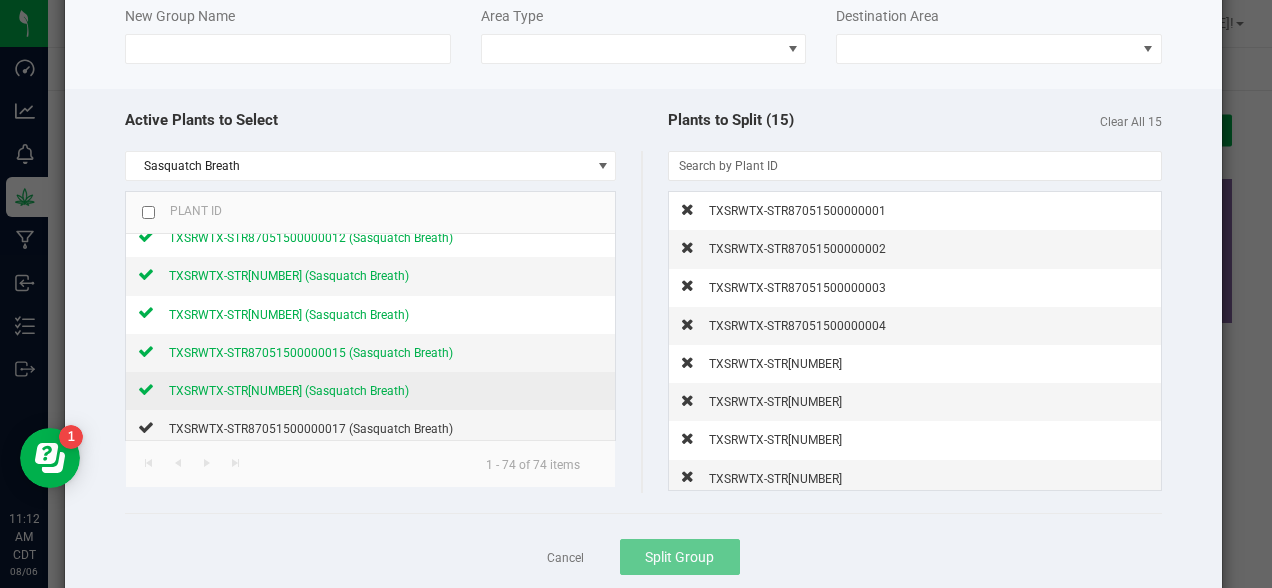 click on "TXSRWTX-STR[NUMBER] (Sasquatch Breath)" 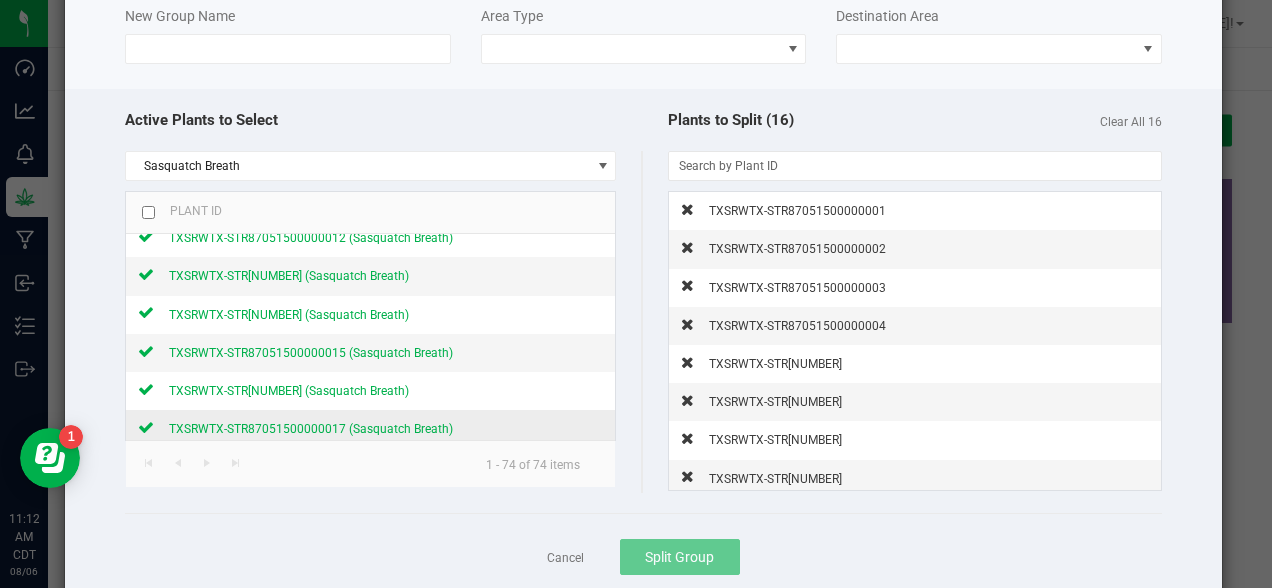 click on "TXSRWTX-STR87051500000017 (Sasquatch Breath)" 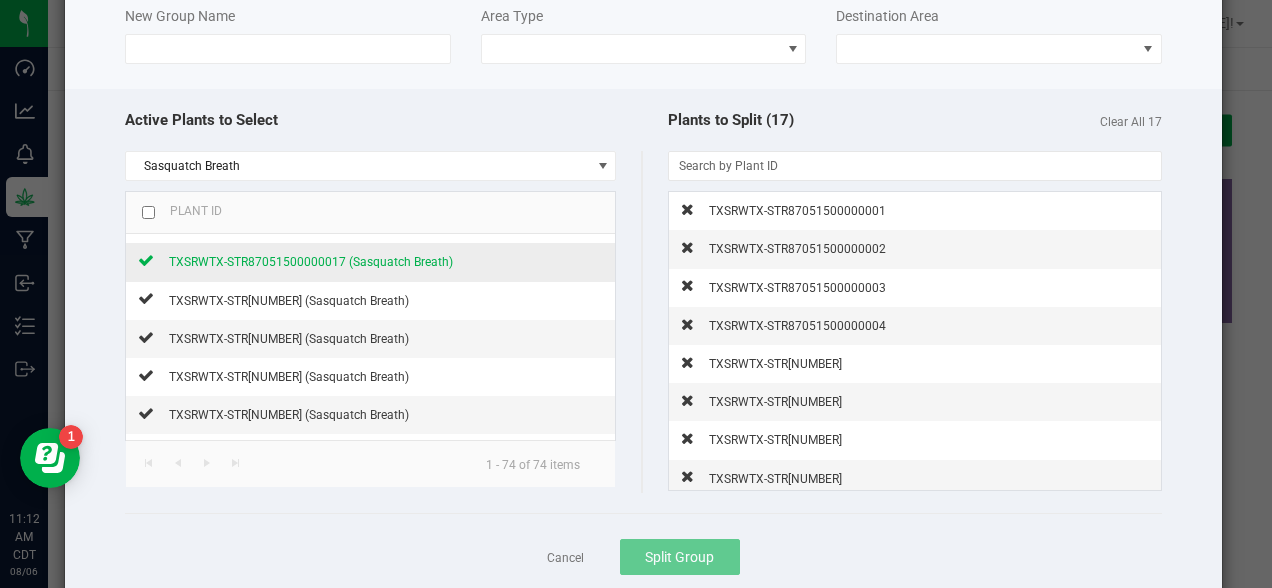 scroll, scrollTop: 605, scrollLeft: 0, axis: vertical 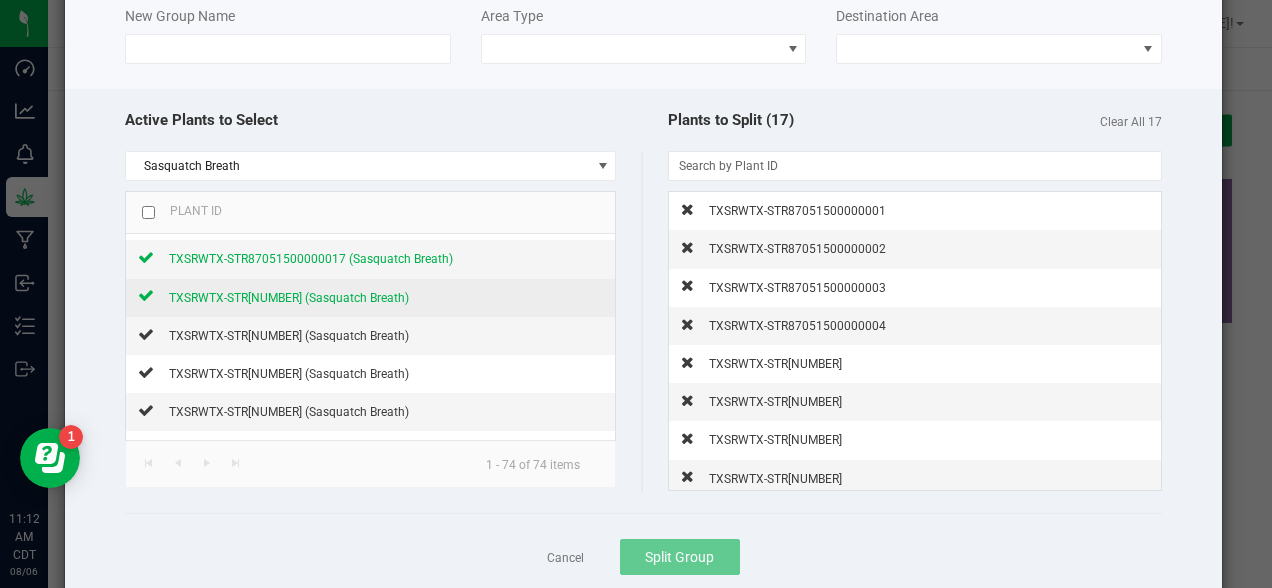 click on "TXSRWTX-STR[NUMBER] (Sasquatch Breath)" 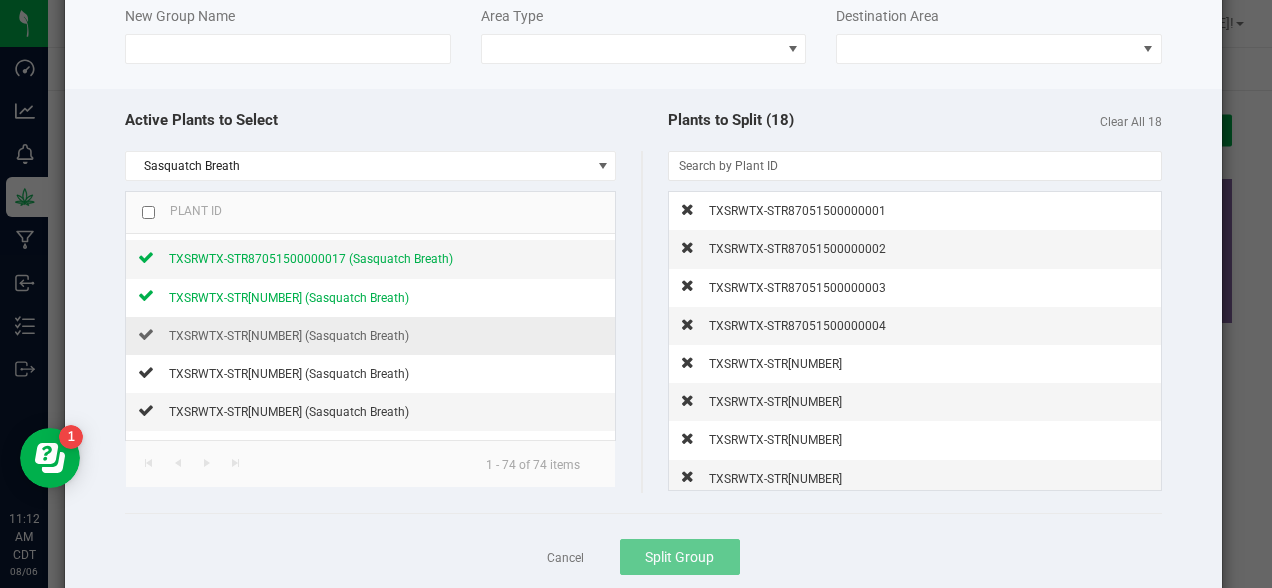 click on "TXSRWTX-STR[NUMBER] (Sasquatch Breath)" 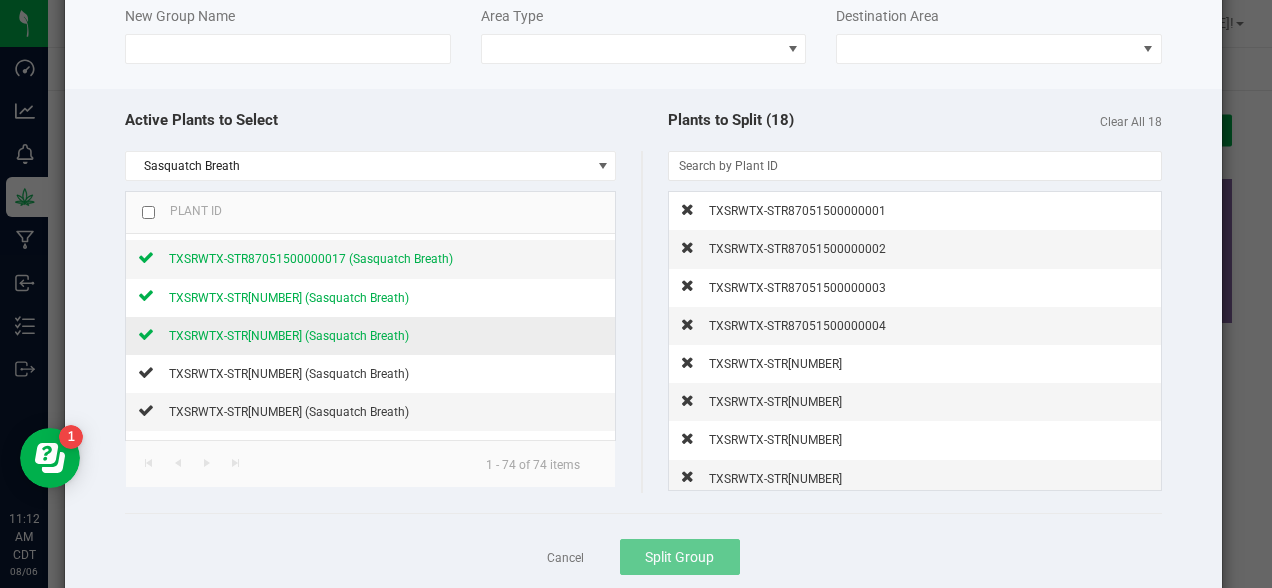 click on "TXSRWTX-STR[NUMBER] (Sasquatch Breath)" 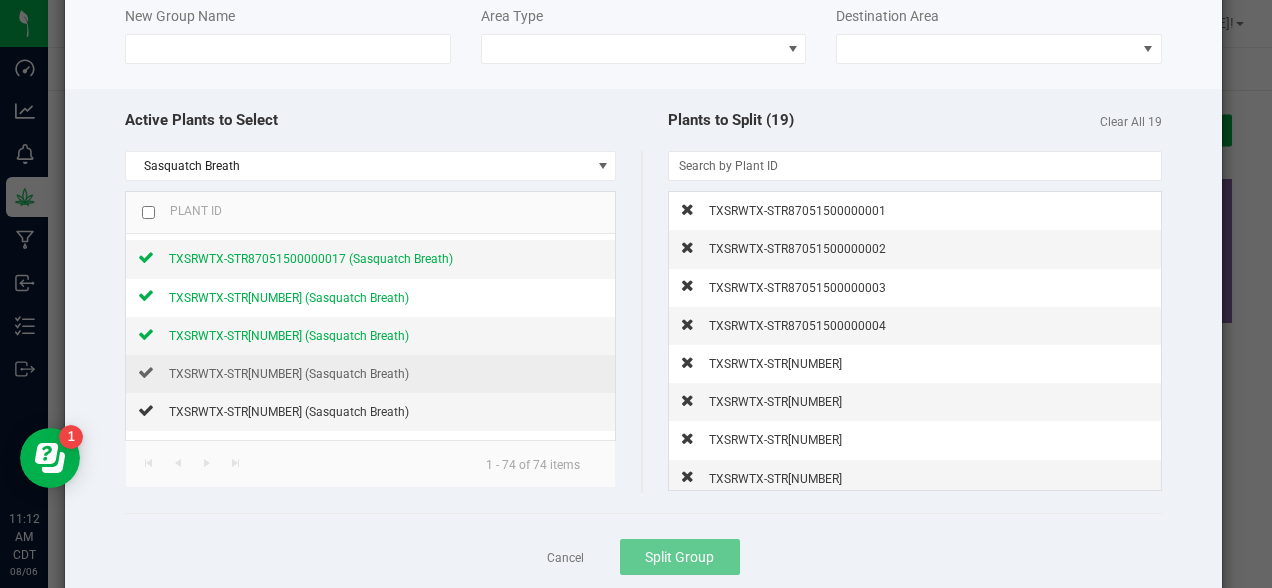 click on "TXSRWTX-STR[NUMBER] (Sasquatch Breath)" 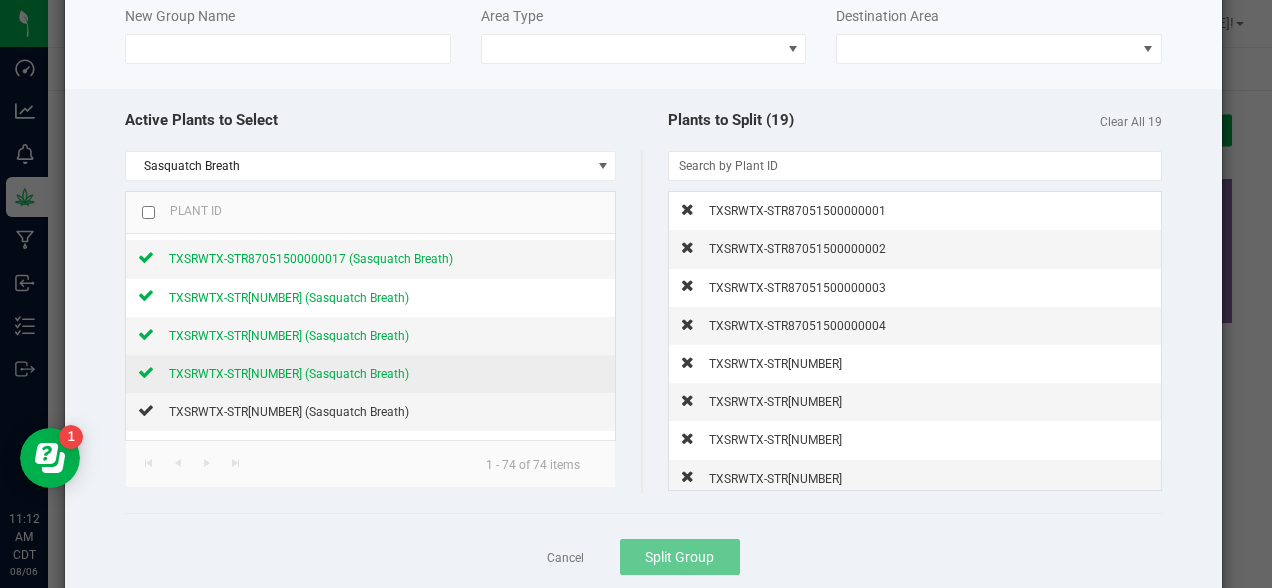 click on "TXSRWTX-STR[NUMBER] (Sasquatch Breath)" 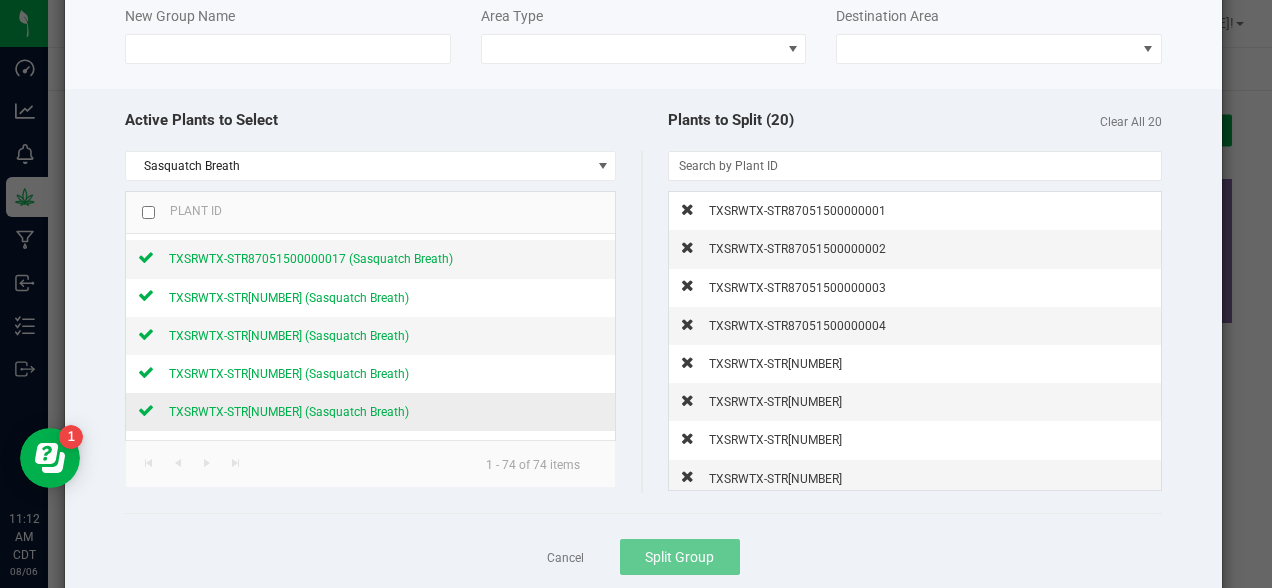 click on "TXSRWTX-STR[NUMBER] (Sasquatch Breath)" 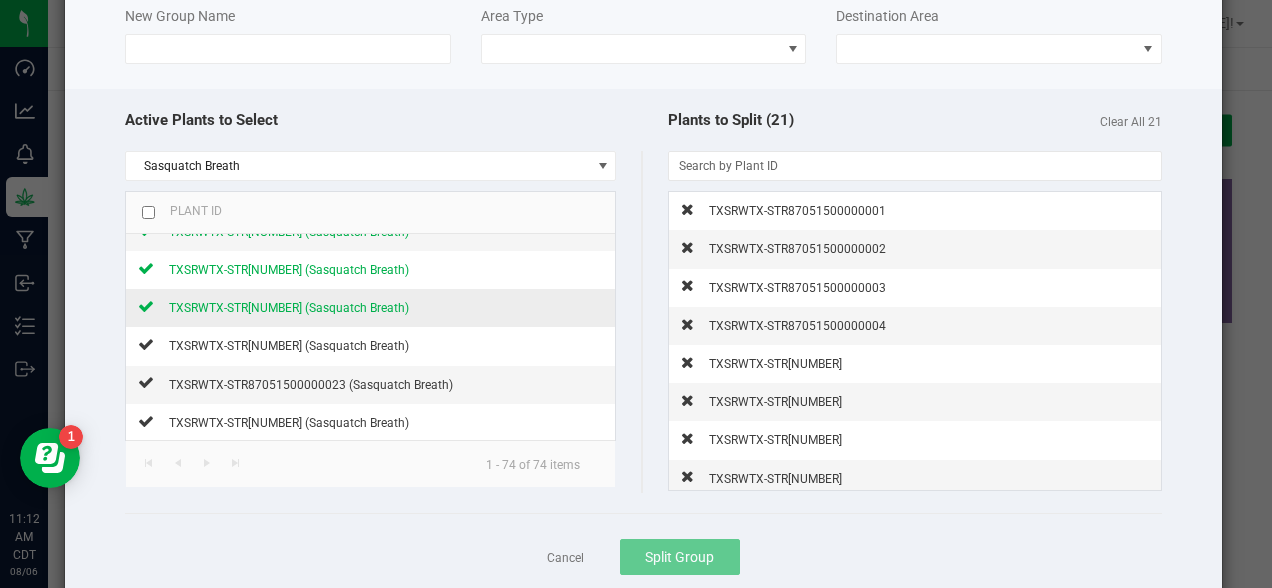 scroll, scrollTop: 722, scrollLeft: 0, axis: vertical 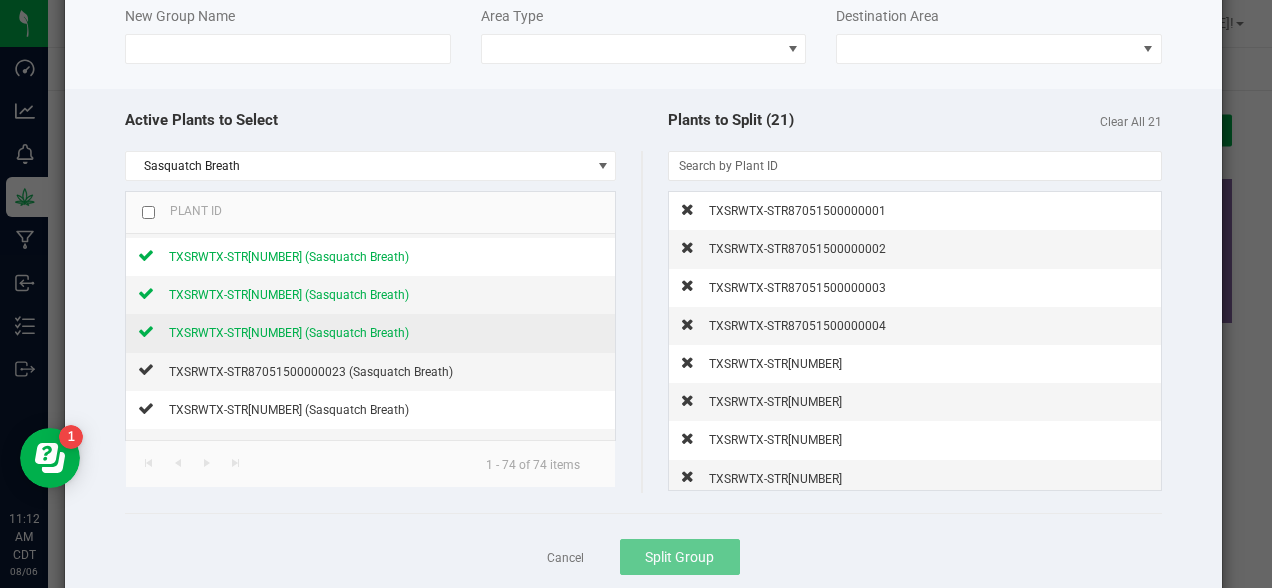 click on "TXSRWTX-STR[NUMBER] (Sasquatch Breath)" 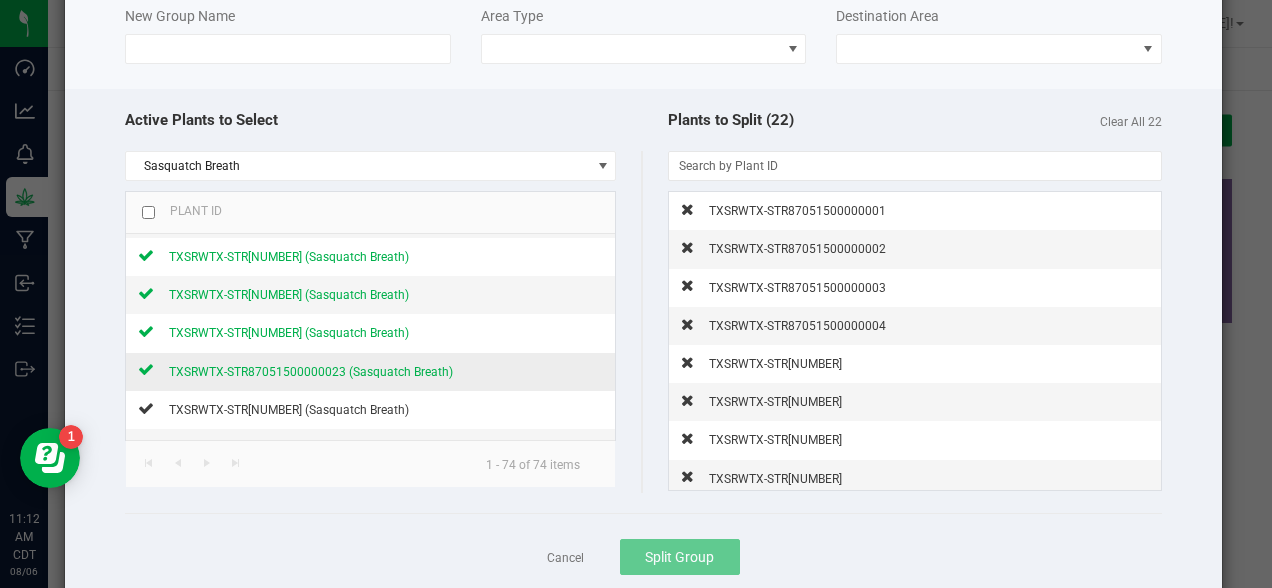 click on "TXSRWTX-STR87051500000023 (Sasquatch Breath)" 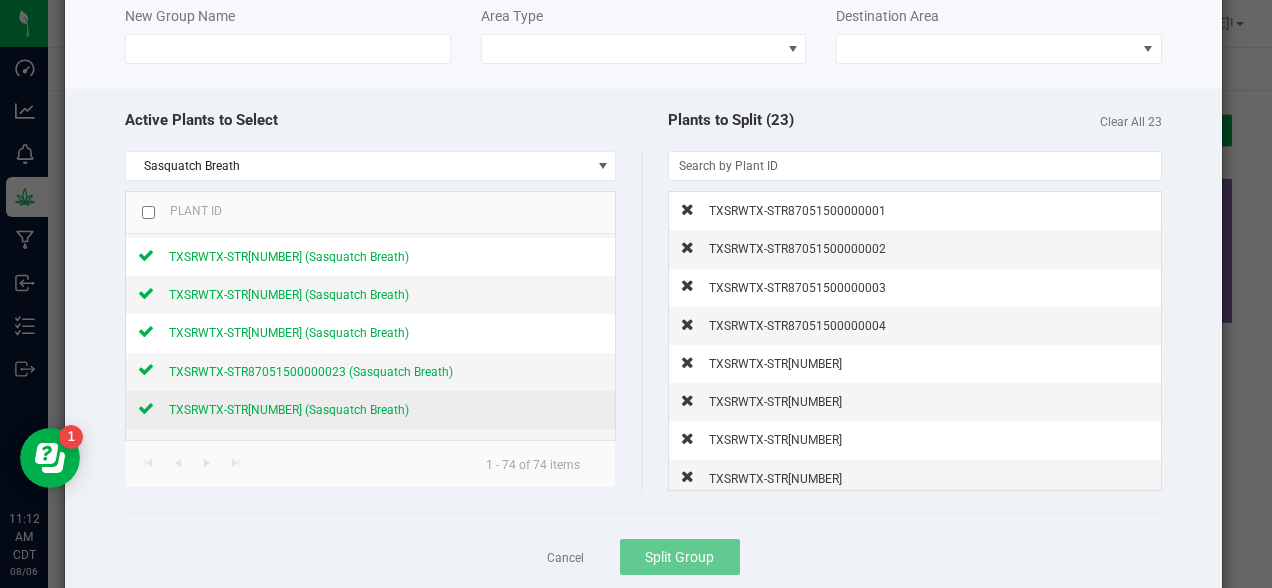 click on "TXSRWTX-STR[NUMBER] (Sasquatch Breath)" 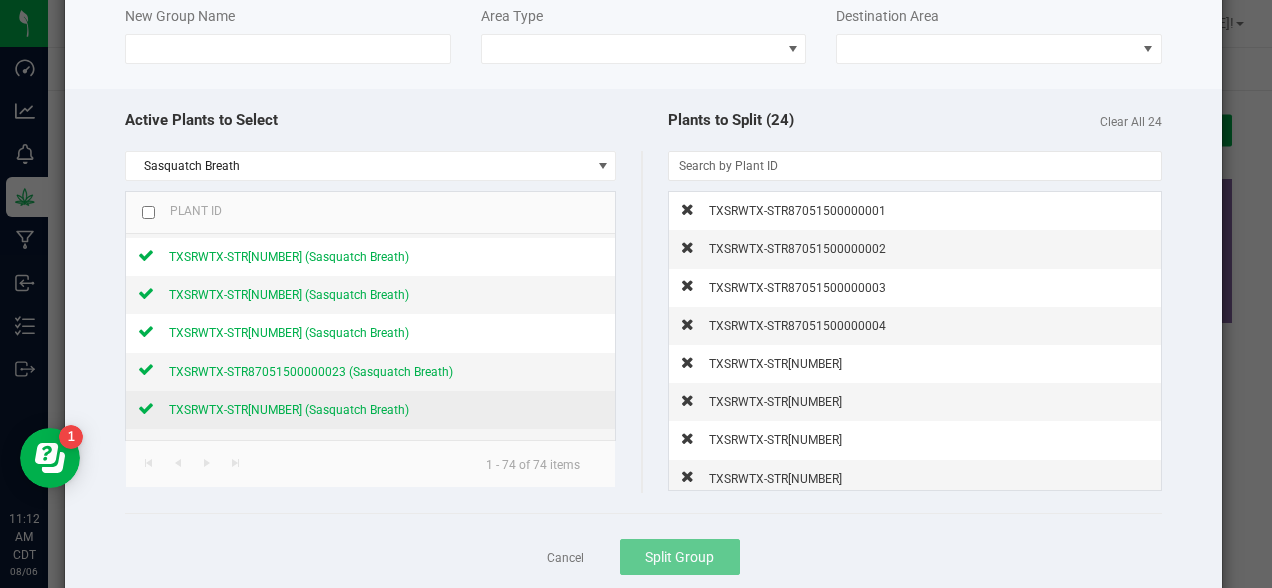 scroll, scrollTop: 852, scrollLeft: 0, axis: vertical 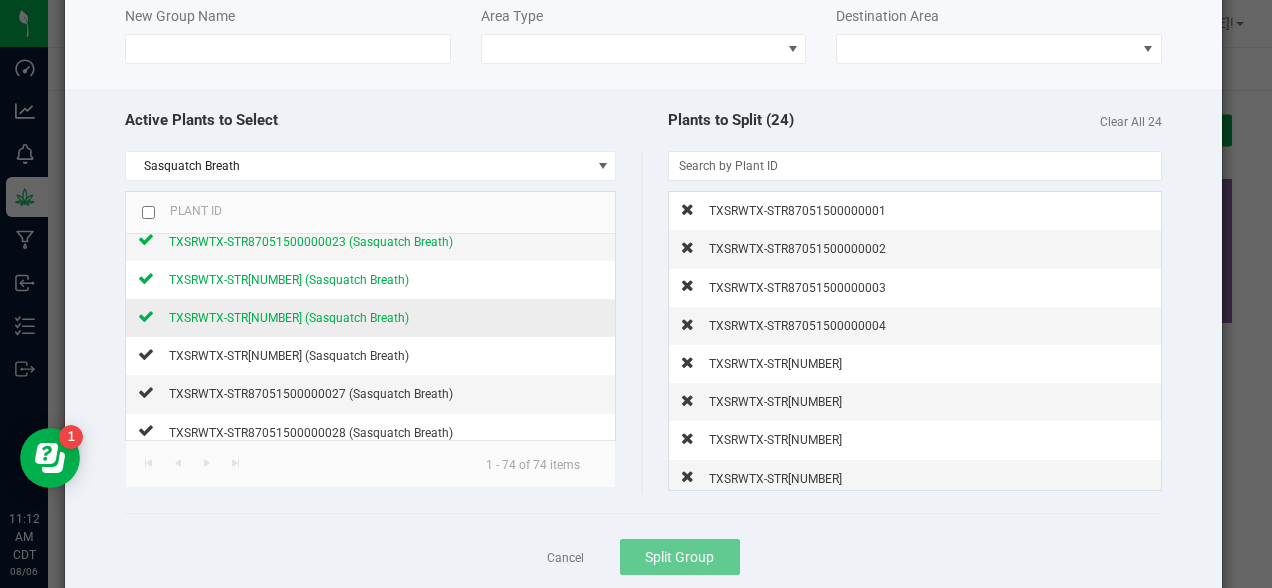 click on "TXSRWTX-STR[NUMBER] (Sasquatch Breath)" 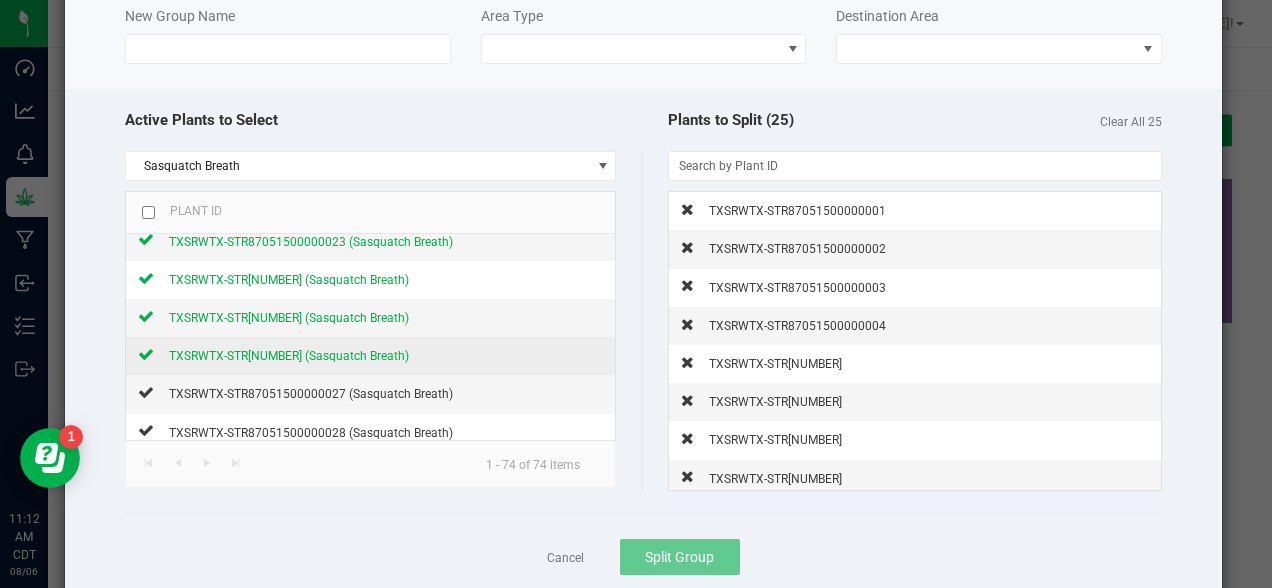 click on "TXSRWTX-STR[NUMBER] (Sasquatch Breath)" 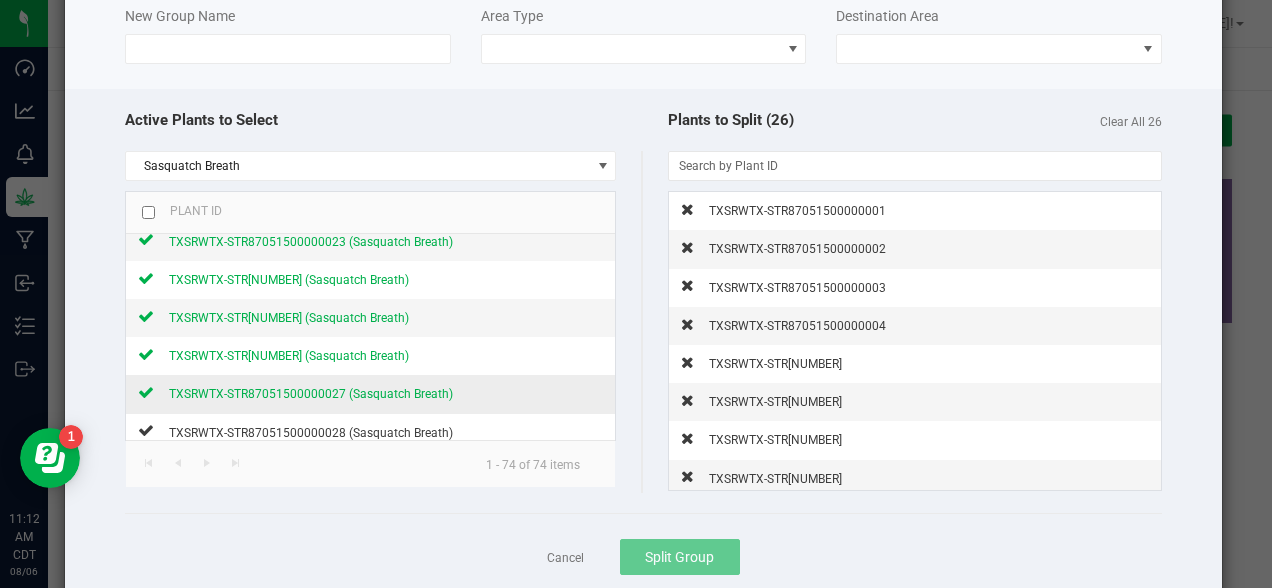 click on "TXSRWTX-STR87051500000027 (Sasquatch Breath)" 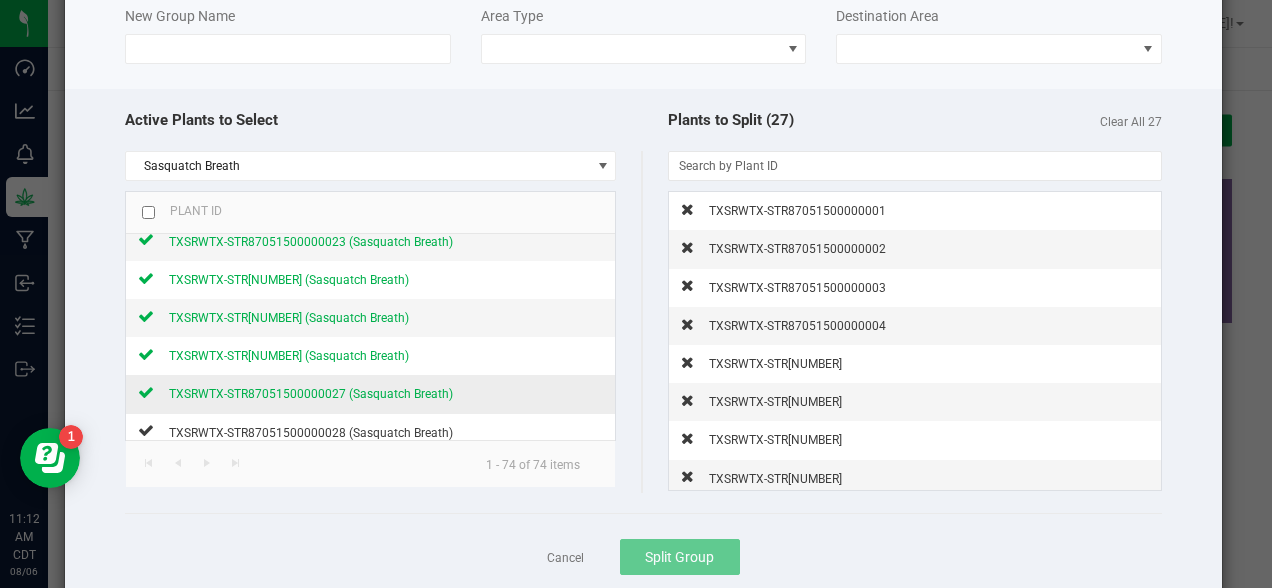 scroll, scrollTop: 938, scrollLeft: 0, axis: vertical 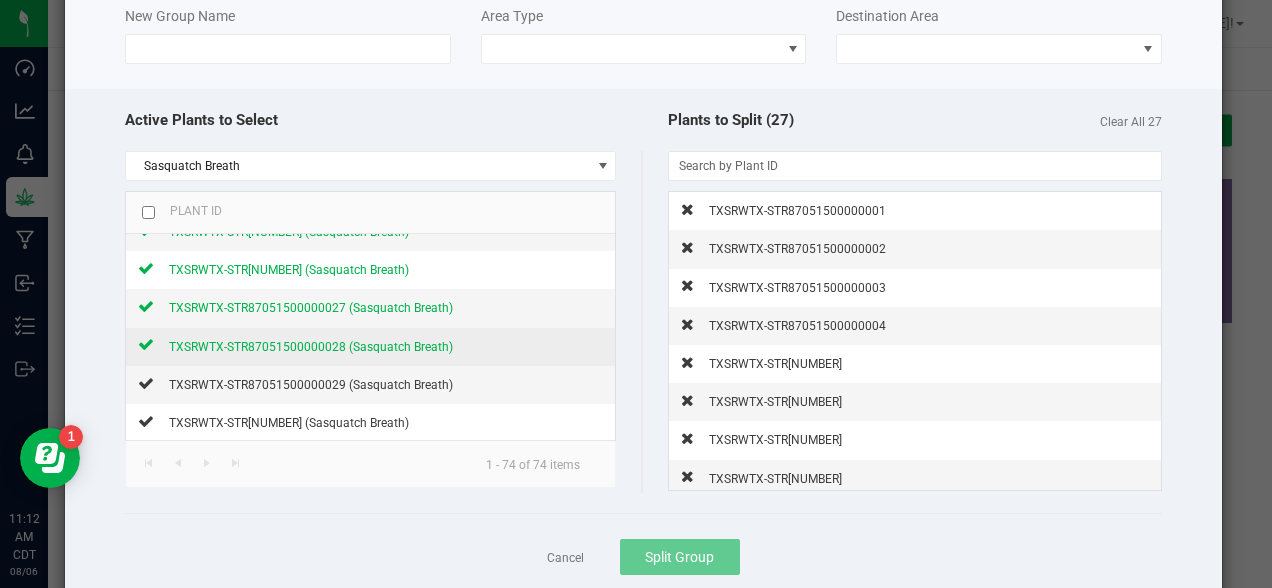 click on "TXSRWTX-STR87051500000028 (Sasquatch Breath)" 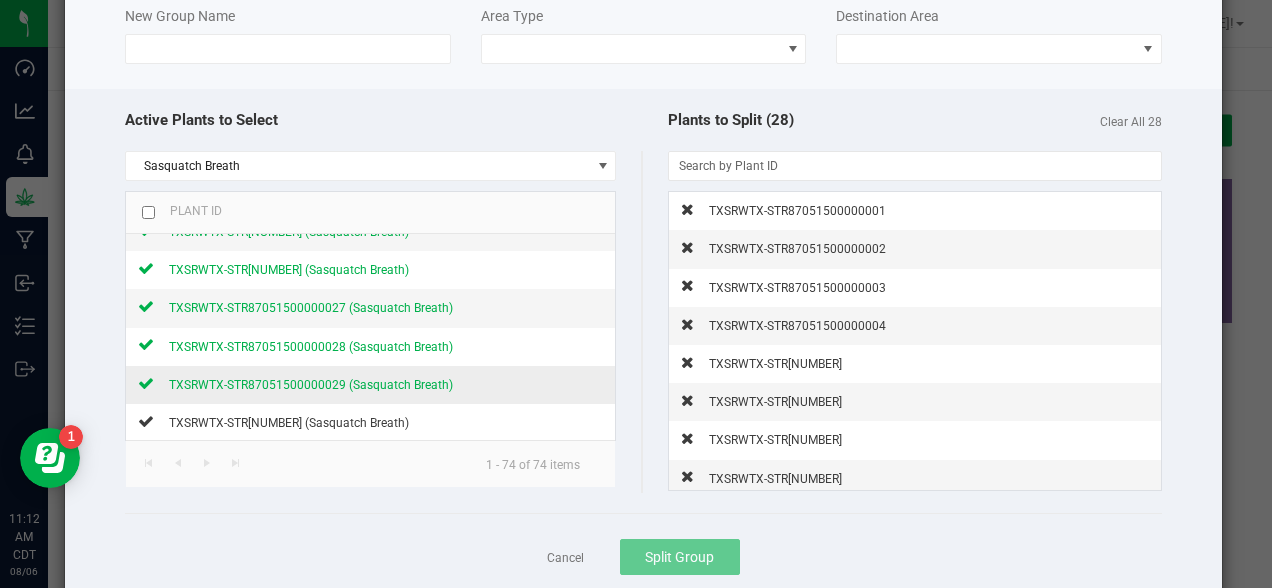 click on "TXSRWTX-STR87051500000029 (Sasquatch Breath)" 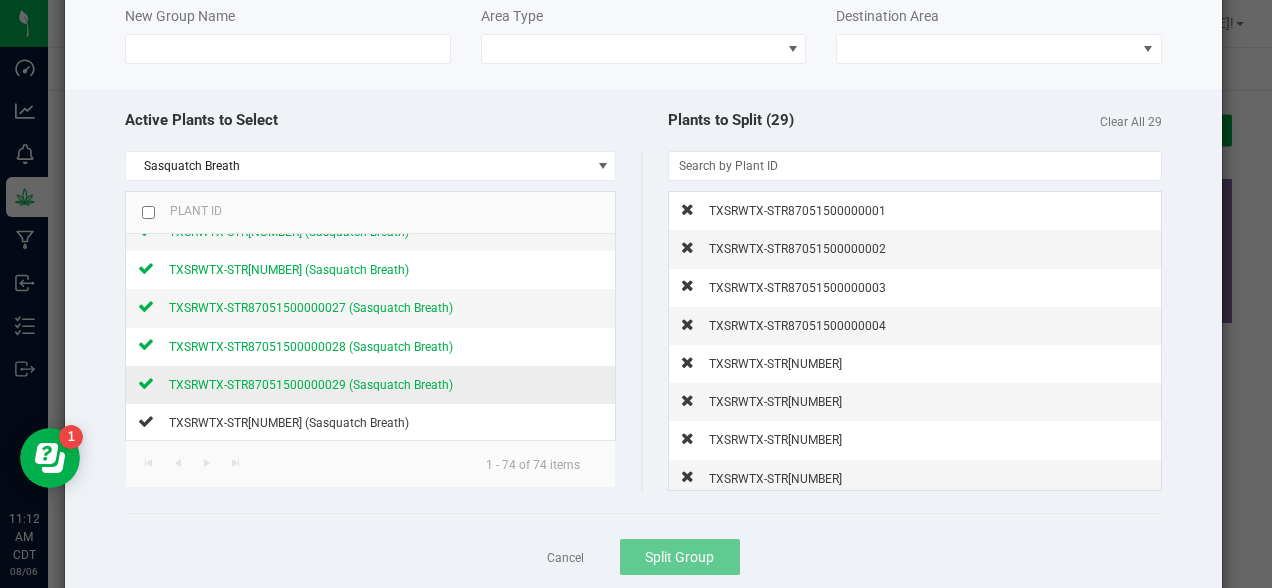 scroll, scrollTop: 1018, scrollLeft: 0, axis: vertical 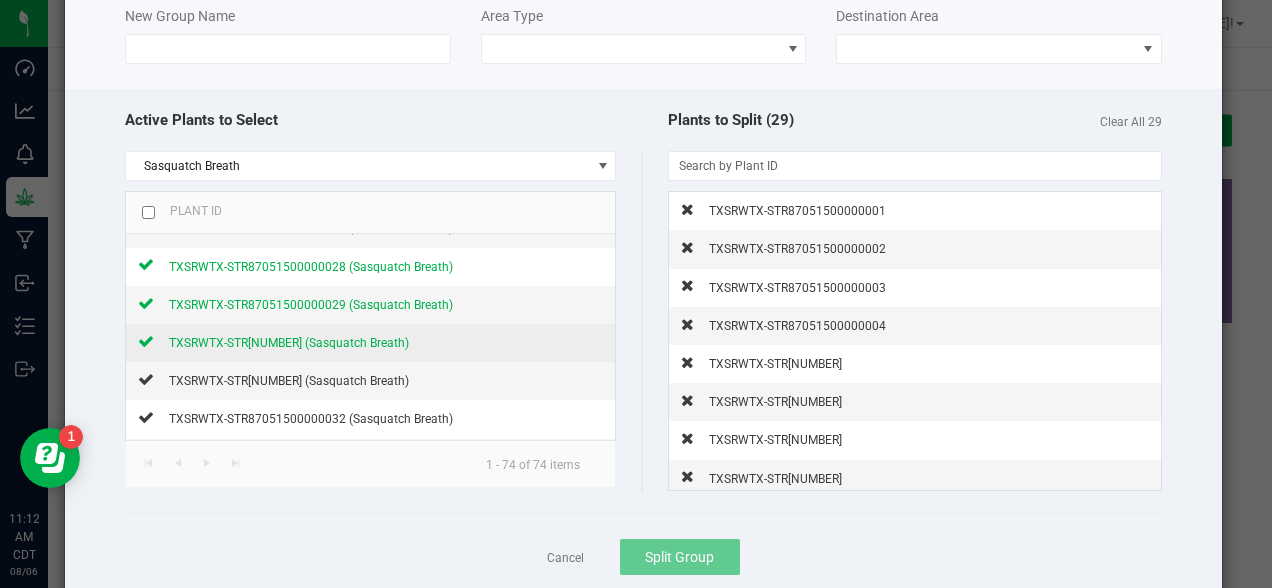 click on "TXSRWTX-STR[NUMBER] (Sasquatch Breath)" 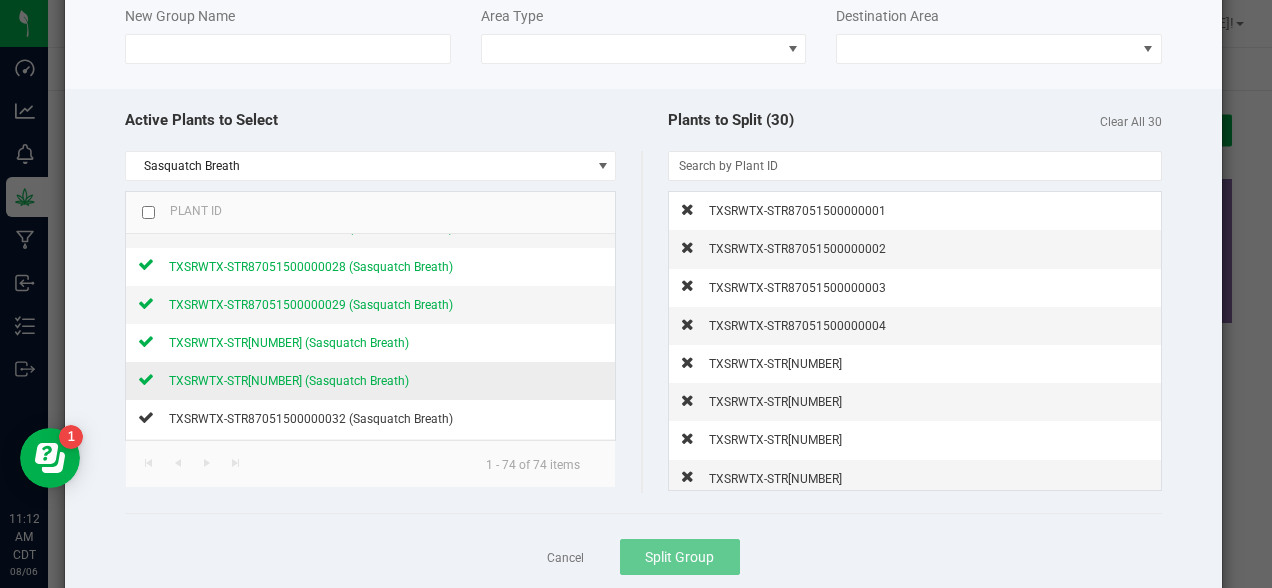 click on "TXSRWTX-STR[NUMBER] (Sasquatch Breath)" 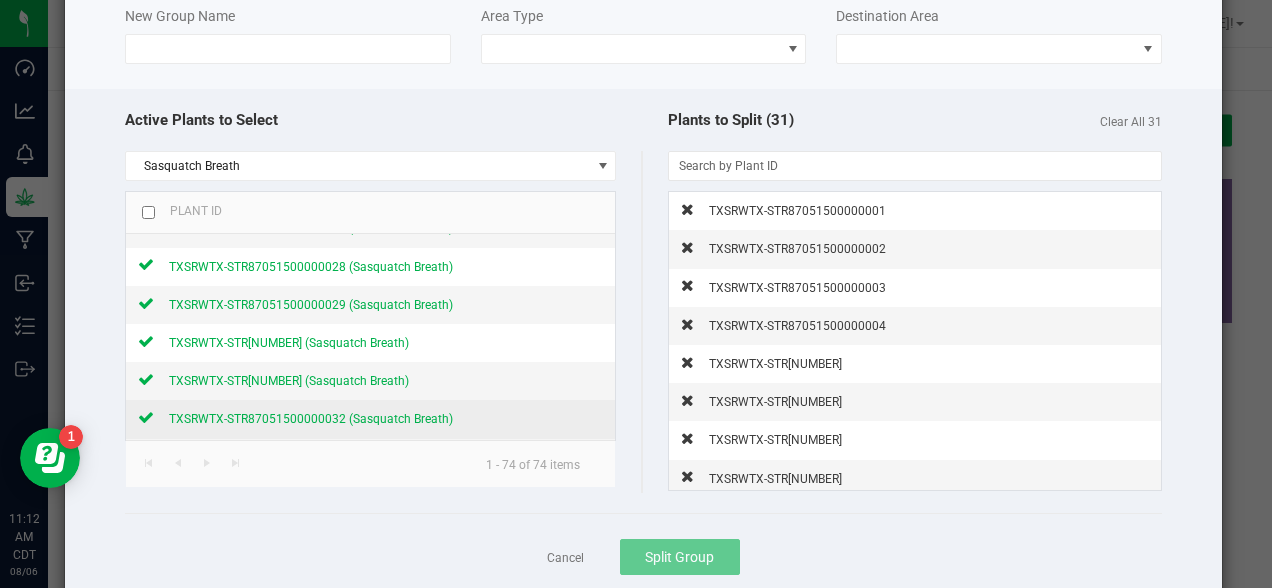 click on "TXSRWTX-STR87051500000032 (Sasquatch Breath)" 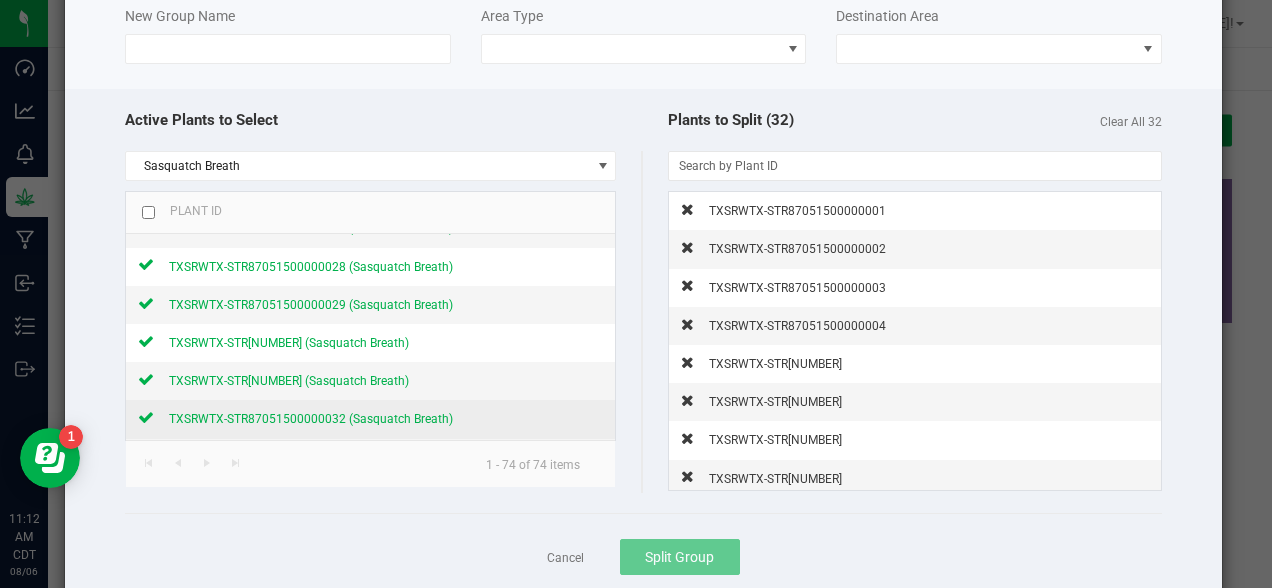scroll, scrollTop: 1132, scrollLeft: 0, axis: vertical 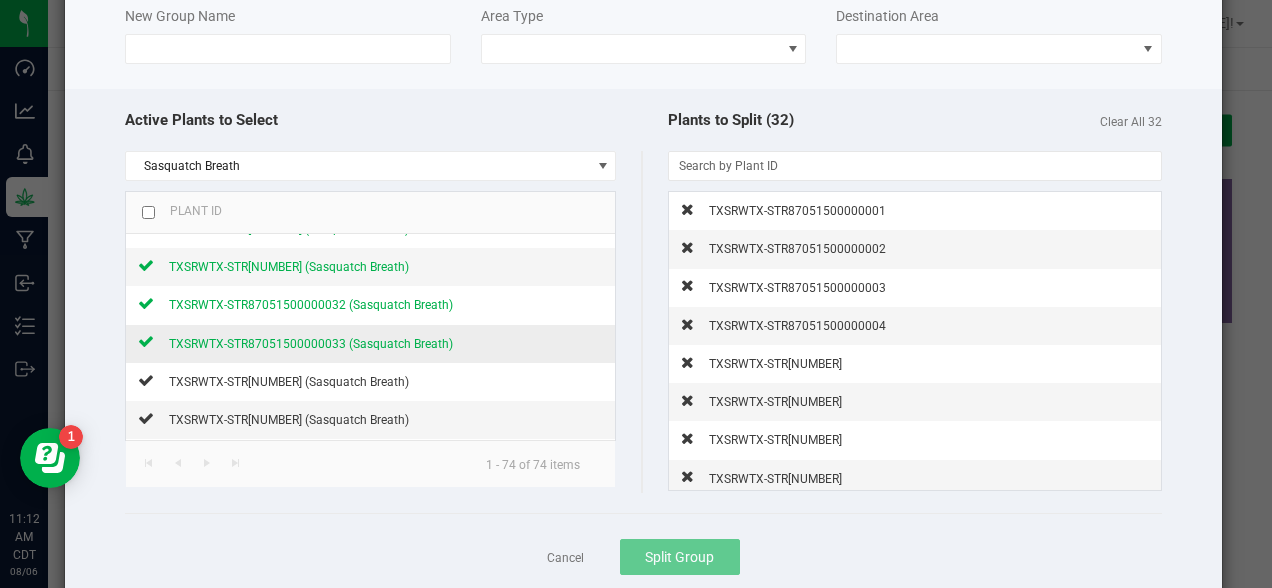 click on "TXSRWTX-STR87051500000033 (Sasquatch Breath)" 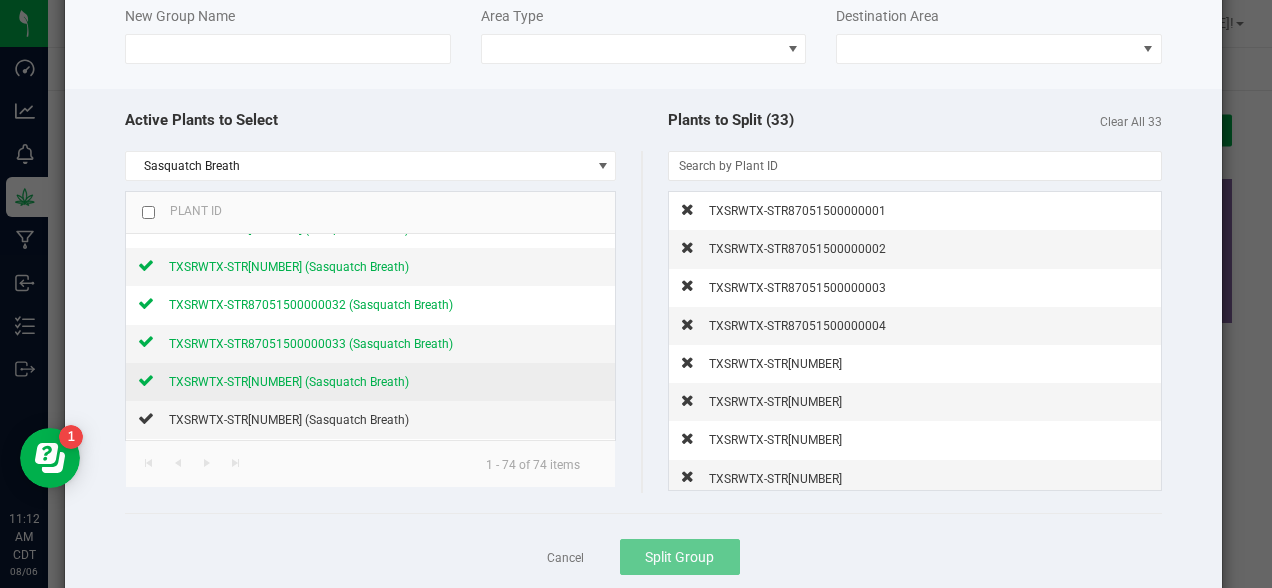 click on "TXSRWTX-STR[NUMBER] (Sasquatch Breath)" 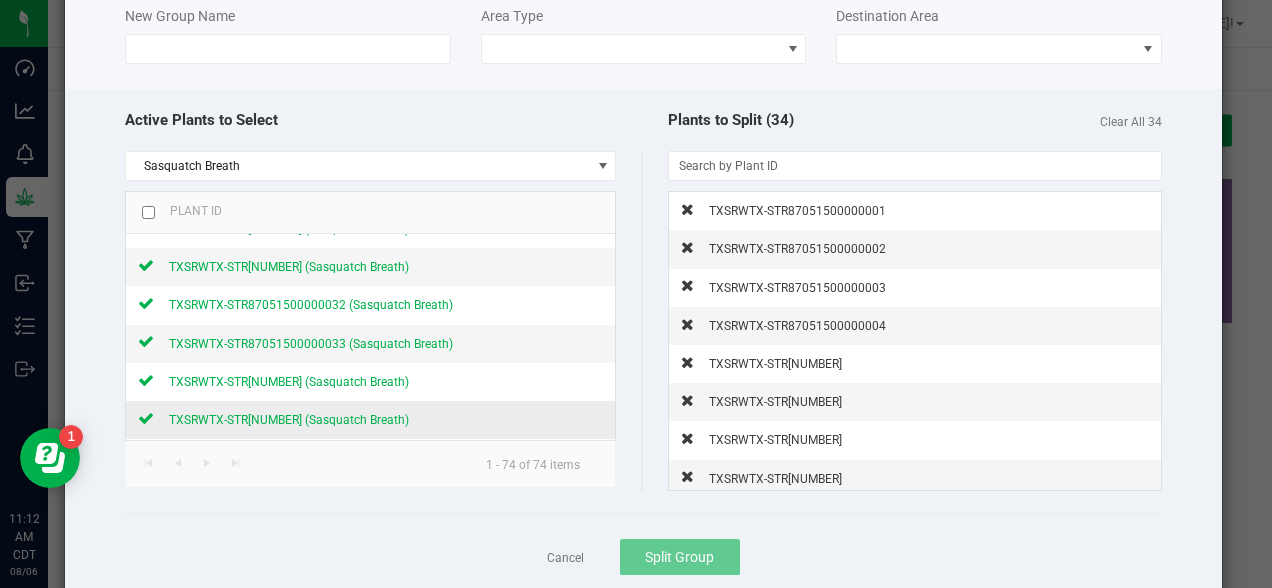 click on "TXSRWTX-STR[NUMBER] (Sasquatch Breath)" 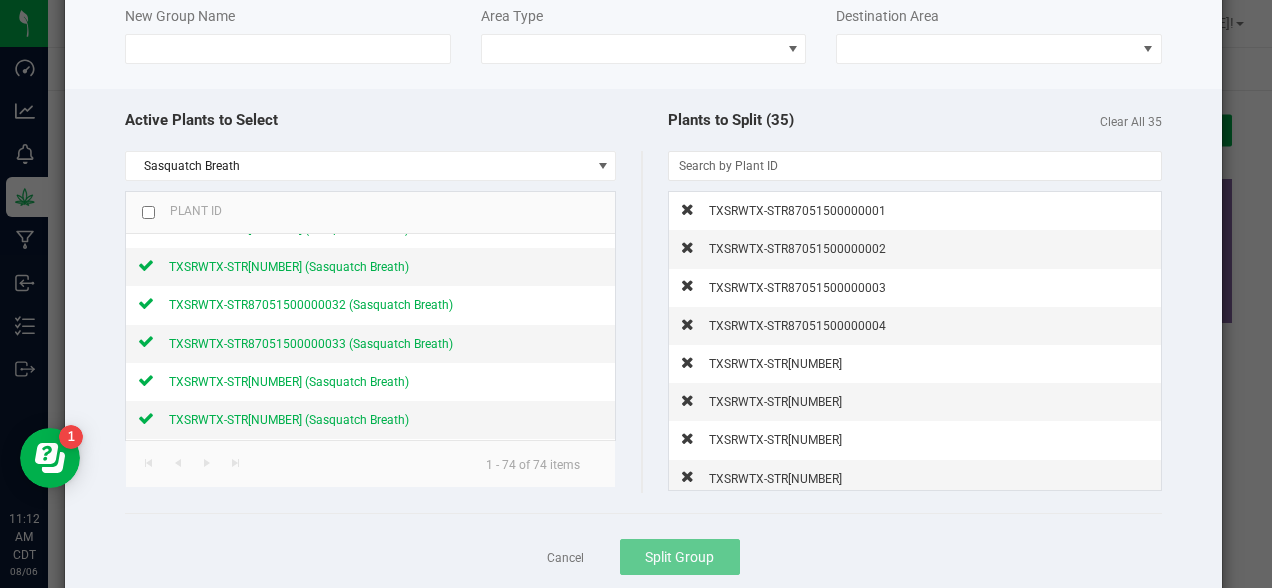 scroll, scrollTop: 0, scrollLeft: 0, axis: both 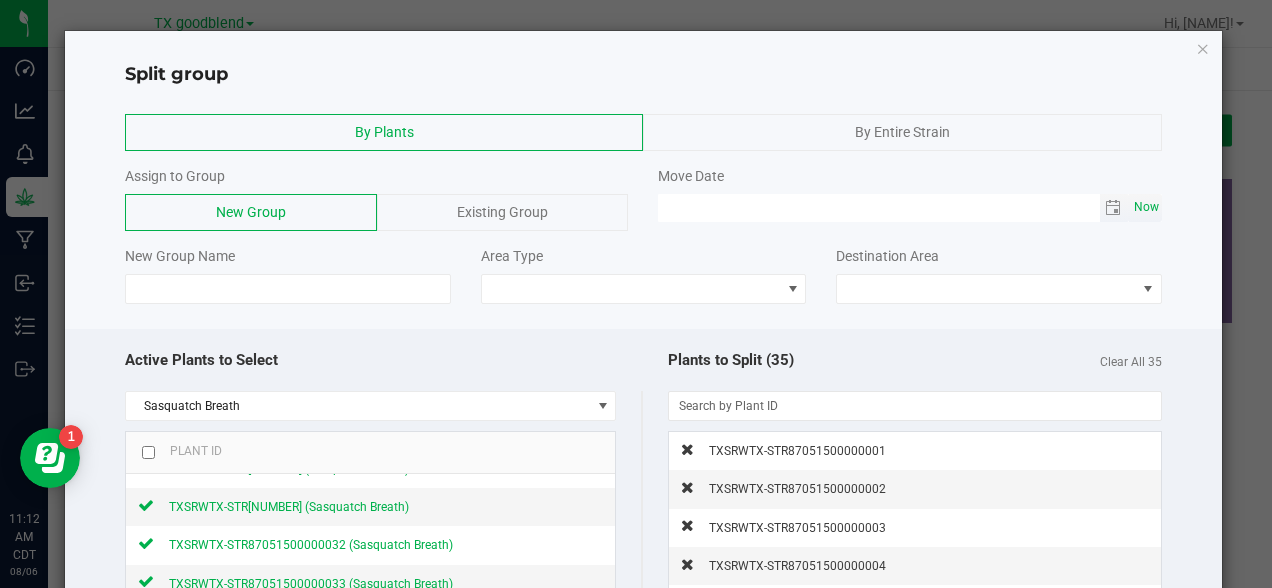 click on "Now" 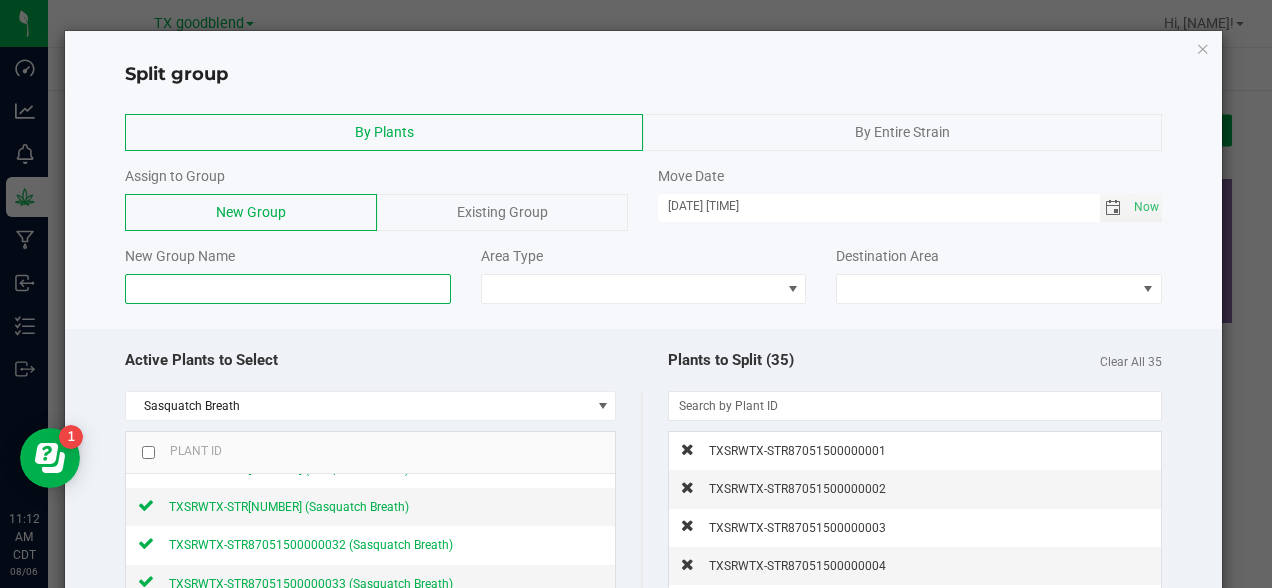click 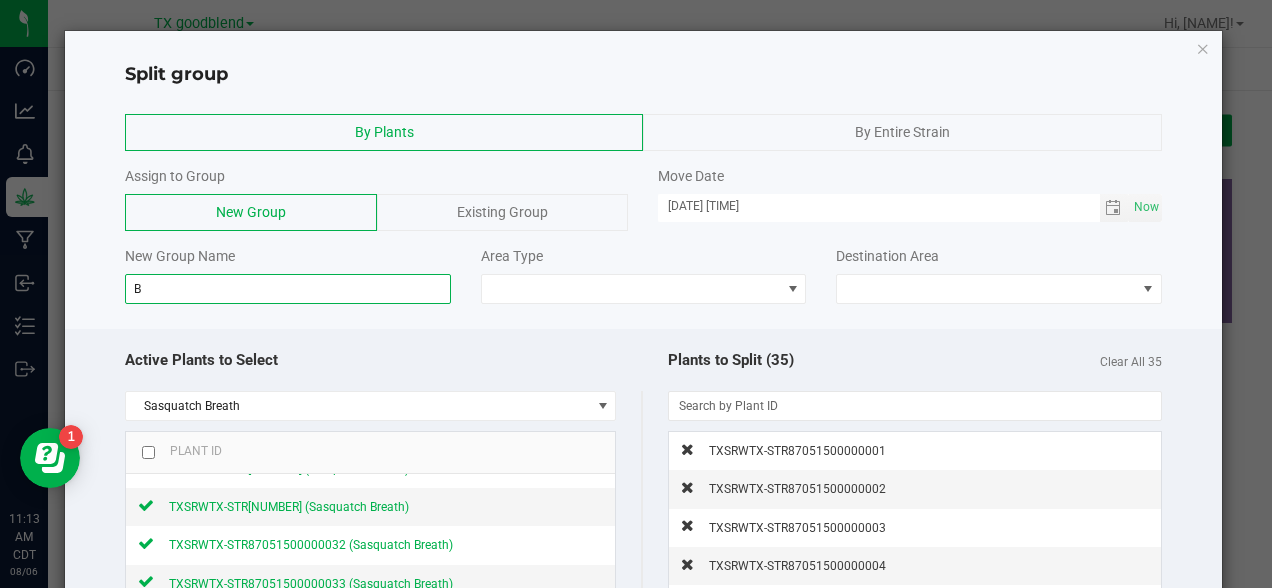 click on "B" 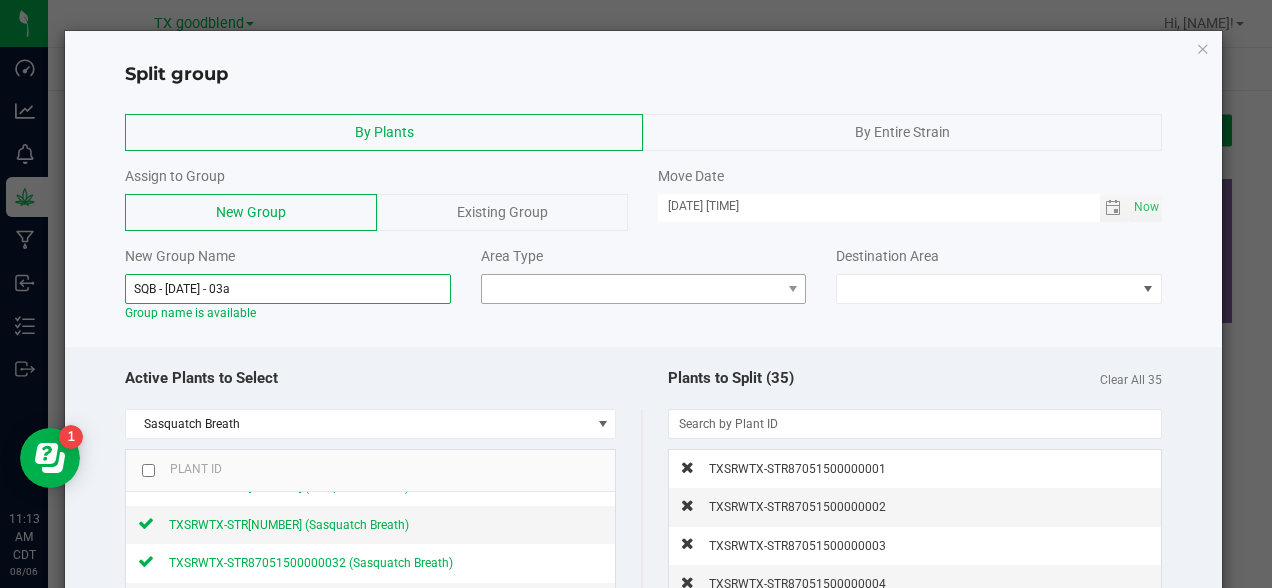 type on "SQB - [DATE] - 03a" 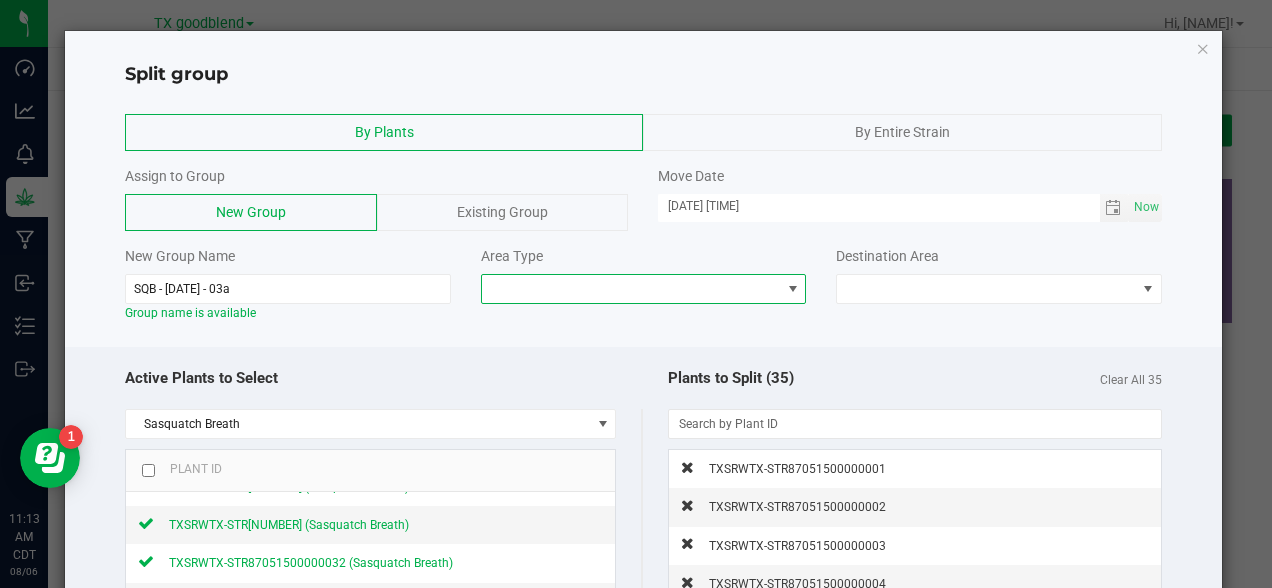 click at bounding box center [631, 289] 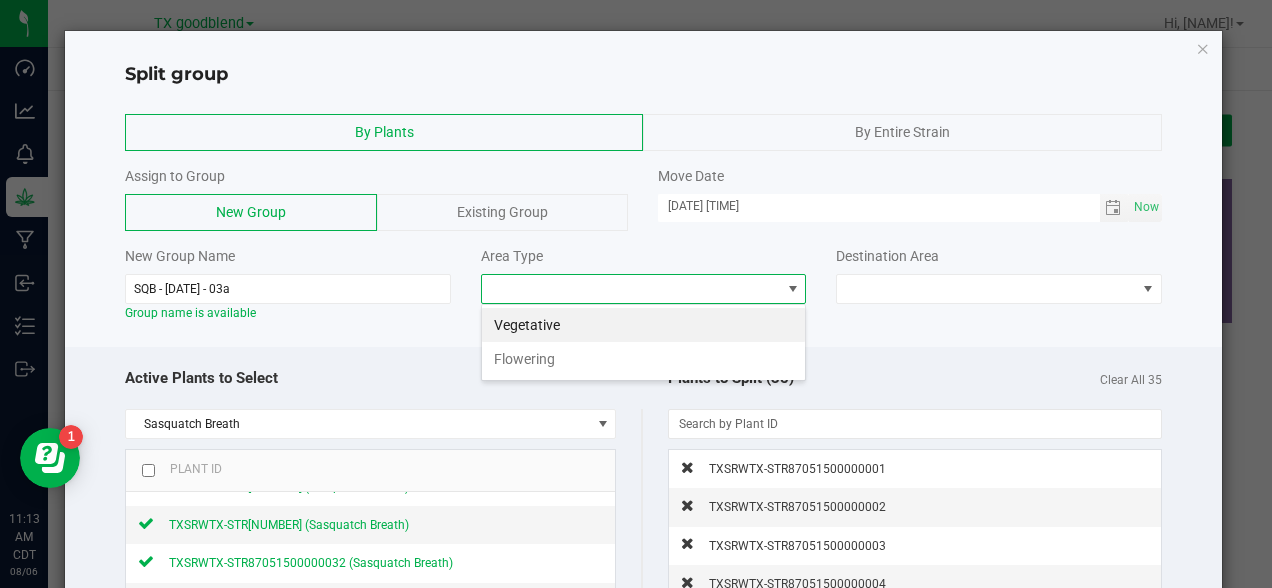 scroll, scrollTop: 99970, scrollLeft: 99674, axis: both 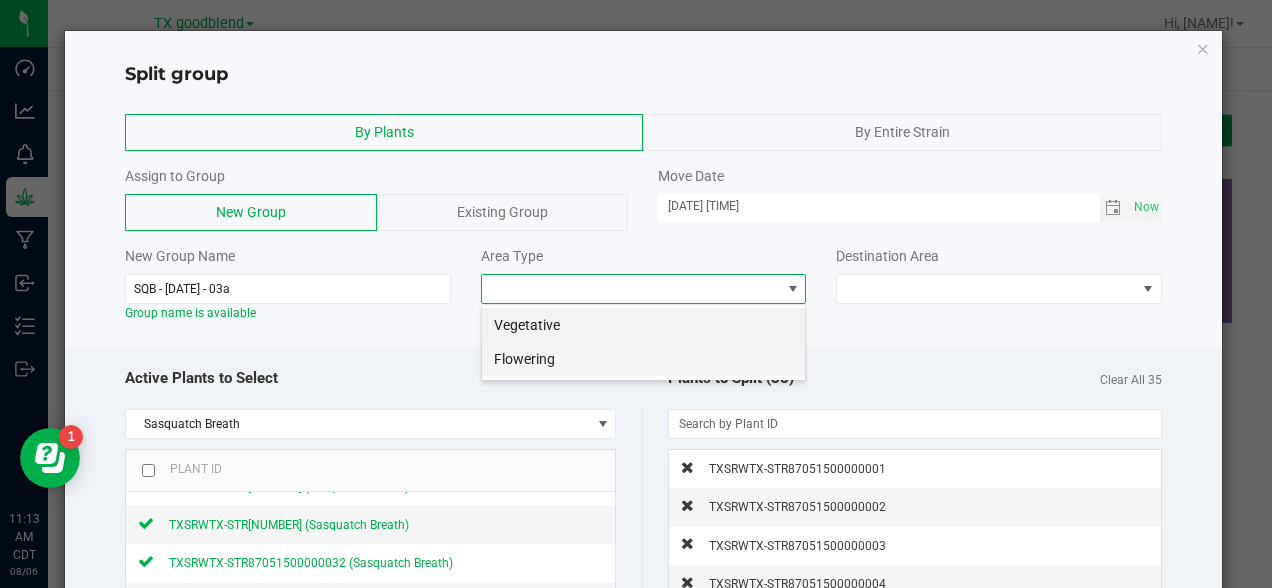 click on "Flowering" at bounding box center (643, 359) 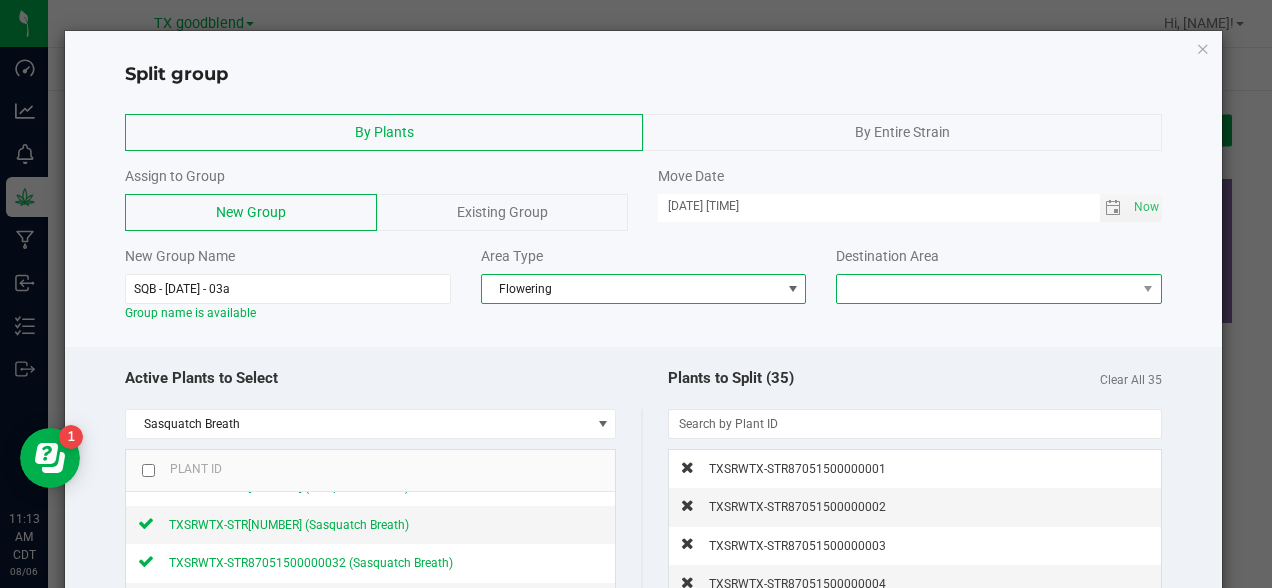 click at bounding box center [986, 289] 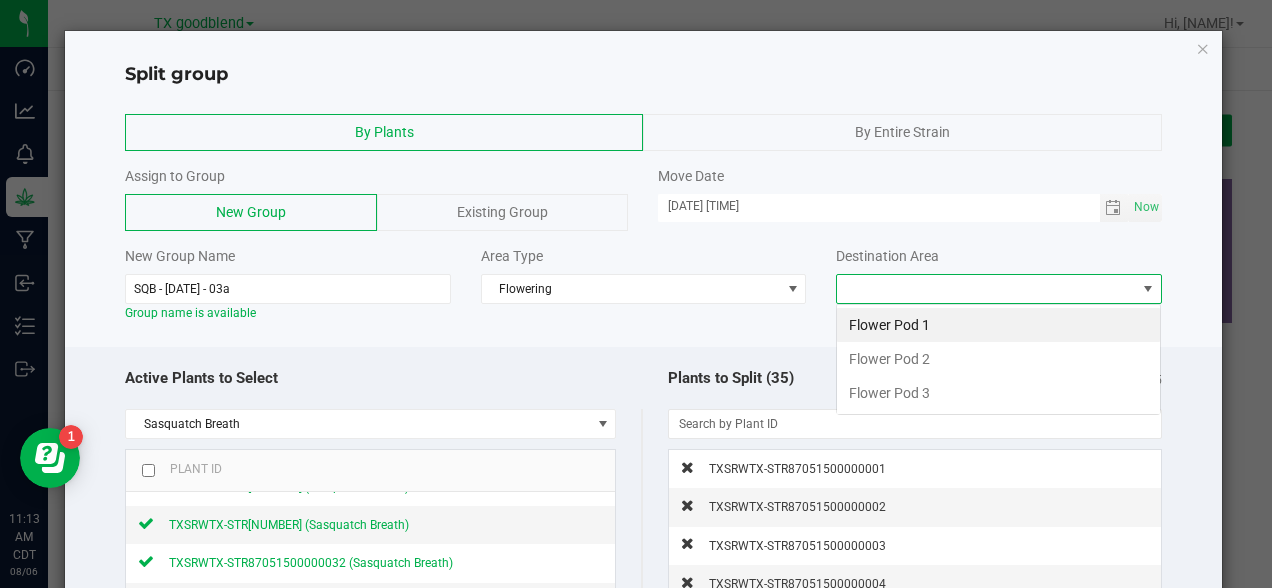 scroll, scrollTop: 99970, scrollLeft: 99674, axis: both 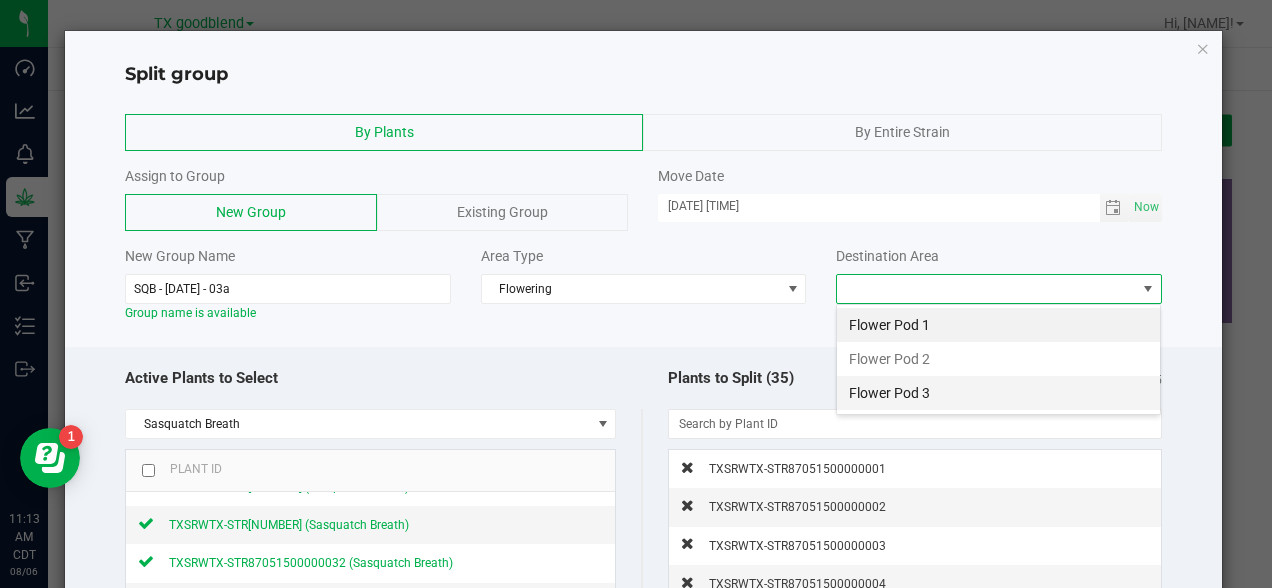 click on "Flower Pod 3" at bounding box center [998, 393] 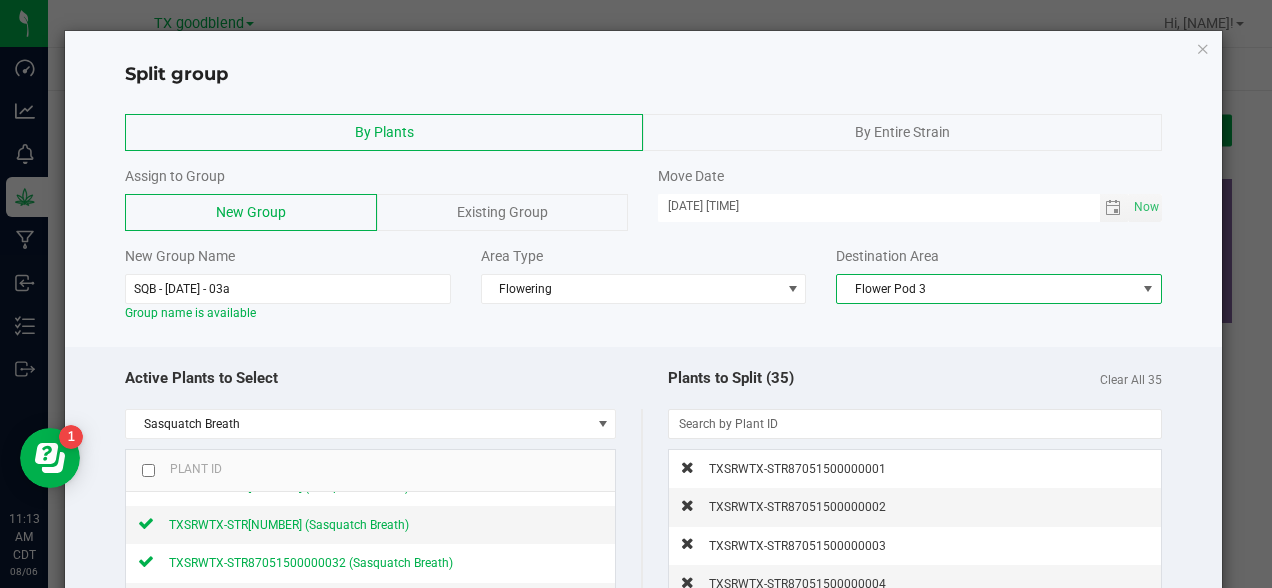 click on "By Plants   By Entire Strain   Assign to Group   New Group   Existing Group   Move Date  08/[DATE] [TIME]
Now
New Group Name  SQB - [NUMBER] - 03a  Group name is available  Area Type  Flowering  Destination Area  Flower Pod 3" 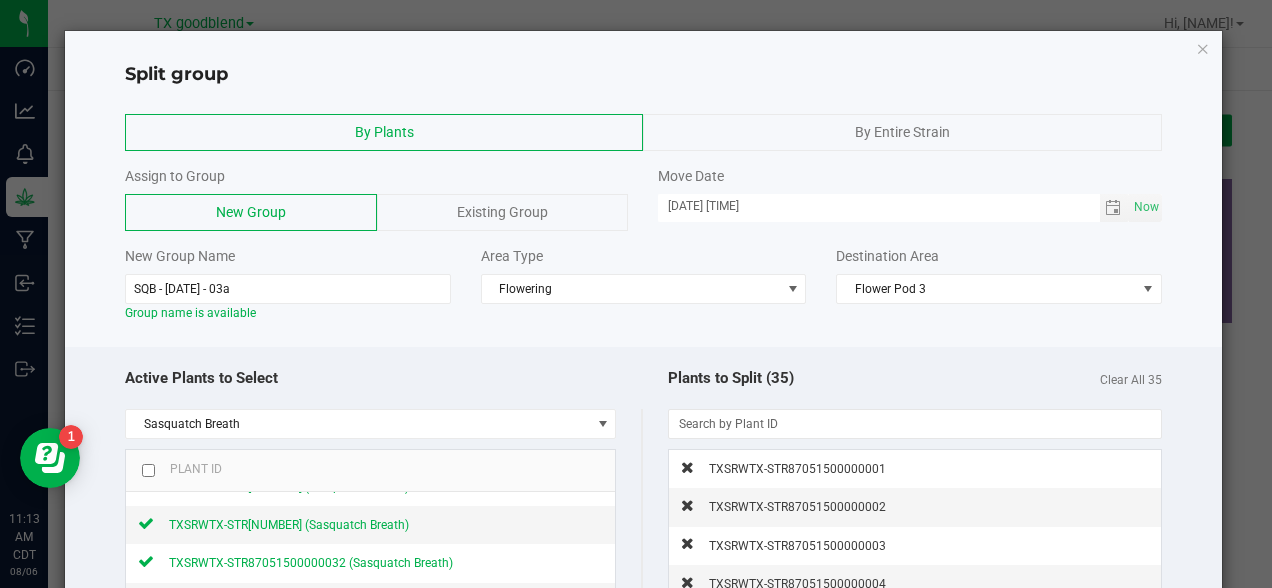 scroll, scrollTop: 311, scrollLeft: 0, axis: vertical 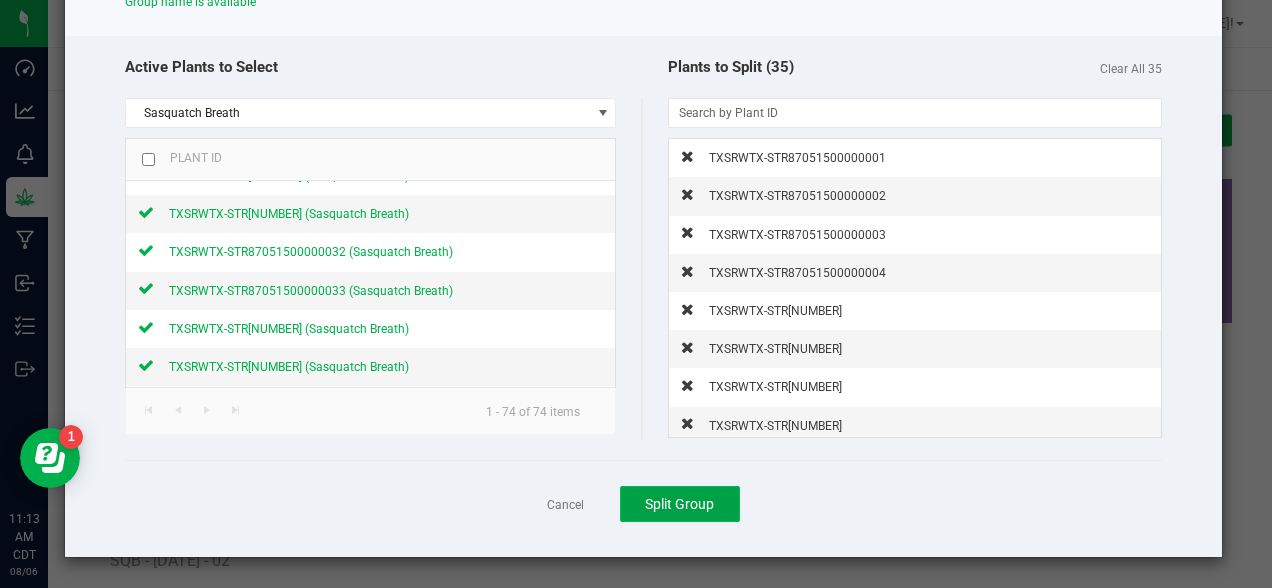click on "Split Group" 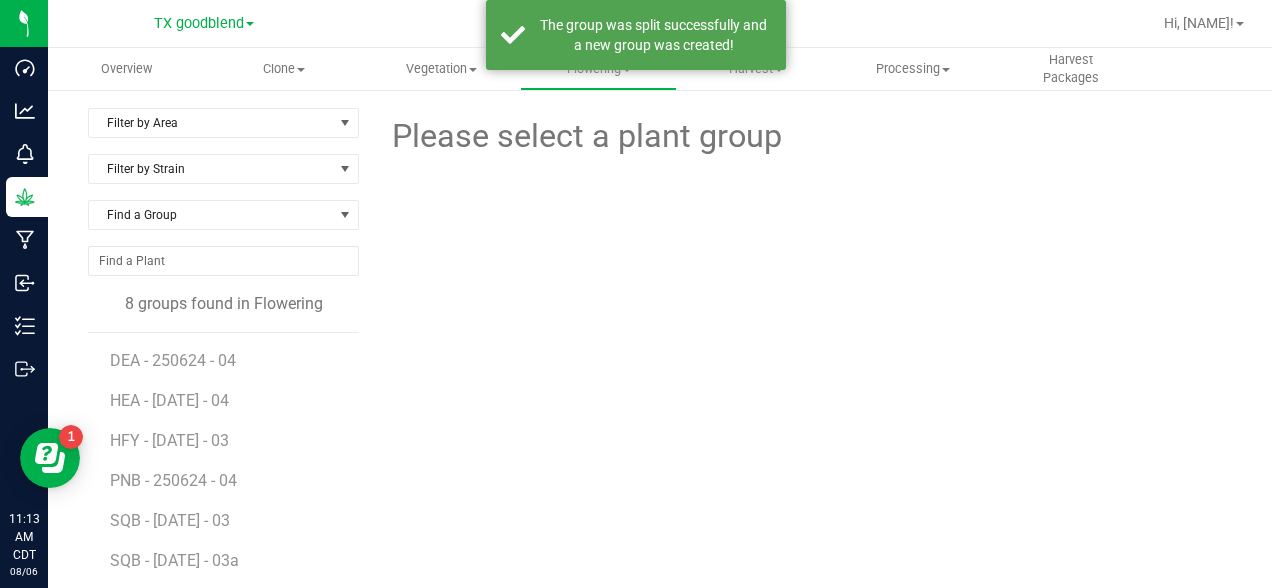 scroll, scrollTop: 83, scrollLeft: 0, axis: vertical 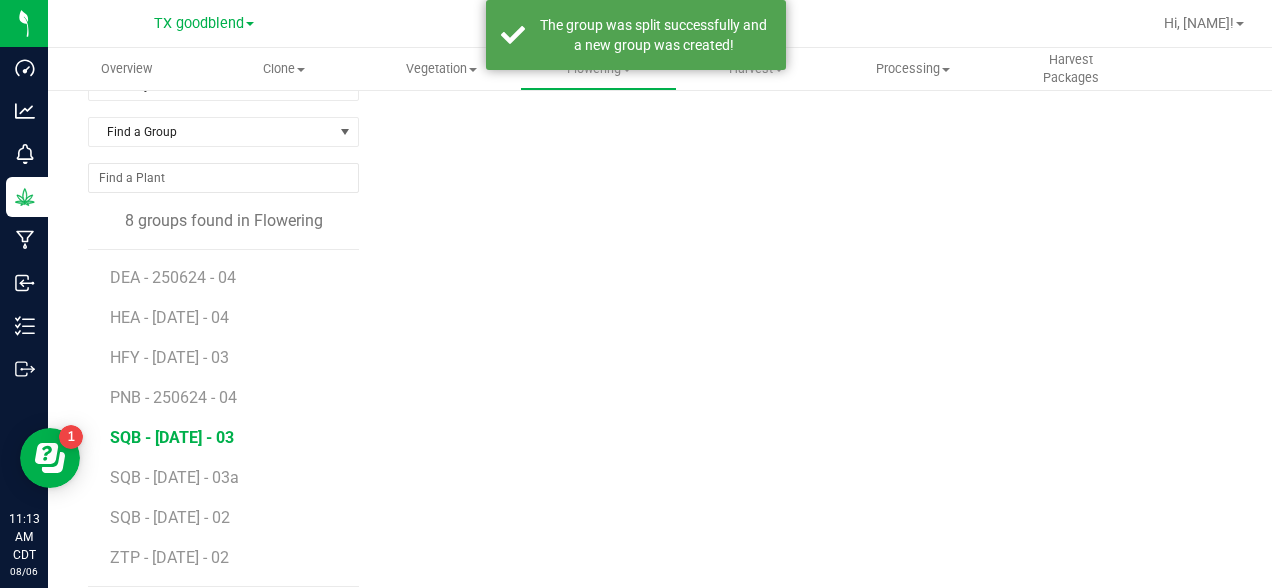 click on "SQB - [DATE] - 03" at bounding box center (172, 437) 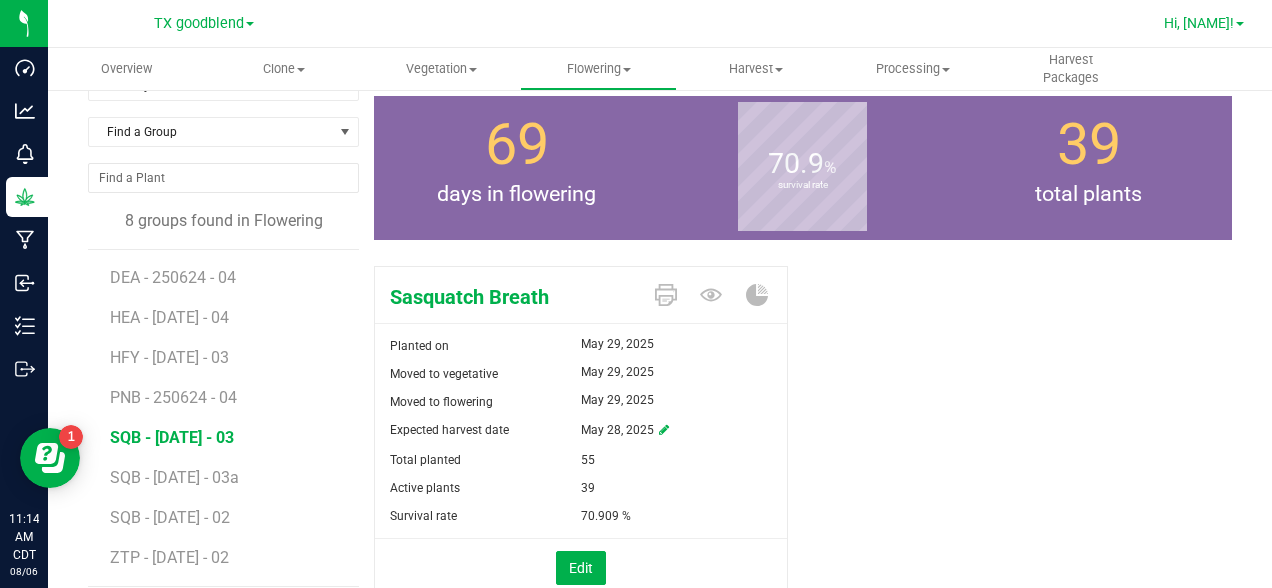 click on "Hi, [NAME]!" at bounding box center (1199, 23) 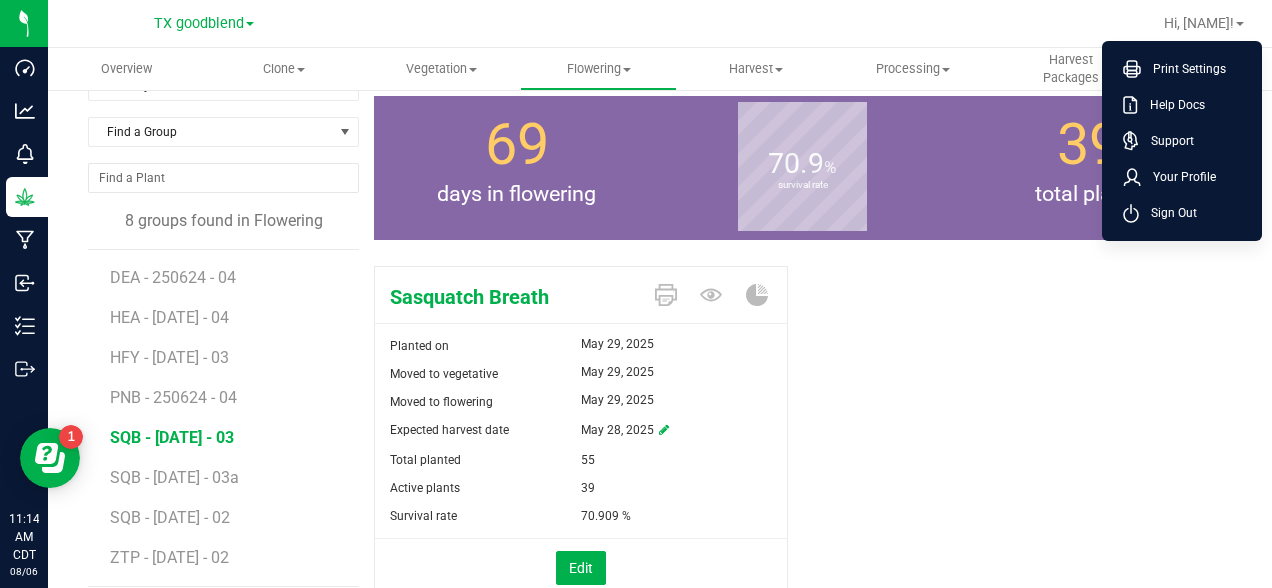 click on "Sasquatch Breath
Planted on
May 29, 2025
Moved to vegetative
May 29, 2025
Moved to flowering
May 29, 2025
Expected harvest date
May 28, 2025" at bounding box center [803, 451] 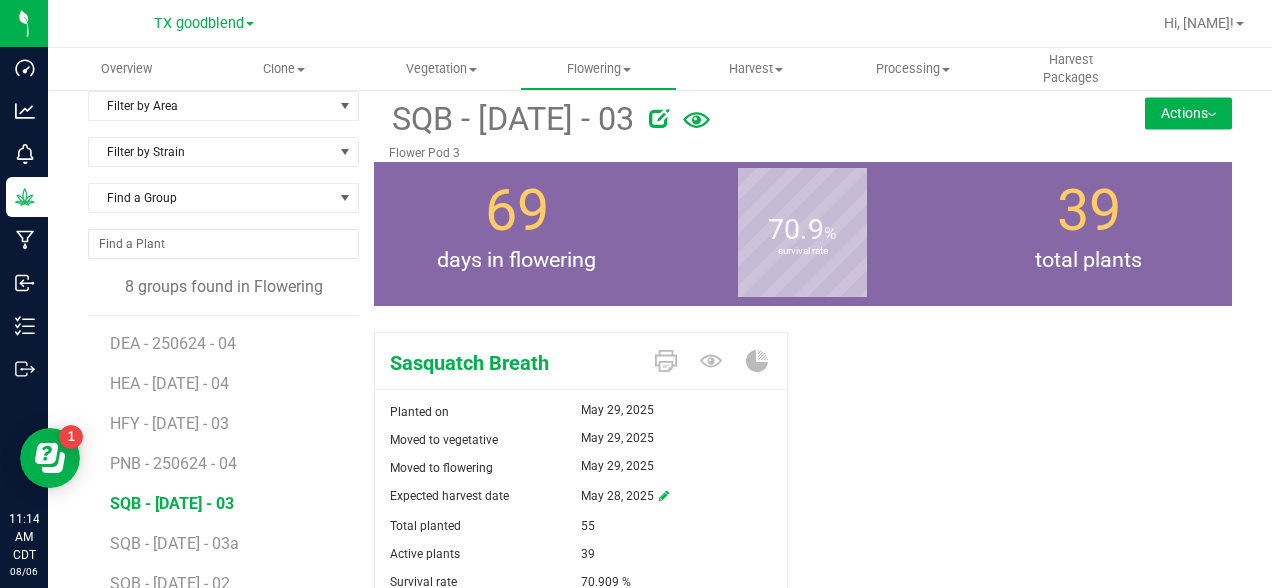 scroll, scrollTop: 0, scrollLeft: 0, axis: both 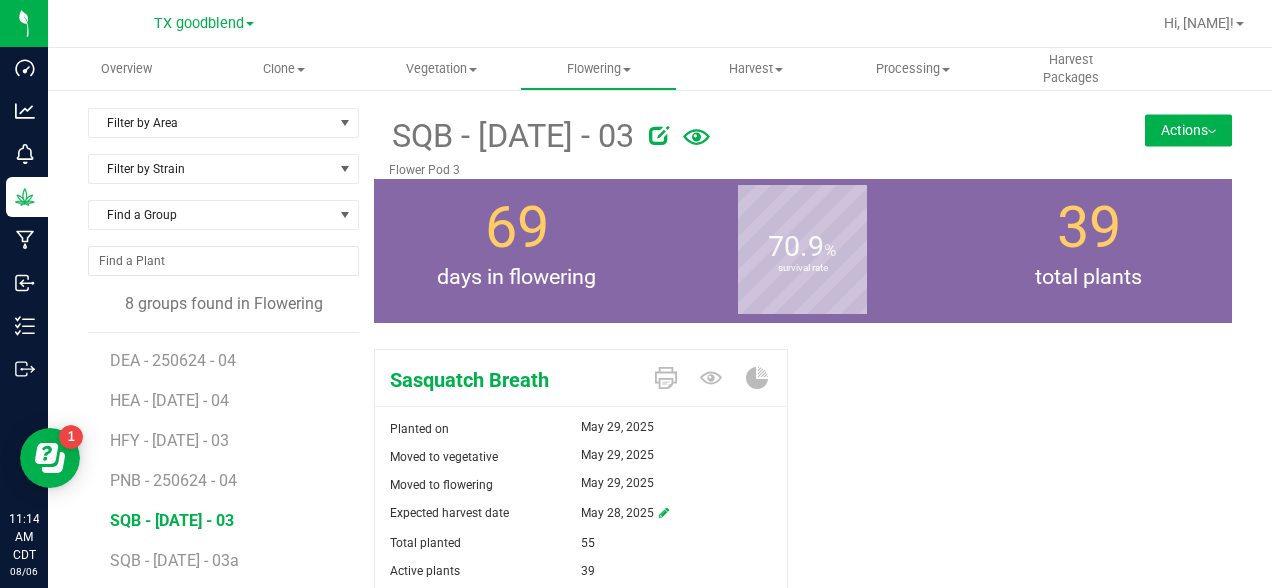 click on "Actions" at bounding box center (1188, 130) 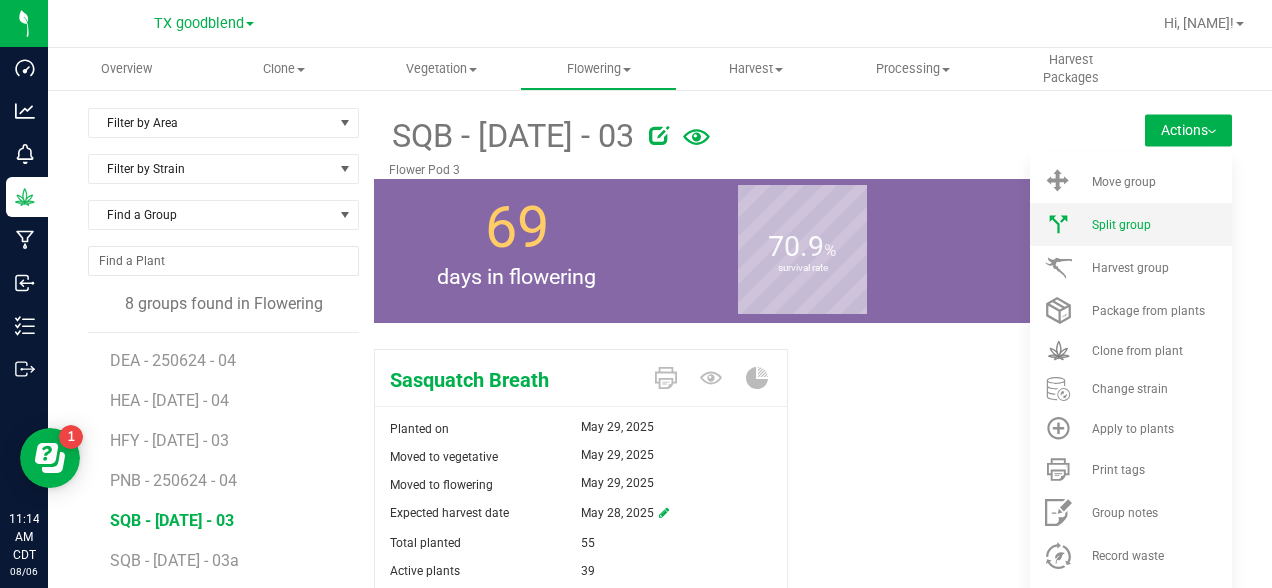 click on "Split group" at bounding box center [1121, 225] 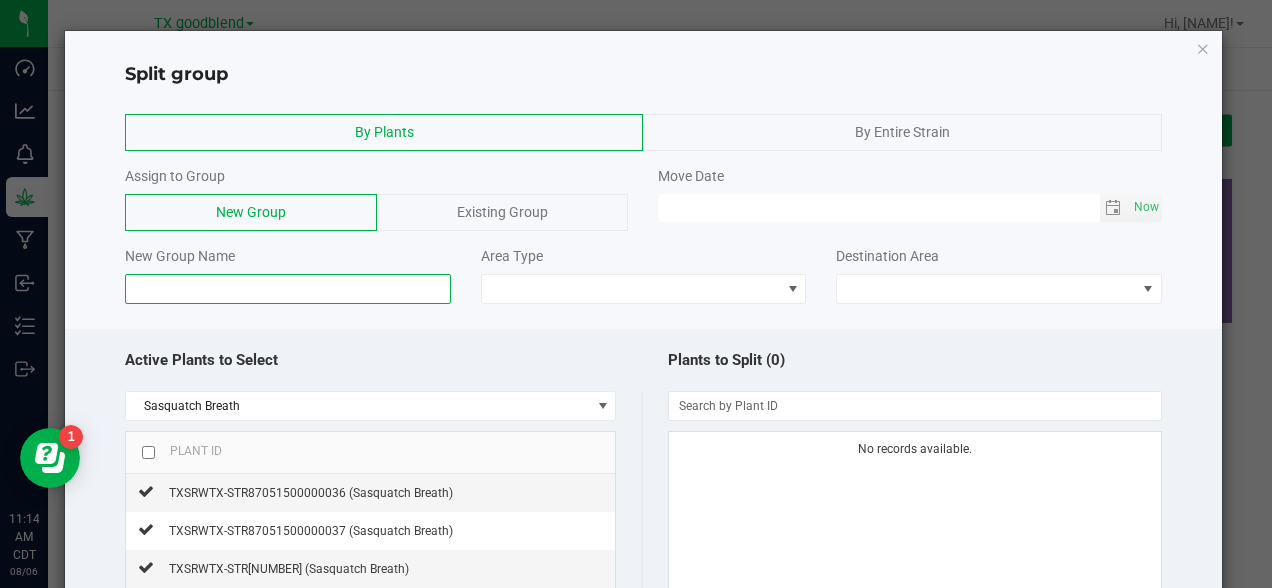 click 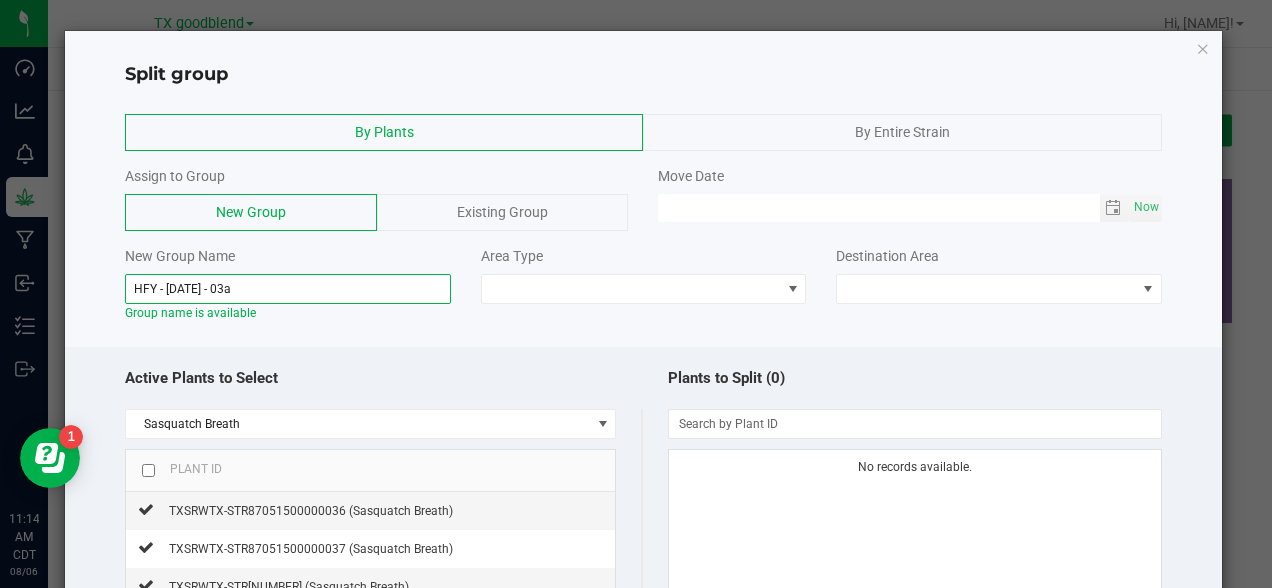scroll, scrollTop: 311, scrollLeft: 0, axis: vertical 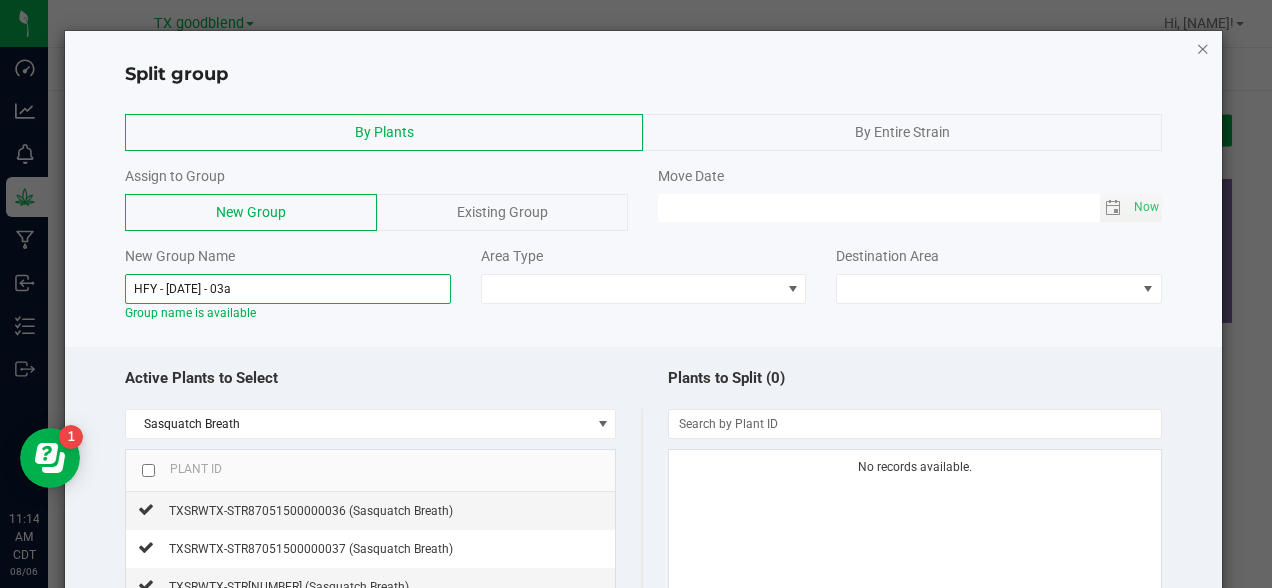 type on "HFY - [DATE] - 03a" 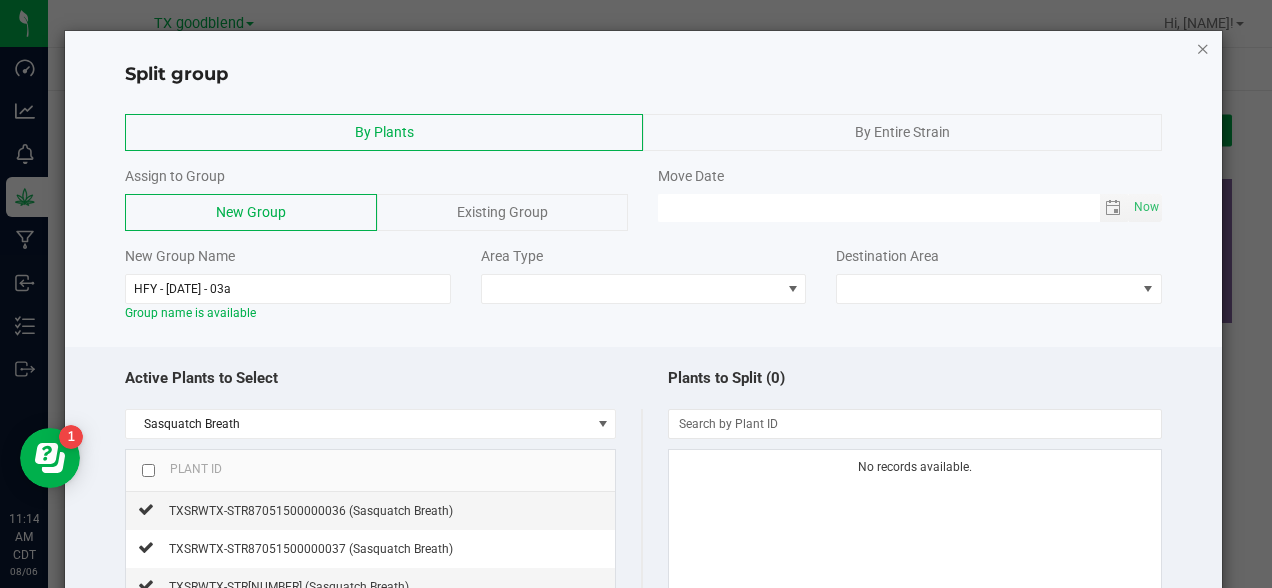 click 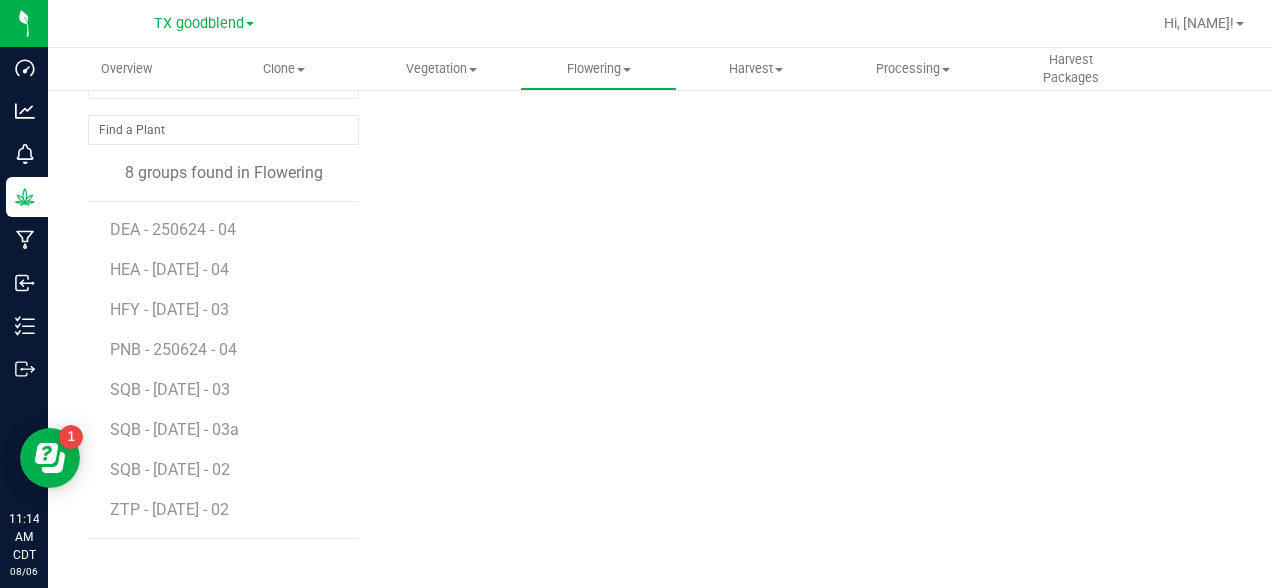scroll, scrollTop: 132, scrollLeft: 0, axis: vertical 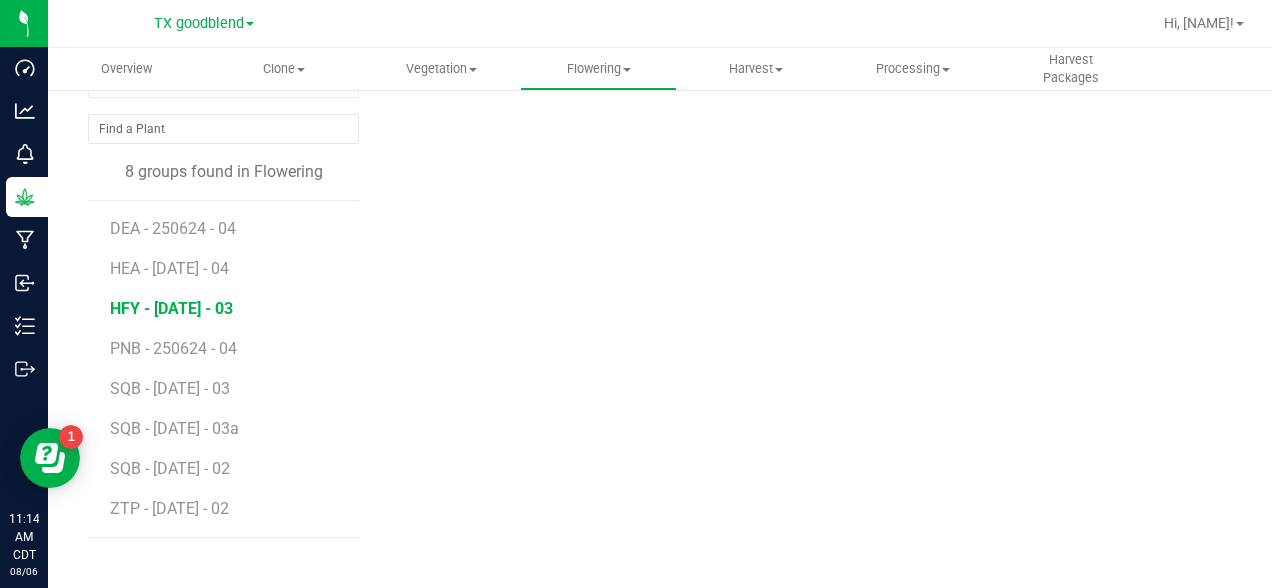 click on "HFY - [DATE] - 03" at bounding box center [171, 308] 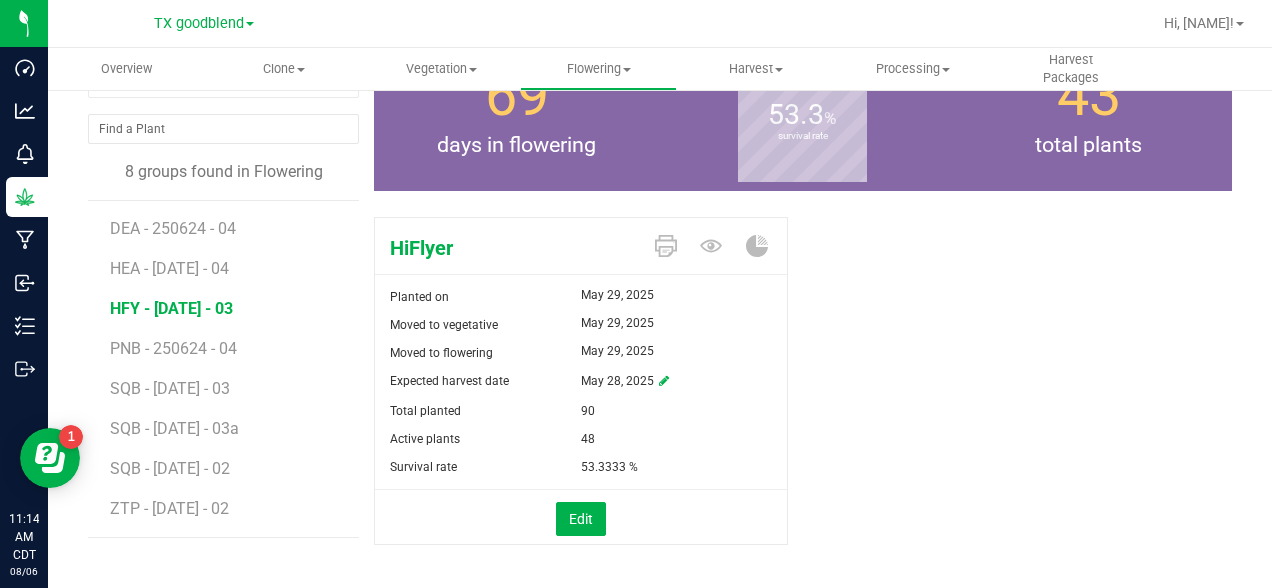 scroll, scrollTop: 0, scrollLeft: 0, axis: both 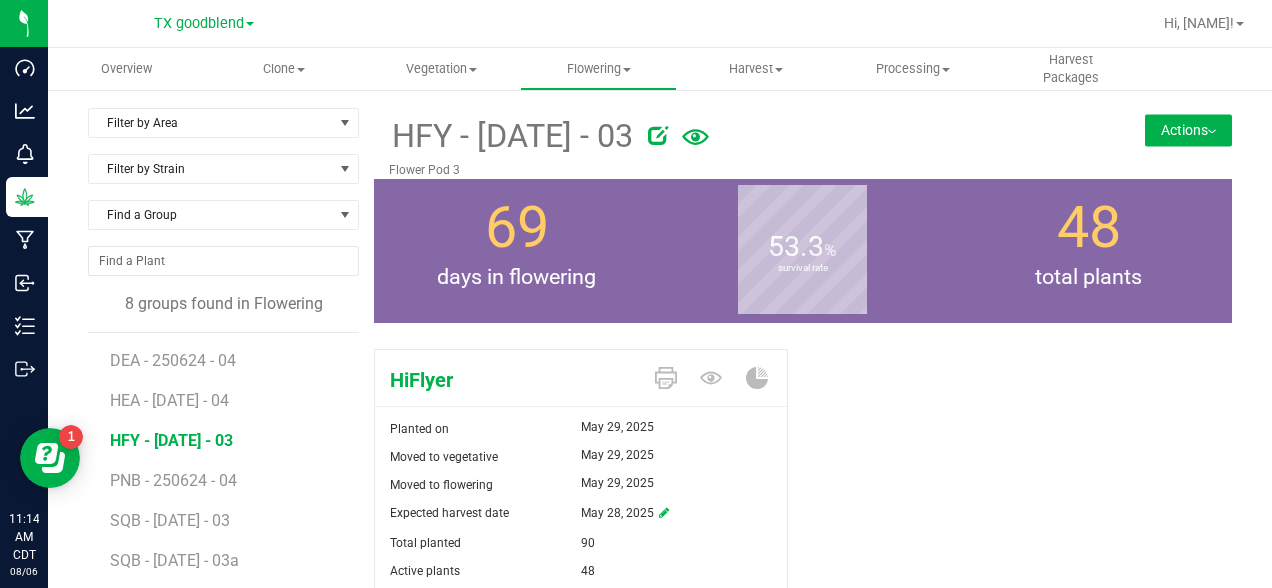 click on "Actions" at bounding box center [1188, 130] 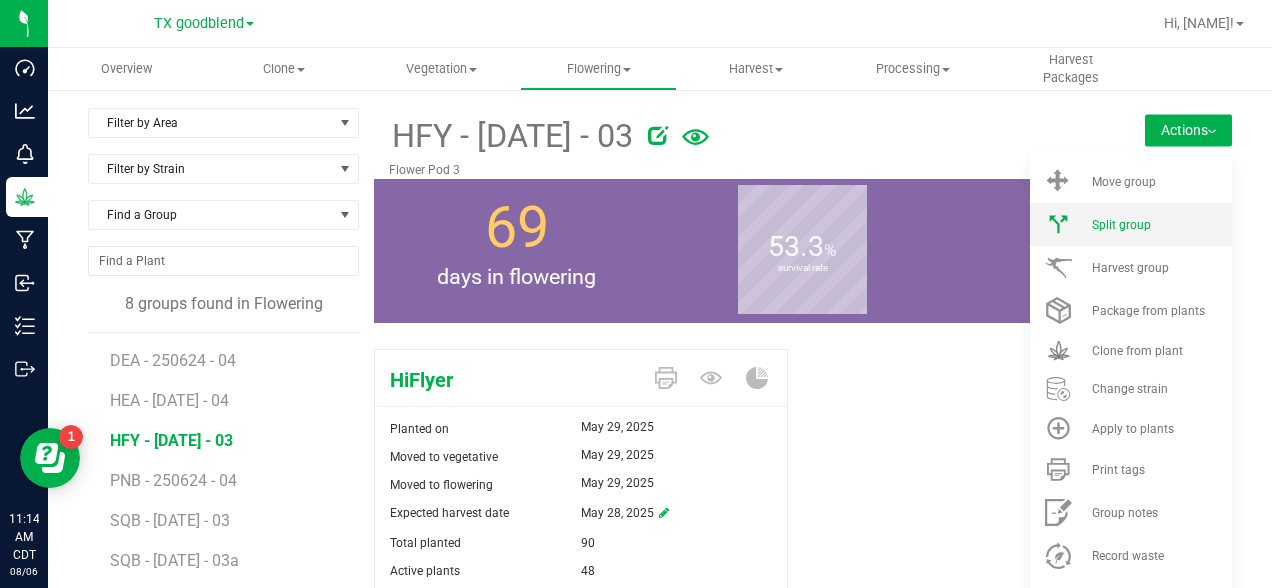 click on "Split group" at bounding box center [1131, 224] 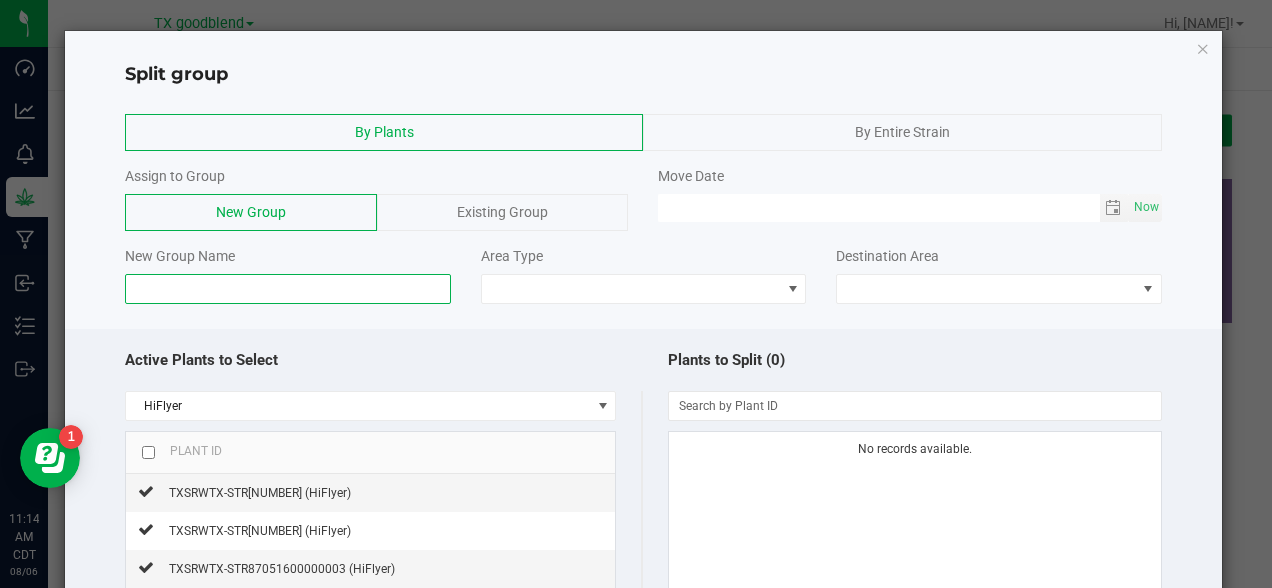 click 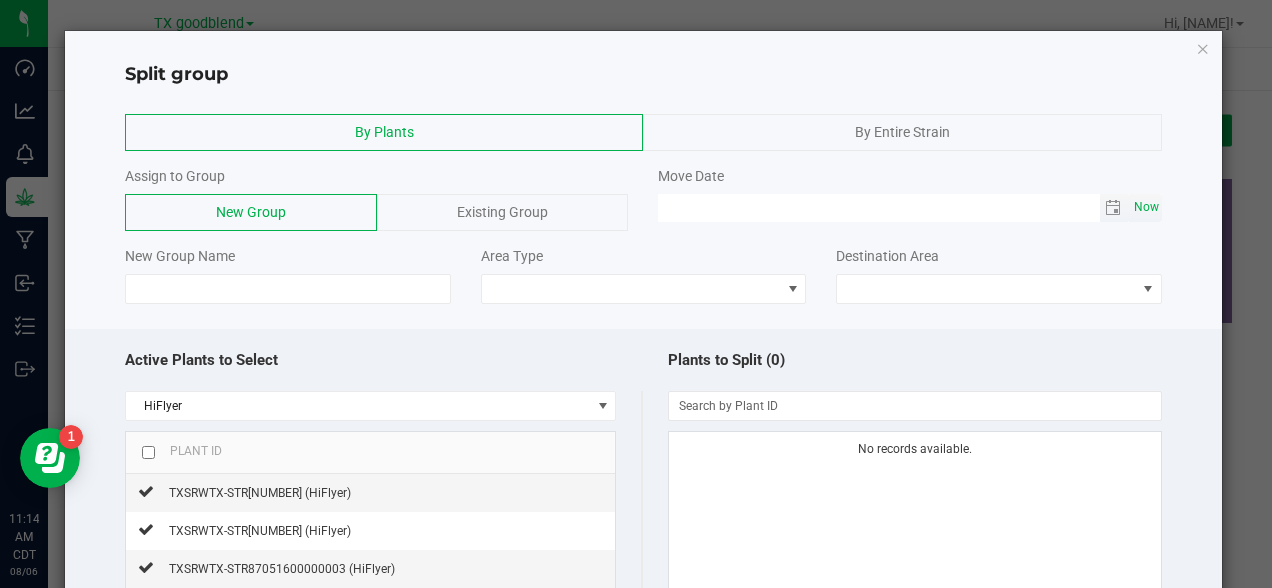 click on "Now" 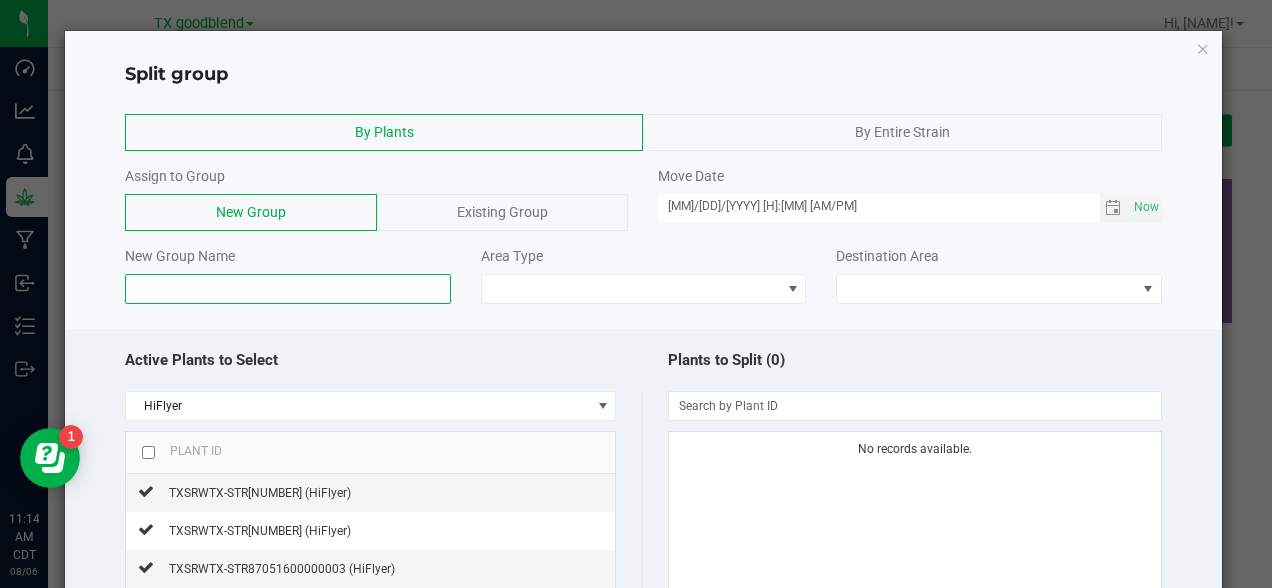 click 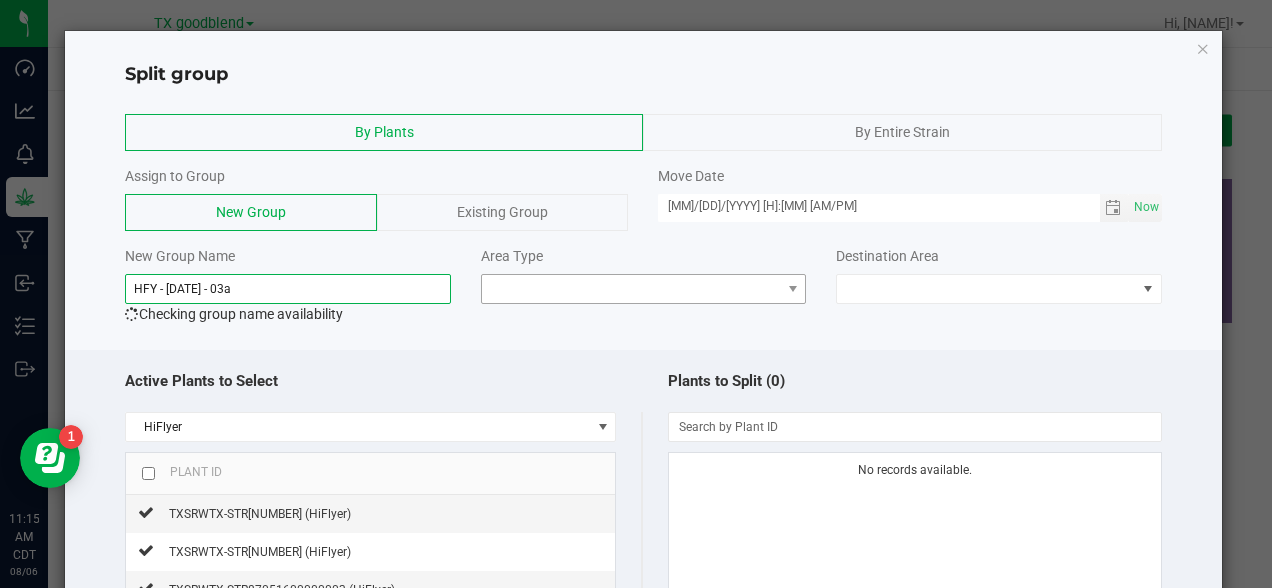 type on "HFY - [DATE] - 03a" 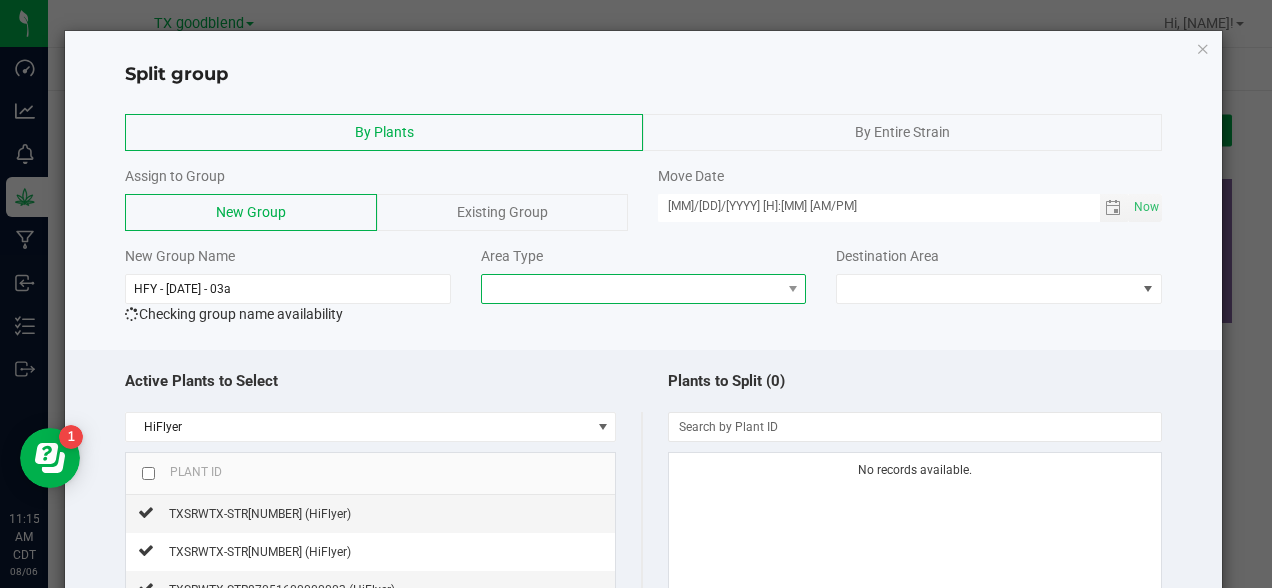 click at bounding box center [631, 289] 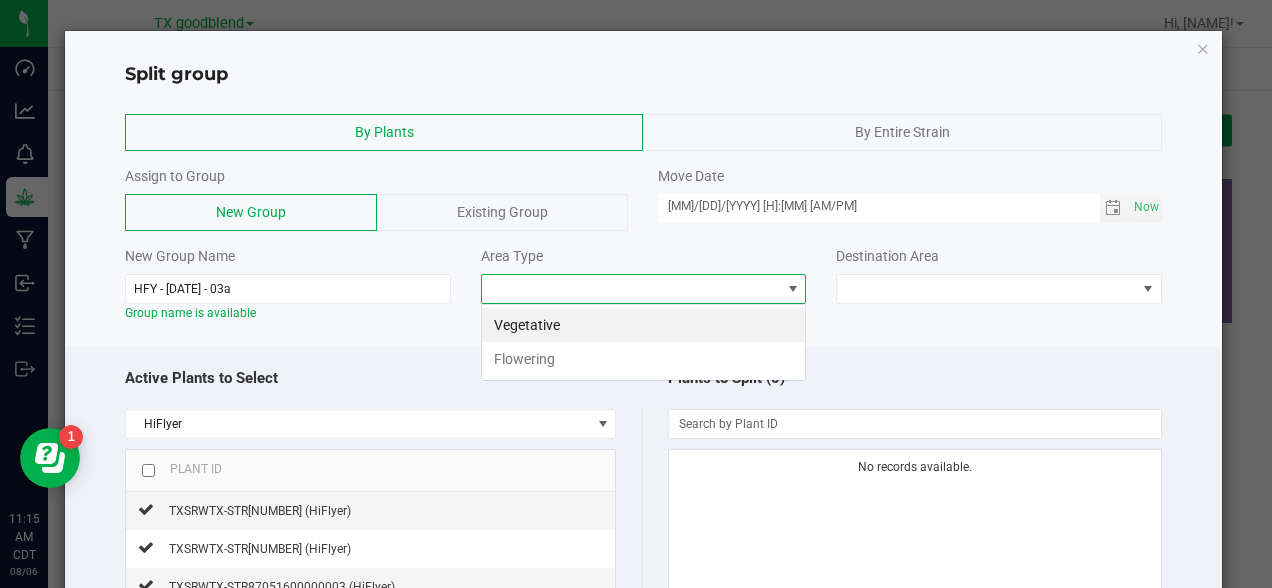 scroll, scrollTop: 99970, scrollLeft: 99674, axis: both 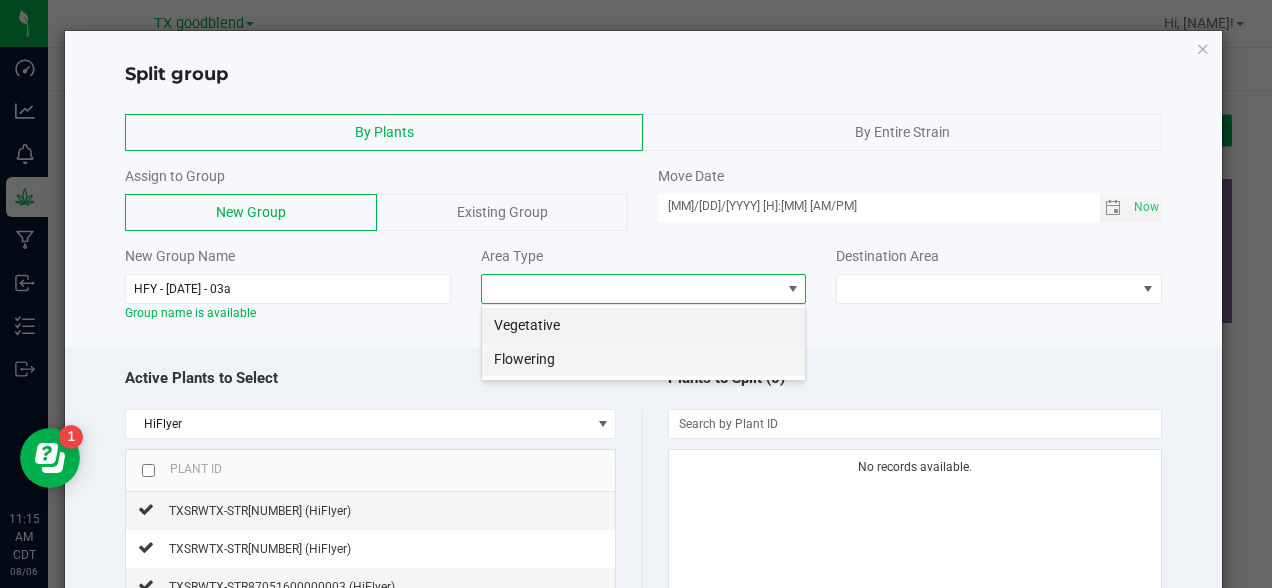 click on "Flowering" at bounding box center [643, 359] 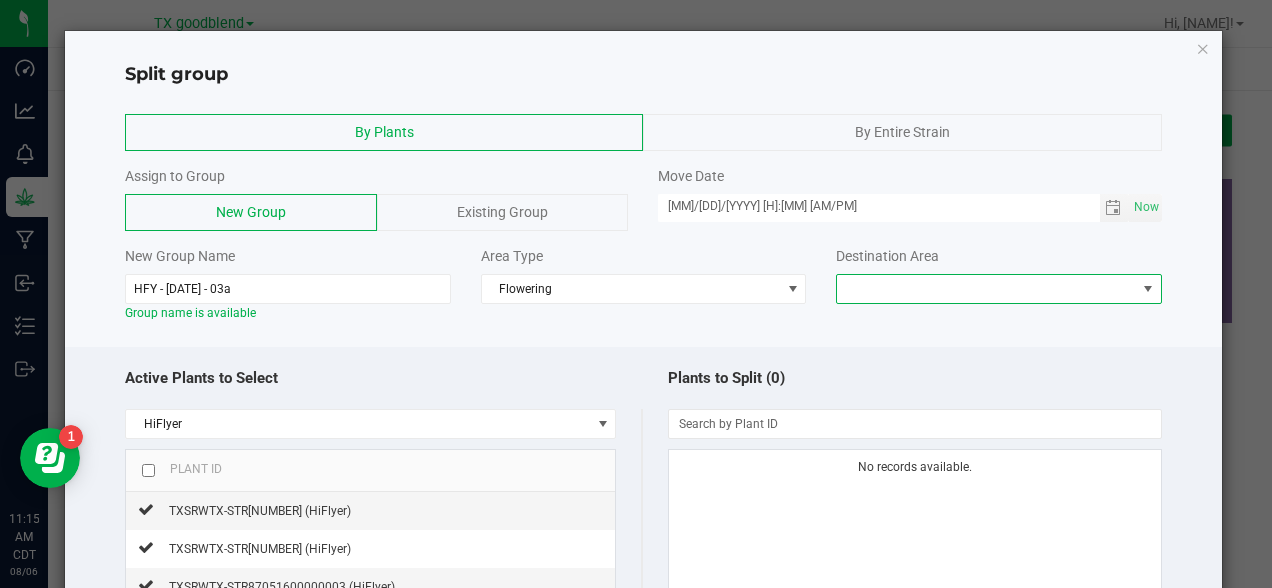 click at bounding box center [986, 289] 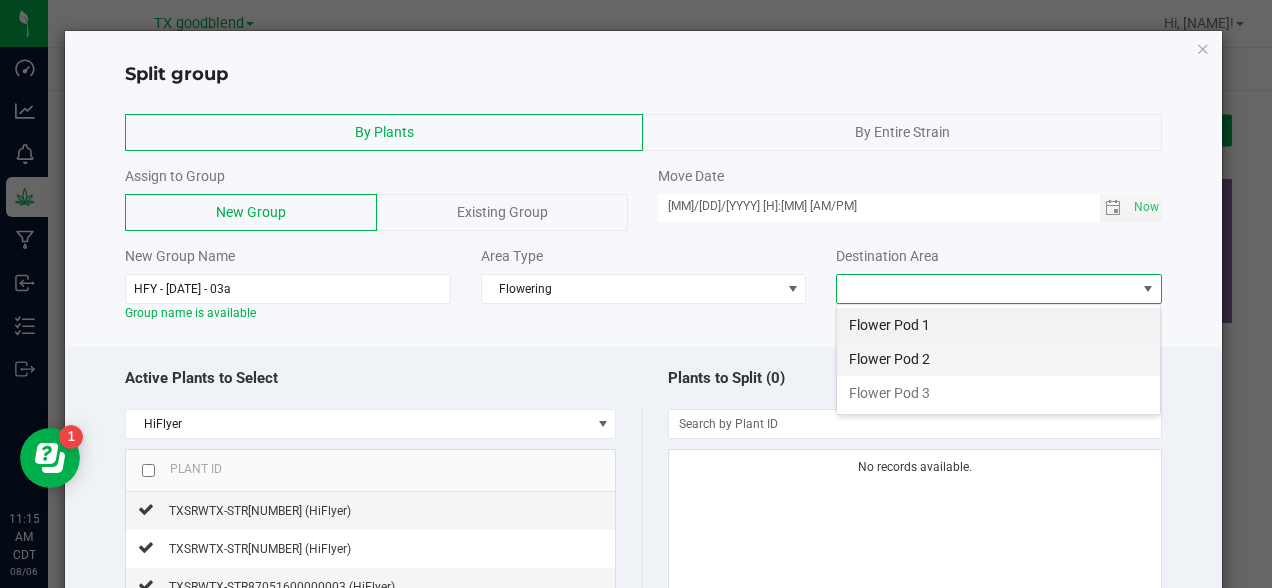 scroll, scrollTop: 99970, scrollLeft: 99674, axis: both 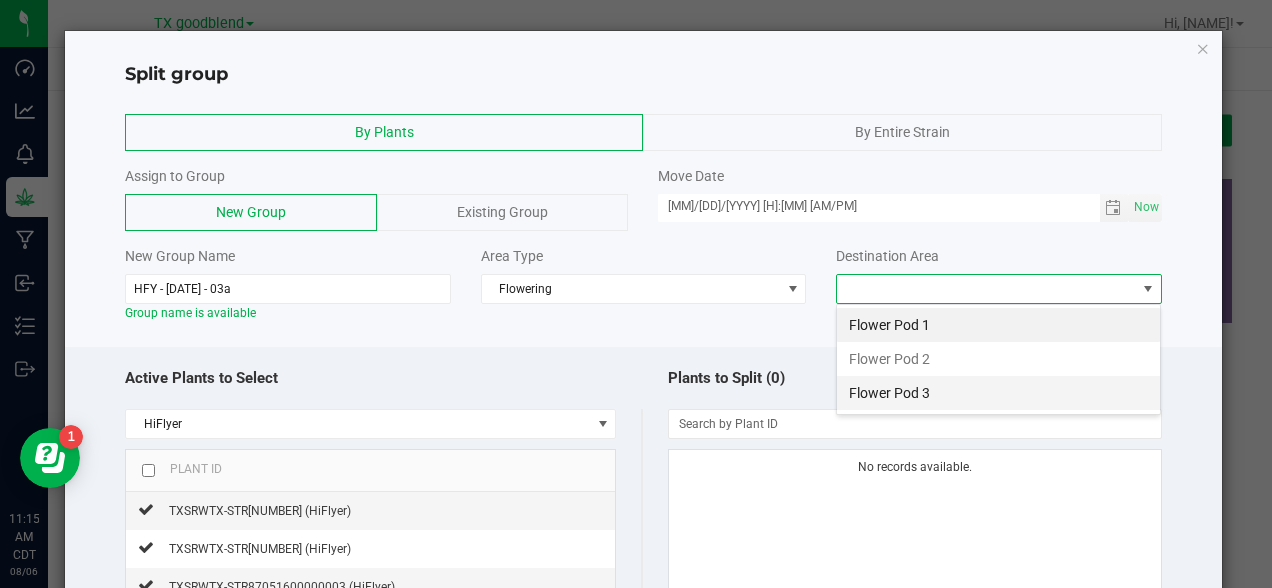 click on "Flower Pod 3" at bounding box center (998, 393) 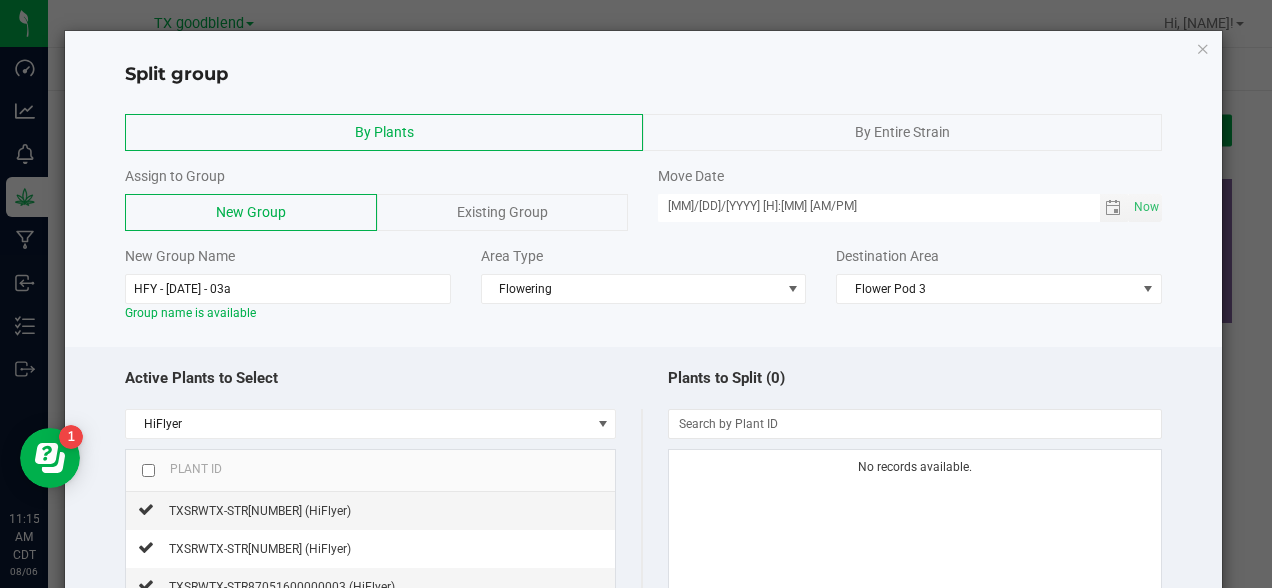 click on "Active Plants to Select" 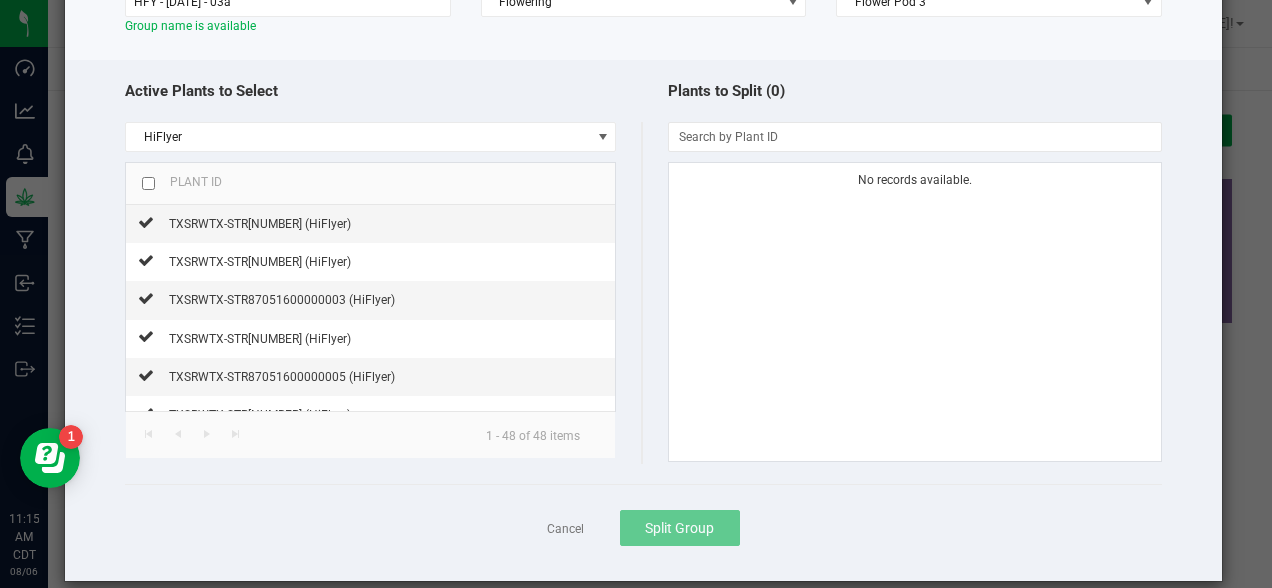 scroll, scrollTop: 311, scrollLeft: 0, axis: vertical 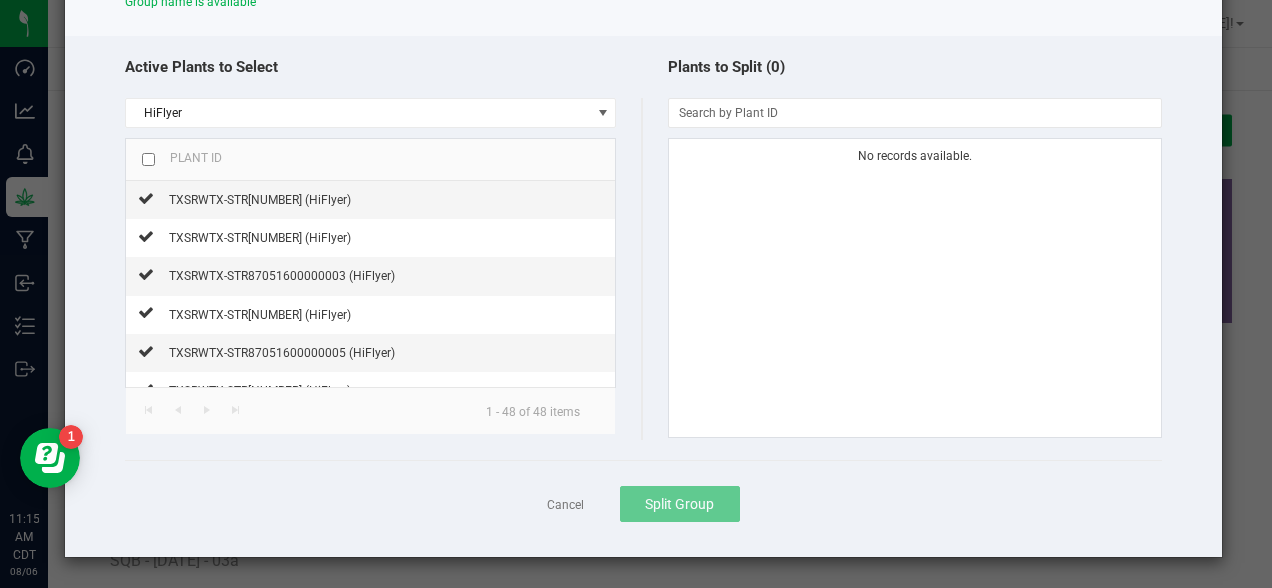 click on "Cancel   Split Group" 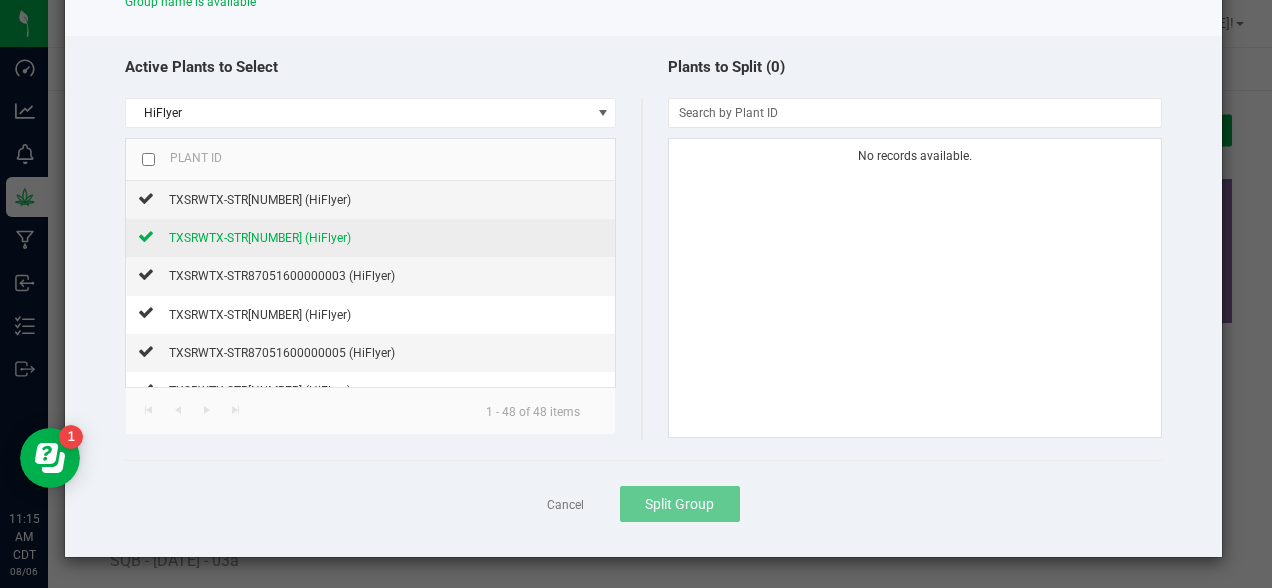 click on "TXSRWTX-STR[NUMBER] (HiFlyer)" 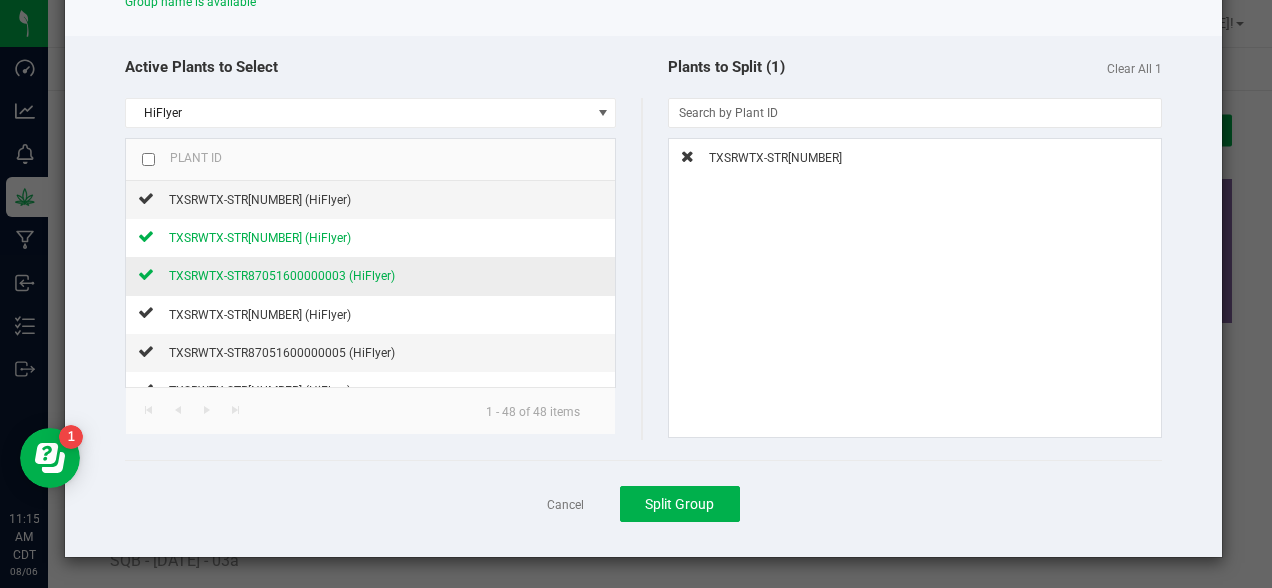 click on "TXSRWTX-STR87051600000003 (HiFlyer)" 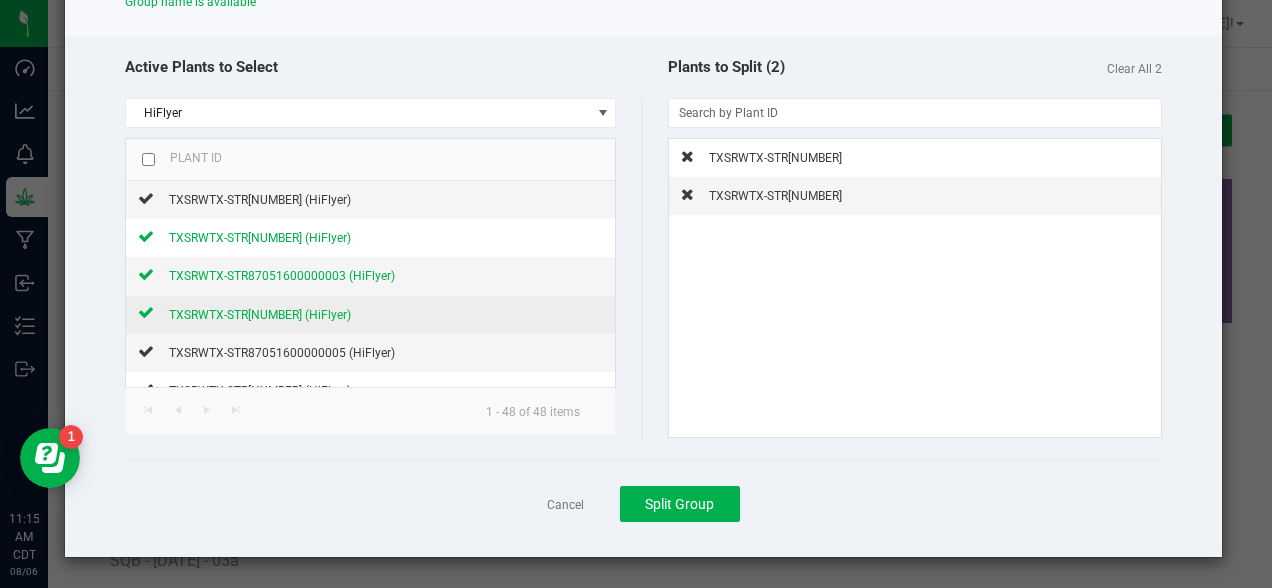 click on "TXSRWTX-STR[NUMBER] (HiFlyer)" 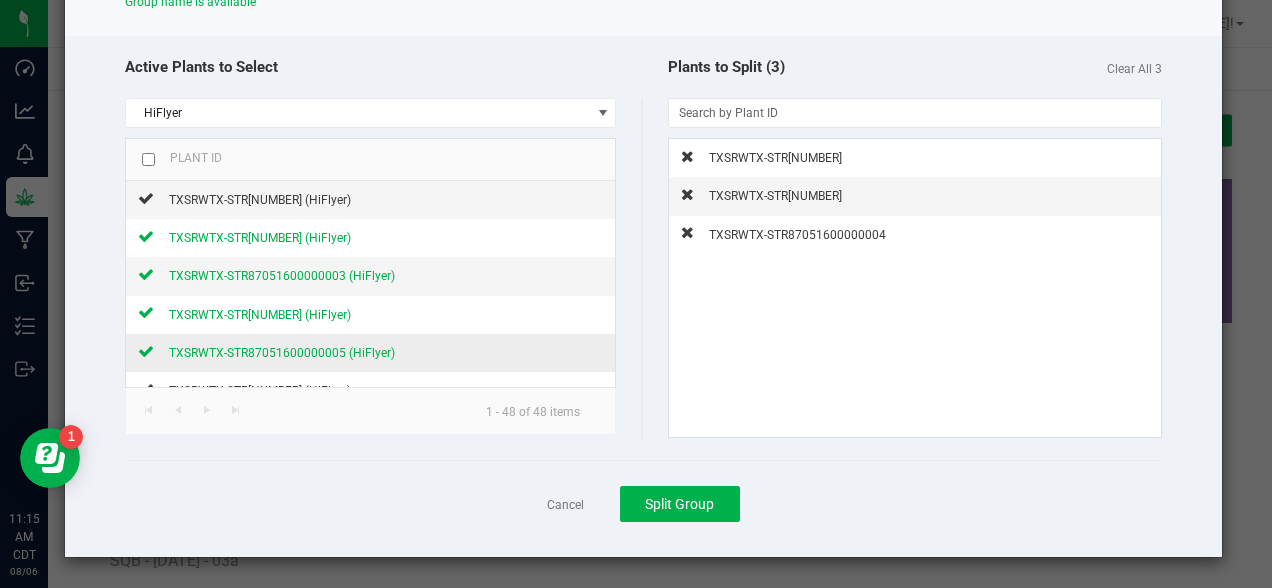 click on "TXSRWTX-STR87051600000005 (HiFlyer)" 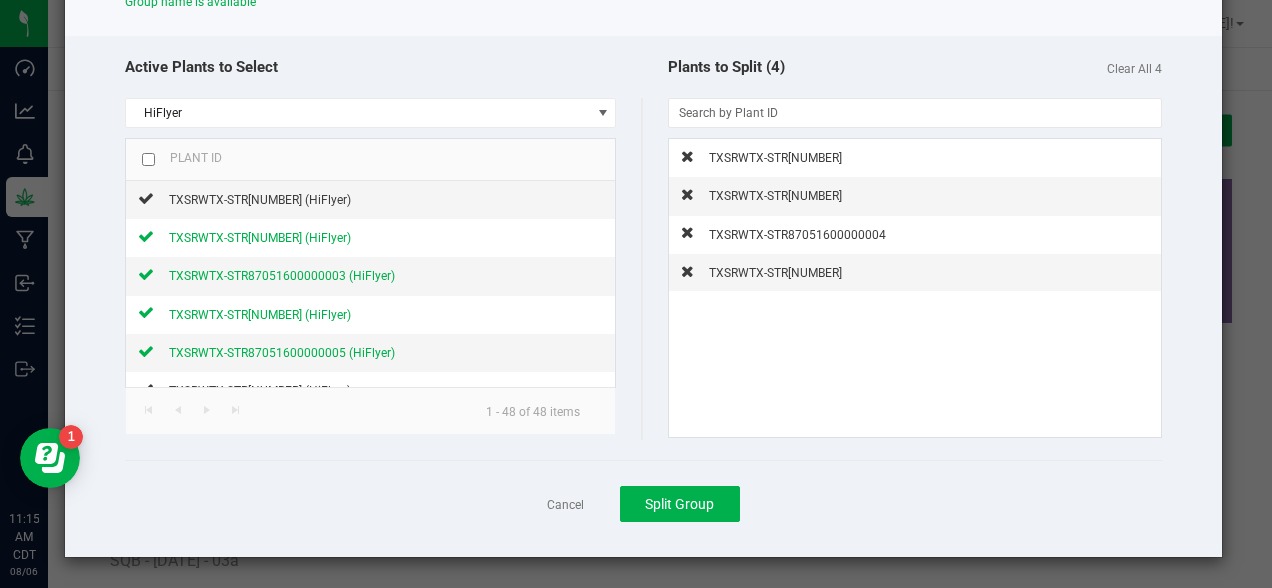 click 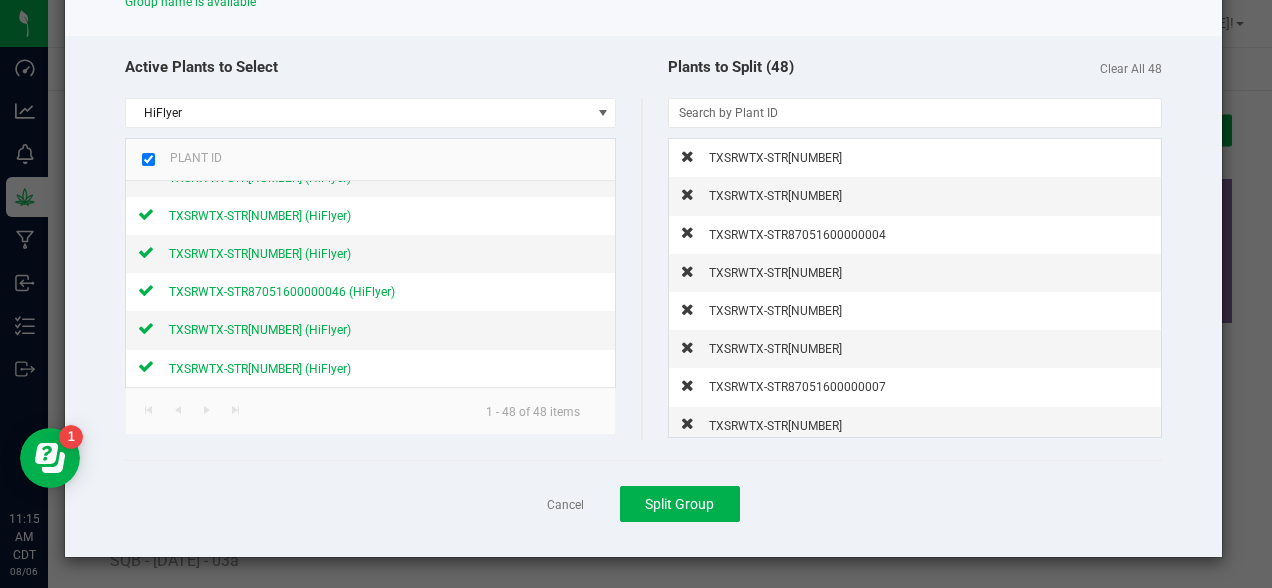 scroll, scrollTop: 0, scrollLeft: 0, axis: both 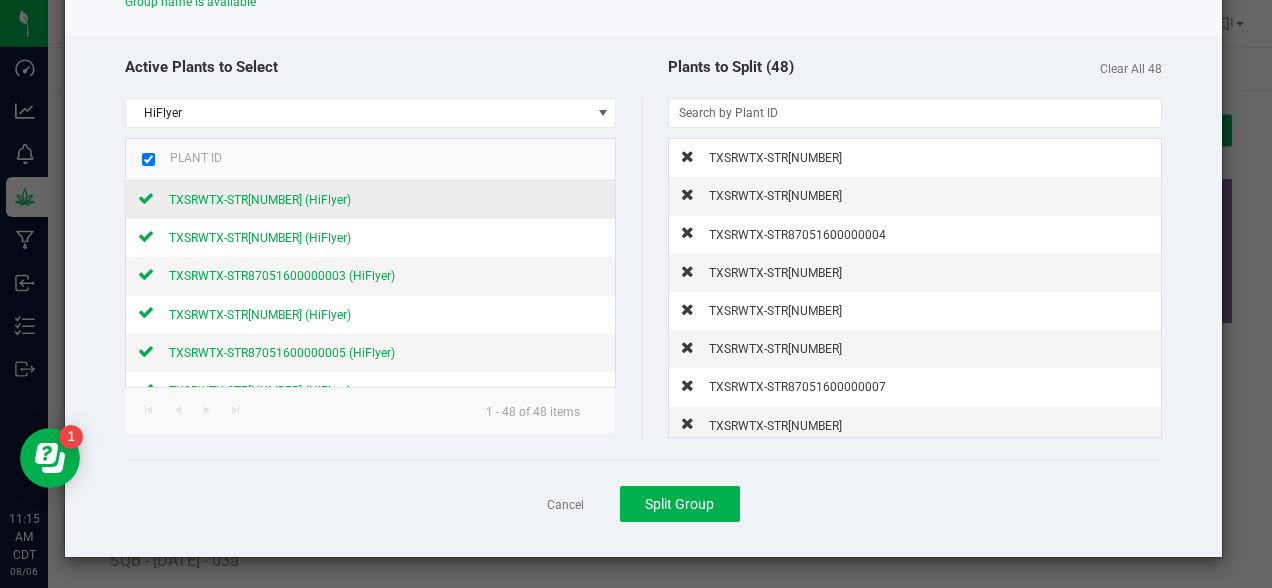 click 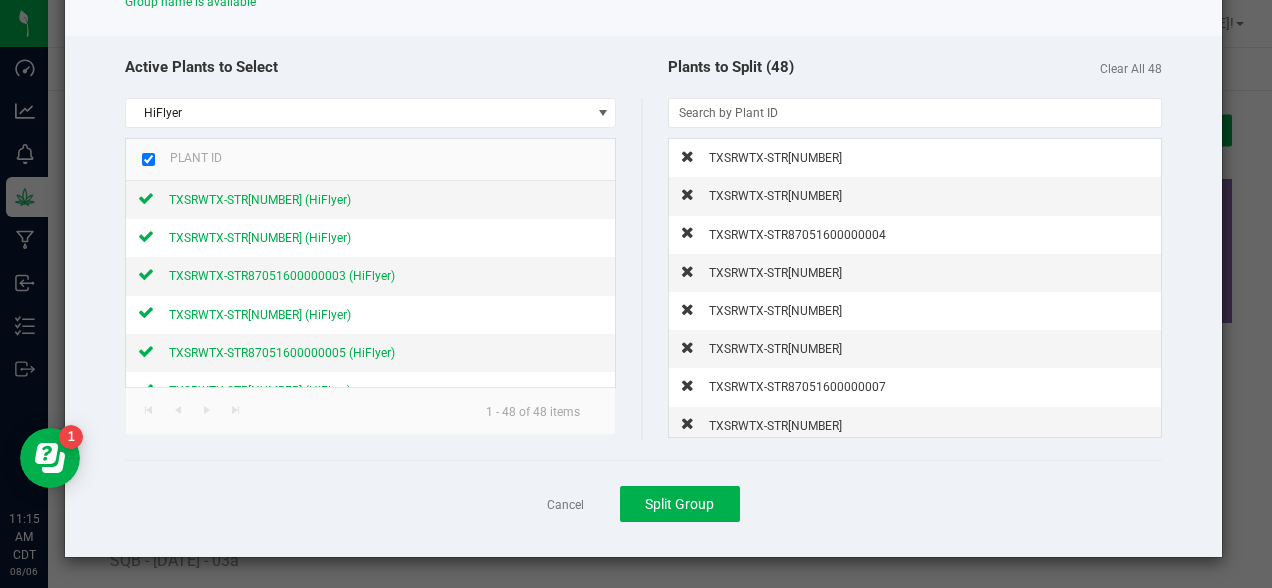 click on "HiFlyer  Plant ID   TXSRWTX-STR[NUMBER] (HiFlyer)   TXSRWTX-STR[NUMBER] (HiFlyer)   TXSRWTX-STR[NUMBER] (HiFlyer)   TXSRWTX-STR[NUMBER] (HiFlyer)   TXSRWTX-STR[NUMBER] (HiFlyer)   TXSRWTX-STR[NUMBER] (HiFlyer)   TXSRWTX-STR[NUMBER] (HiFlyer)   TXSRWTX-STR[NUMBER] (HiFlyer)   TXSRWTX-STR[NUMBER] (HiFlyer)   TXSRWTX-STR[NUMBER] (HiFlyer)   TXSRWTX-STR[NUMBER] (HiFlyer)   TXSRWTX-STR[NUMBER] (HiFlyer)   TXSRWTX-STR[NUMBER] (HiFlyer)   TXSRWTX-STR[NUMBER] (HiFlyer)   TXSRWTX-STR[NUMBER] (HiFlyer)   TXSRWTX-STR[NUMBER] (HiFlyer)   TXSRWTX-STR[NUMBER] (HiFlyer)   TXSRWTX-STR[NUMBER] (HiFlyer)   TXSRWTX-STR[NUMBER] (HiFlyer)   TXSRWTX-STR[NUMBER] (HiFlyer)   TXSRWTX-STR[NUMBER] (HiFlyer)   TXSRWTX-STR[NUMBER] (HiFlyer)   TXSRWTX-STR[NUMBER] (HiFlyer)   TXSRWTX-STR[NUMBER] (HiFlyer)   TXSRWTX-STR[NUMBER] (HiFlyer)" 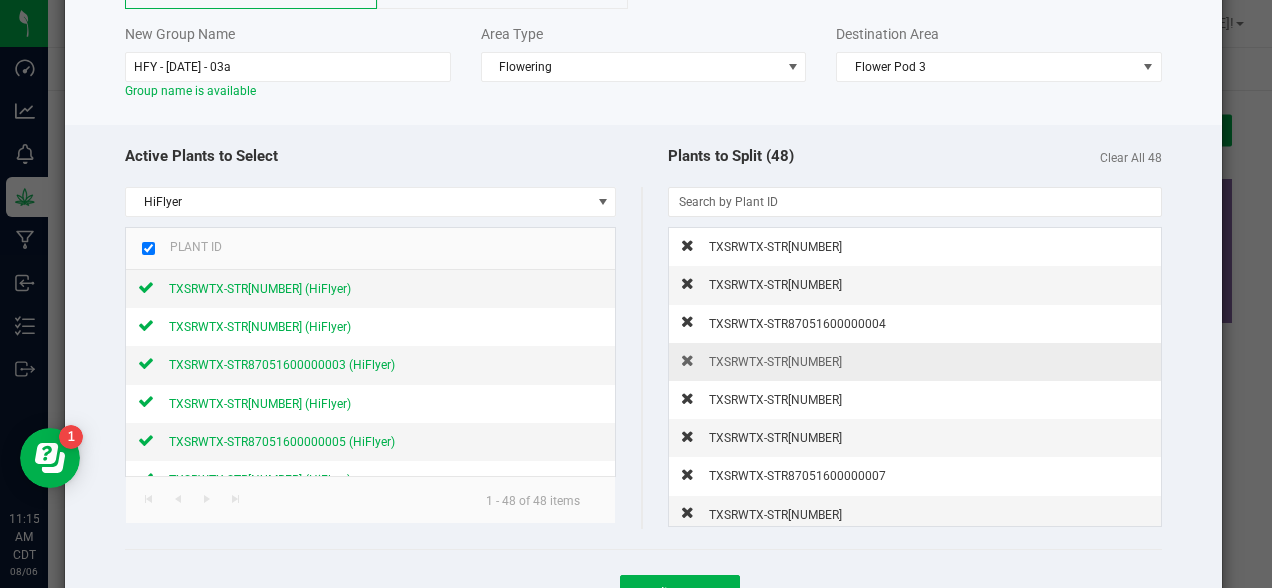 scroll, scrollTop: 226, scrollLeft: 0, axis: vertical 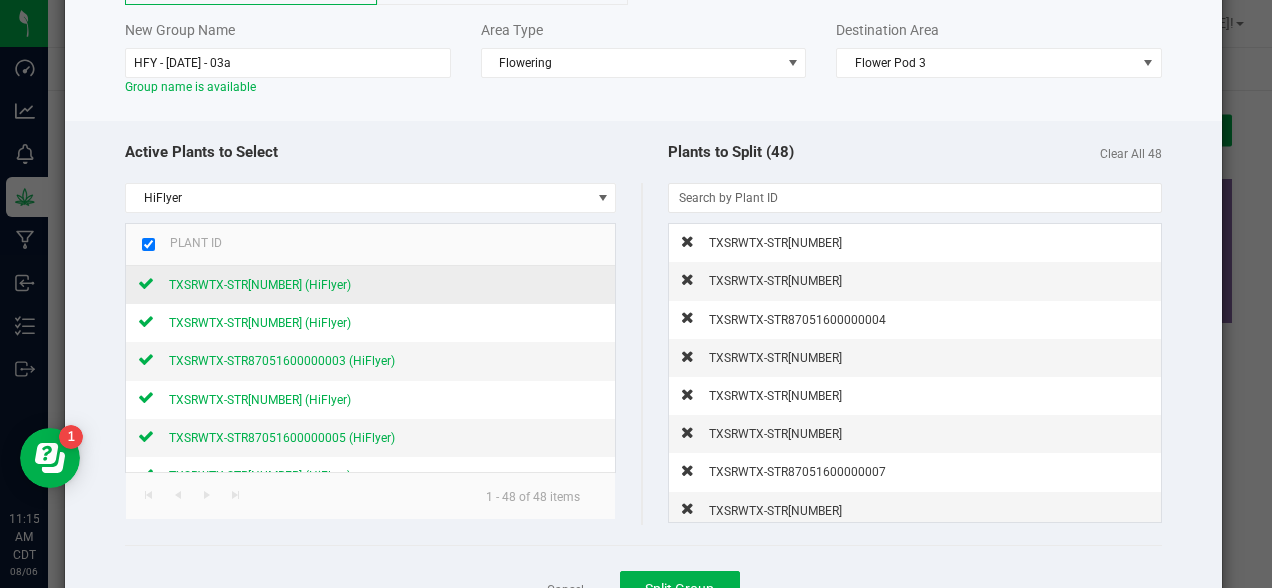 click 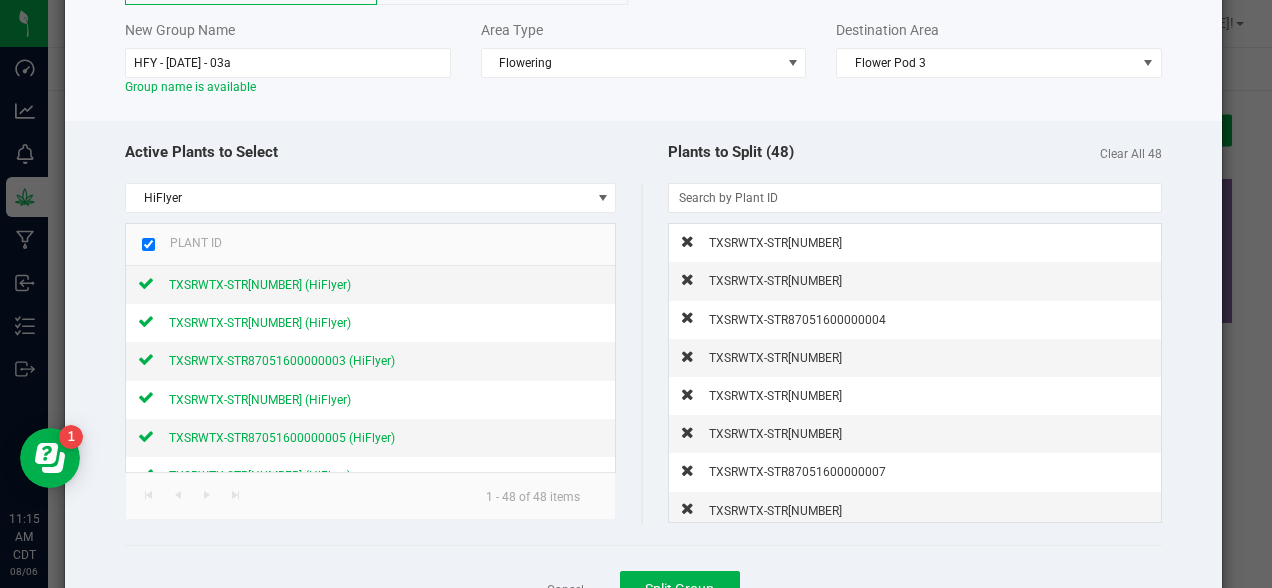 click 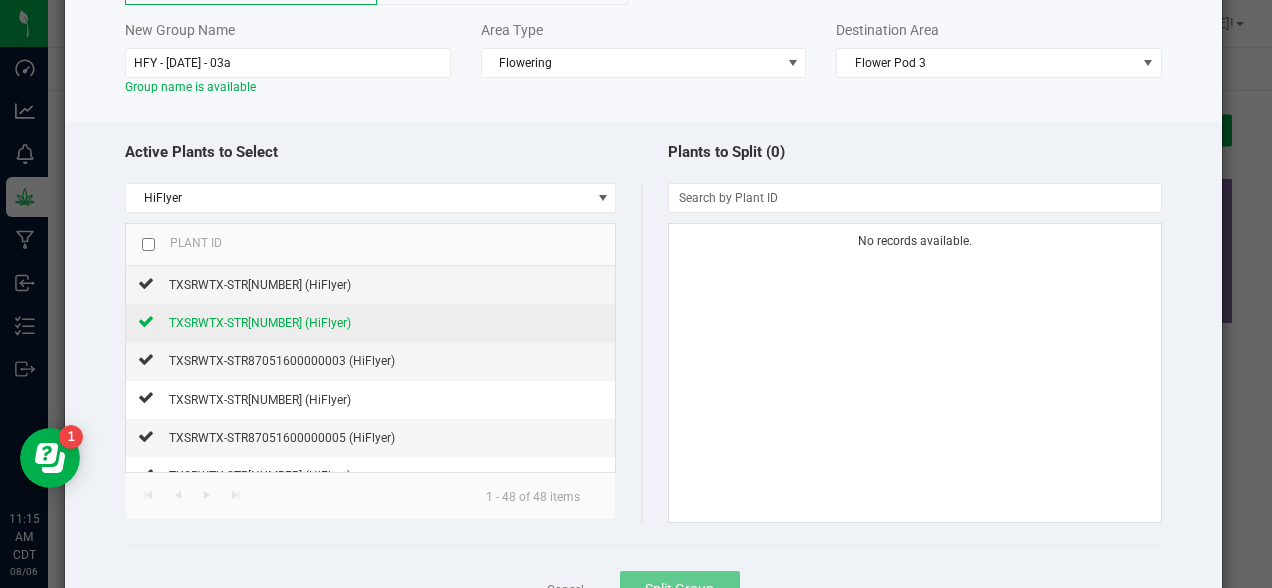 click 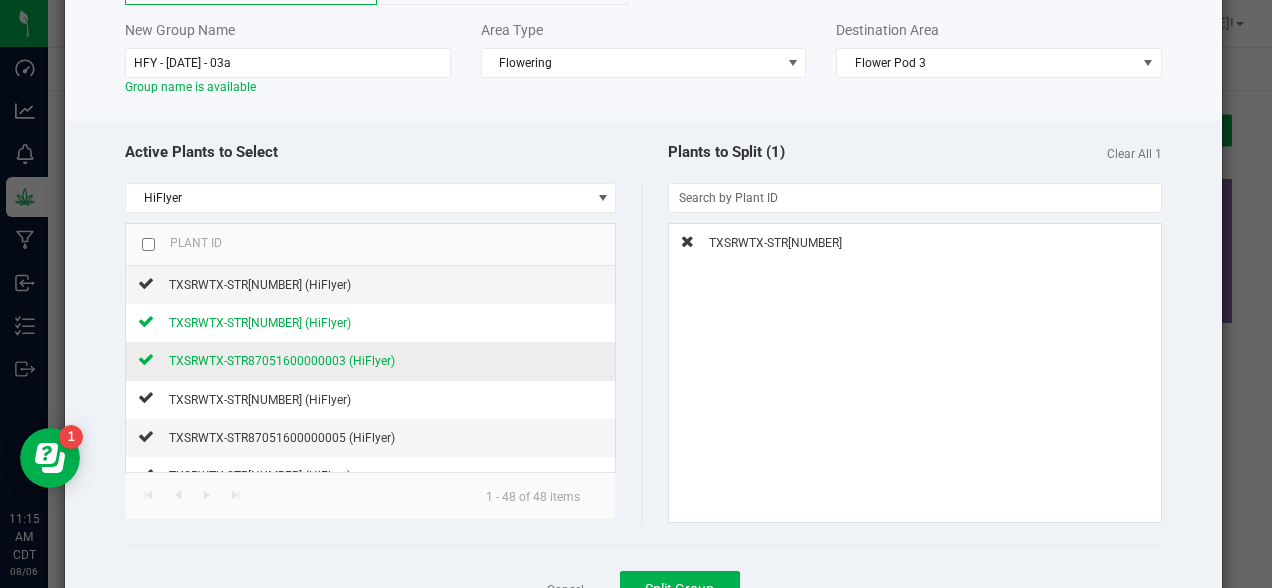 click 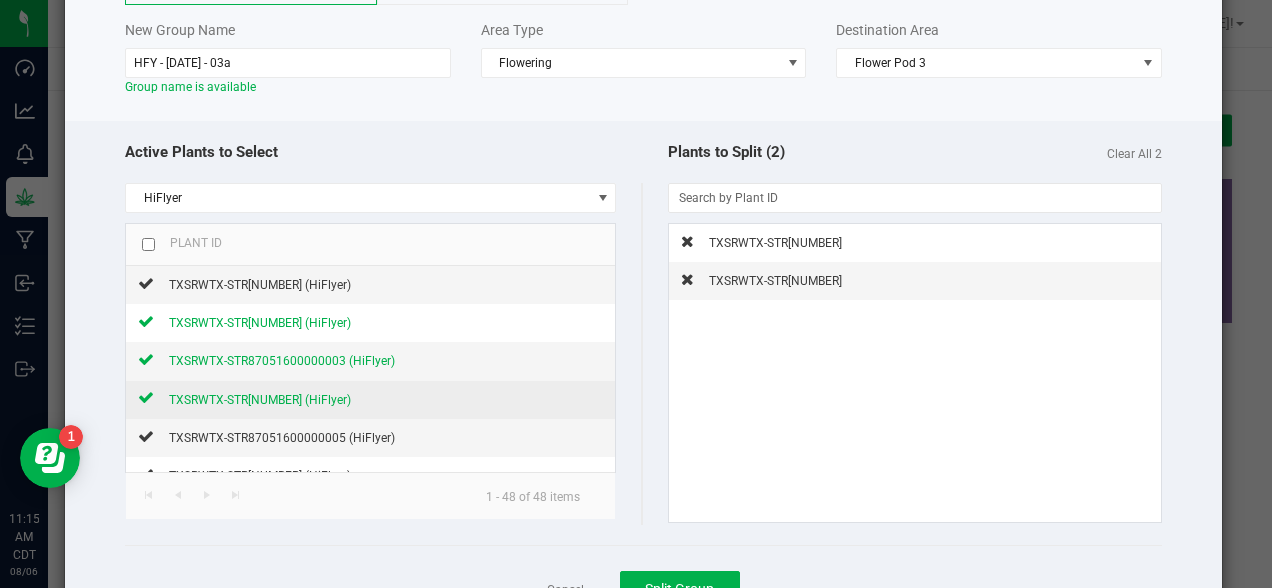 click 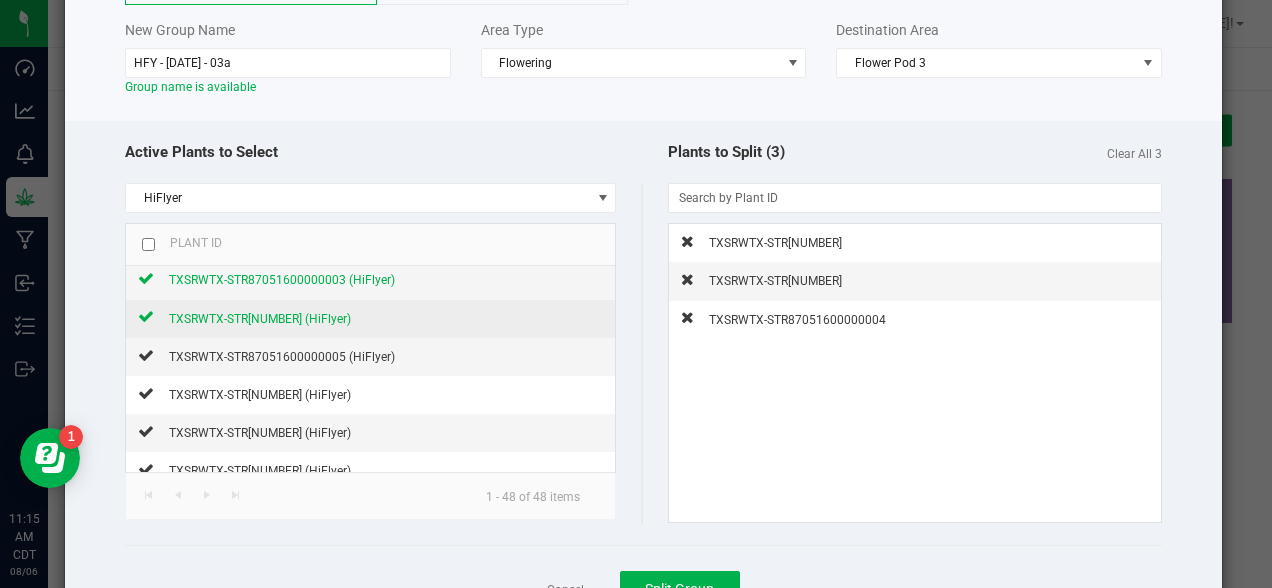 scroll, scrollTop: 83, scrollLeft: 0, axis: vertical 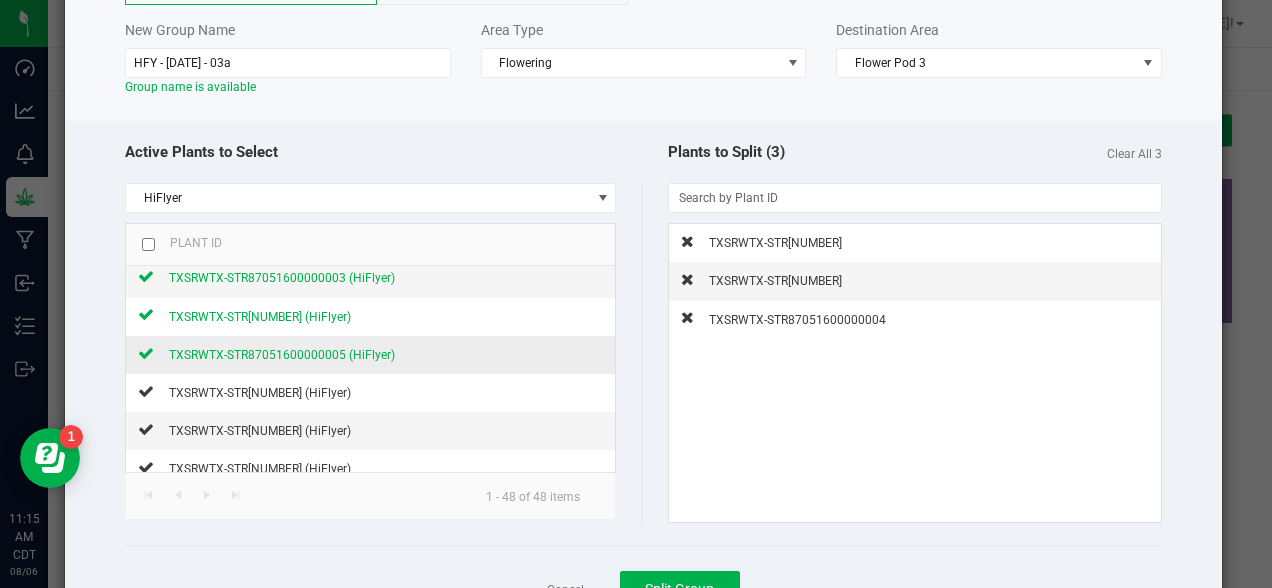 click 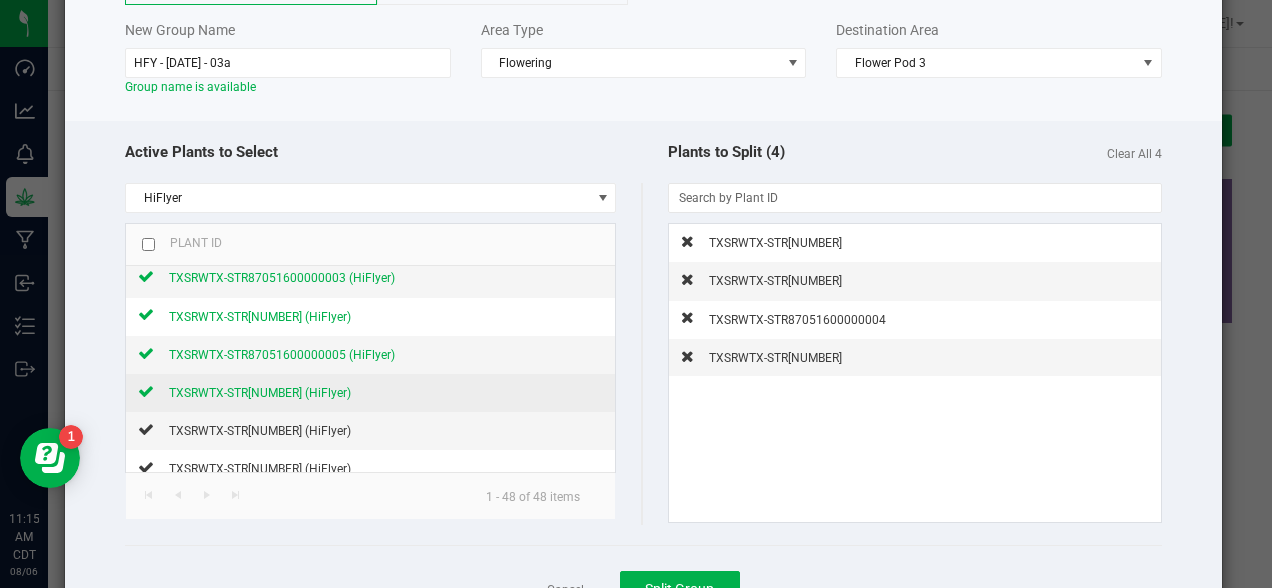 click 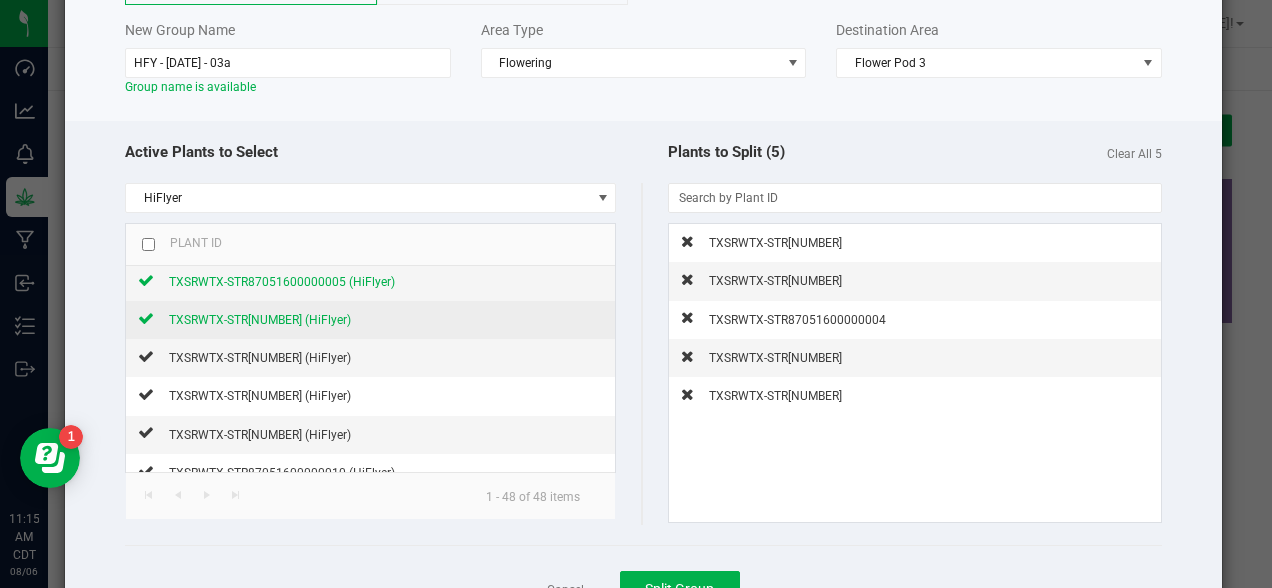 scroll, scrollTop: 175, scrollLeft: 0, axis: vertical 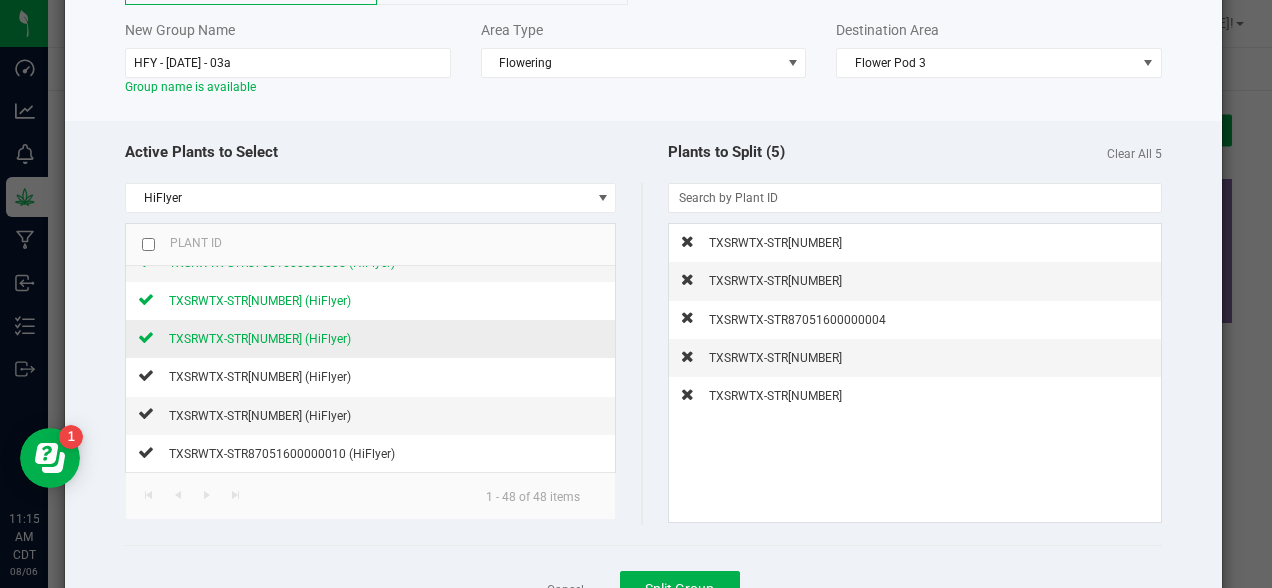 click 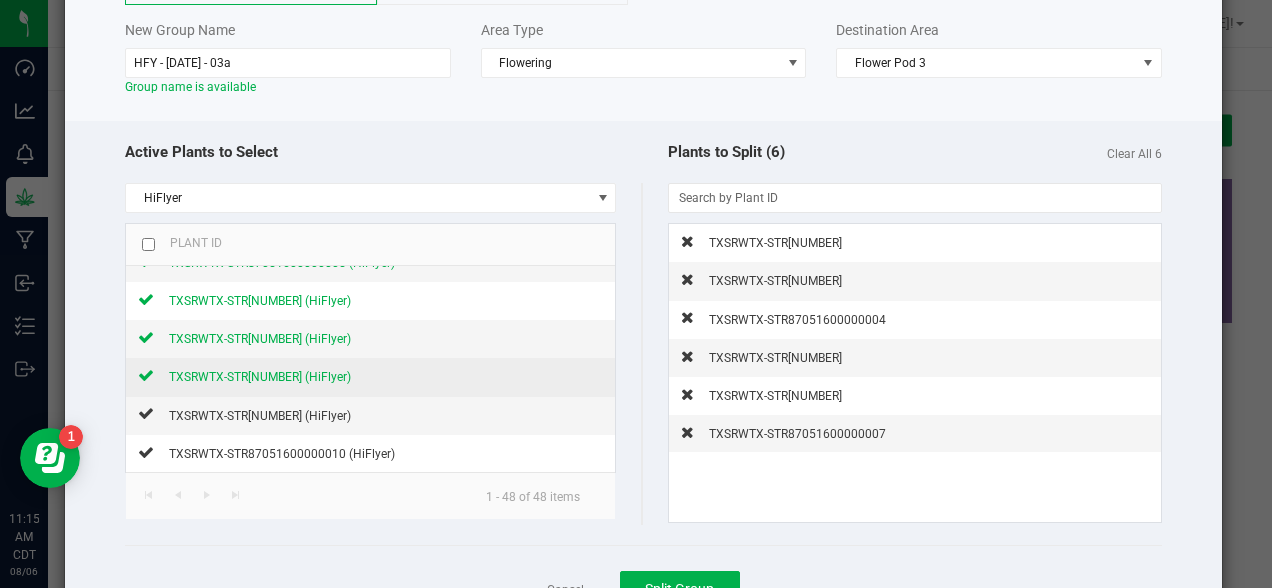 click 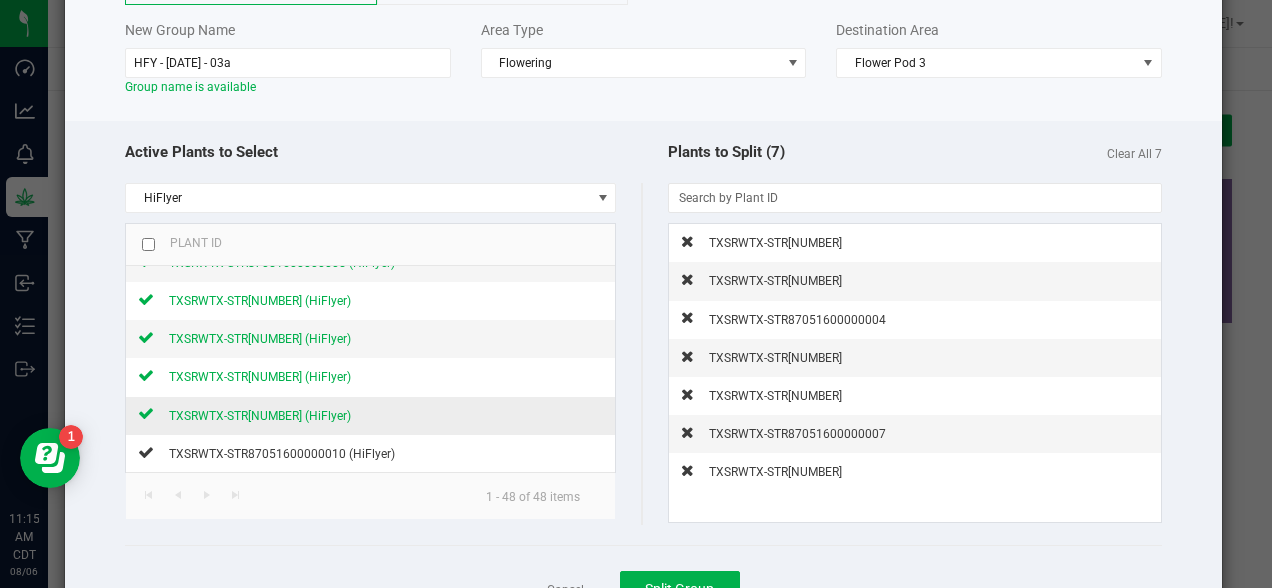 click 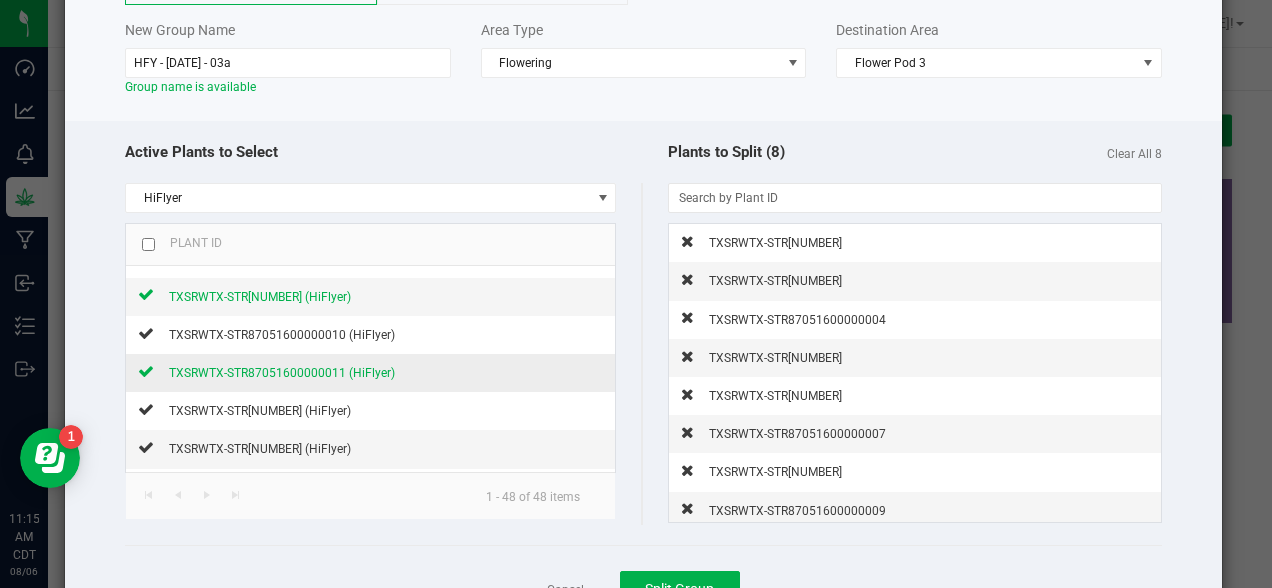 scroll, scrollTop: 313, scrollLeft: 0, axis: vertical 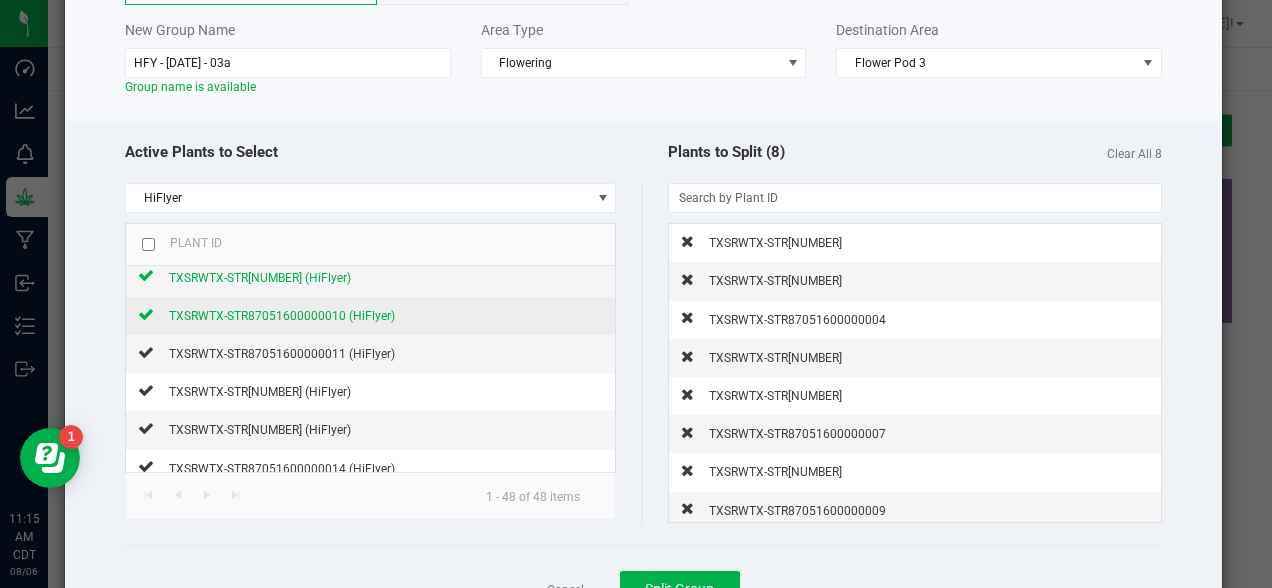 click 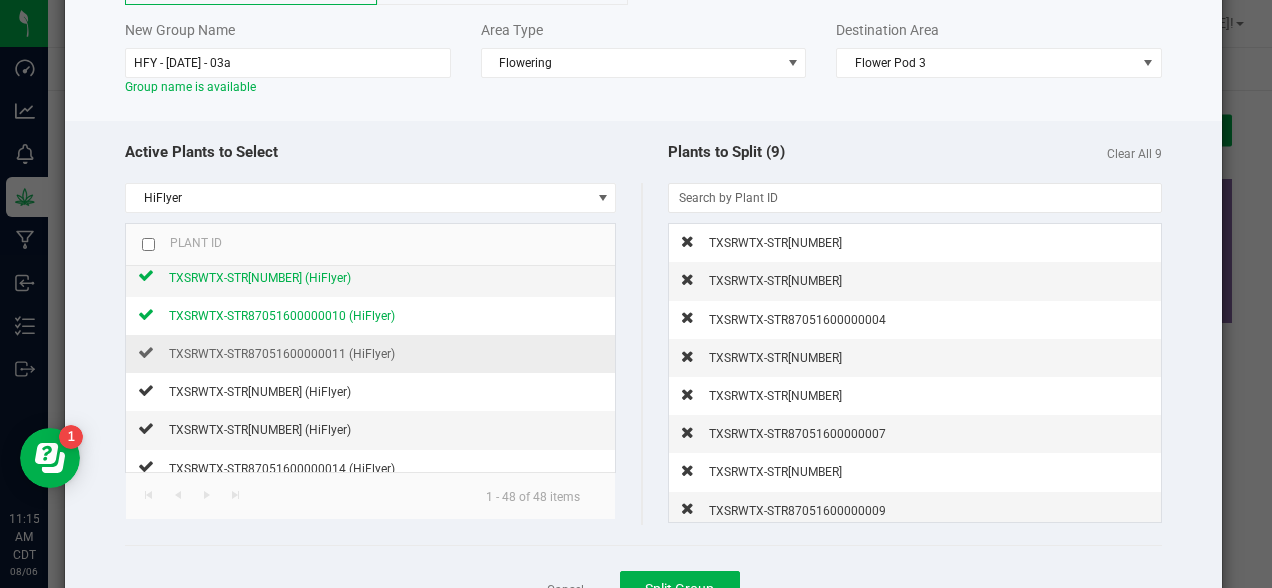 click on "TXSRWTX-STR87051600000011 (HiFlyer)" 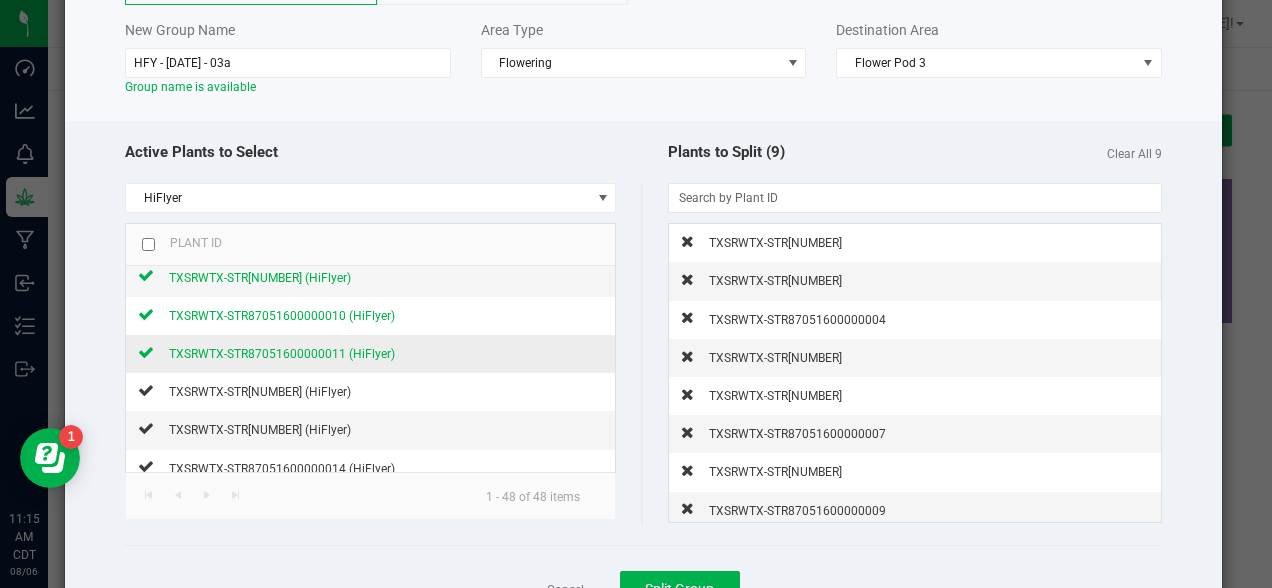 click 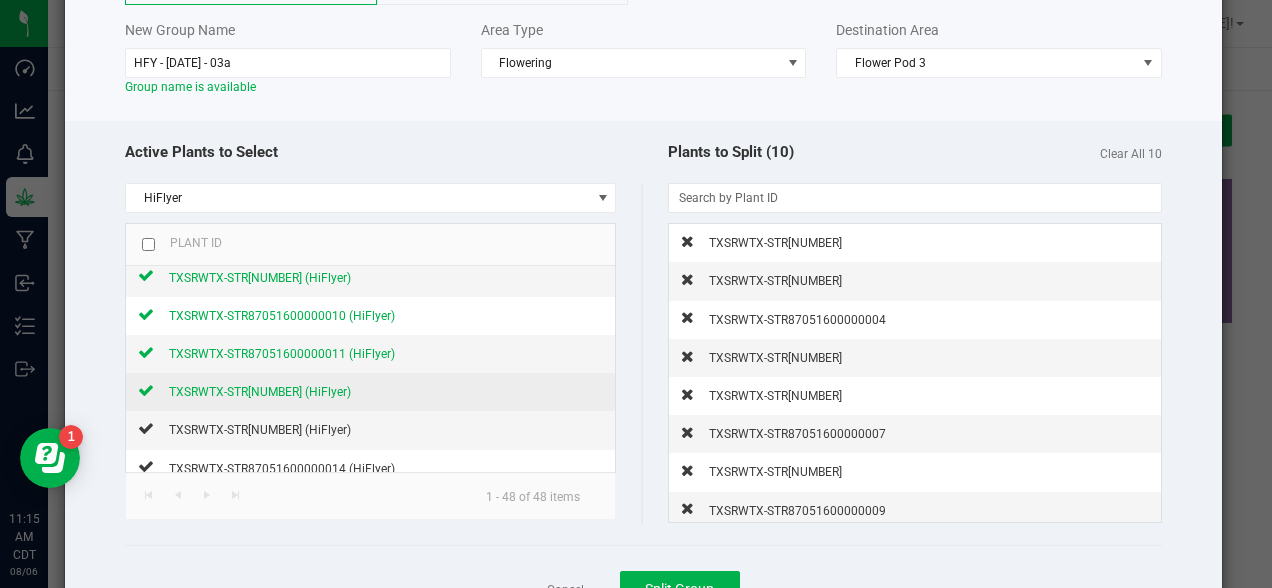 click 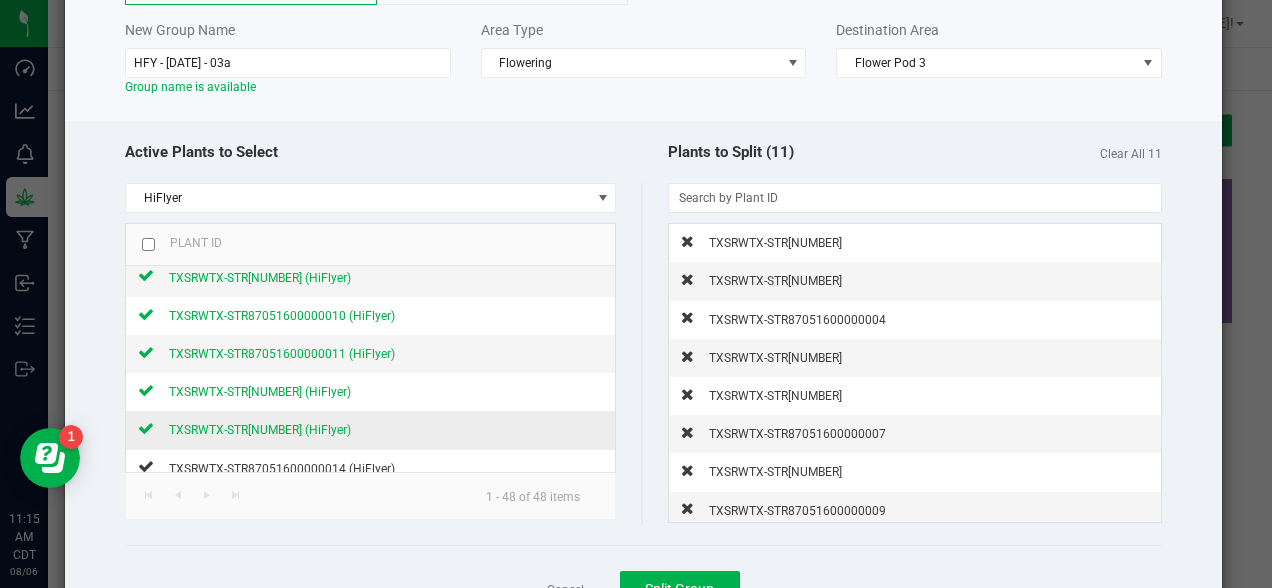 click 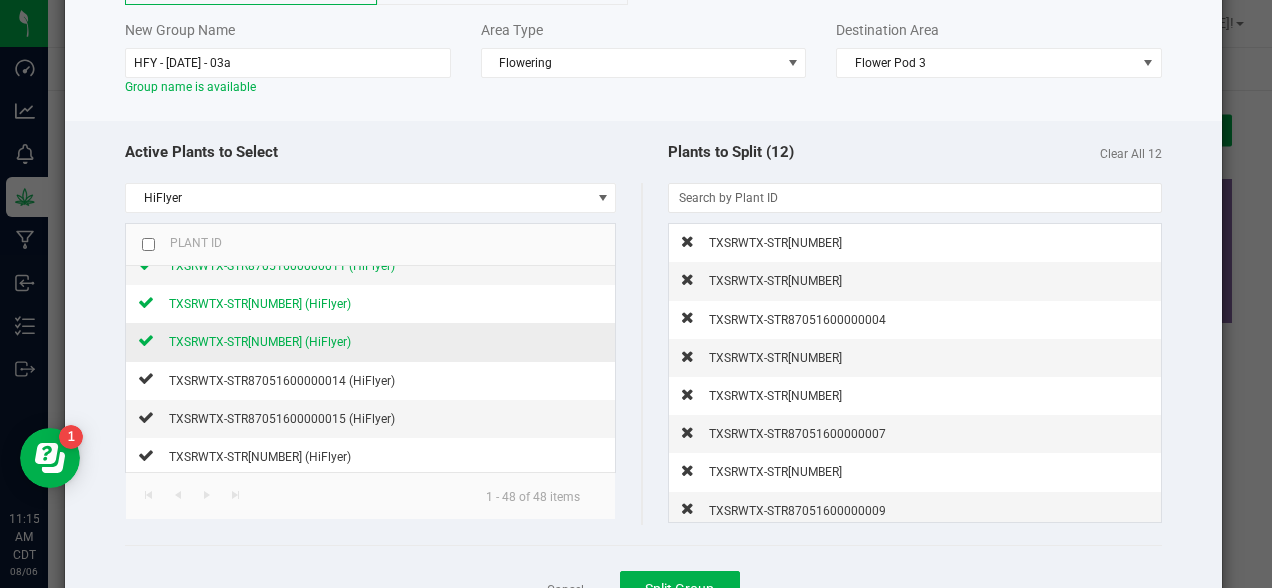 scroll, scrollTop: 421, scrollLeft: 0, axis: vertical 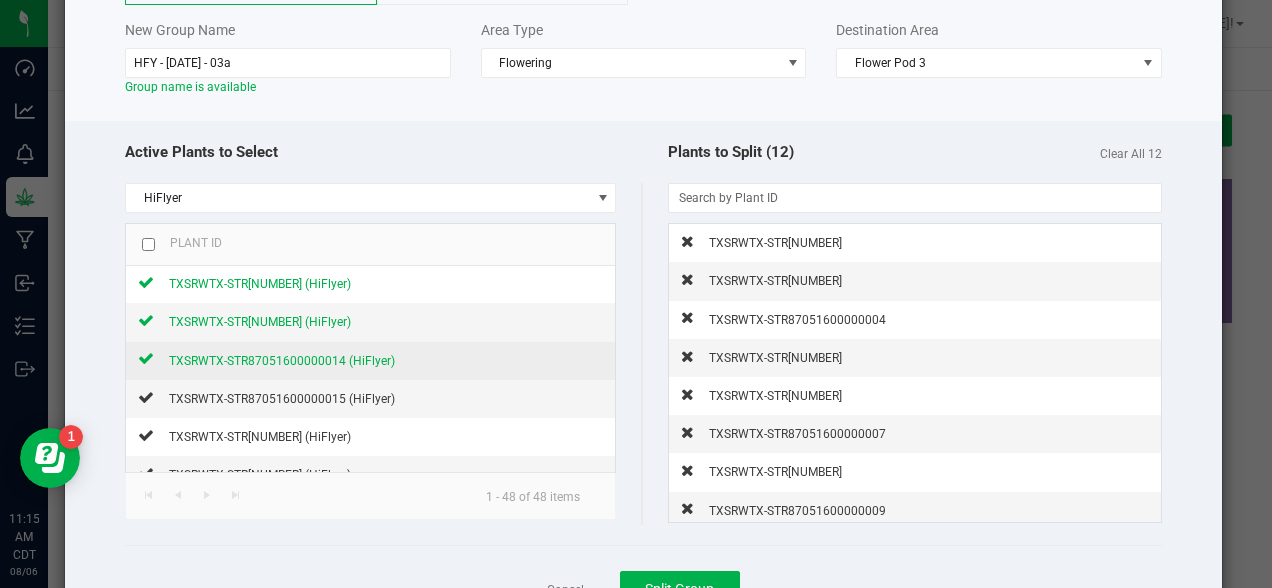 click 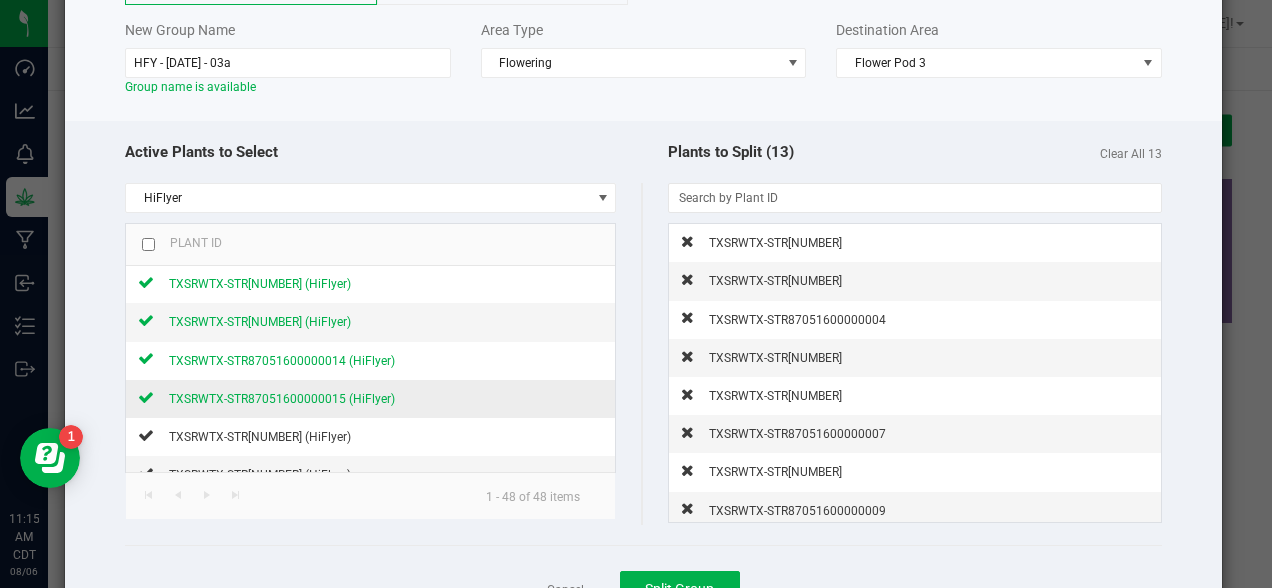 click 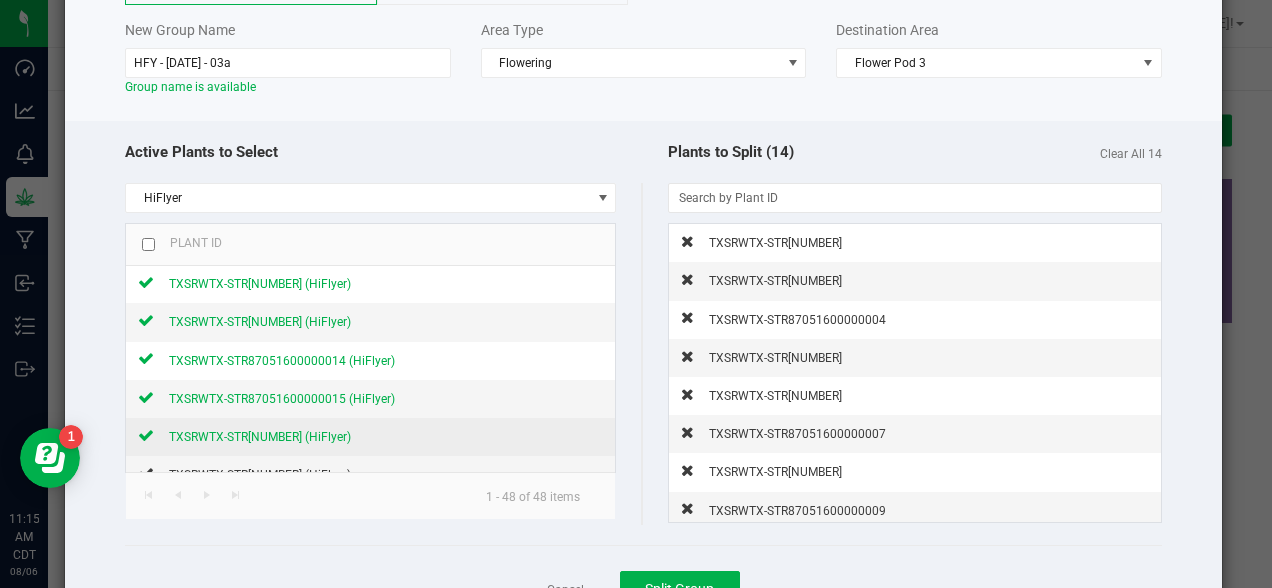 click 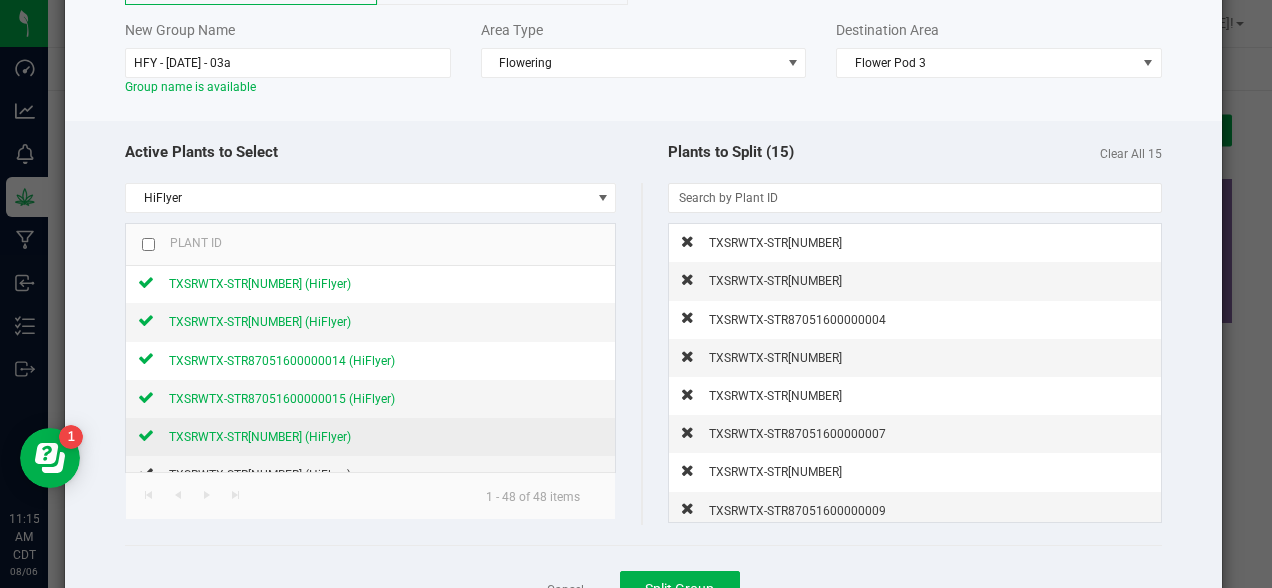 scroll, scrollTop: 577, scrollLeft: 0, axis: vertical 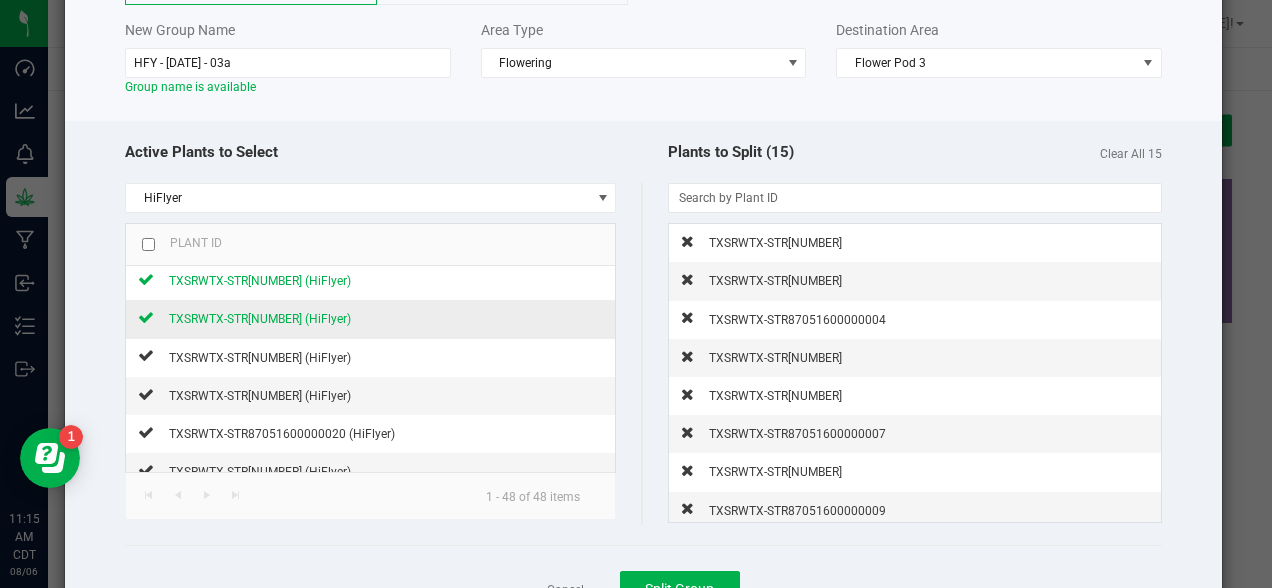 click 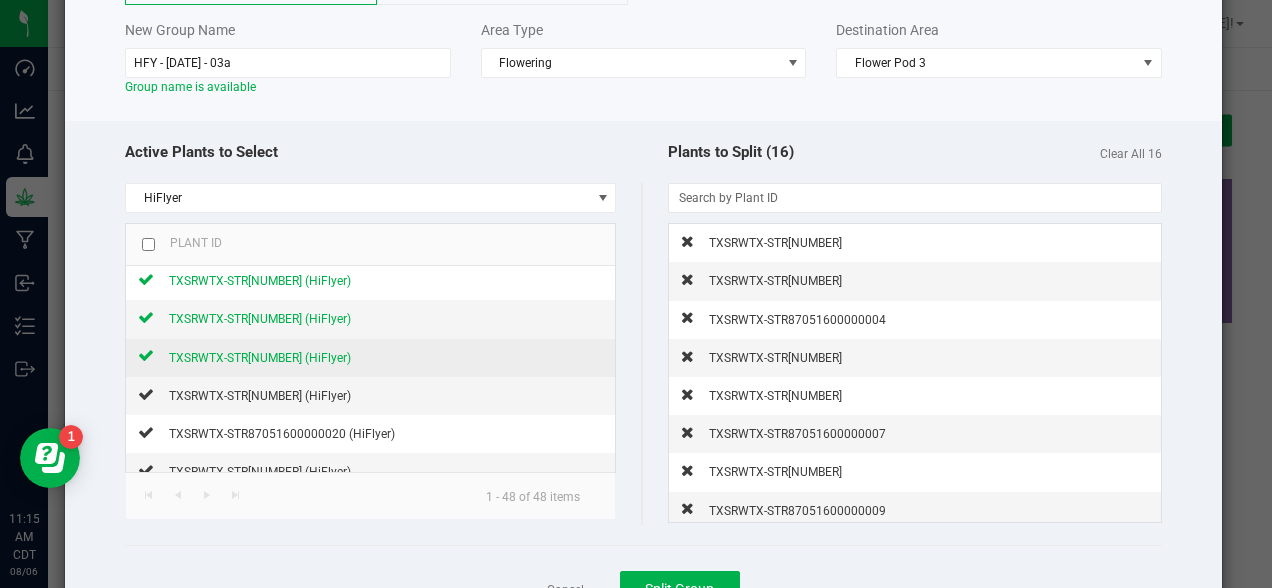 click 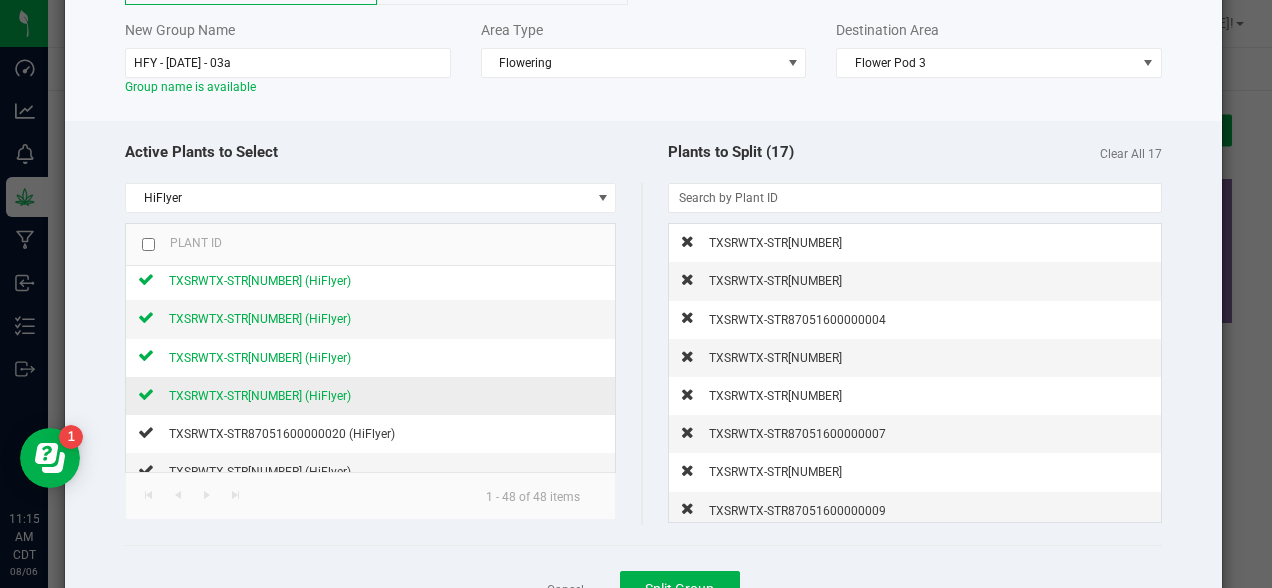 click 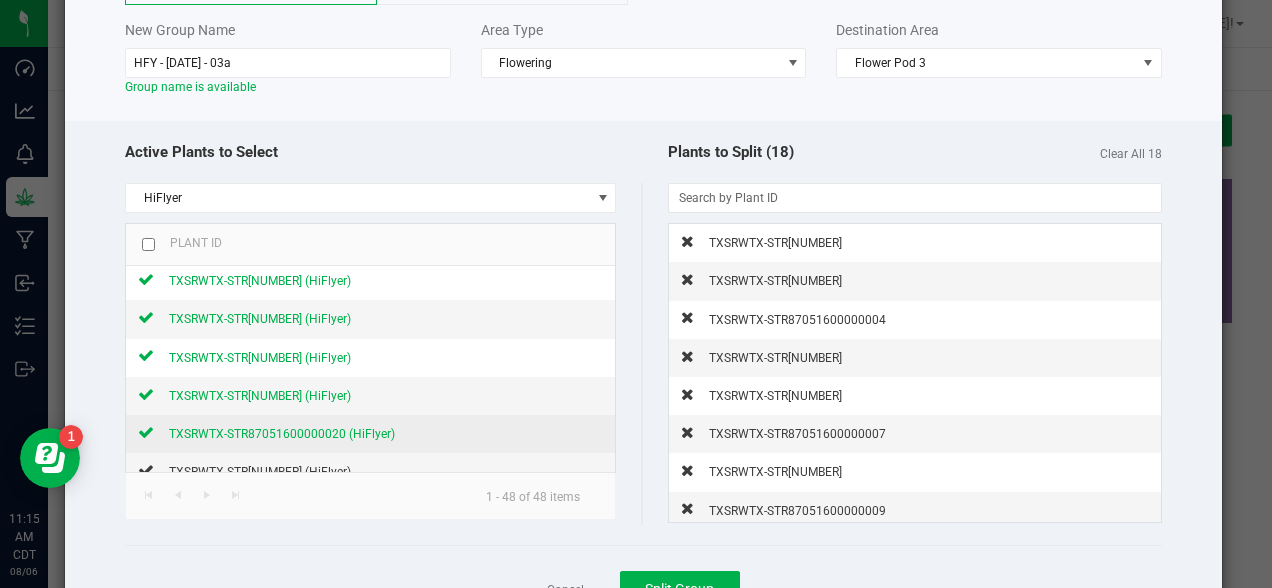 click 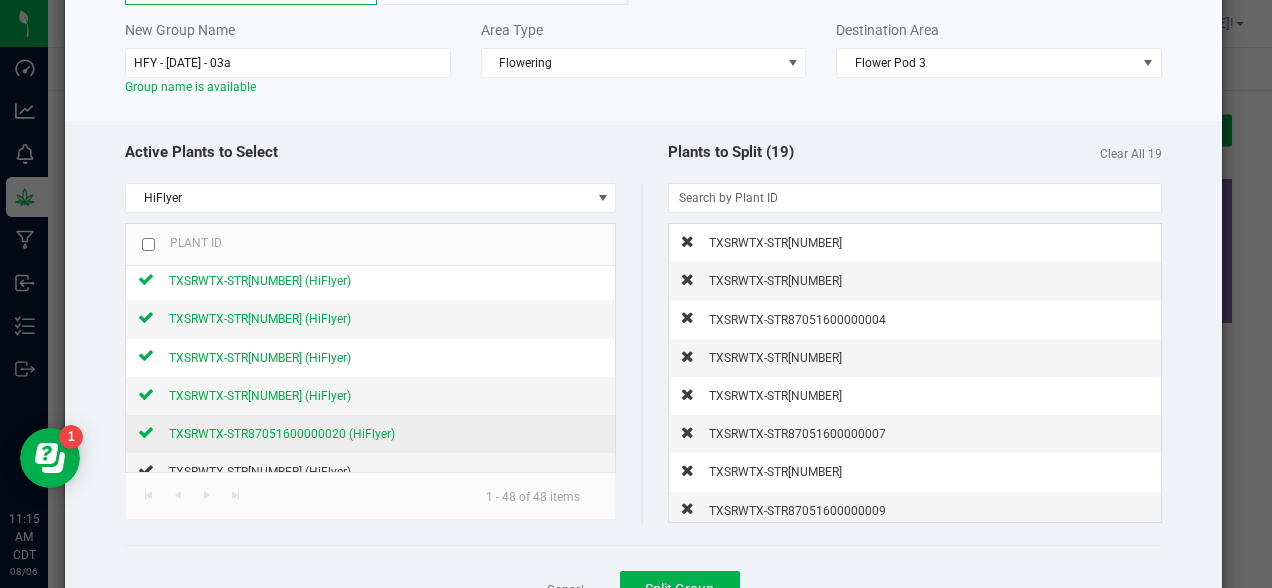 scroll, scrollTop: 688, scrollLeft: 0, axis: vertical 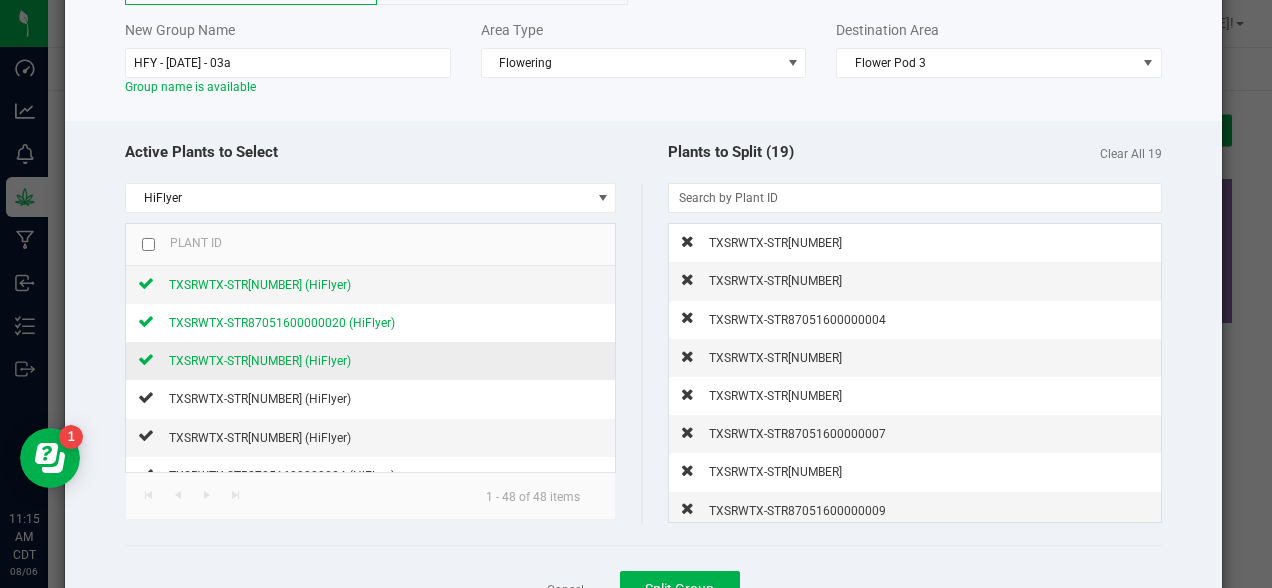 click 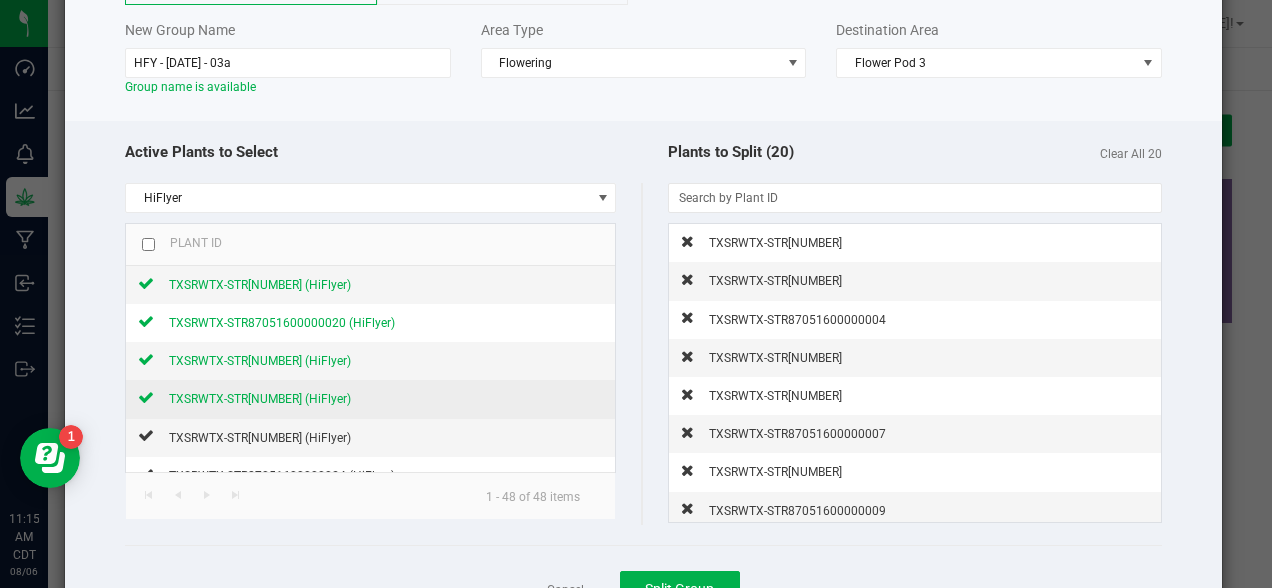 click 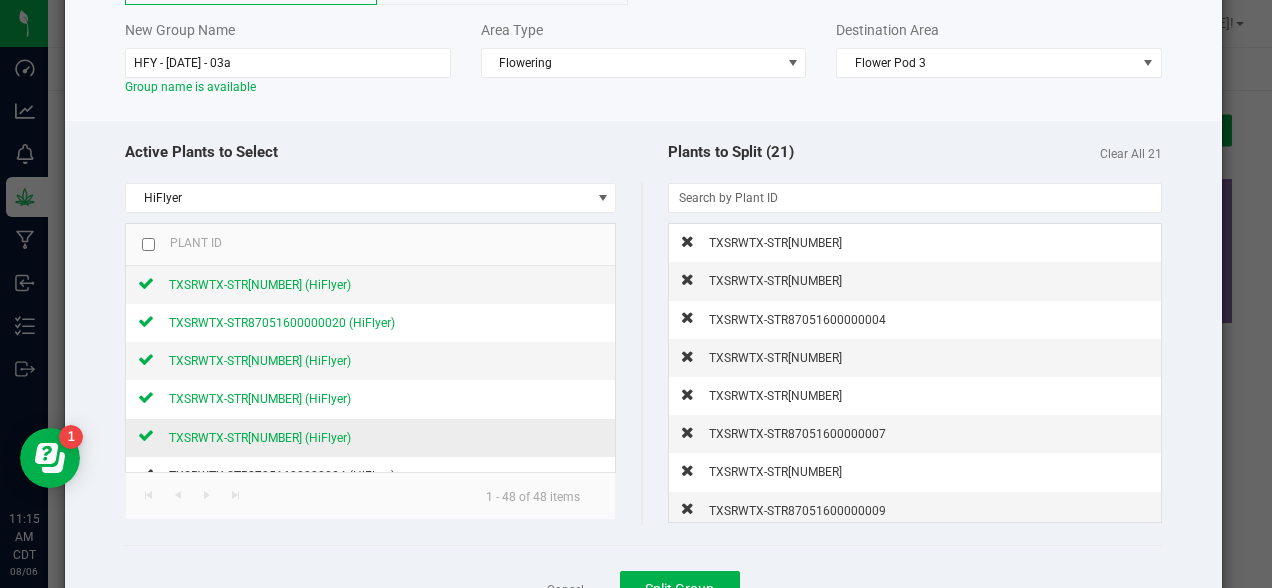 click 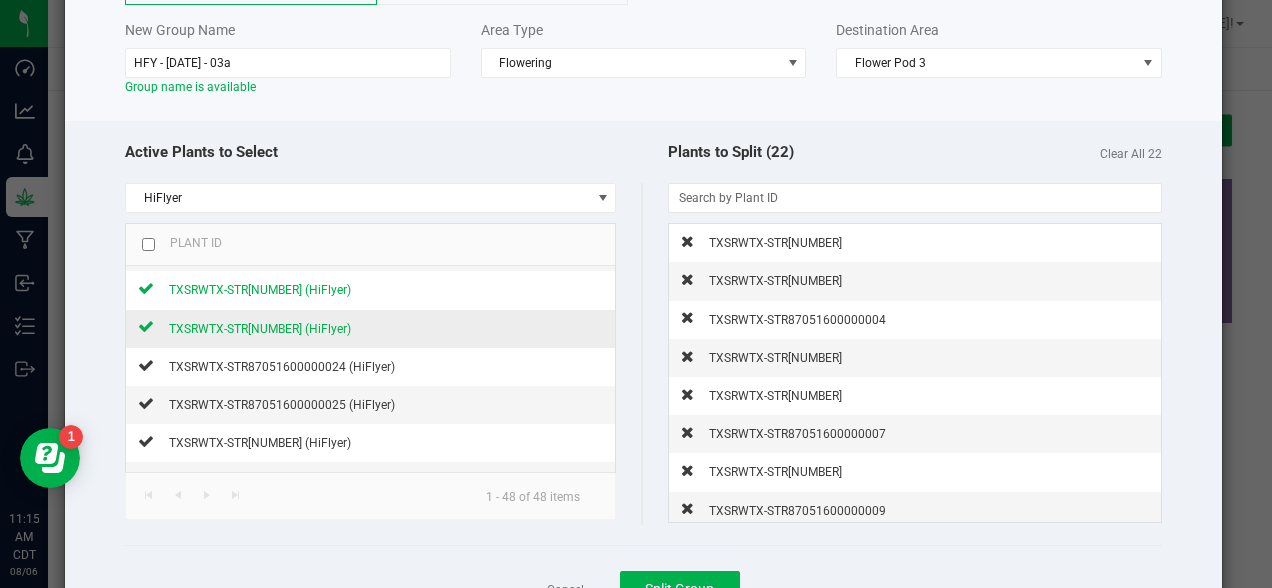 scroll, scrollTop: 801, scrollLeft: 0, axis: vertical 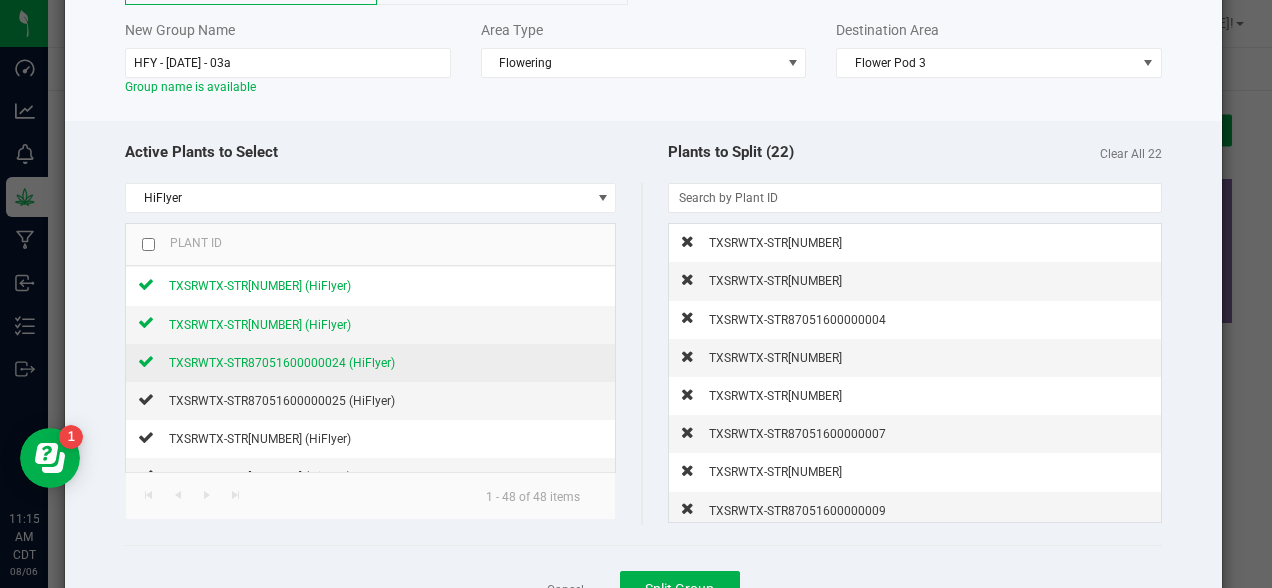click 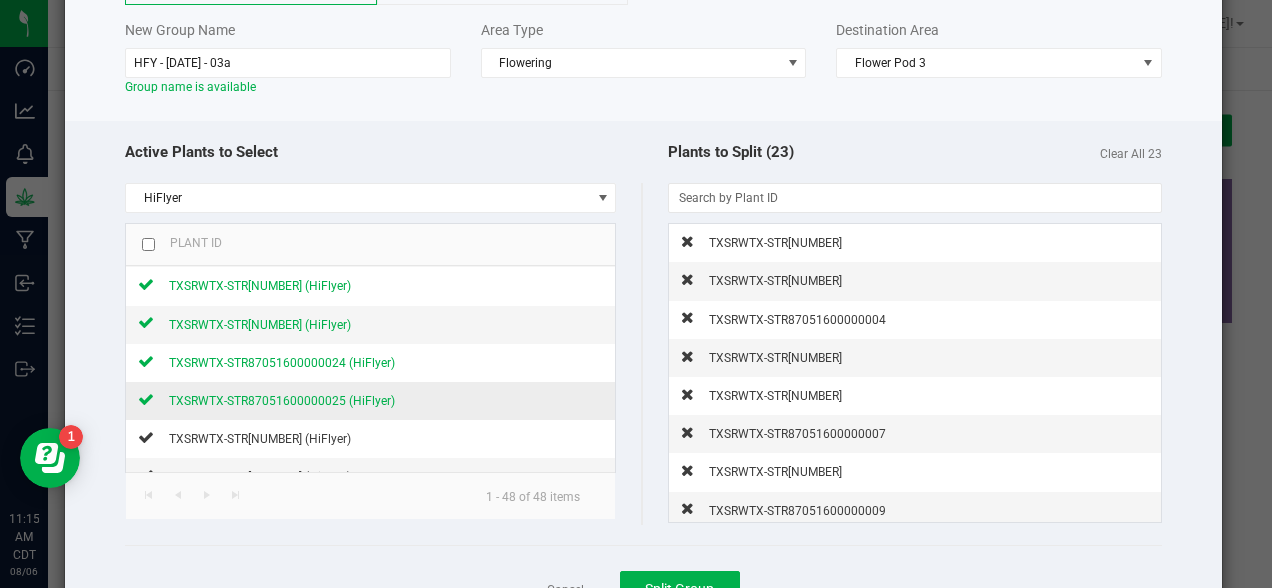 click 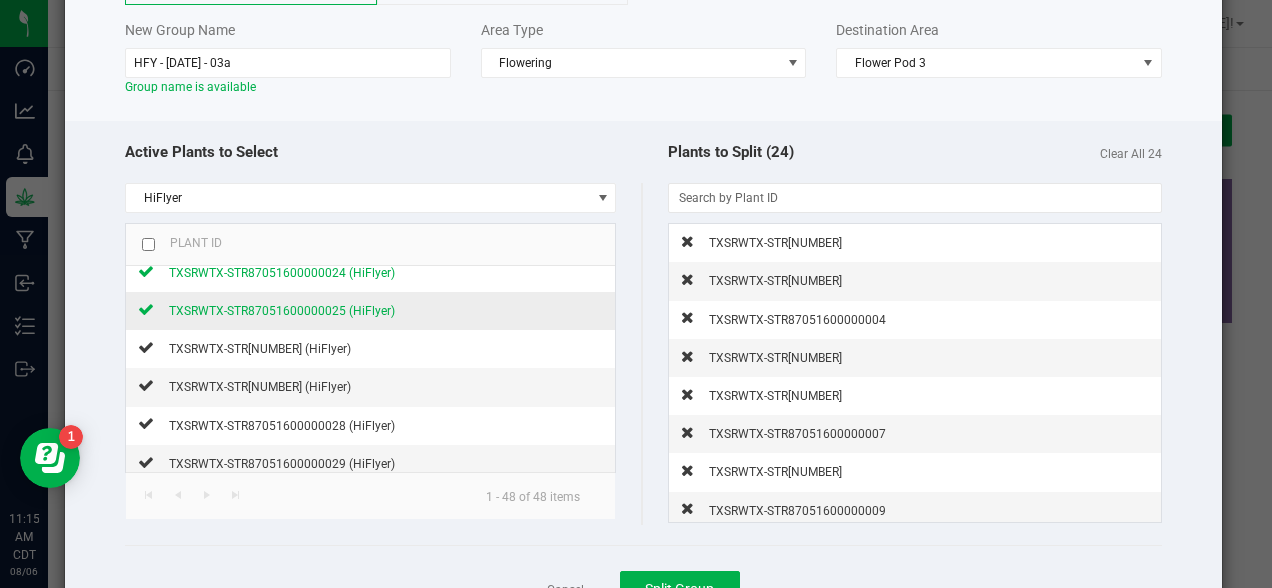 scroll, scrollTop: 900, scrollLeft: 0, axis: vertical 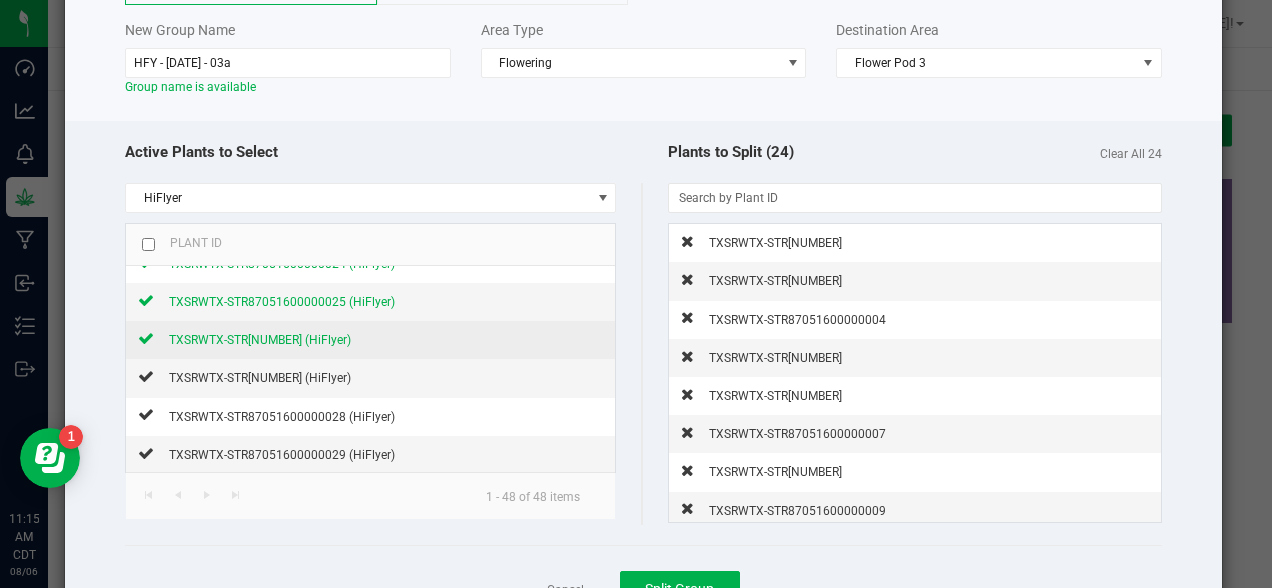 click 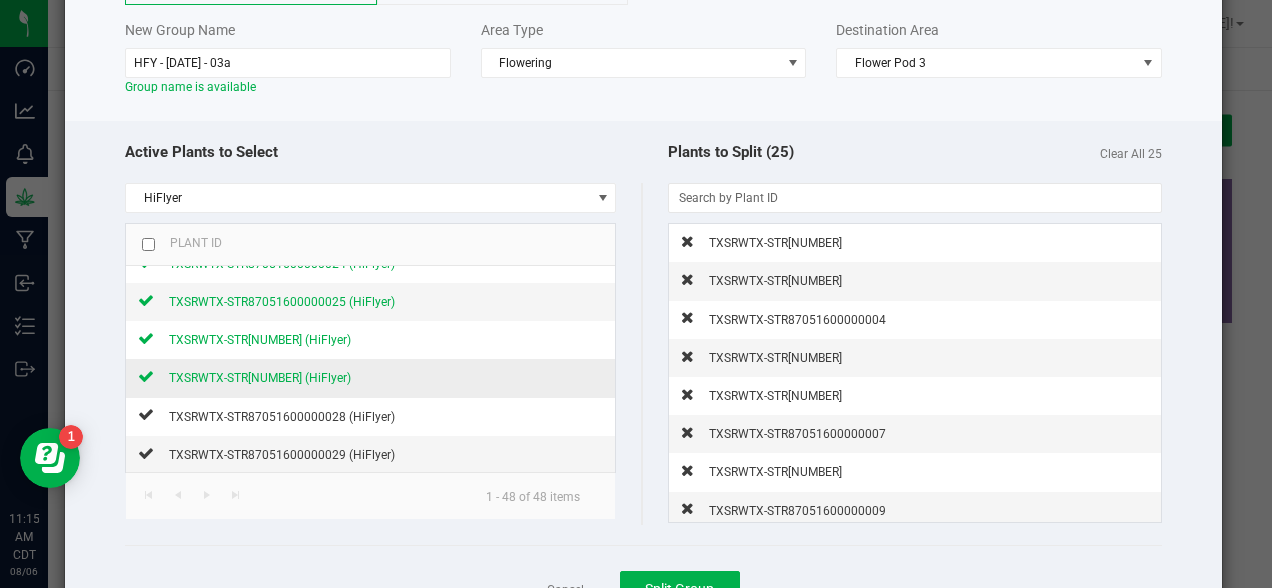 click 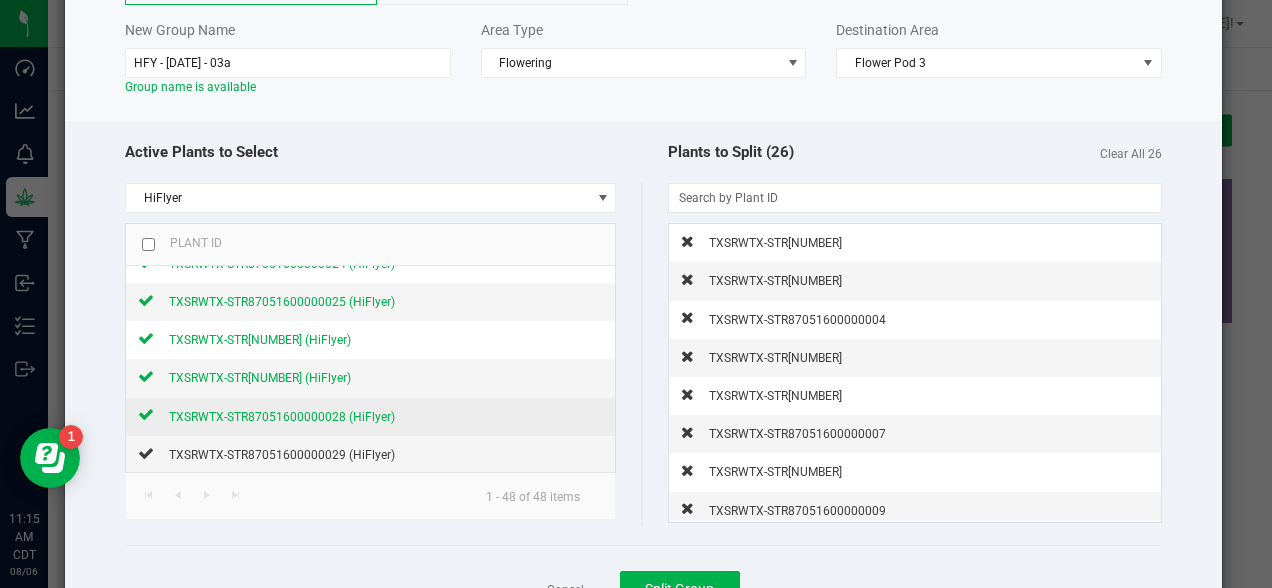 click 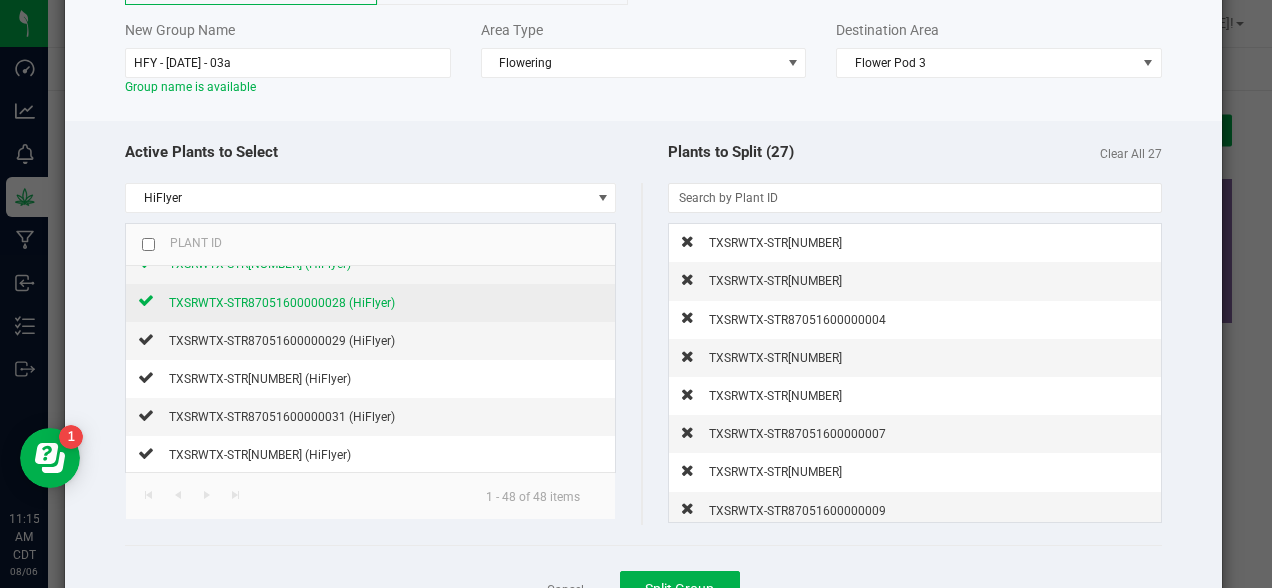 scroll, scrollTop: 1016, scrollLeft: 0, axis: vertical 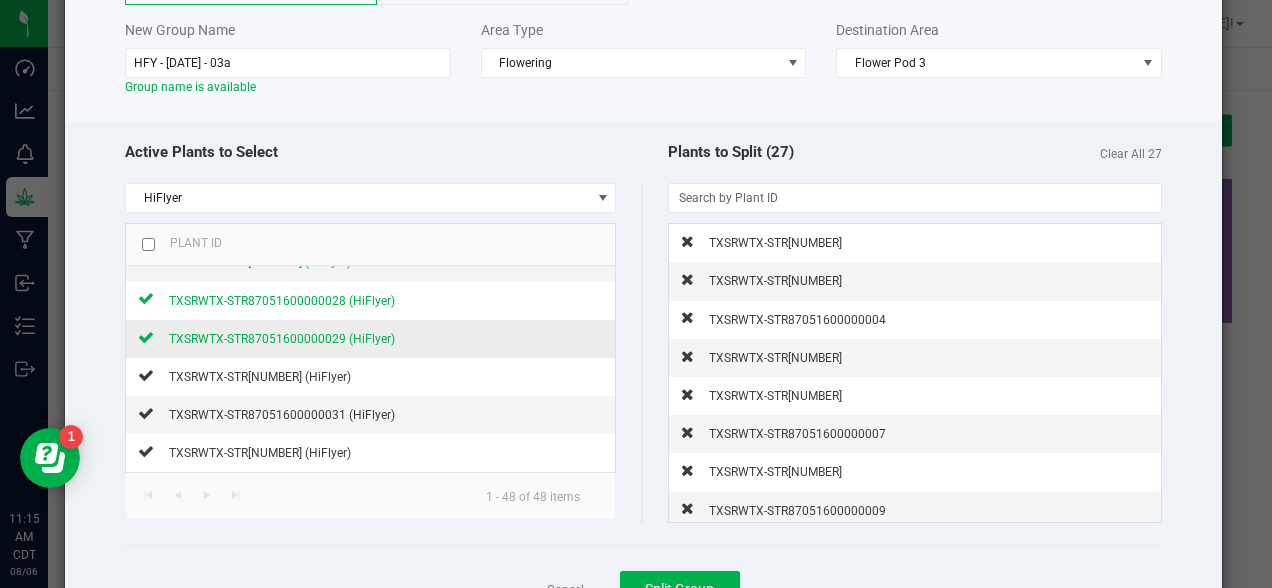 click 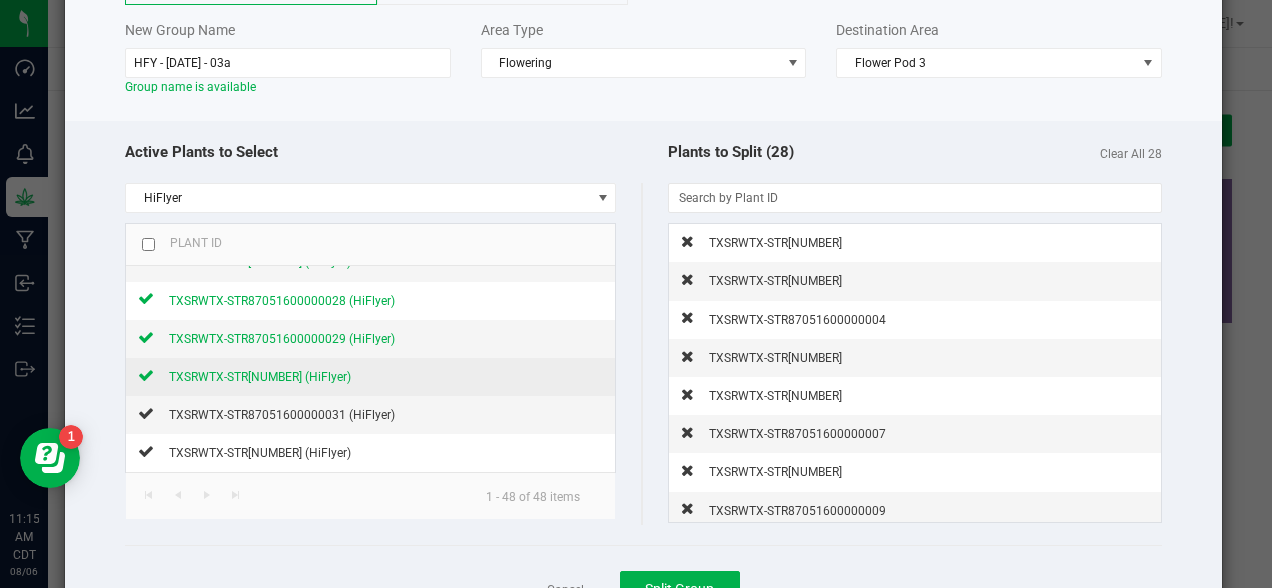 click 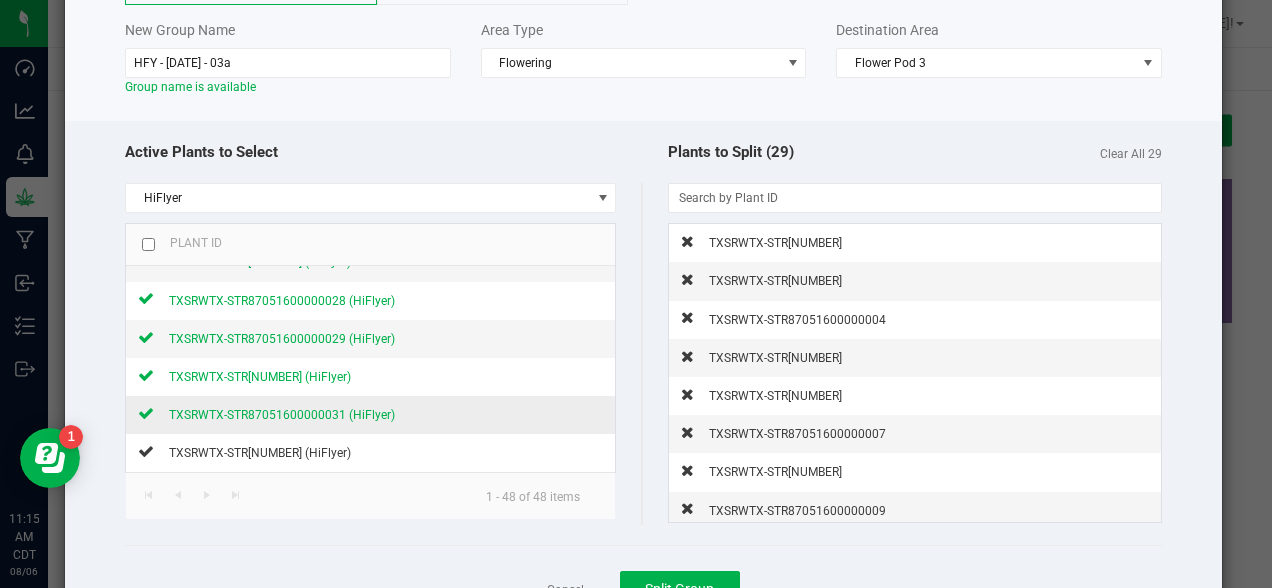 click 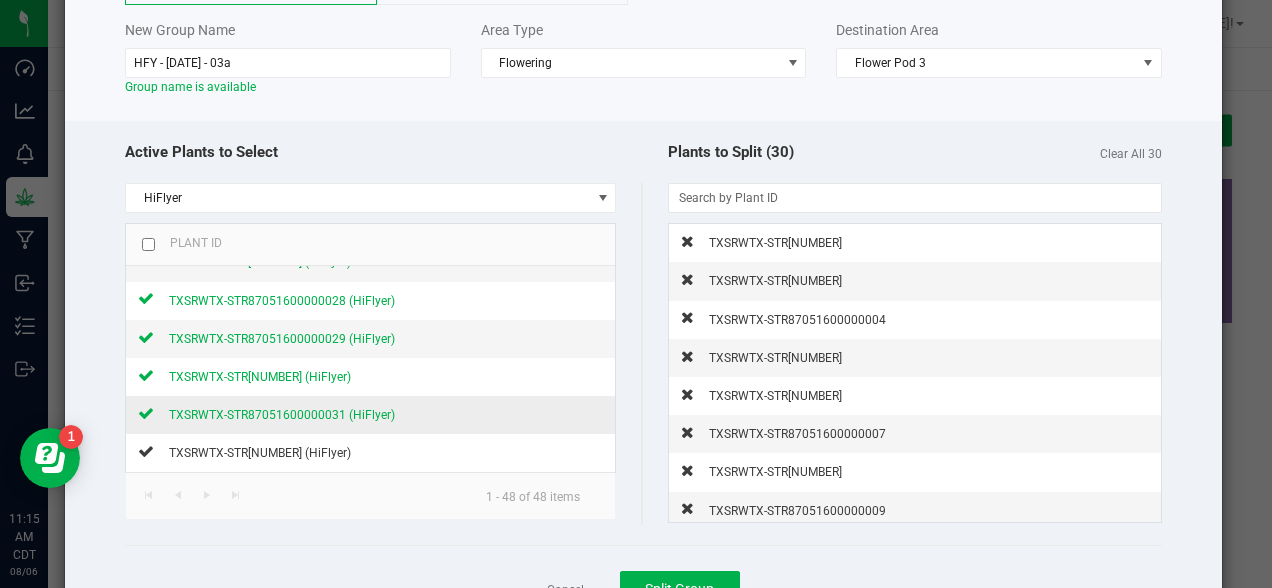 scroll, scrollTop: 1129, scrollLeft: 0, axis: vertical 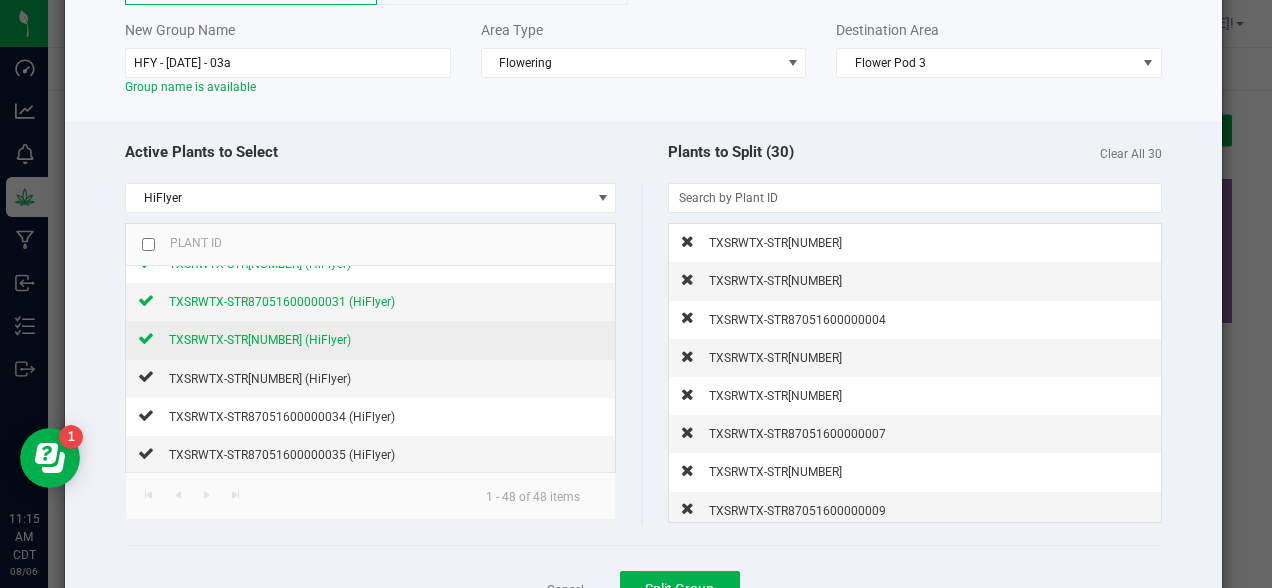 click 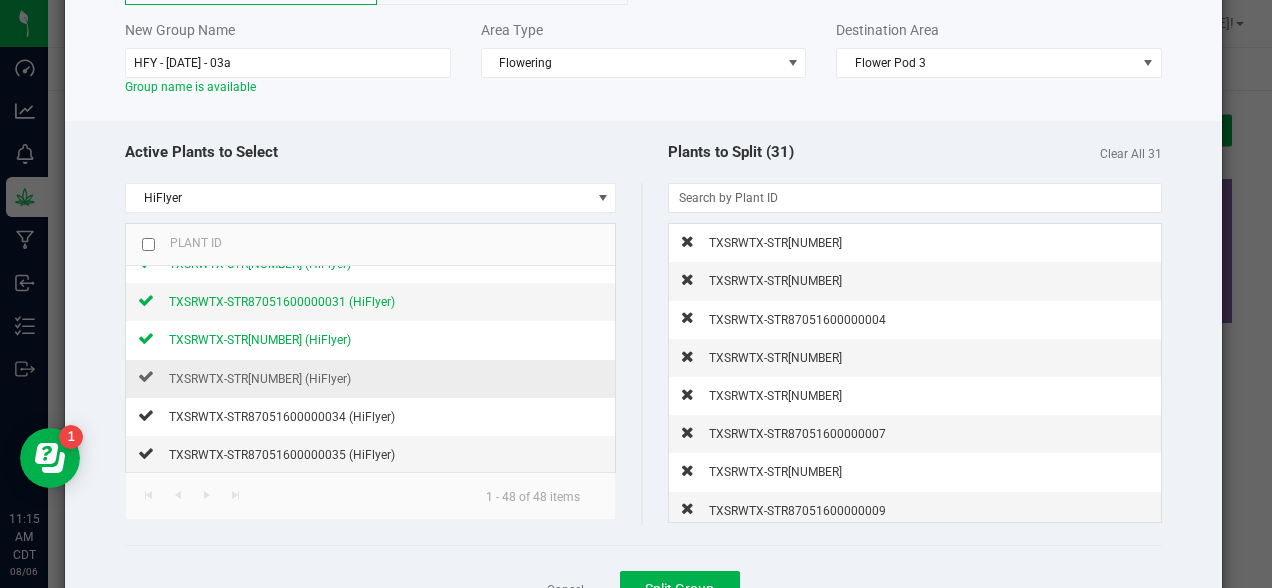 click on "TXSRWTX-STR[NUMBER] (HiFlyer)" 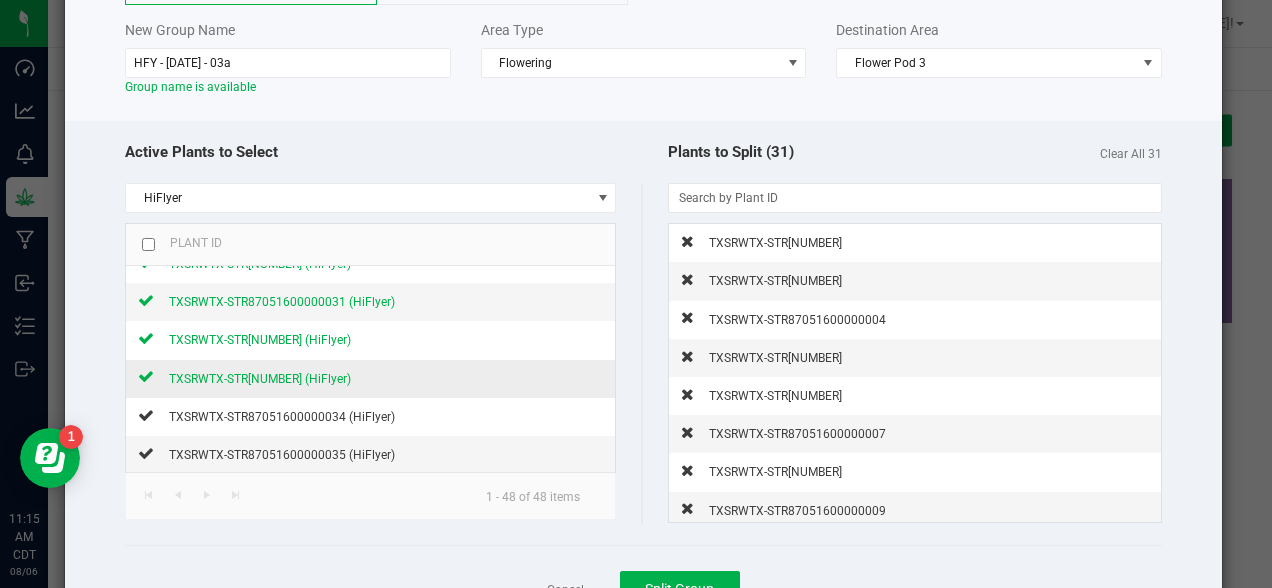 click 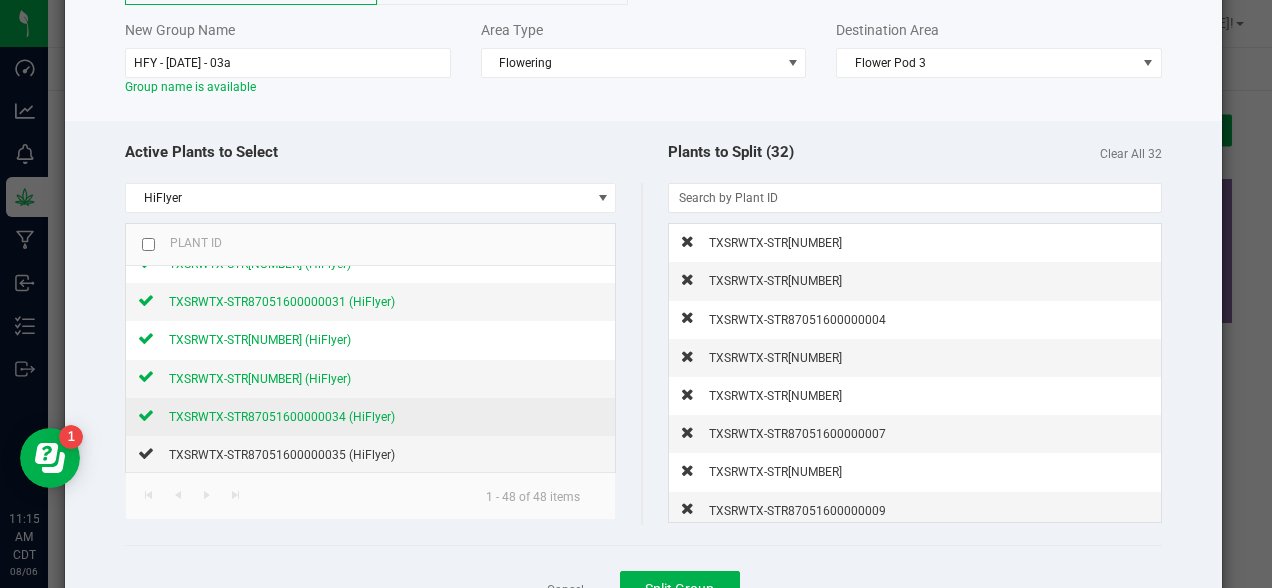 click 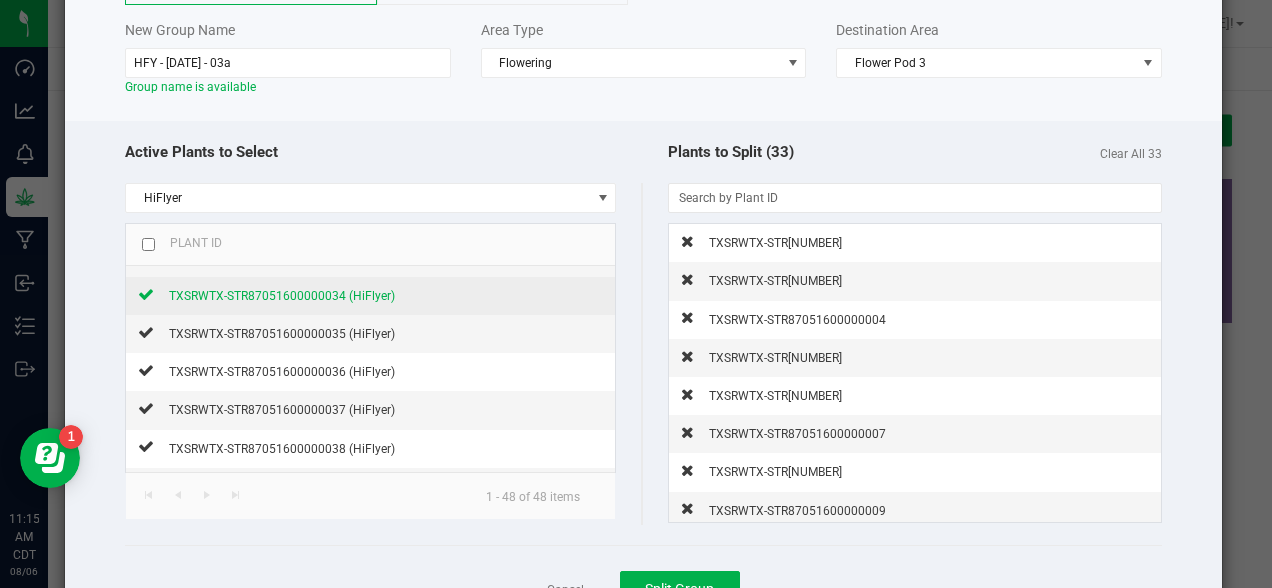 scroll, scrollTop: 1255, scrollLeft: 0, axis: vertical 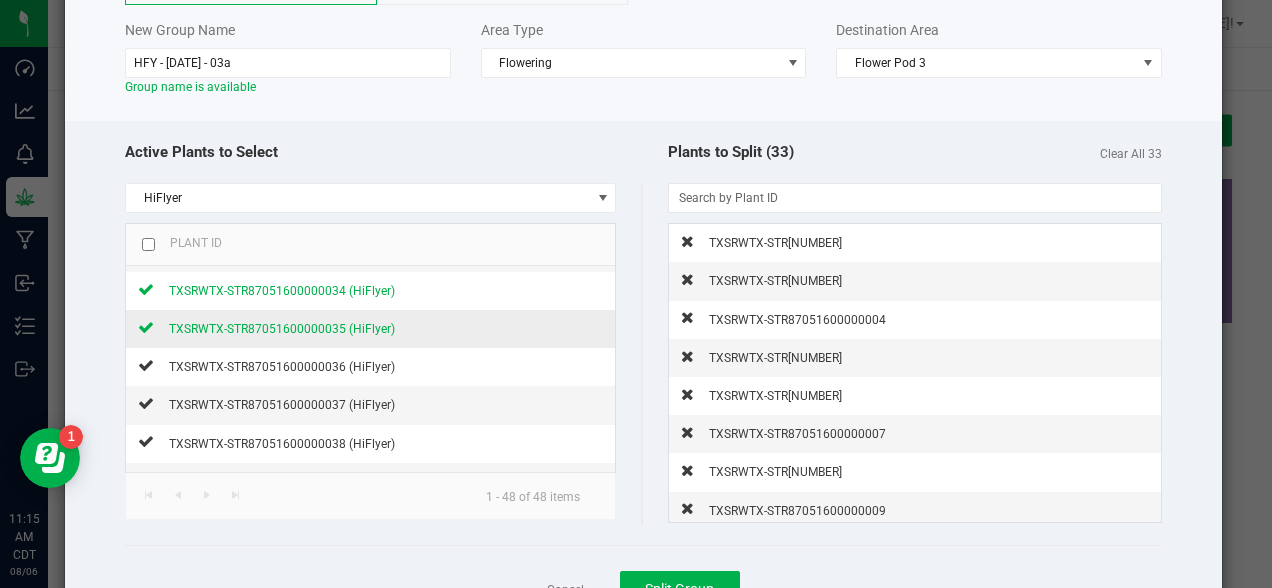 click 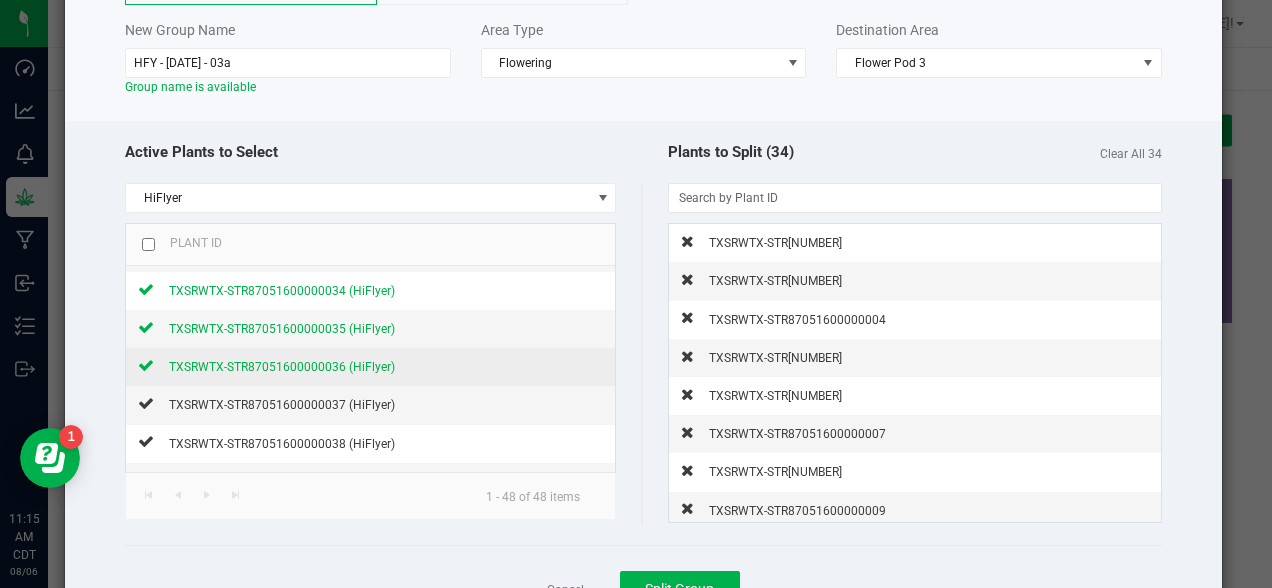 click 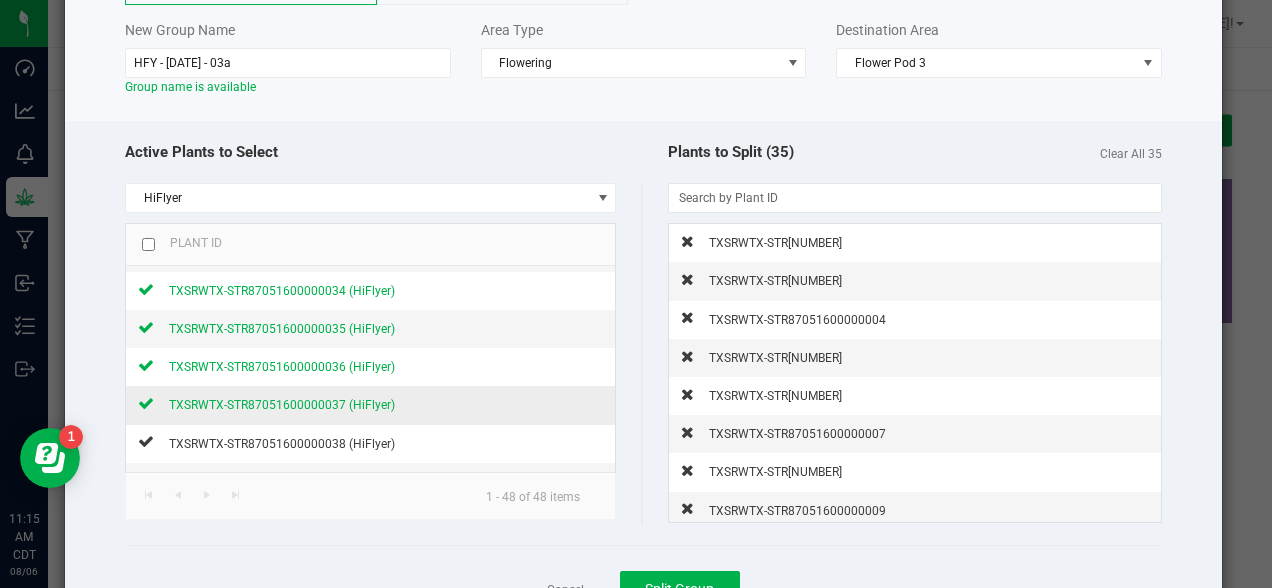 click 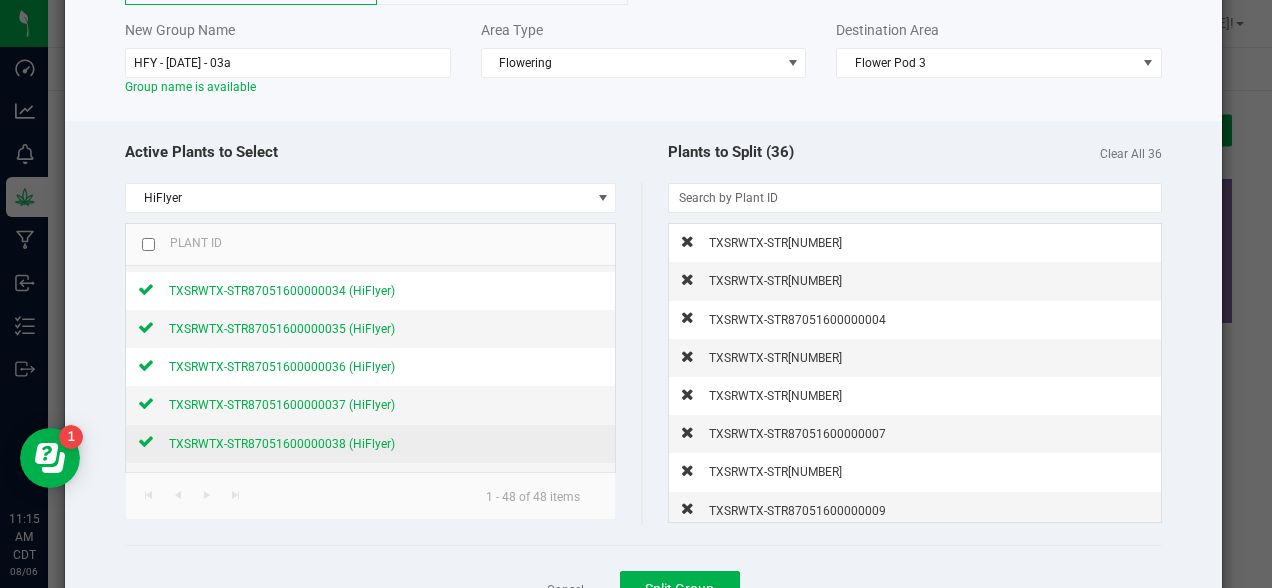 click 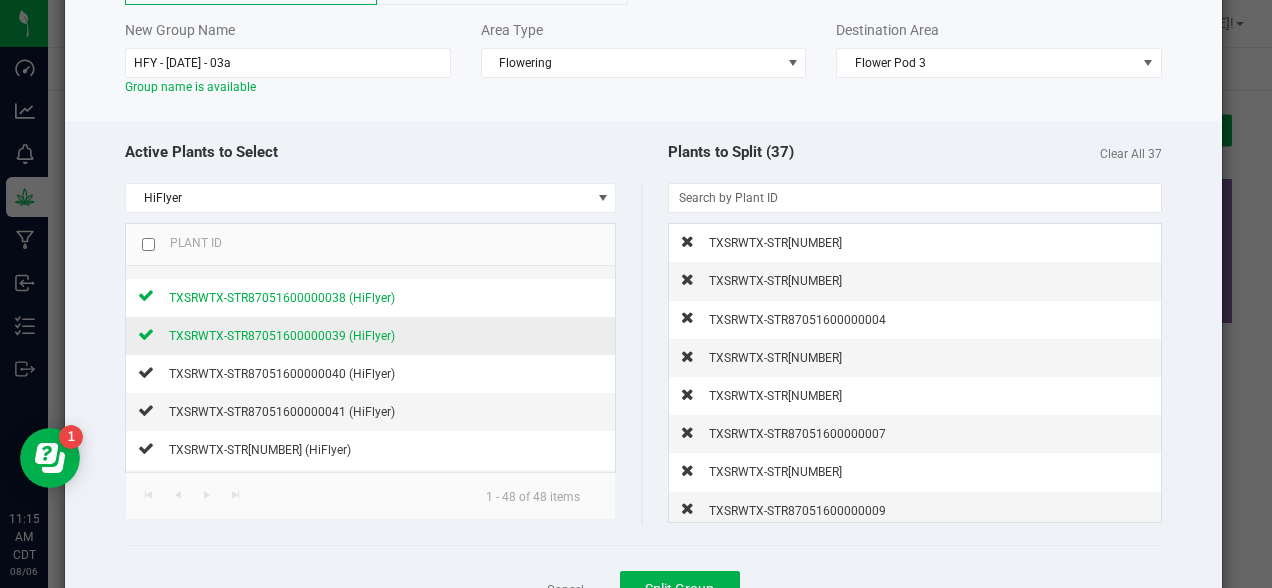 scroll, scrollTop: 1399, scrollLeft: 0, axis: vertical 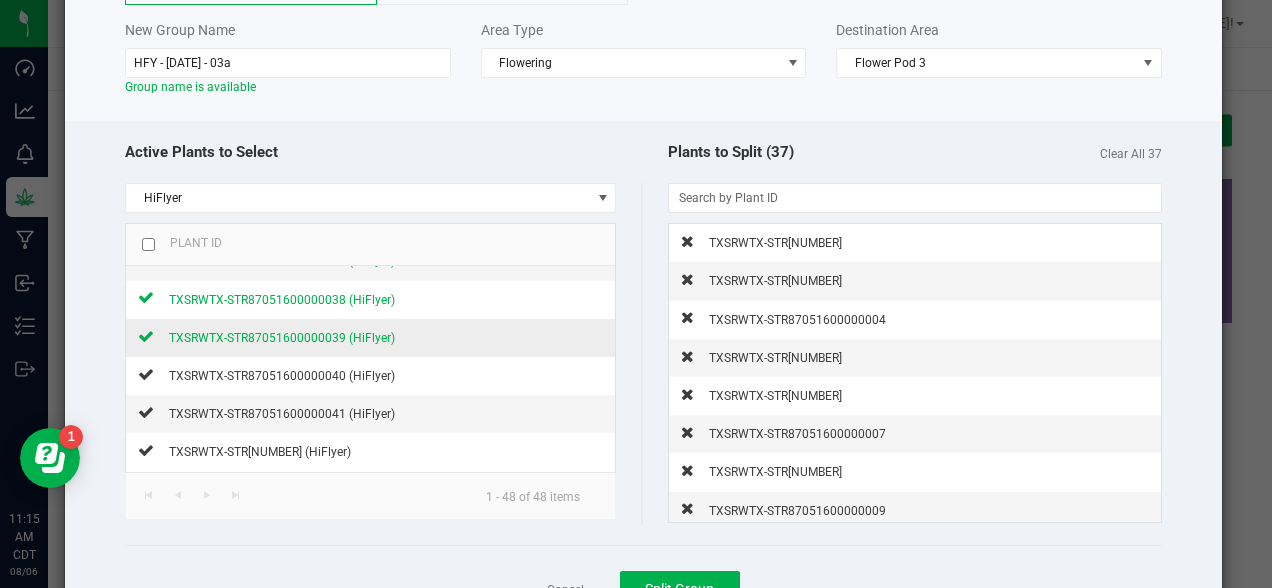 click 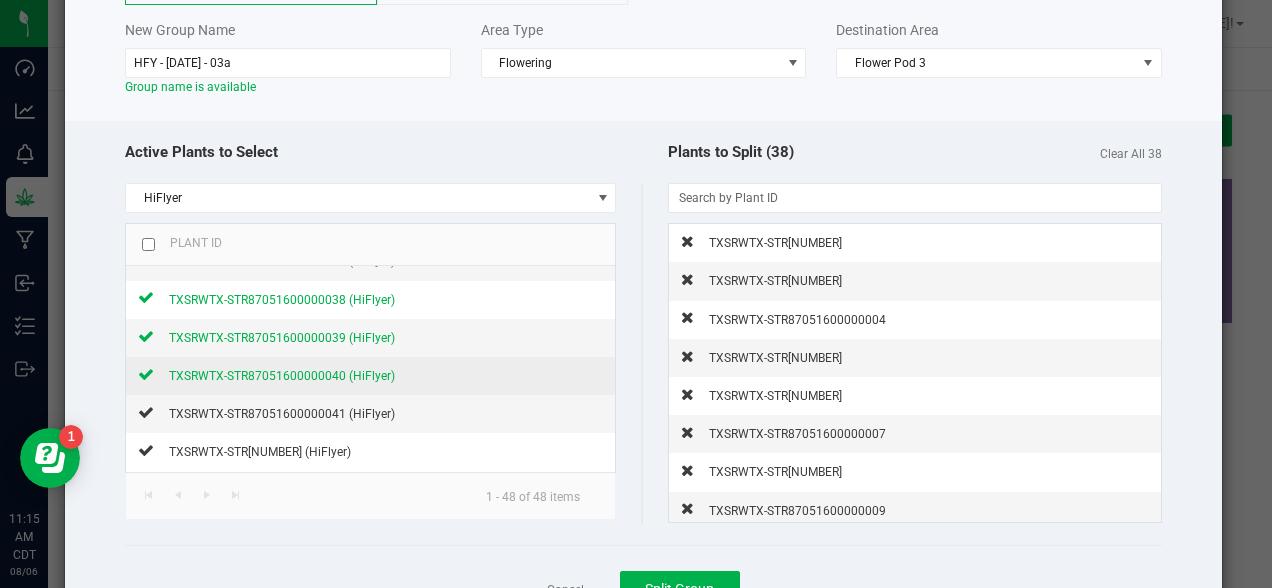 click 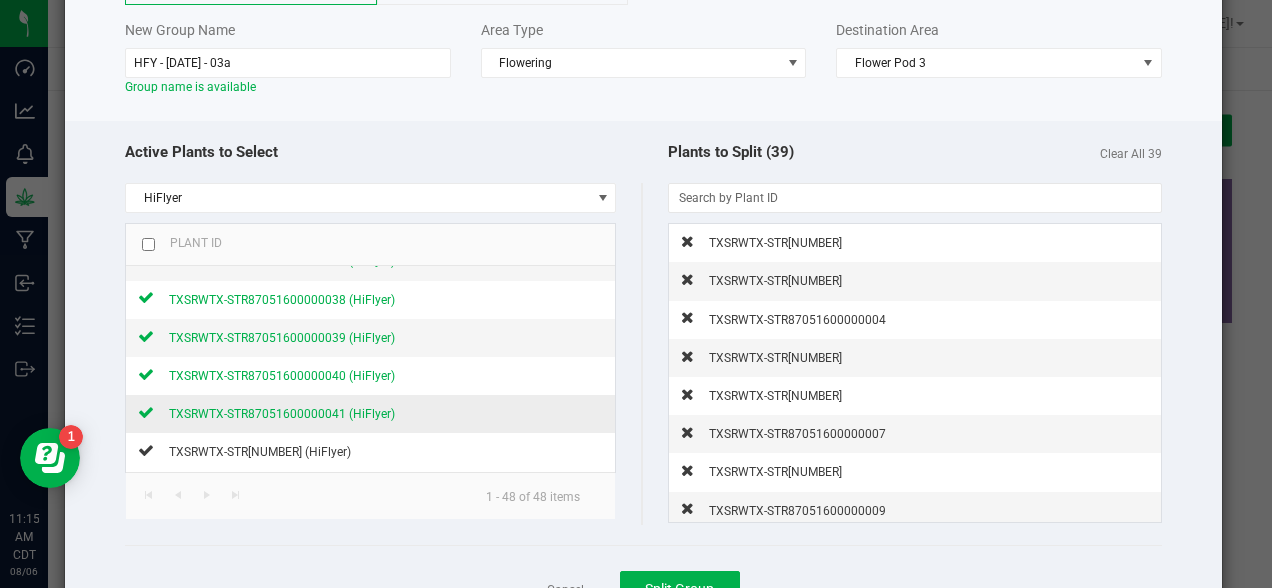 click 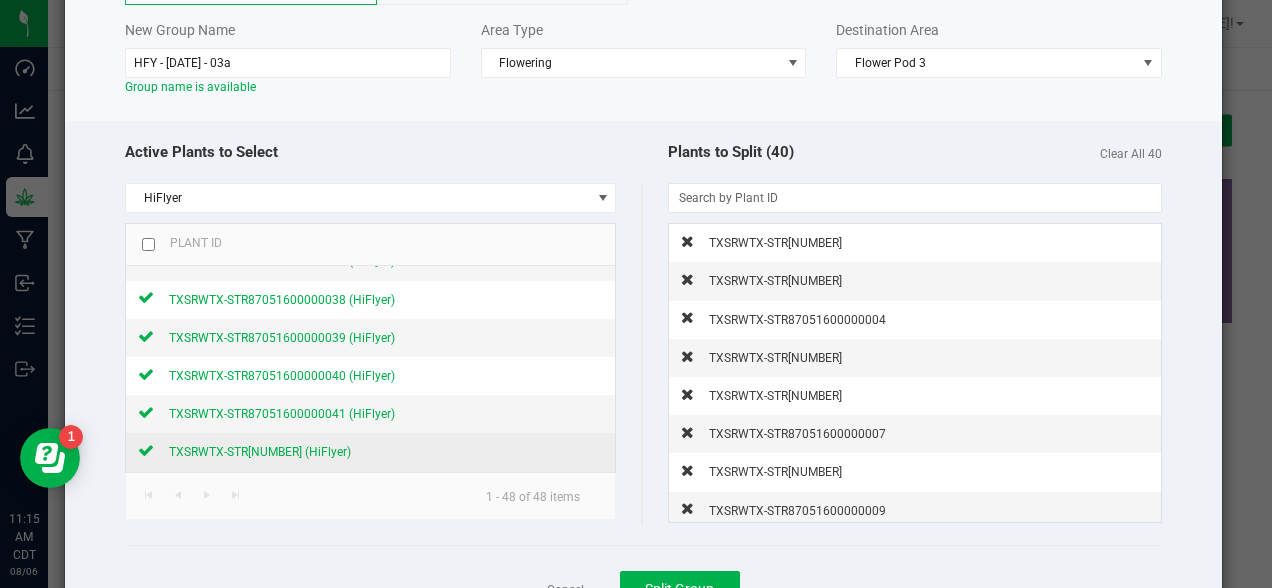 click 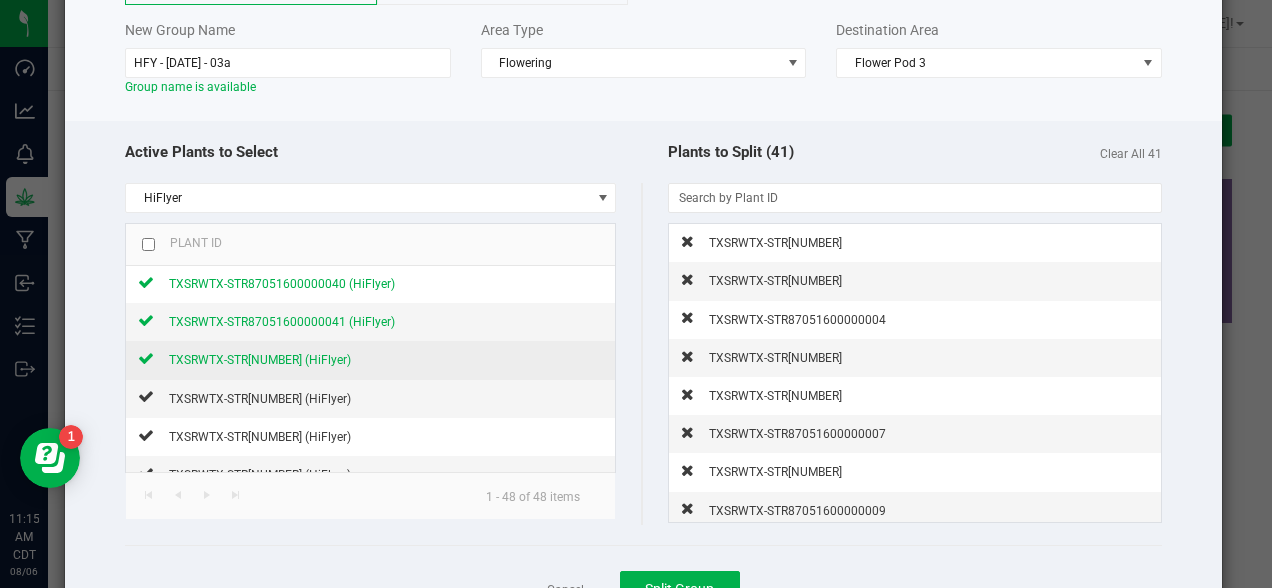 scroll, scrollTop: 1513, scrollLeft: 0, axis: vertical 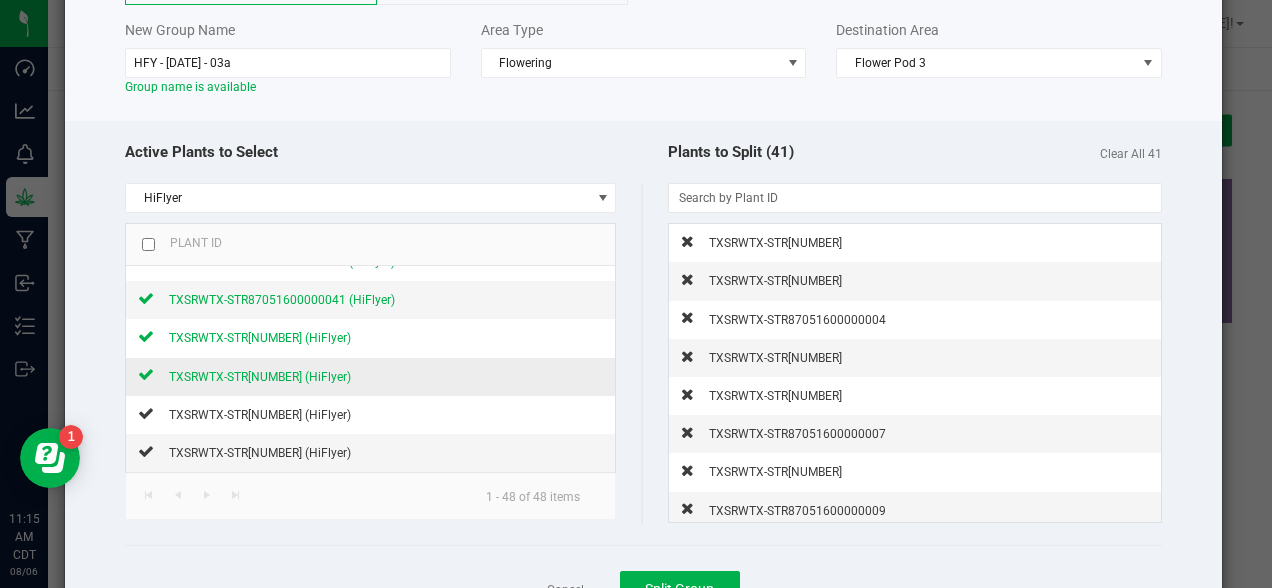 click 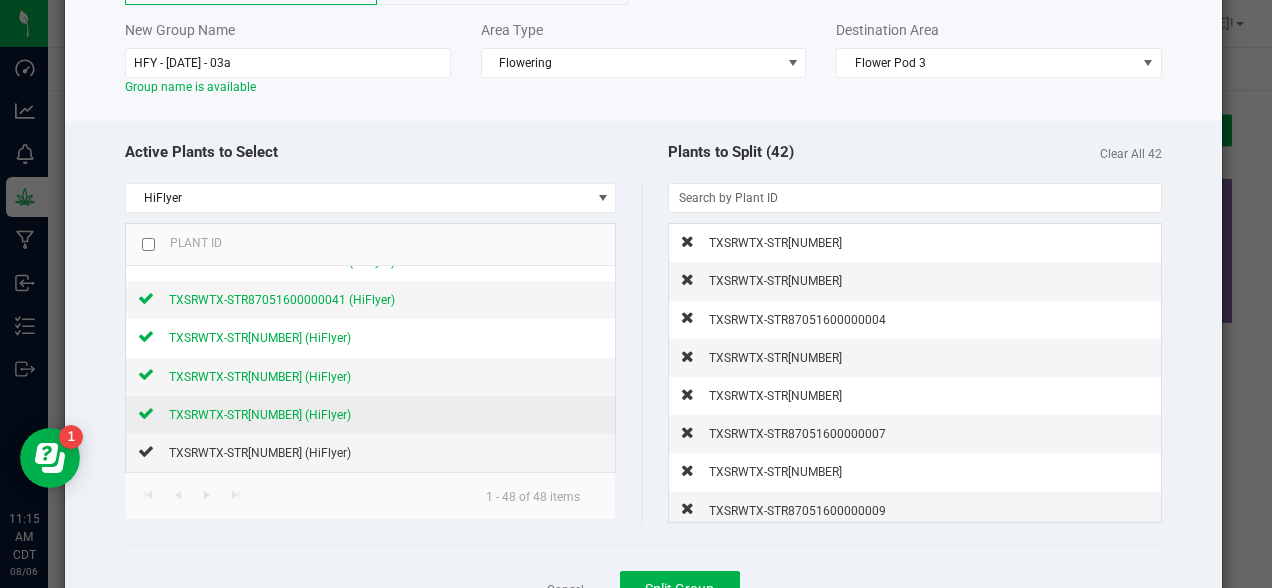 click 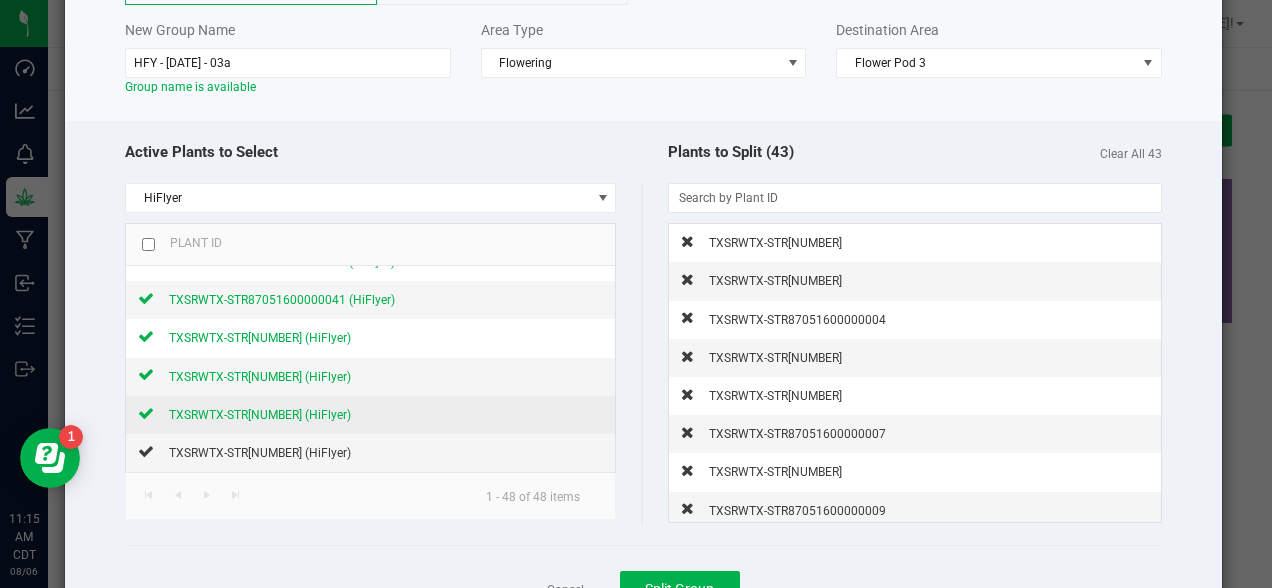scroll, scrollTop: 1592, scrollLeft: 0, axis: vertical 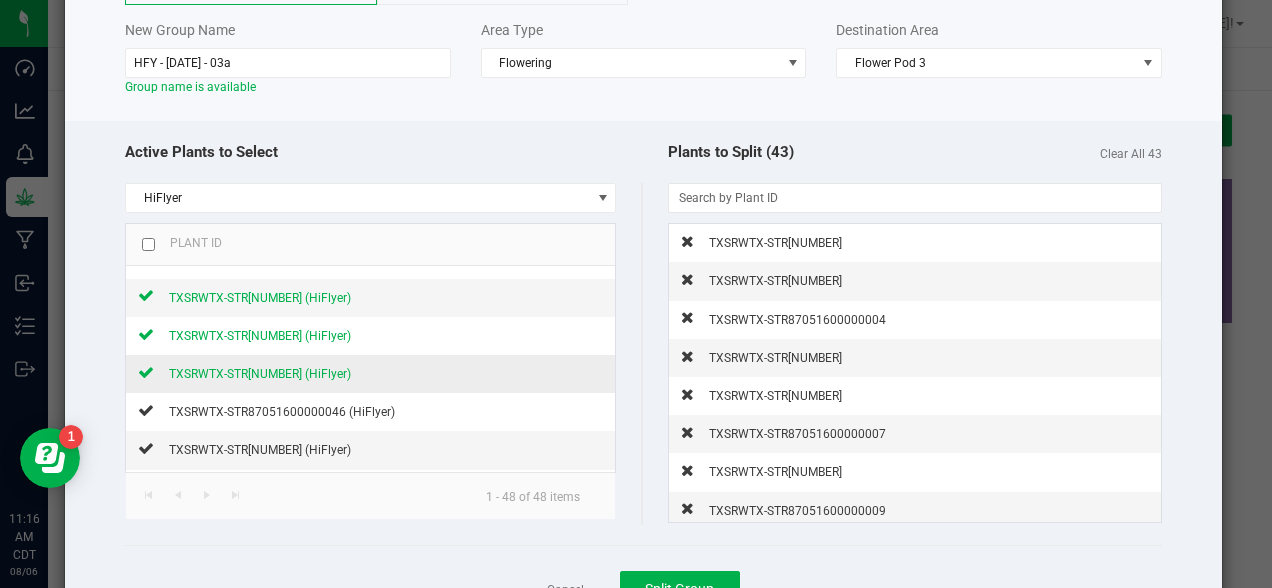 click 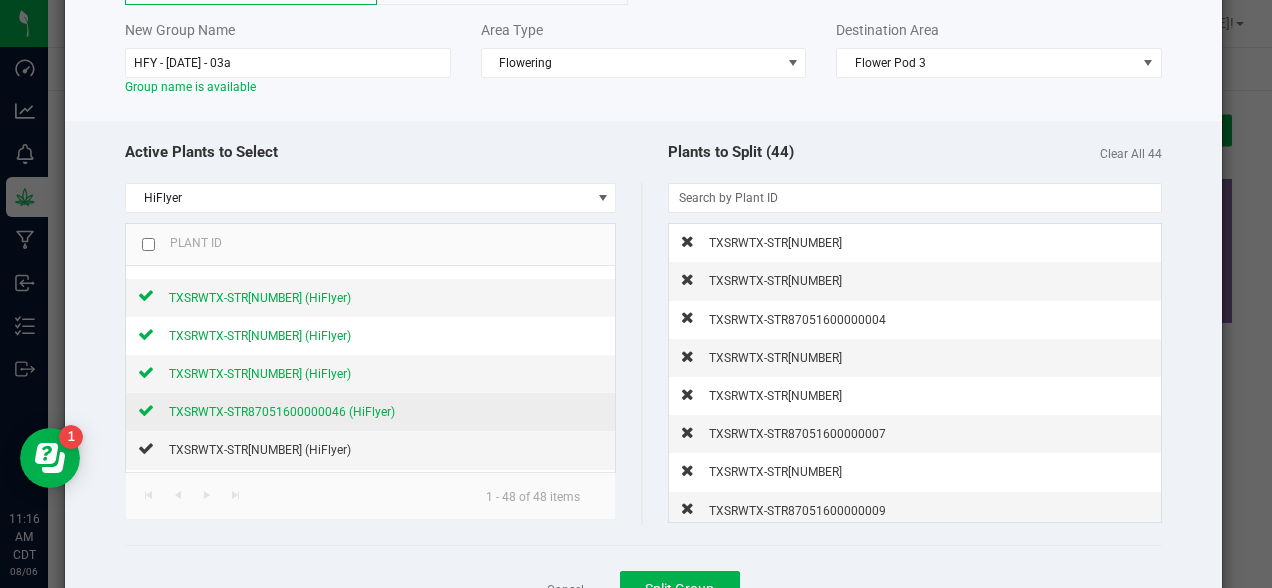 click 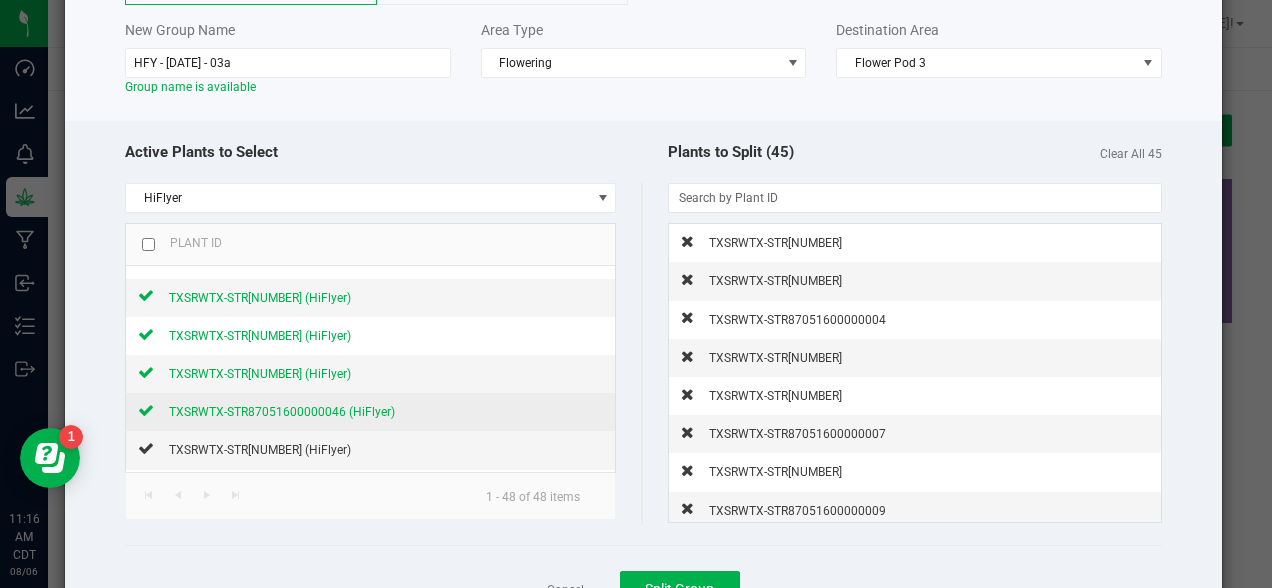 scroll, scrollTop: 1627, scrollLeft: 0, axis: vertical 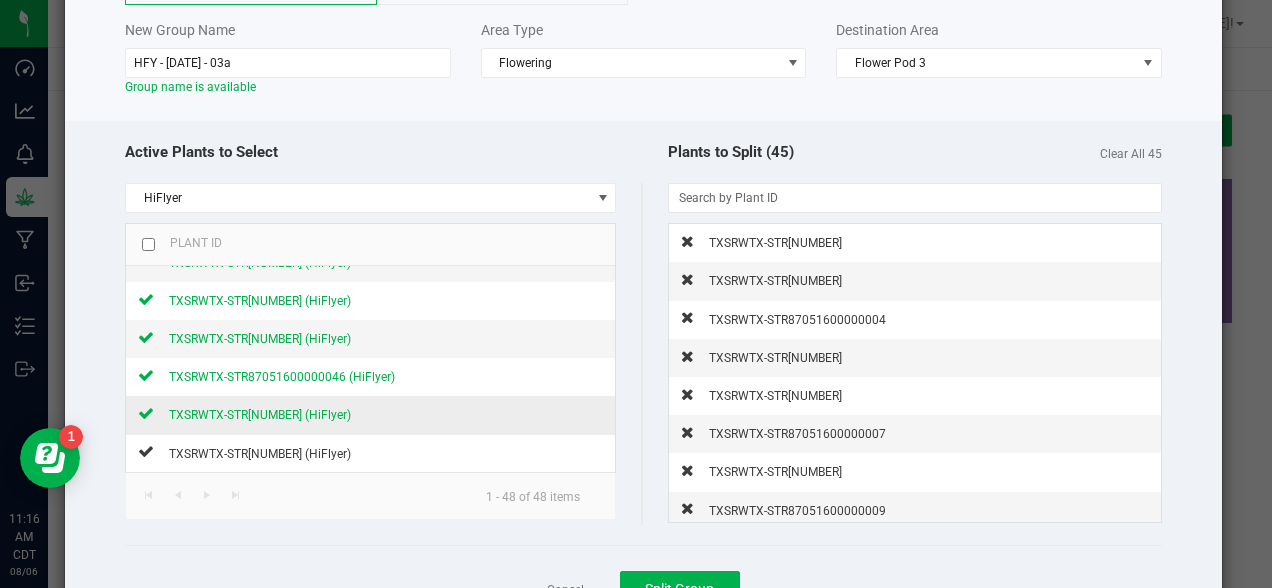 click 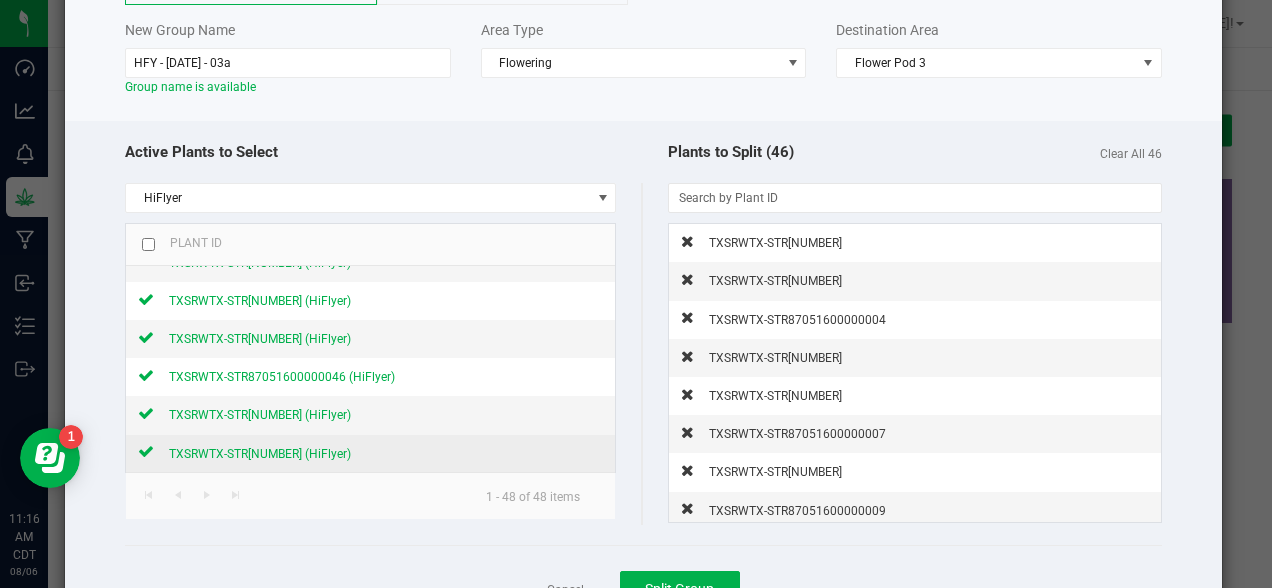 click 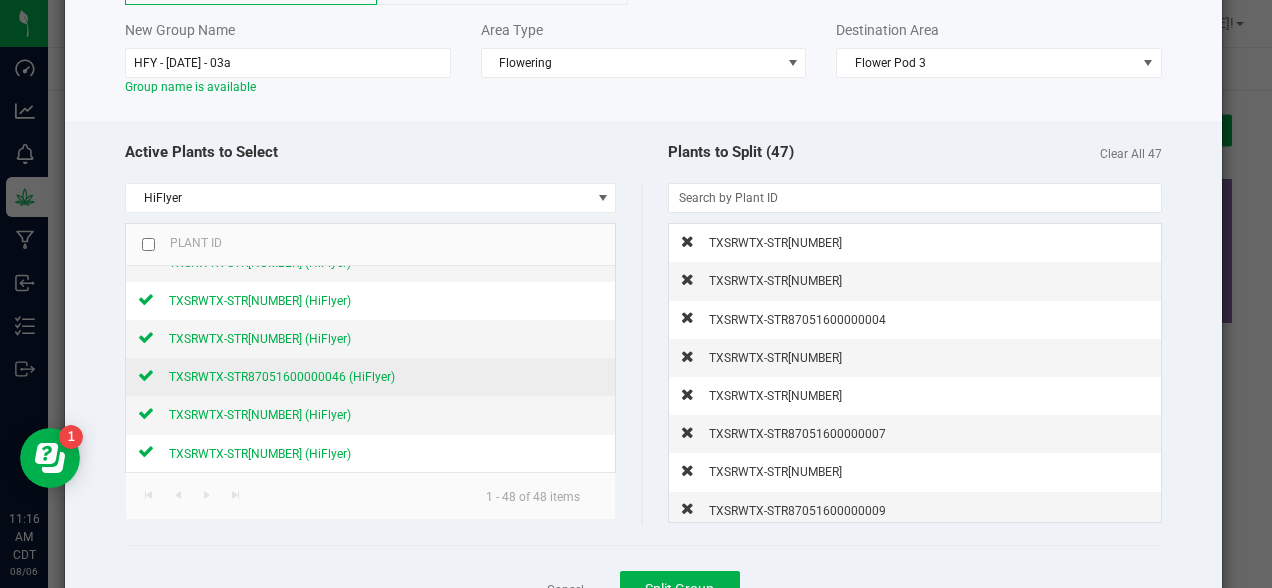 scroll, scrollTop: 311, scrollLeft: 0, axis: vertical 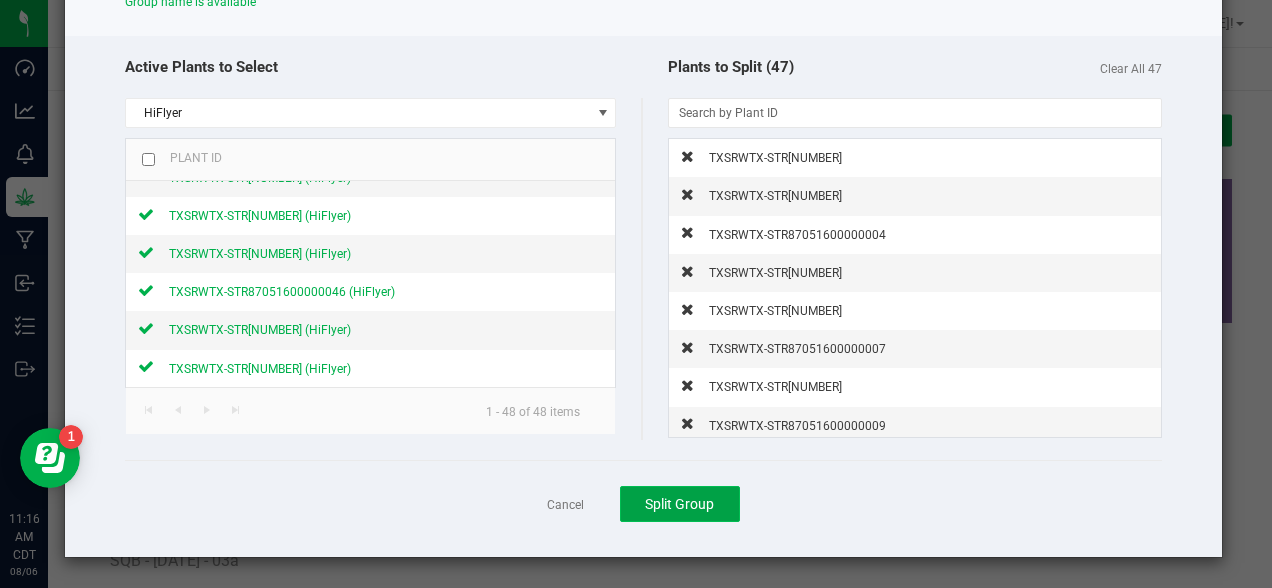 click on "Split Group" 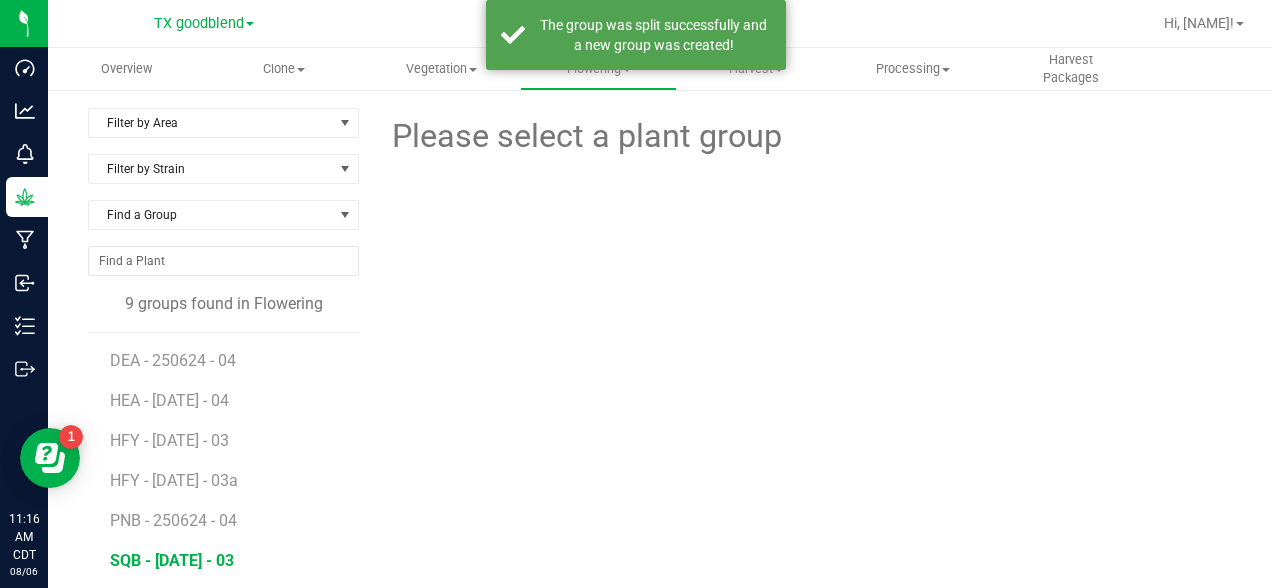 scroll, scrollTop: 79, scrollLeft: 0, axis: vertical 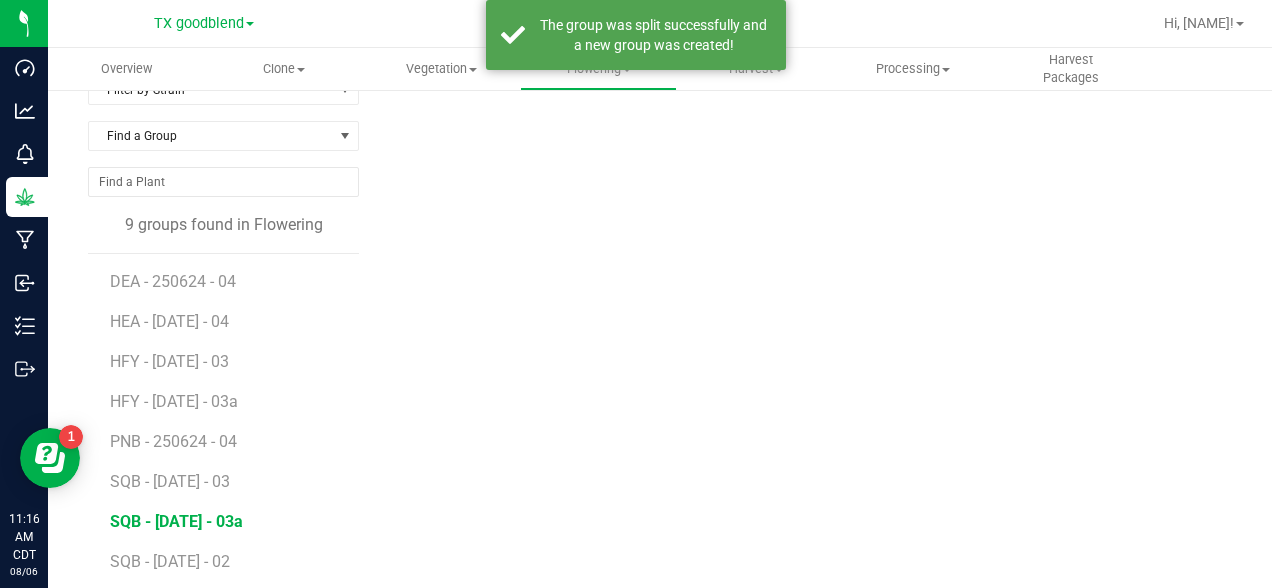 click on "SQB - [DATE] - 03a" at bounding box center [176, 521] 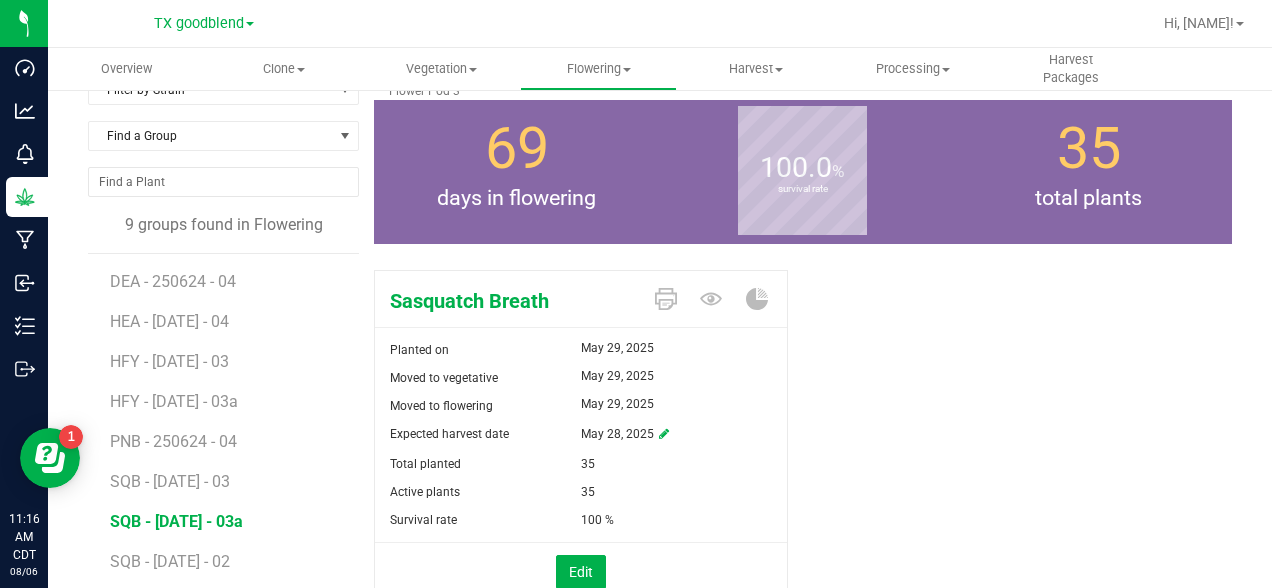 scroll, scrollTop: 0, scrollLeft: 0, axis: both 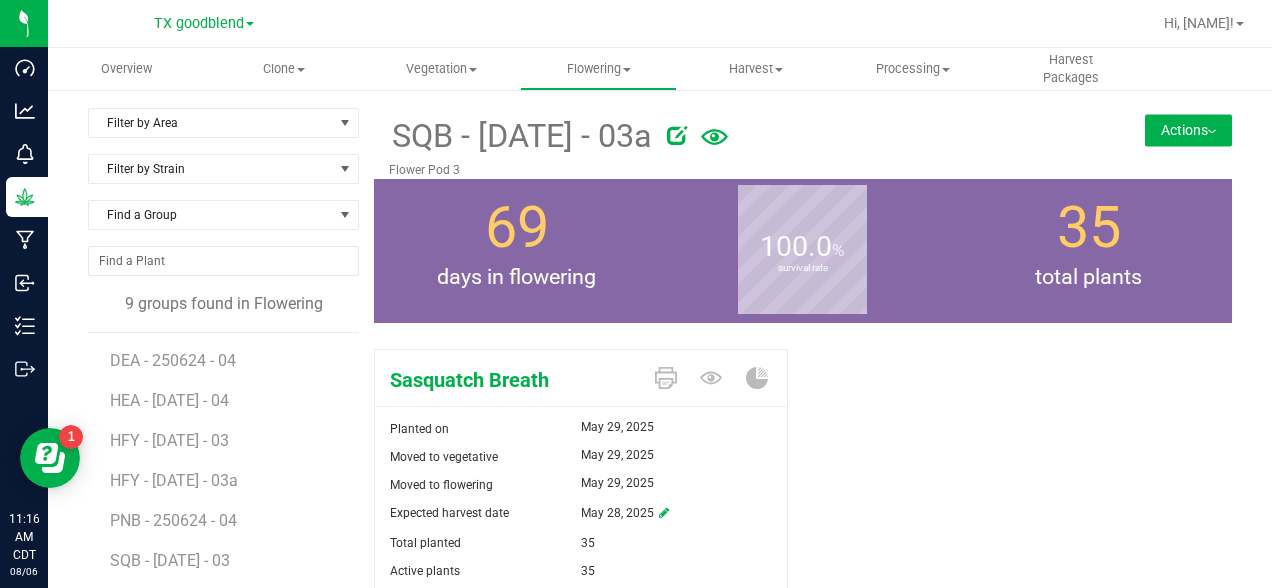 click on "Actions" at bounding box center [1188, 130] 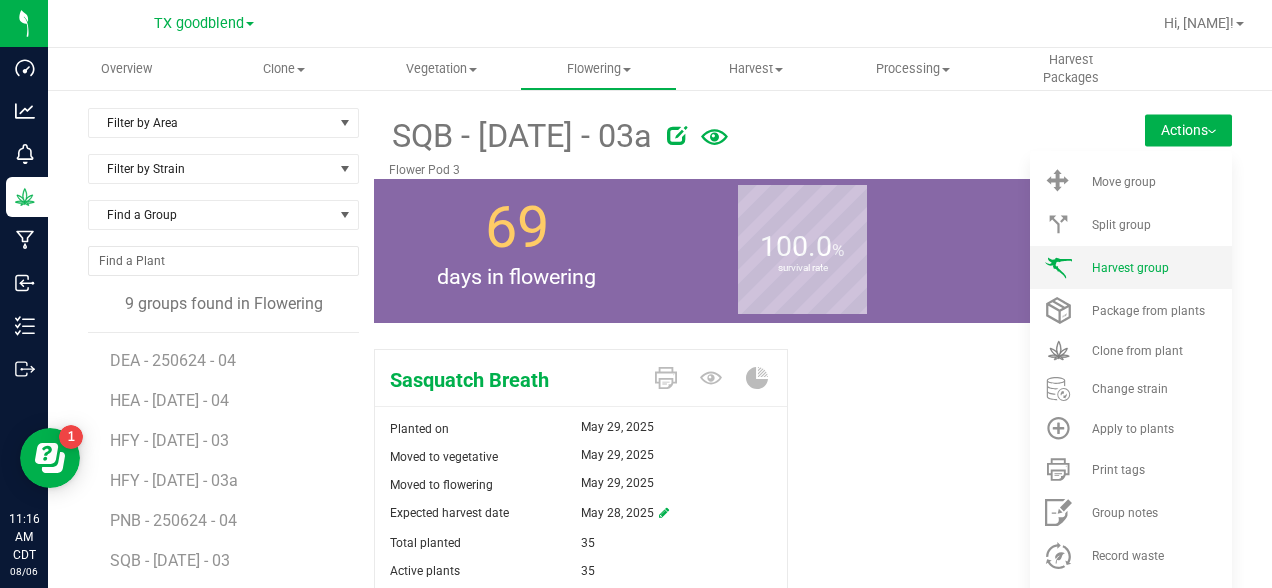 click on "Harvest group" at bounding box center [1131, 267] 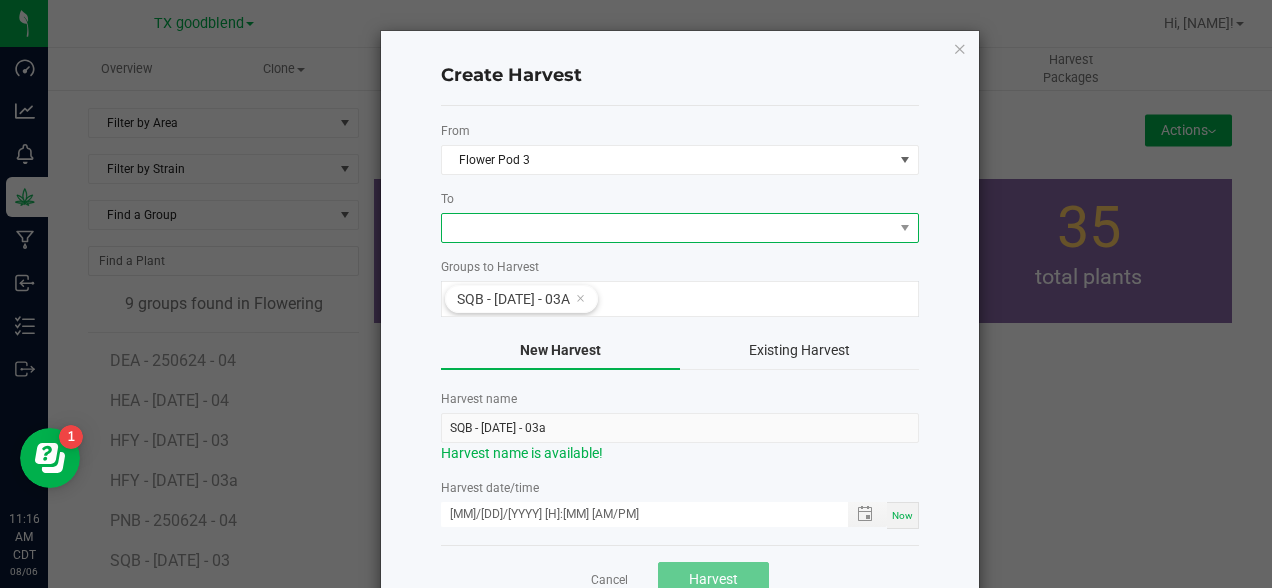 click at bounding box center [667, 228] 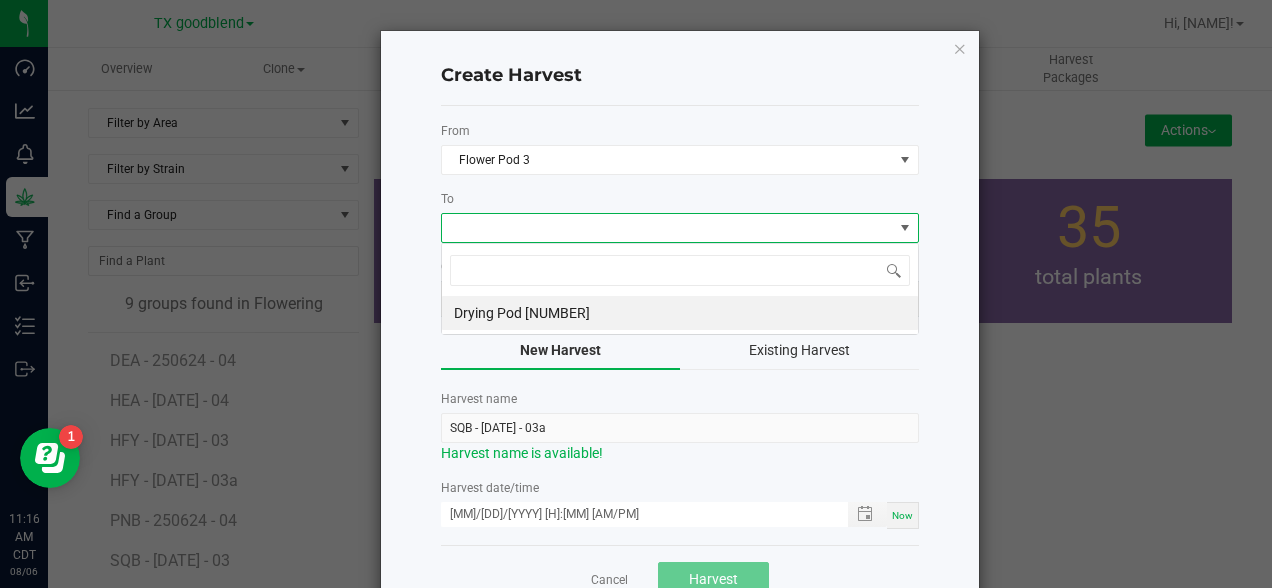 scroll, scrollTop: 99970, scrollLeft: 99522, axis: both 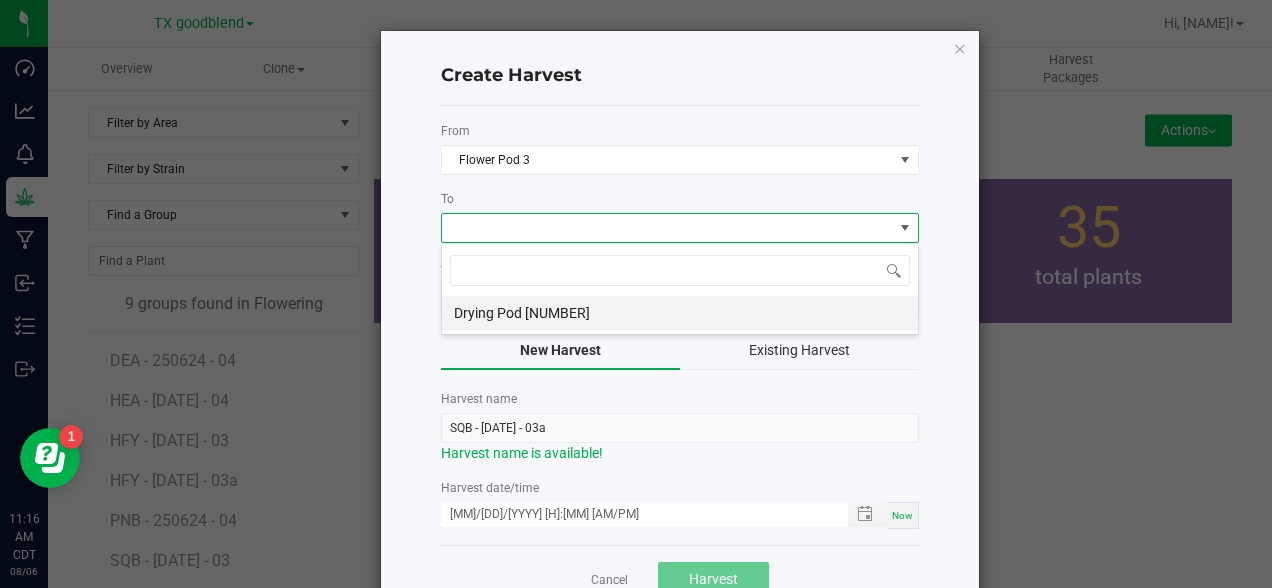 click on "Drying Pod [NUMBER]" at bounding box center [680, 313] 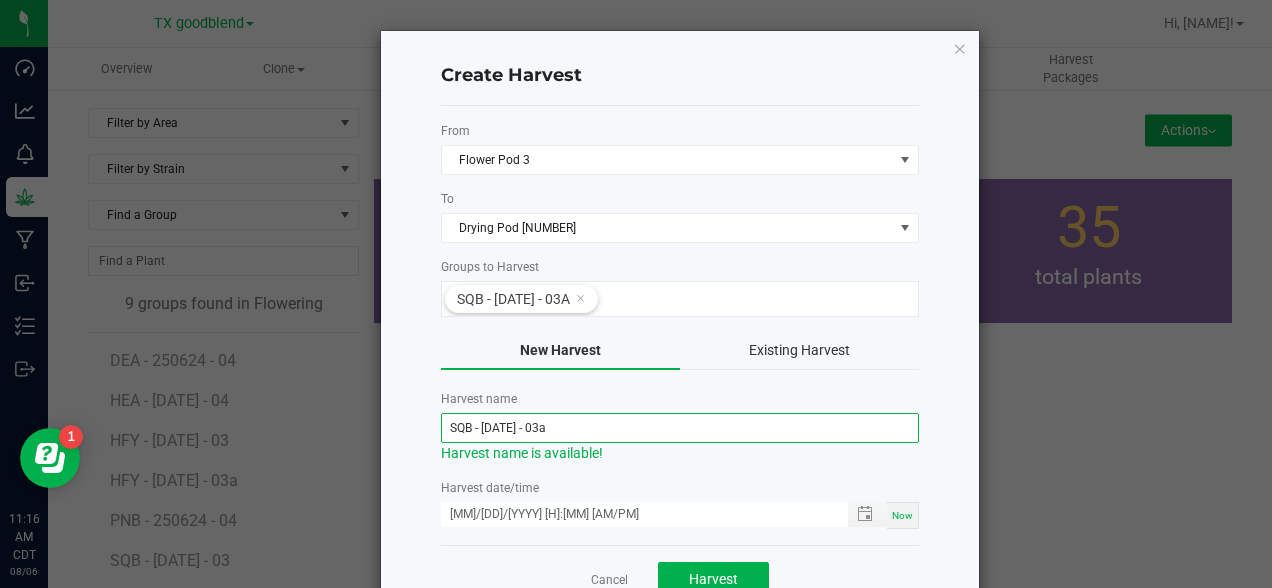 drag, startPoint x: 518, startPoint y: 429, endPoint x: 489, endPoint y: 429, distance: 29 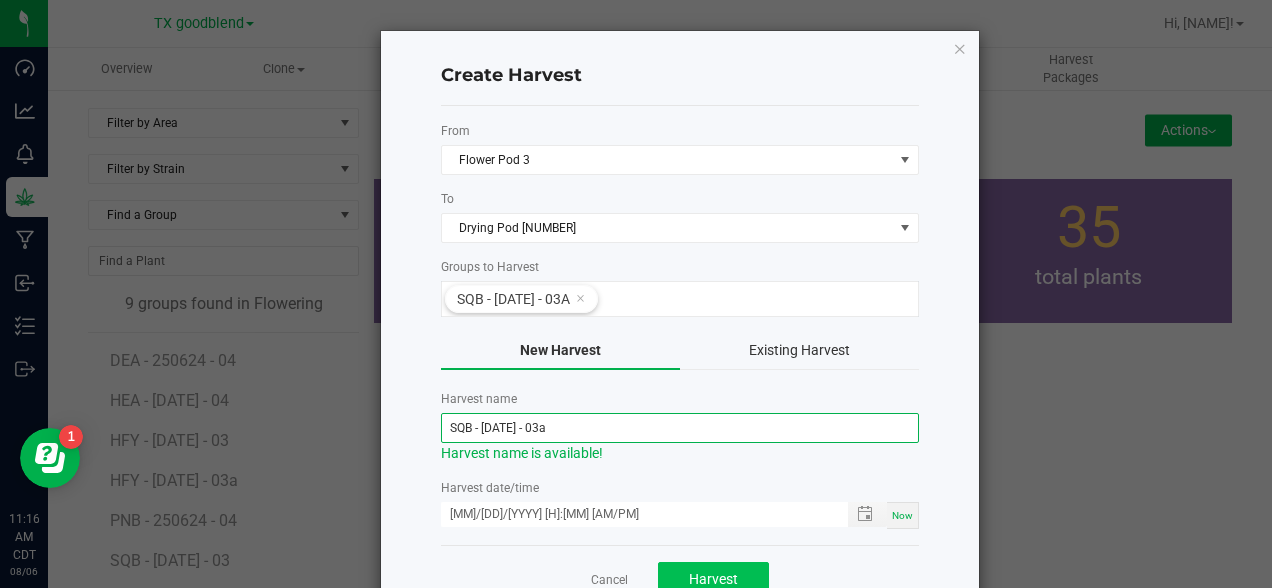 type on "SQB - [DATE] - 03a" 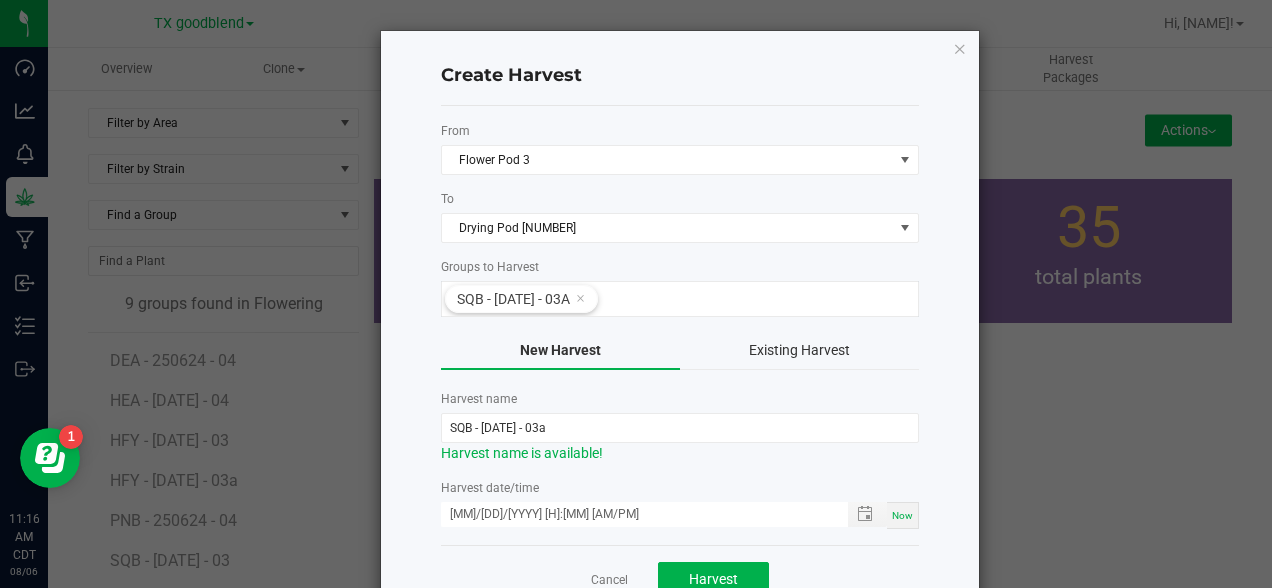 scroll, scrollTop: 57, scrollLeft: 0, axis: vertical 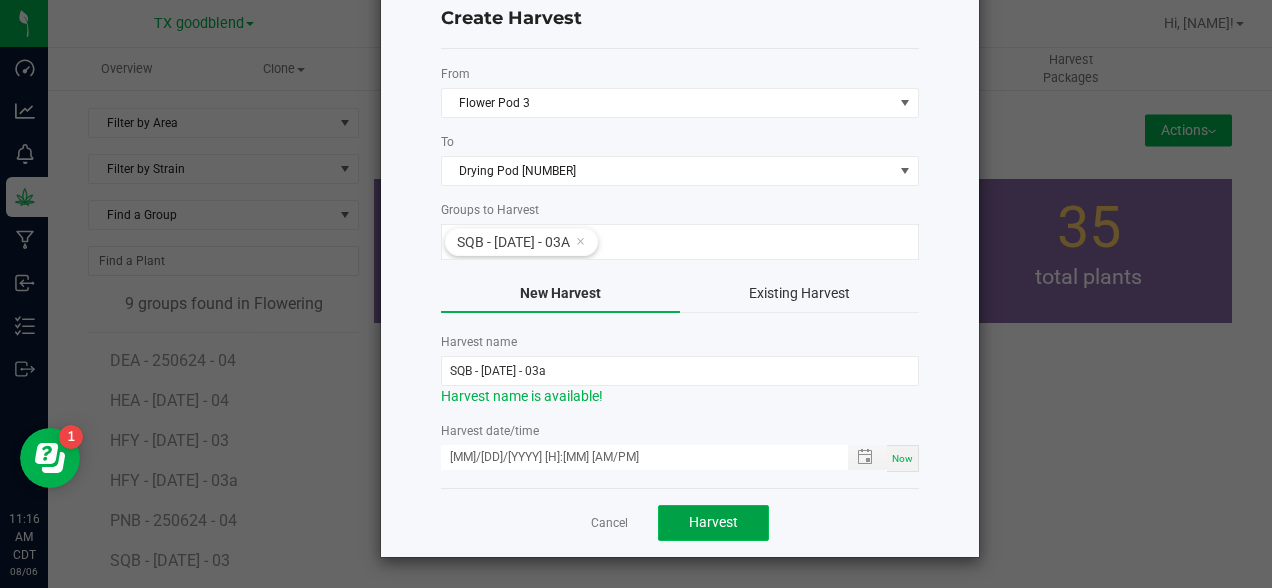 click on "Harvest" 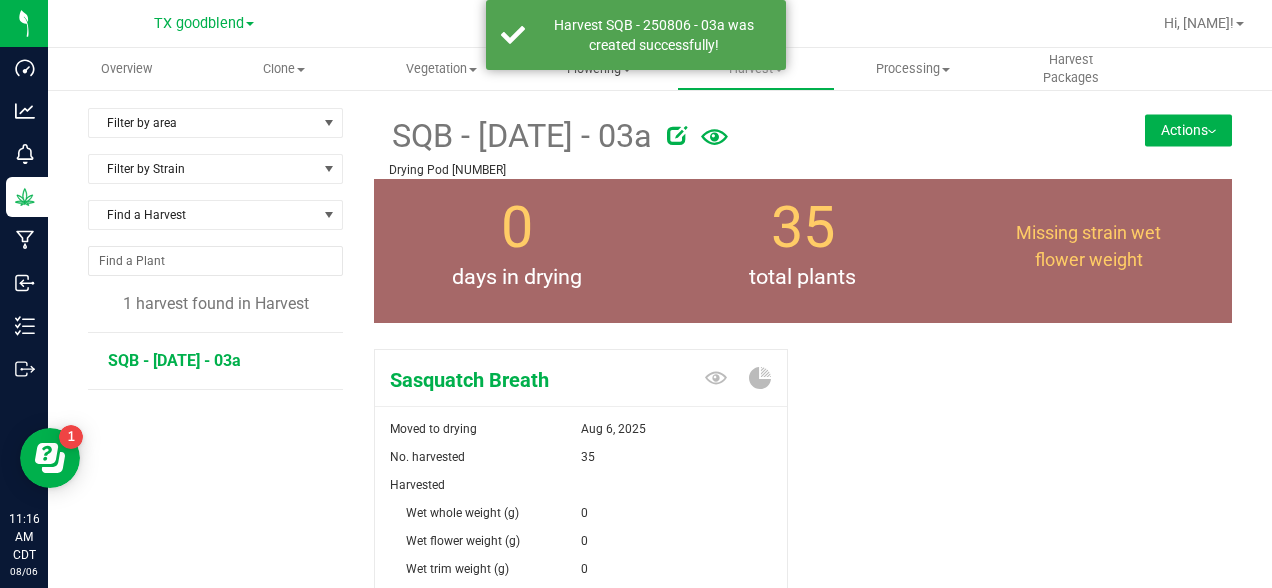 click on "Flowering" at bounding box center [598, 69] 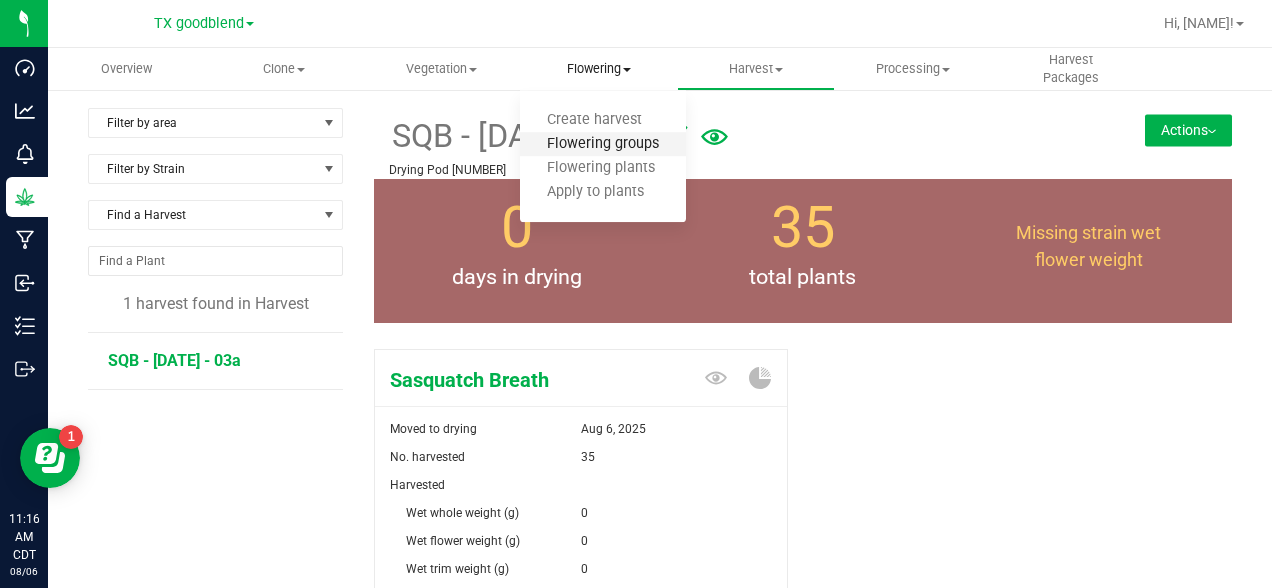 click on "Flowering groups" at bounding box center (603, 144) 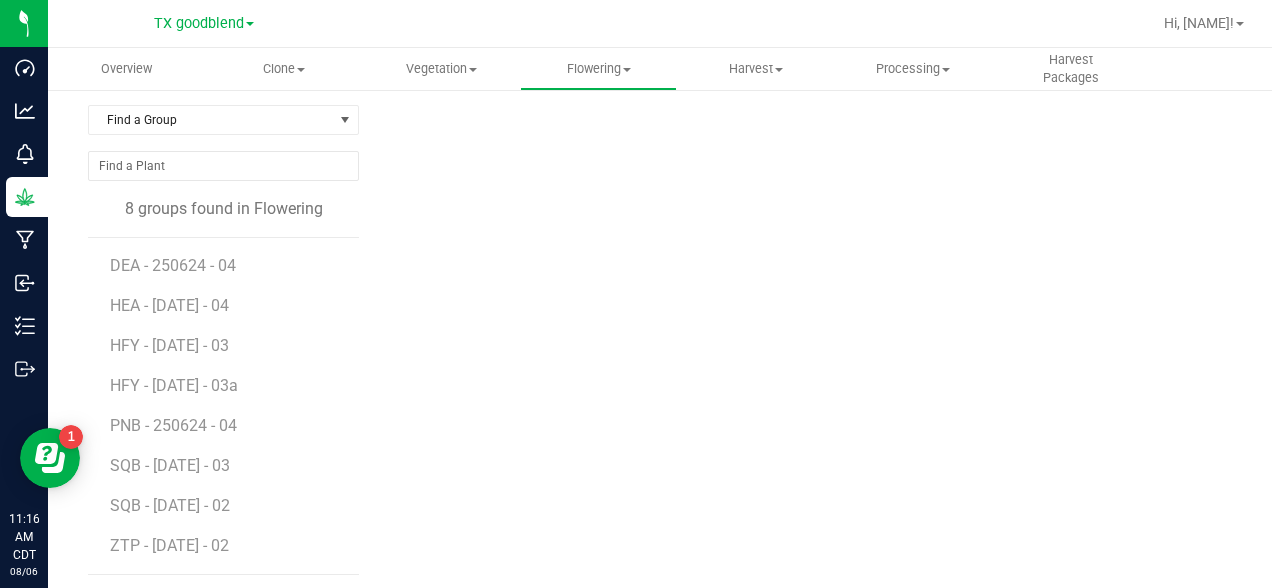 scroll, scrollTop: 126, scrollLeft: 0, axis: vertical 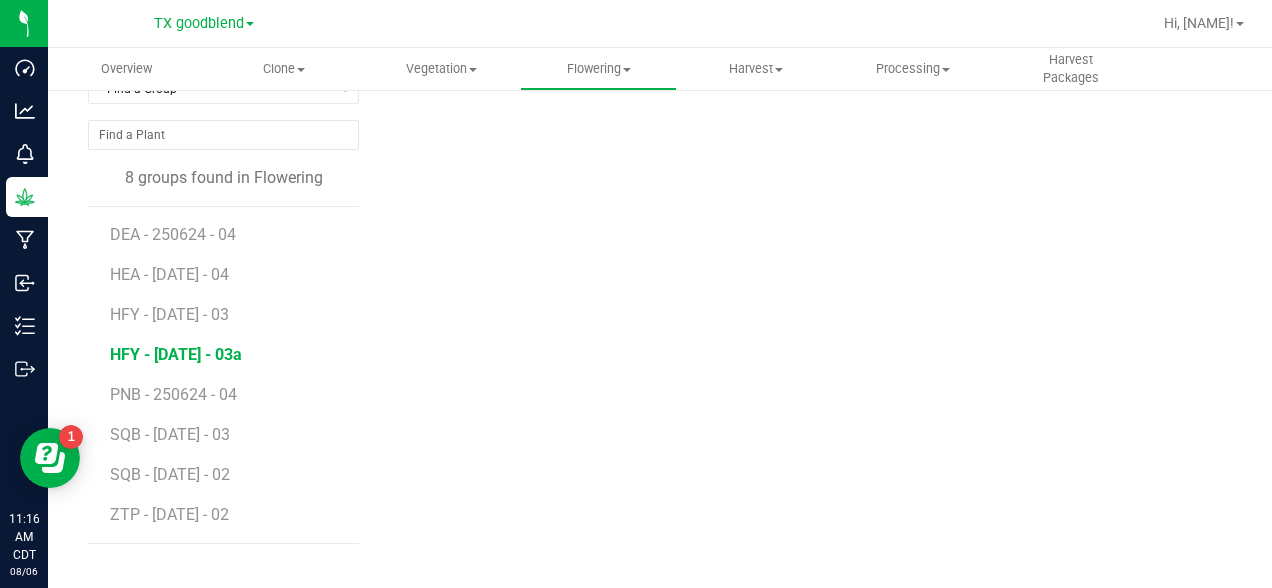 click on "HFY - [DATE] - 03a" at bounding box center (176, 354) 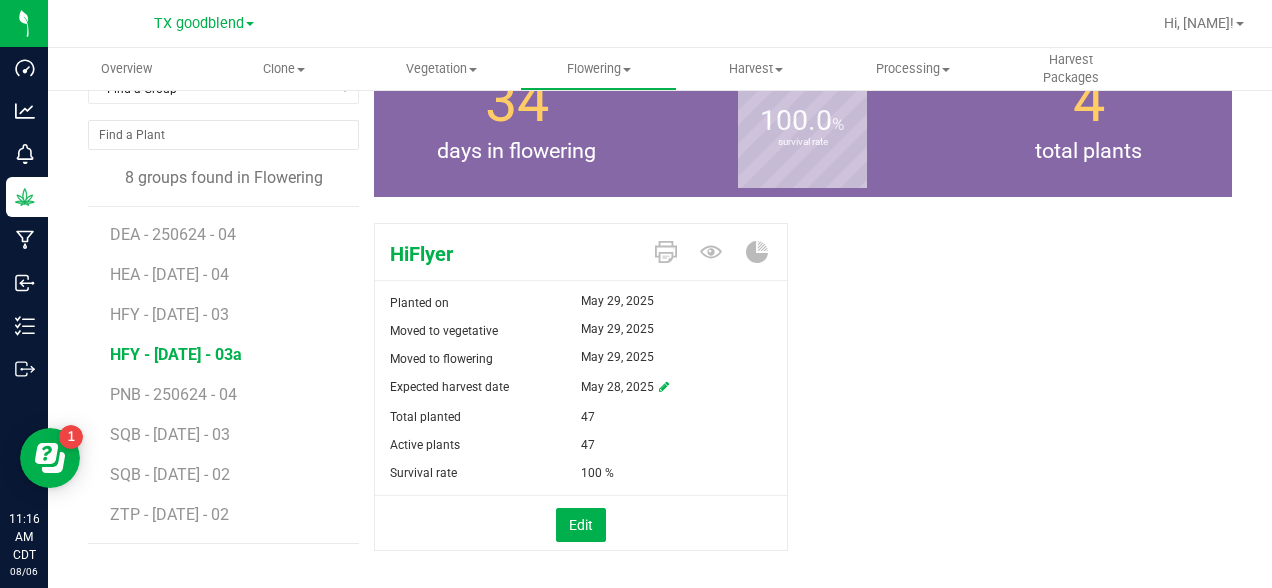 scroll, scrollTop: 0, scrollLeft: 0, axis: both 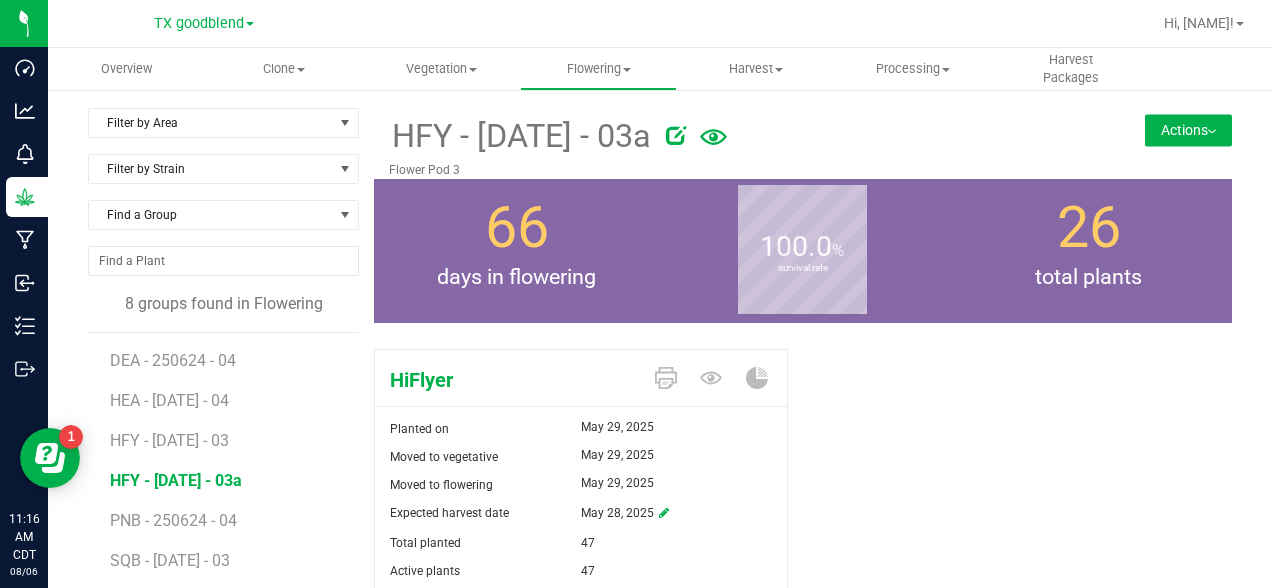 click on "Actions" at bounding box center [1188, 130] 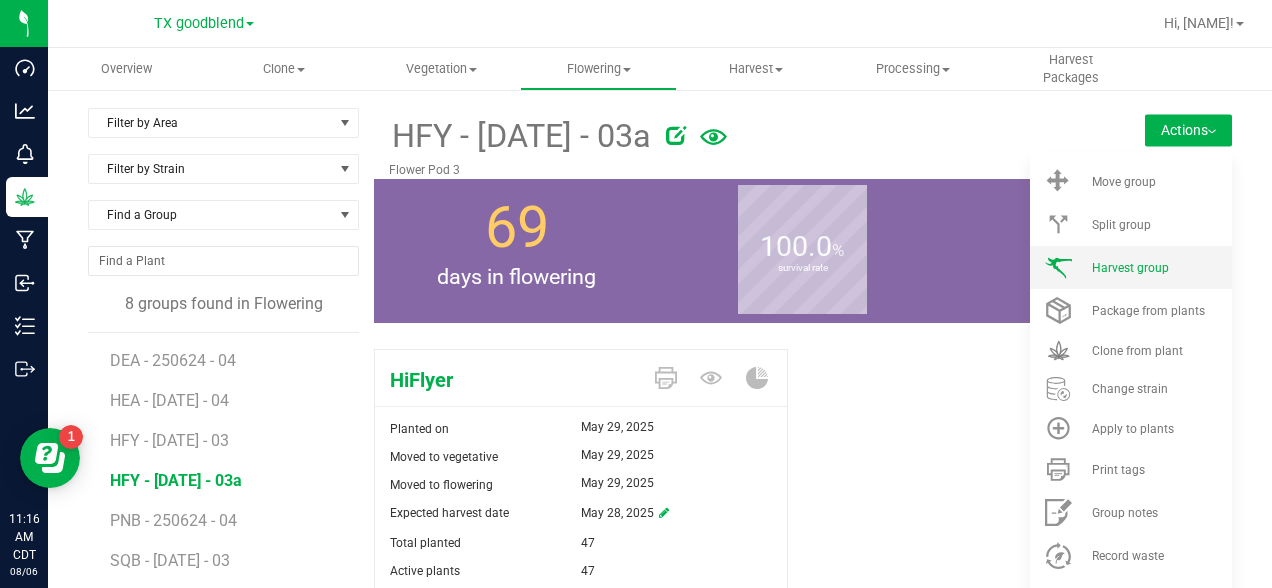 click on "Harvest group" at bounding box center (1131, 267) 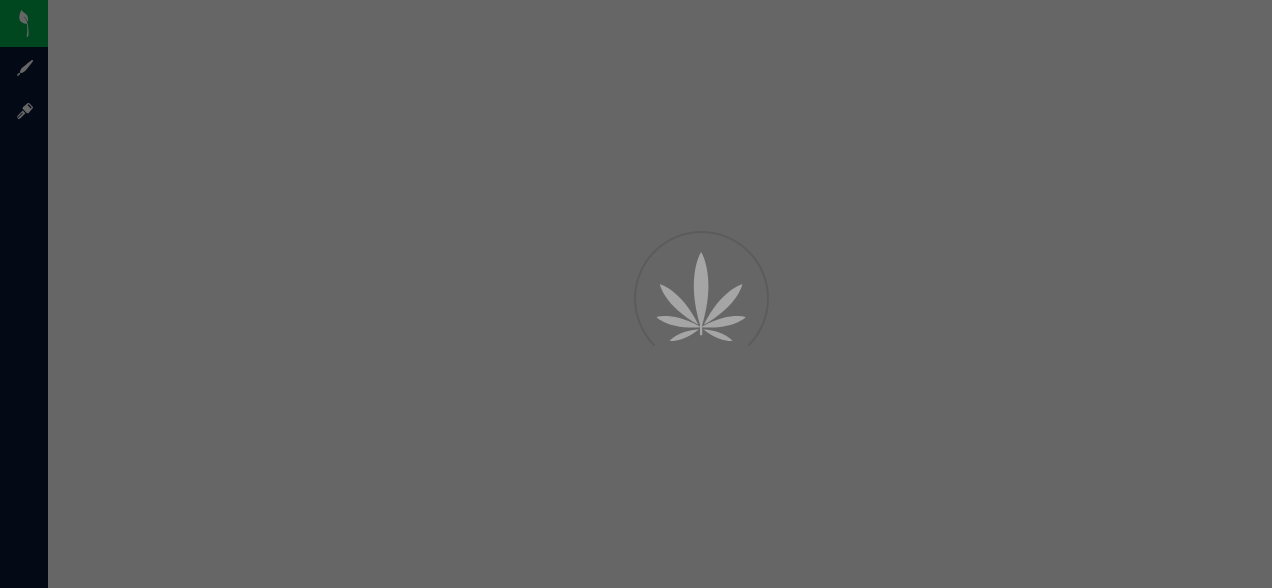 scroll, scrollTop: 0, scrollLeft: 0, axis: both 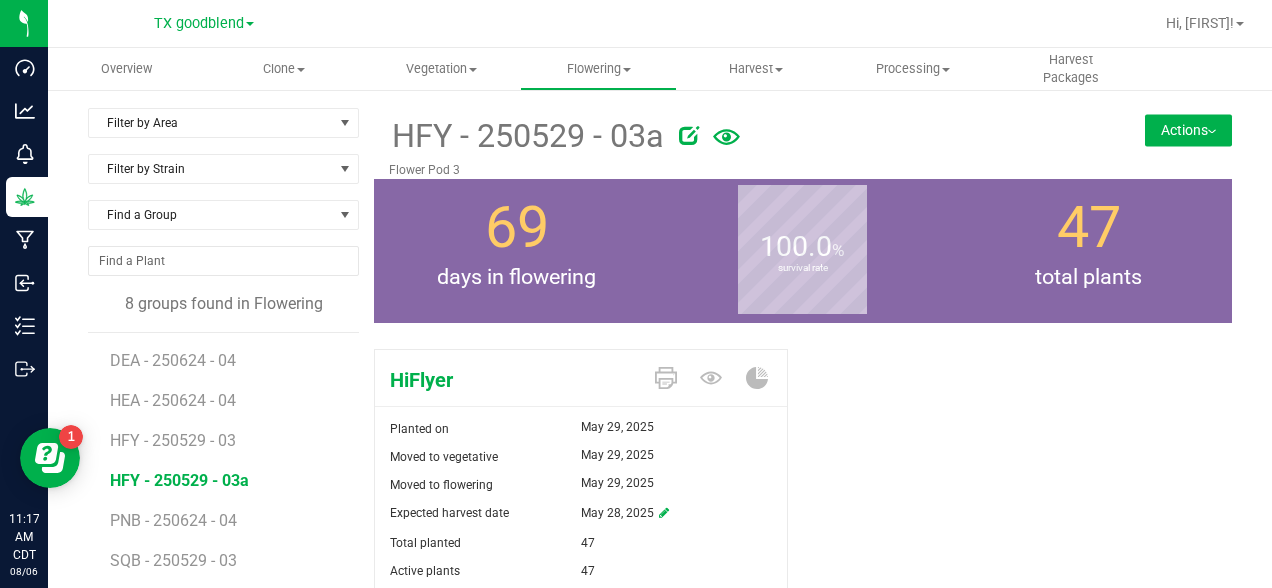 click on "Actions" at bounding box center [1188, 130] 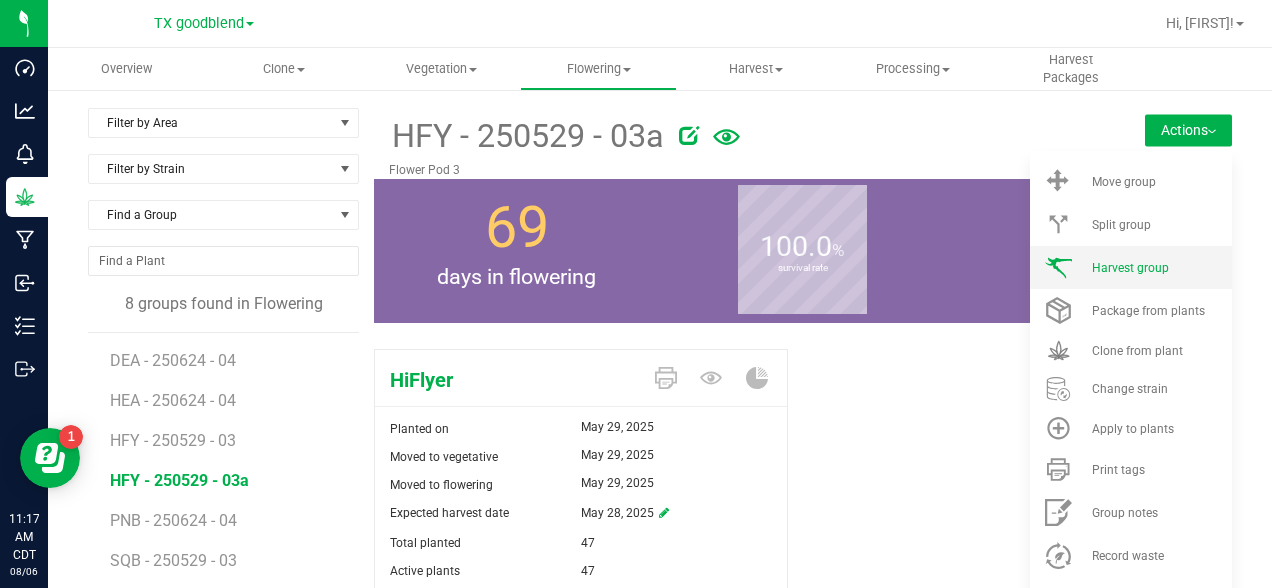 click on "Harvest group" at bounding box center (1130, 268) 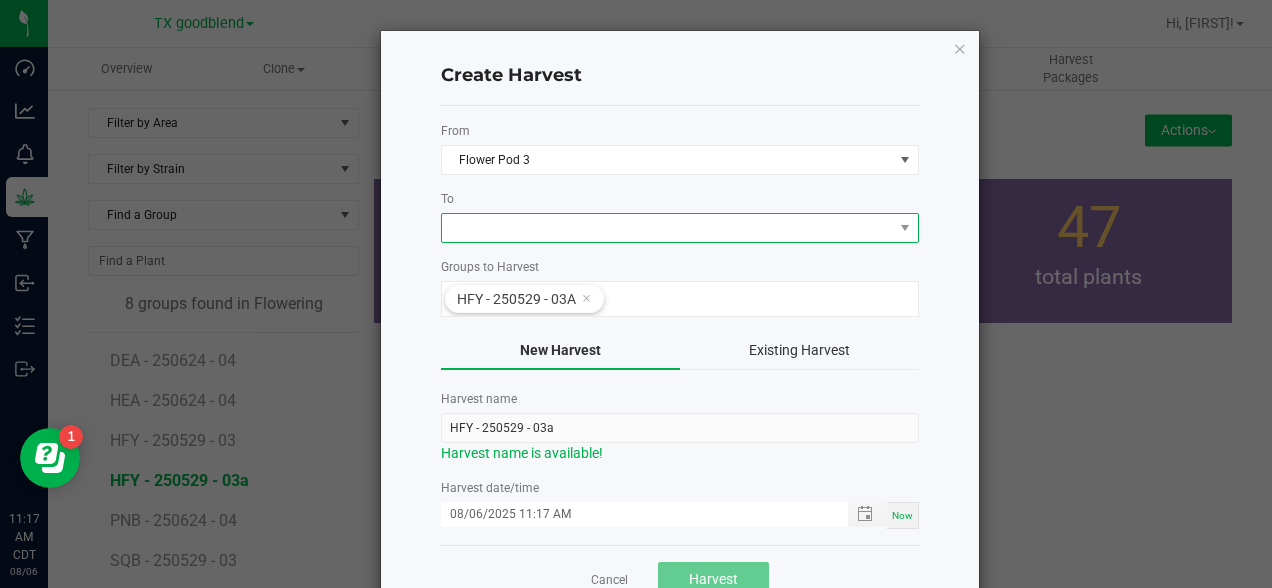 click at bounding box center [667, 228] 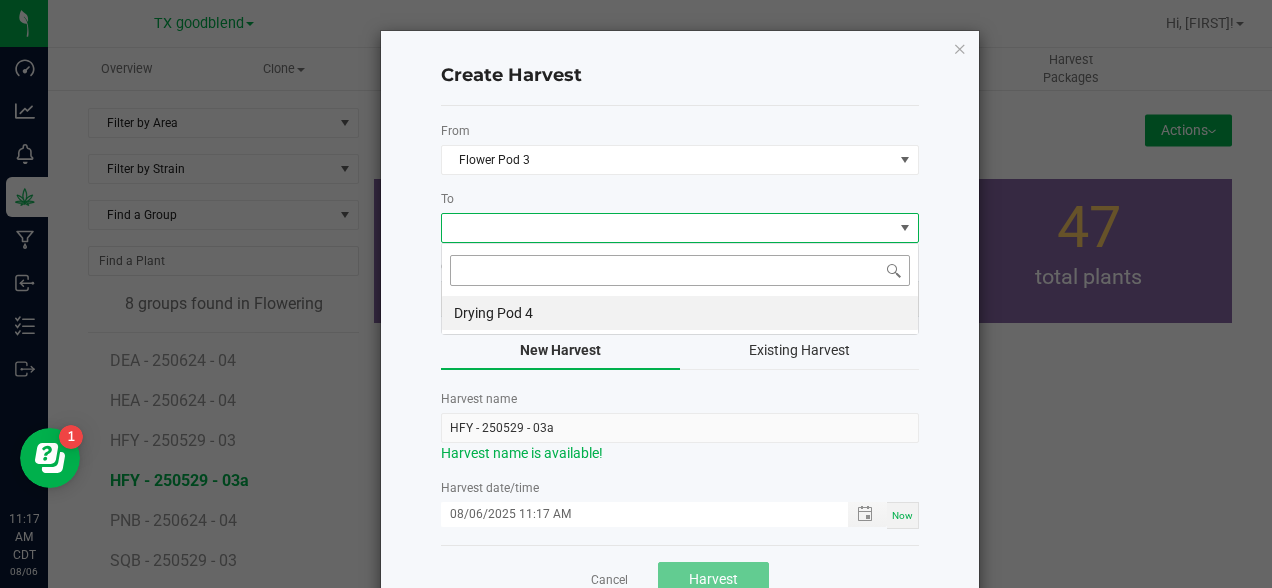 scroll, scrollTop: 99970, scrollLeft: 99522, axis: both 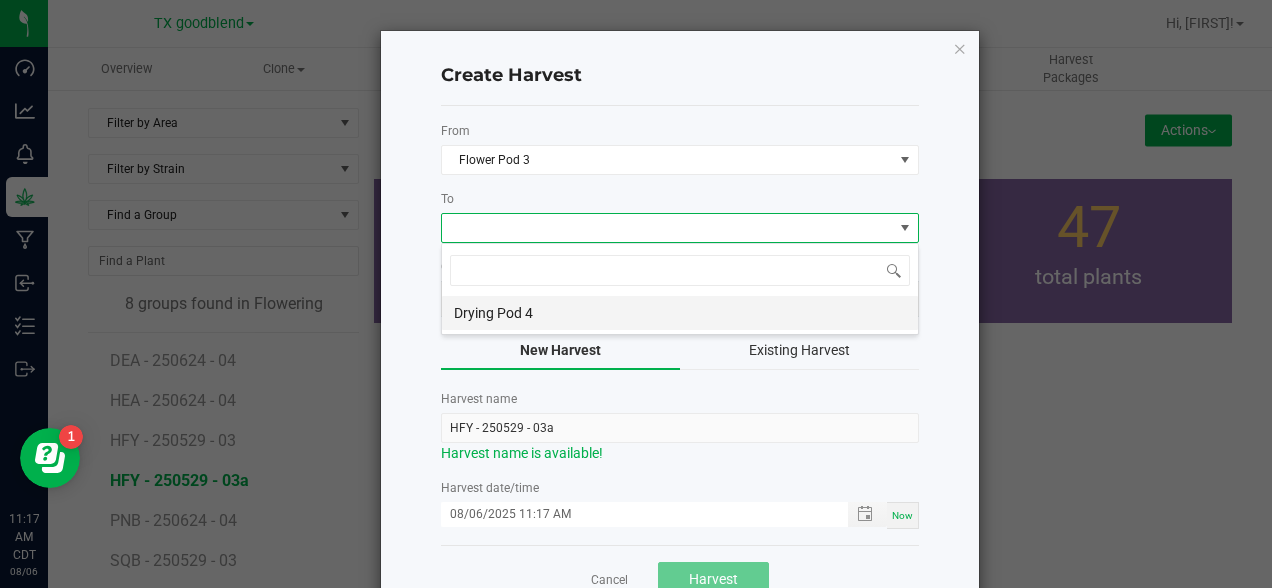 click on "Drying Pod [NUMBER]" at bounding box center (680, 313) 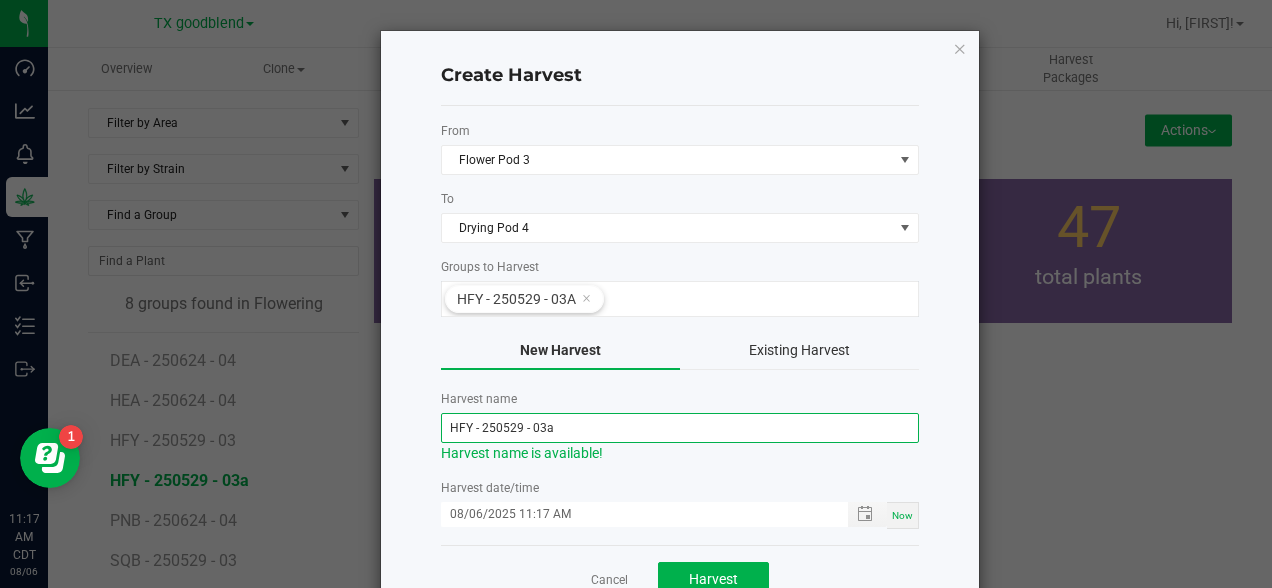 drag, startPoint x: 519, startPoint y: 432, endPoint x: 496, endPoint y: 434, distance: 23.086792 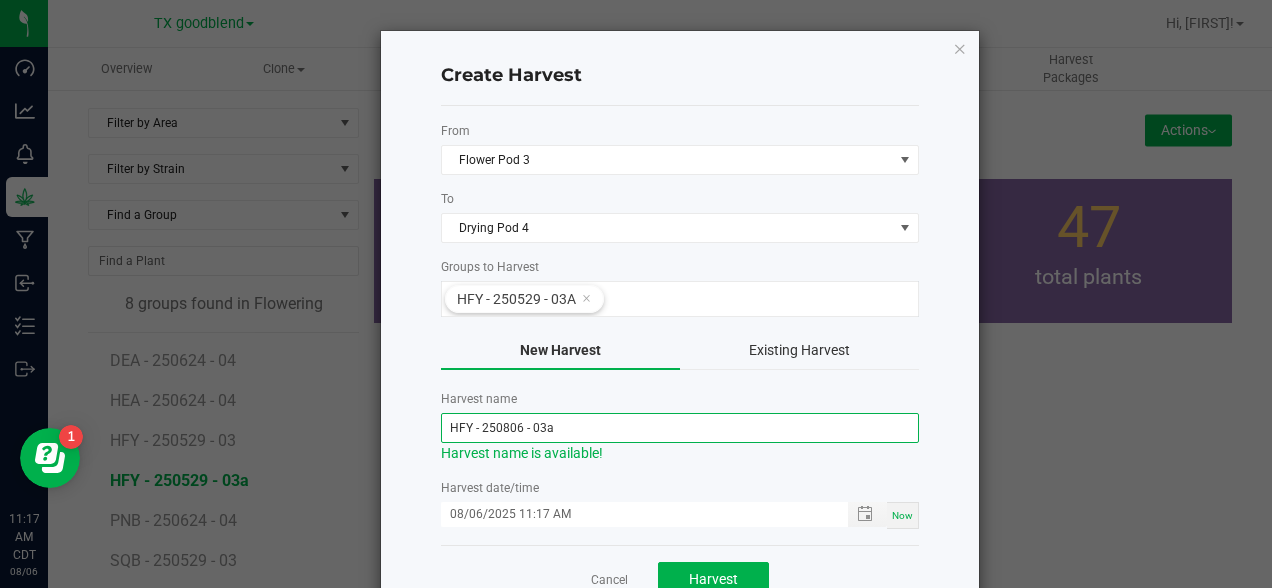 scroll, scrollTop: 57, scrollLeft: 0, axis: vertical 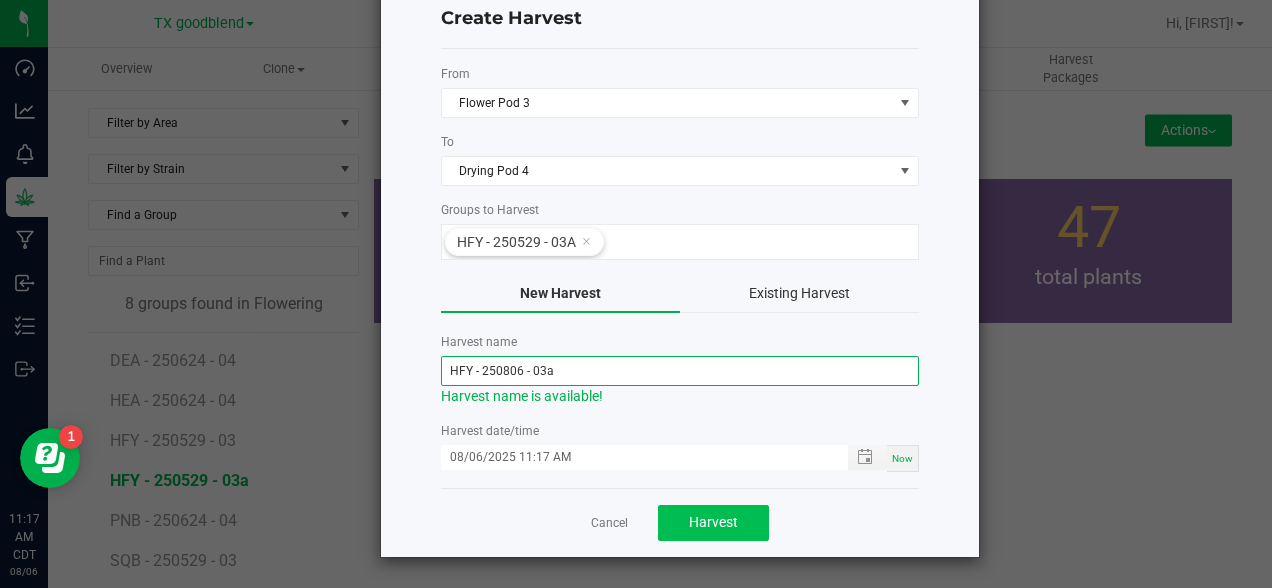 type on "HFY - 250806 - 03a" 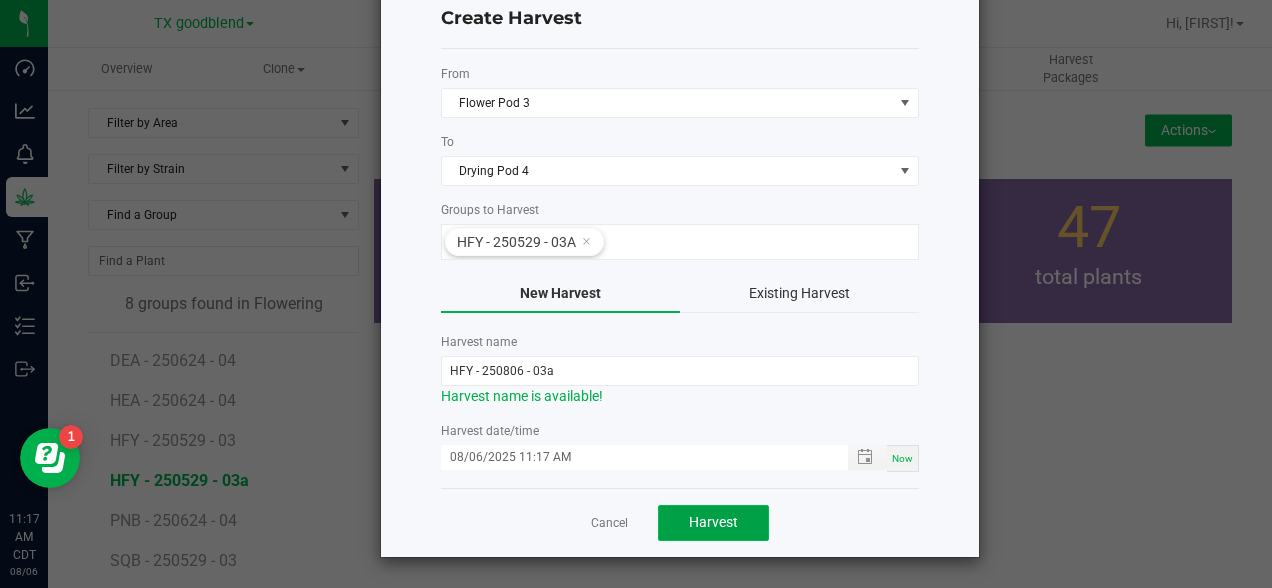 click on "Harvest" 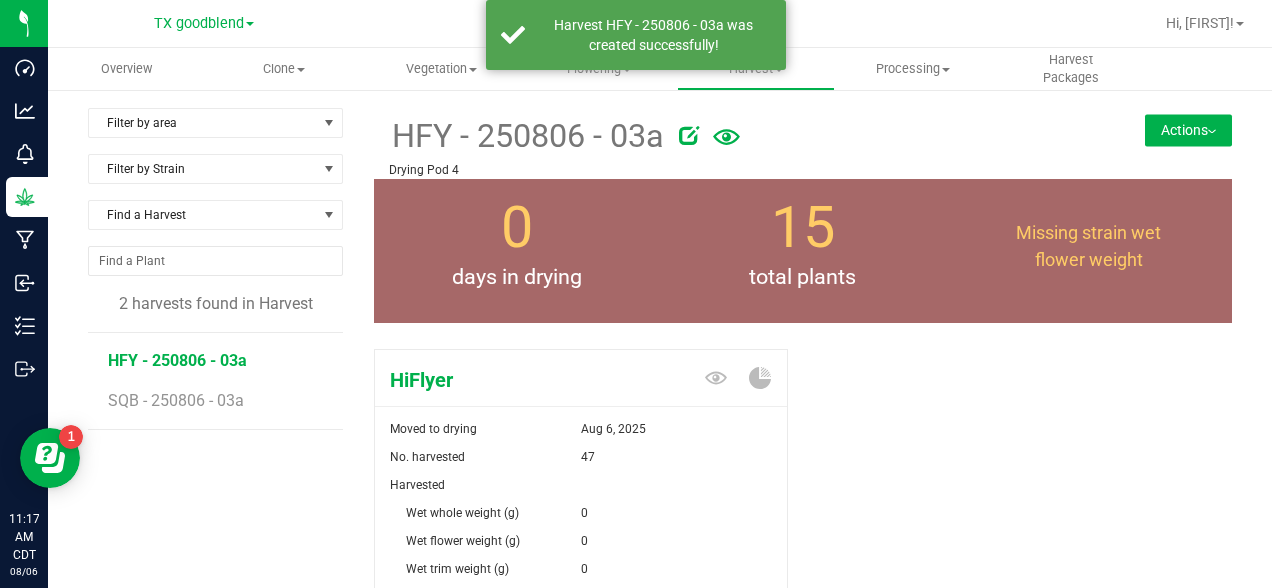 click at bounding box center (884, 132) 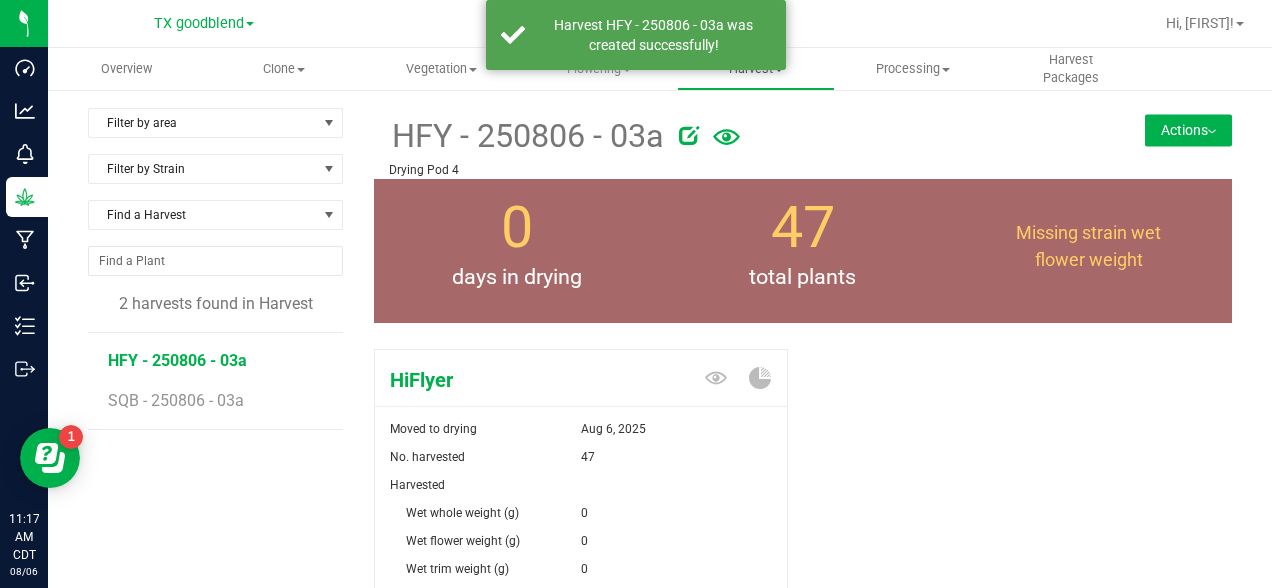 click on "Harvest" at bounding box center (755, 69) 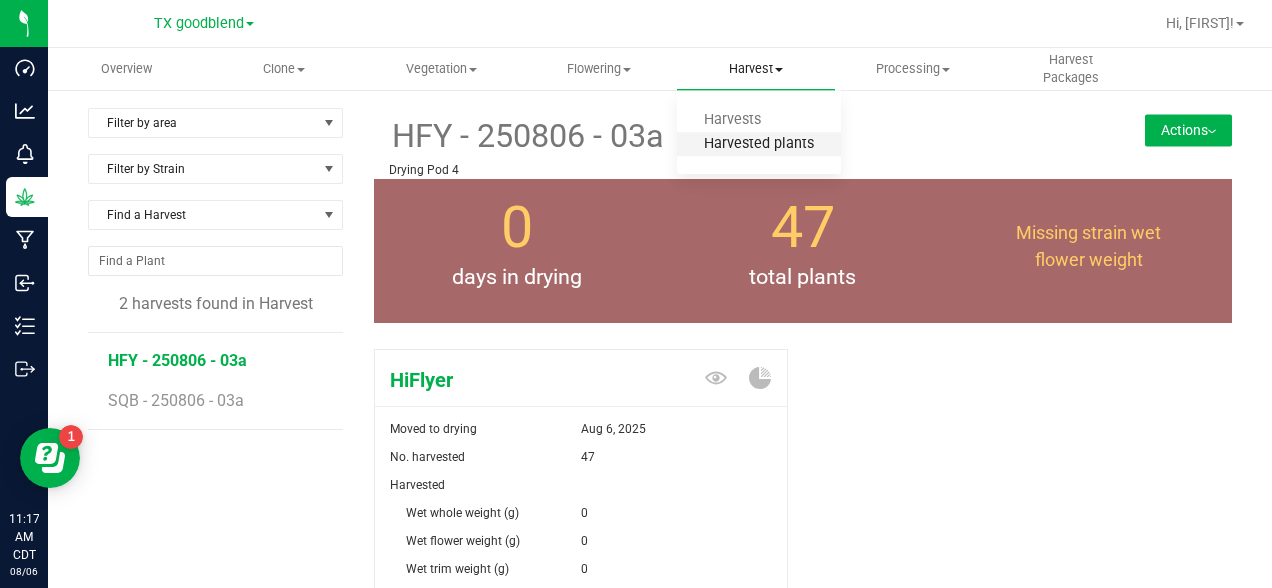 click on "Harvested plants" at bounding box center [759, 144] 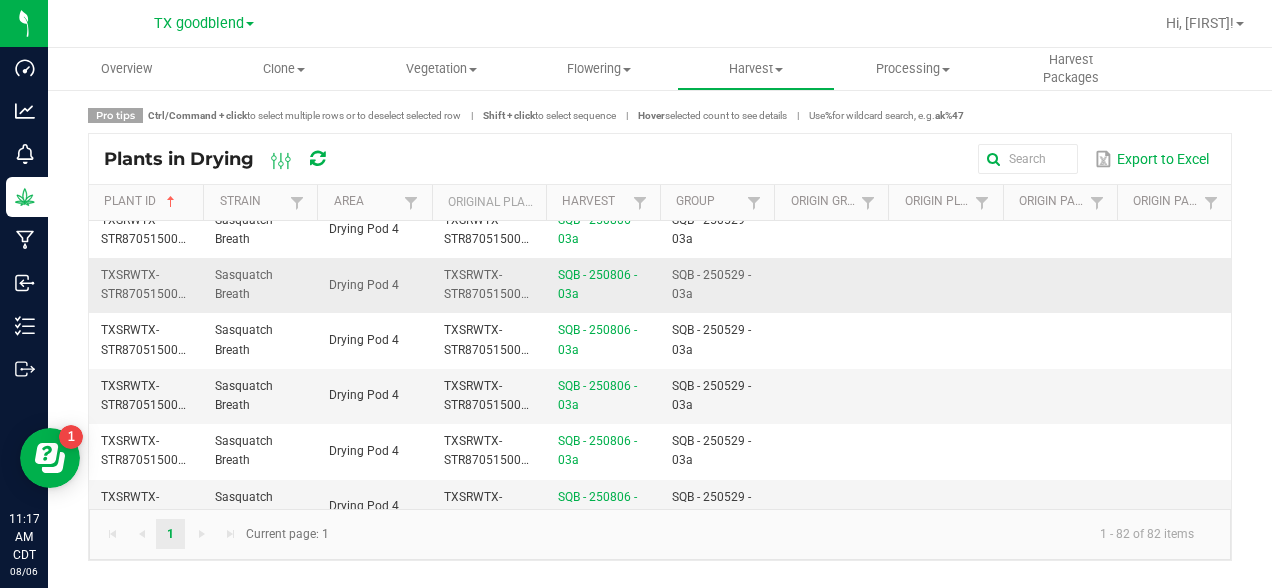 scroll, scrollTop: 0, scrollLeft: 0, axis: both 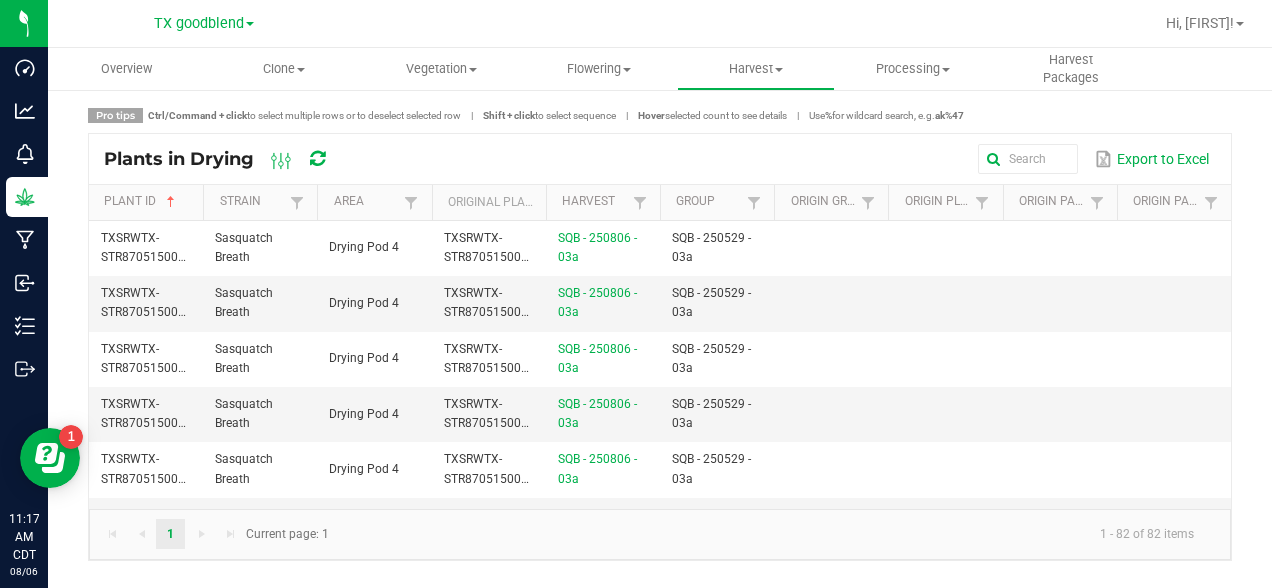 click on "Pro tips  Ctrl/Command + click  to select multiple rows or to deselect selected row | Shift + click  to select sequence | Hover  selected count to see details | Use  %  for wildcard search, e.g.  ak%47  Plants in Drying   Export to Excel  Plant ID Strain Area Original Plant ID Harvest Group Origin Group Origin Plant Origin Package ID Origin Package Lot Number  TXSRWTX-STR87051500000001   Sasquatch Breath   Drying Pod 4   TXSRWTX-STR87051500000001   SQB - 250806 - 03a   SQB - 250529 - 03a               TXSRWTX-STR87051500000002   Sasquatch Breath   Drying Pod 4   TXSRWTX-STR87051500000002   SQB - 250806 - 03a   SQB - 250529 - 03a               TXSRWTX-STR87051500000003   Sasquatch Breath   Drying Pod 4   TXSRWTX-STR87051500000003   SQB - 250806 - 03a   SQB - 250529 - 03a               TXSRWTX-STR87051500000004   Sasquatch Breath   Drying Pod 4   TXSRWTX-STR87051500000004   SQB - 250806 - 03a   SQB - 250529 - 03a               TXSRWTX-STR87051500000005   Sasquatch Breath   Drying Pod 4" at bounding box center (660, 334) 